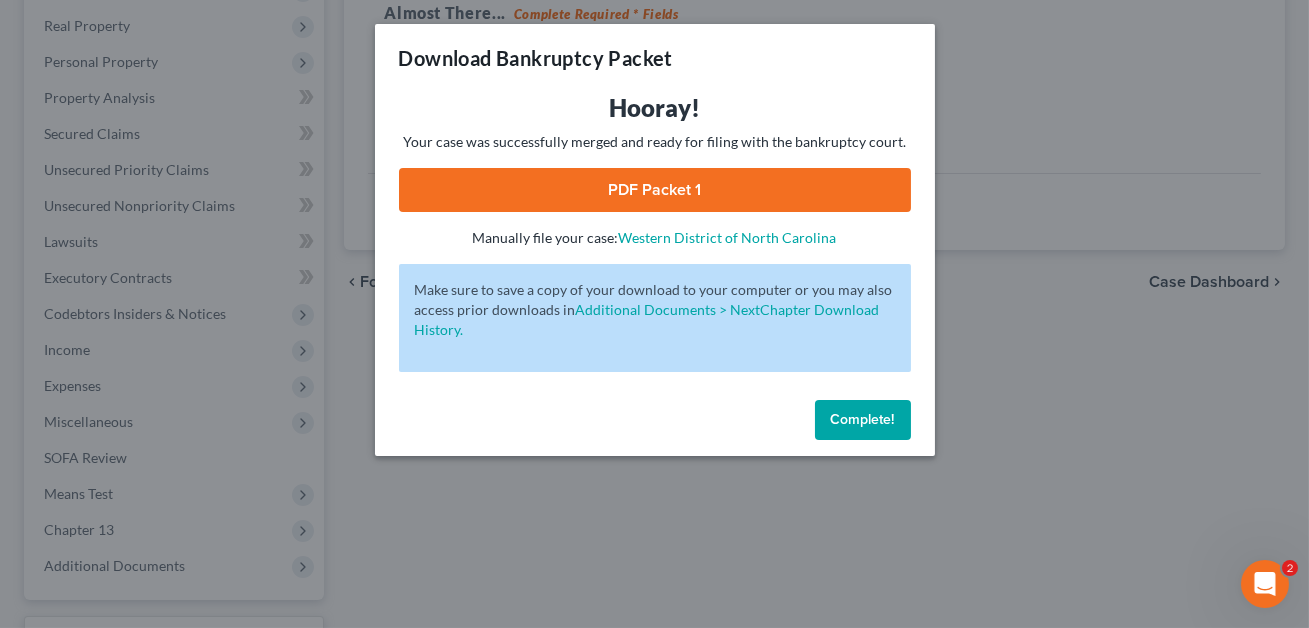 scroll, scrollTop: 0, scrollLeft: 0, axis: both 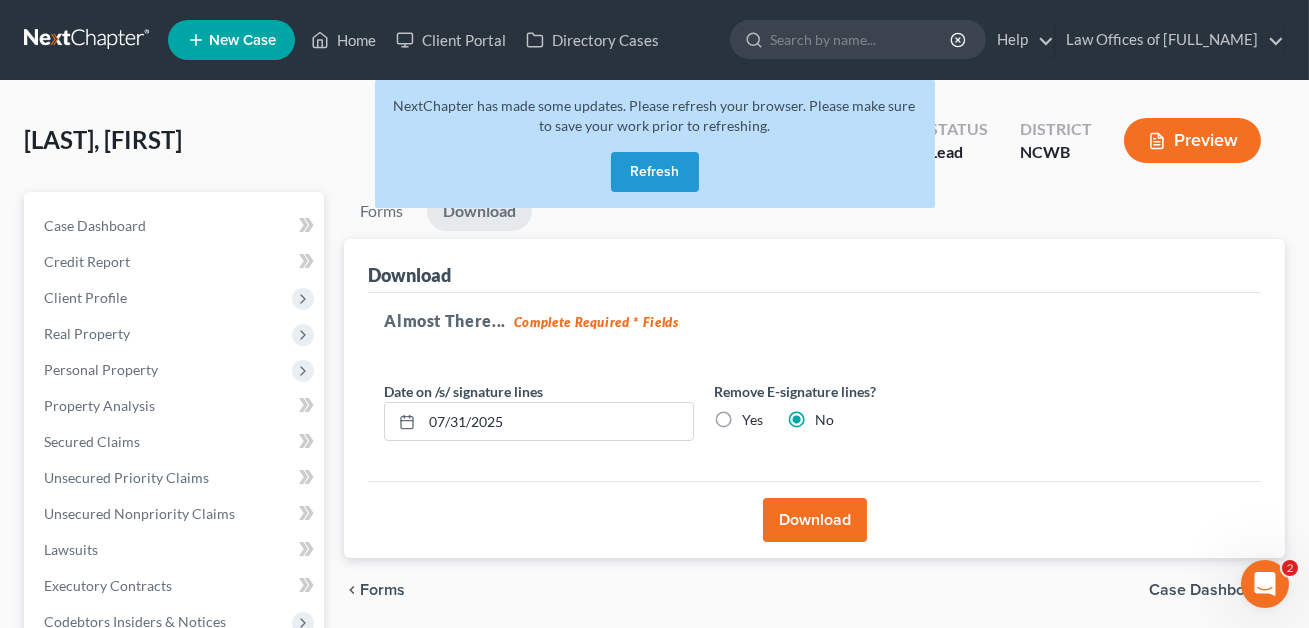 click on "Refresh" at bounding box center (655, 172) 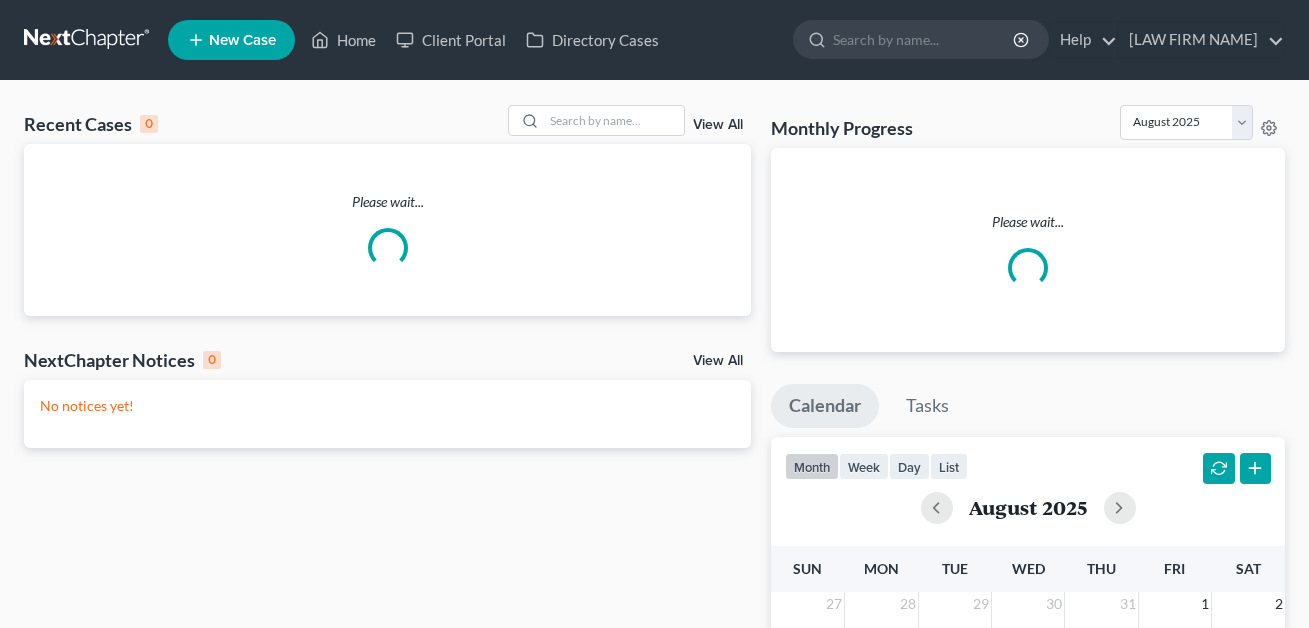 scroll, scrollTop: 0, scrollLeft: 0, axis: both 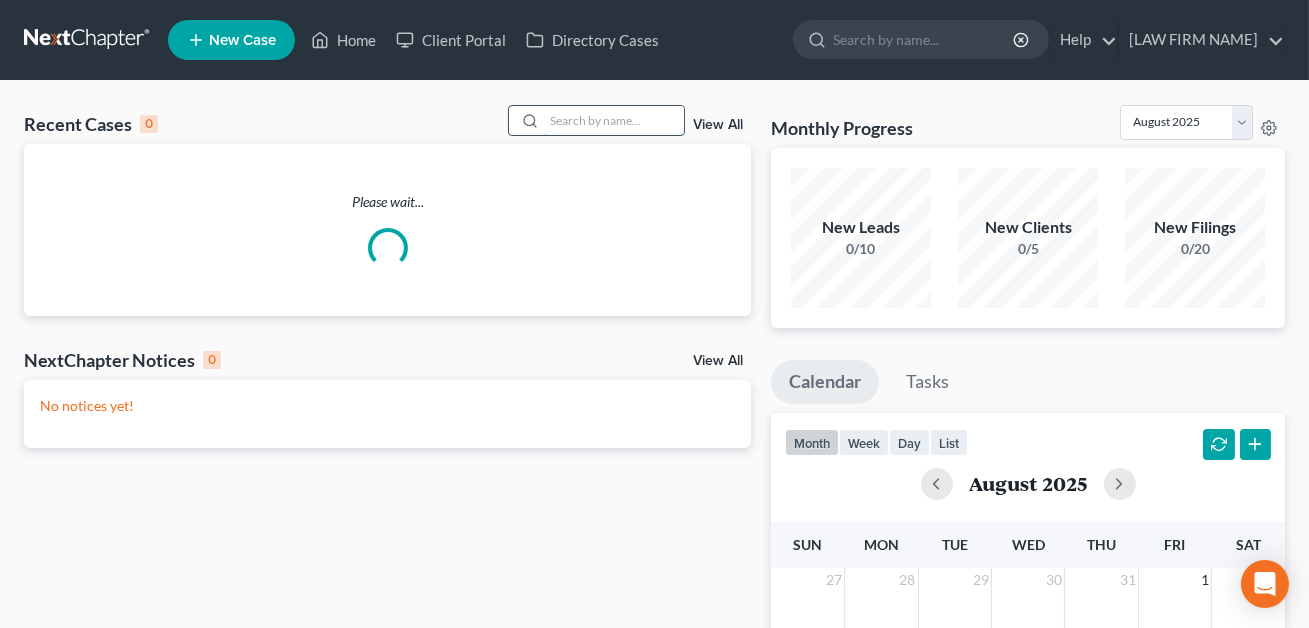 click at bounding box center [614, 120] 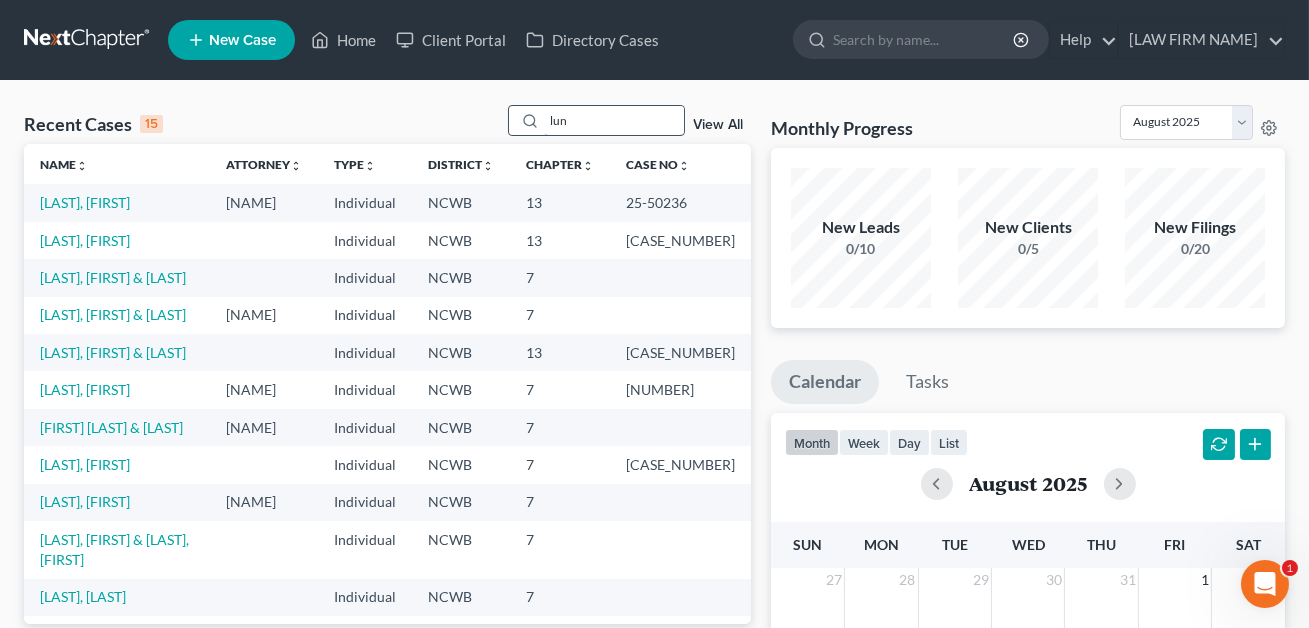 scroll, scrollTop: 0, scrollLeft: 0, axis: both 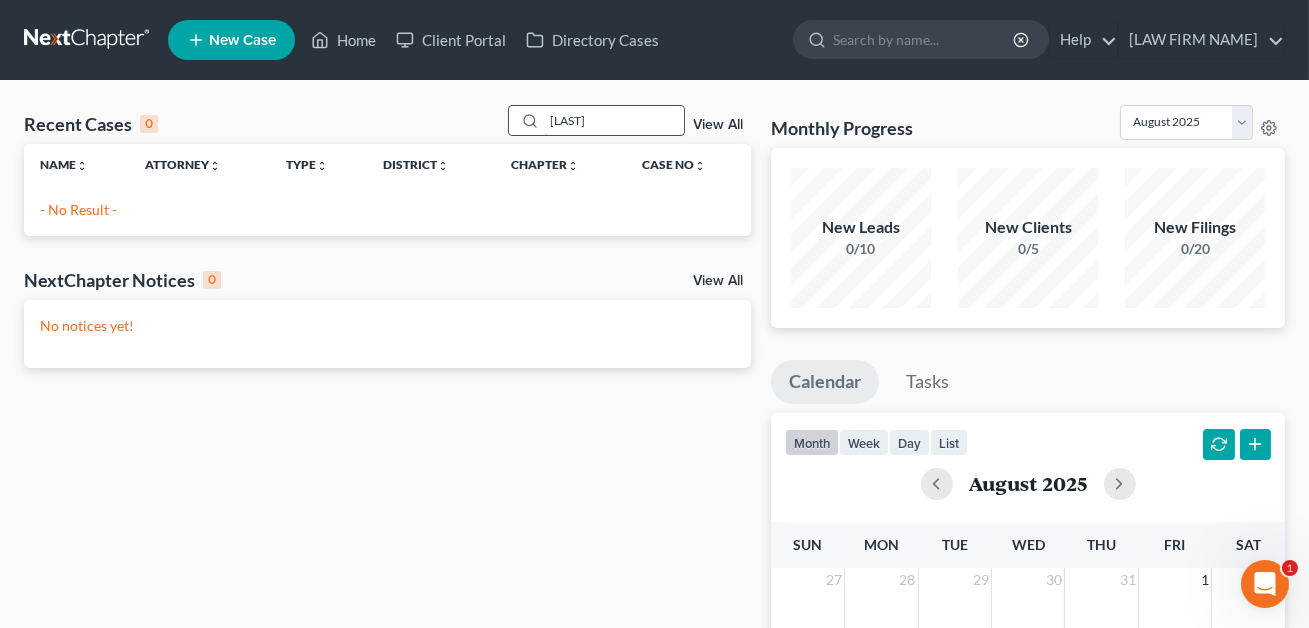 click on "[LAST]" at bounding box center (614, 120) 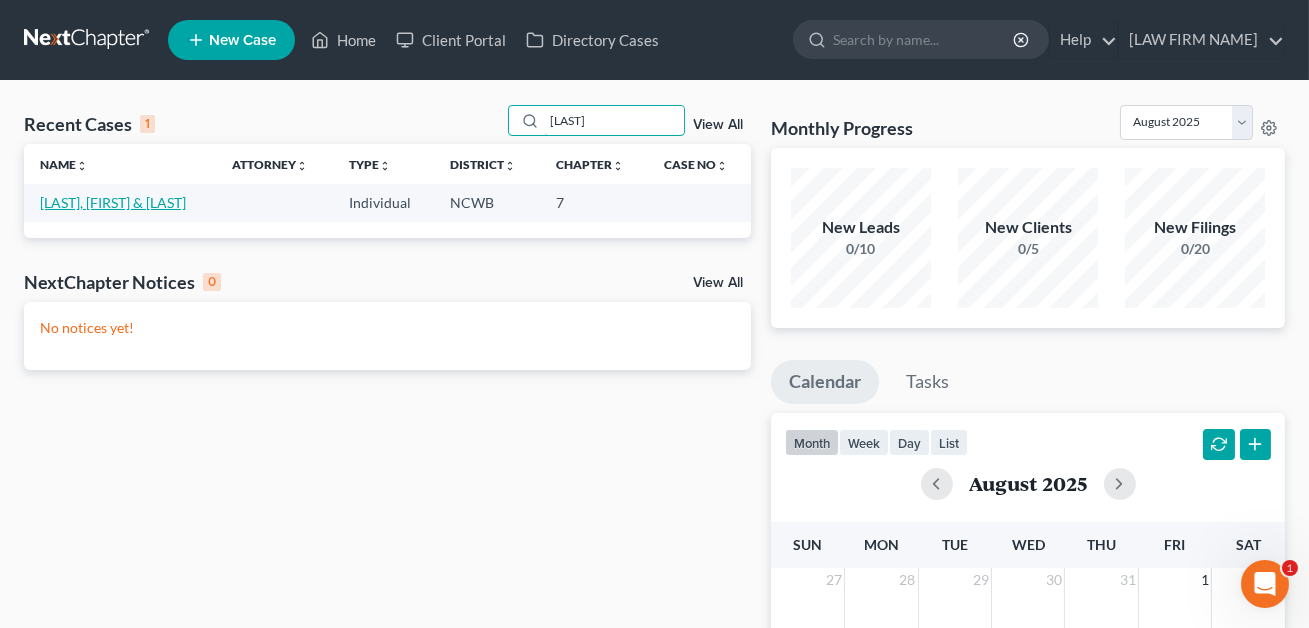 type on "[LAST]" 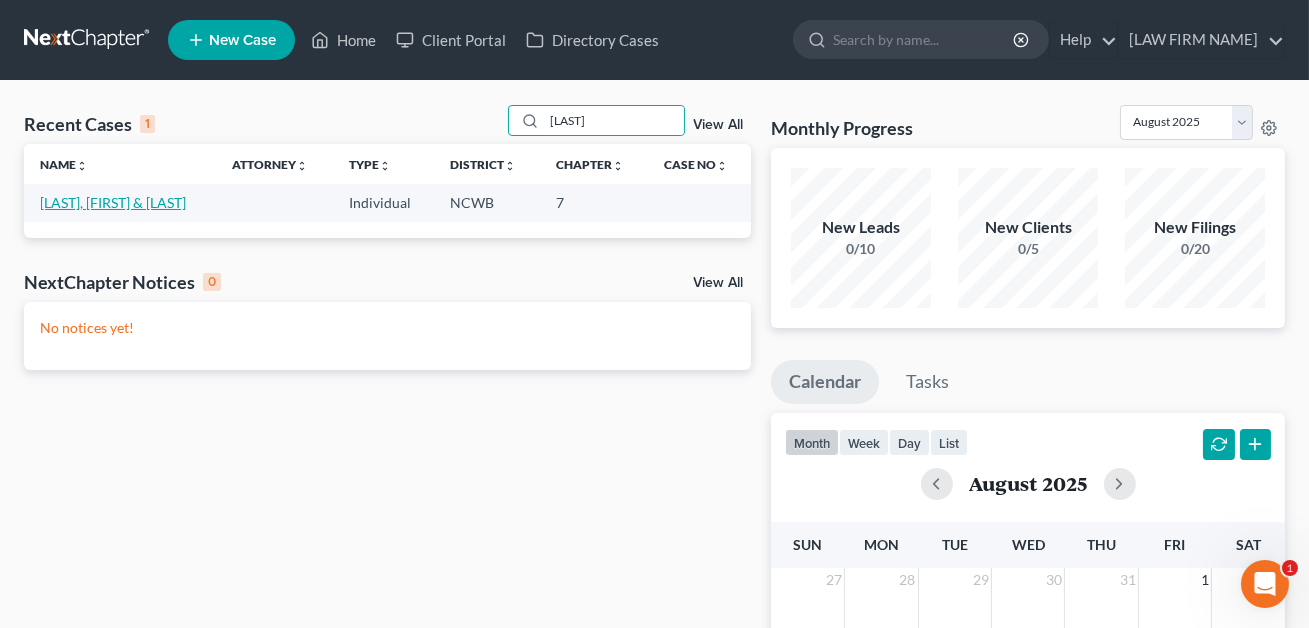 click on "[LAST], [FIRST] & [LAST]" at bounding box center [113, 202] 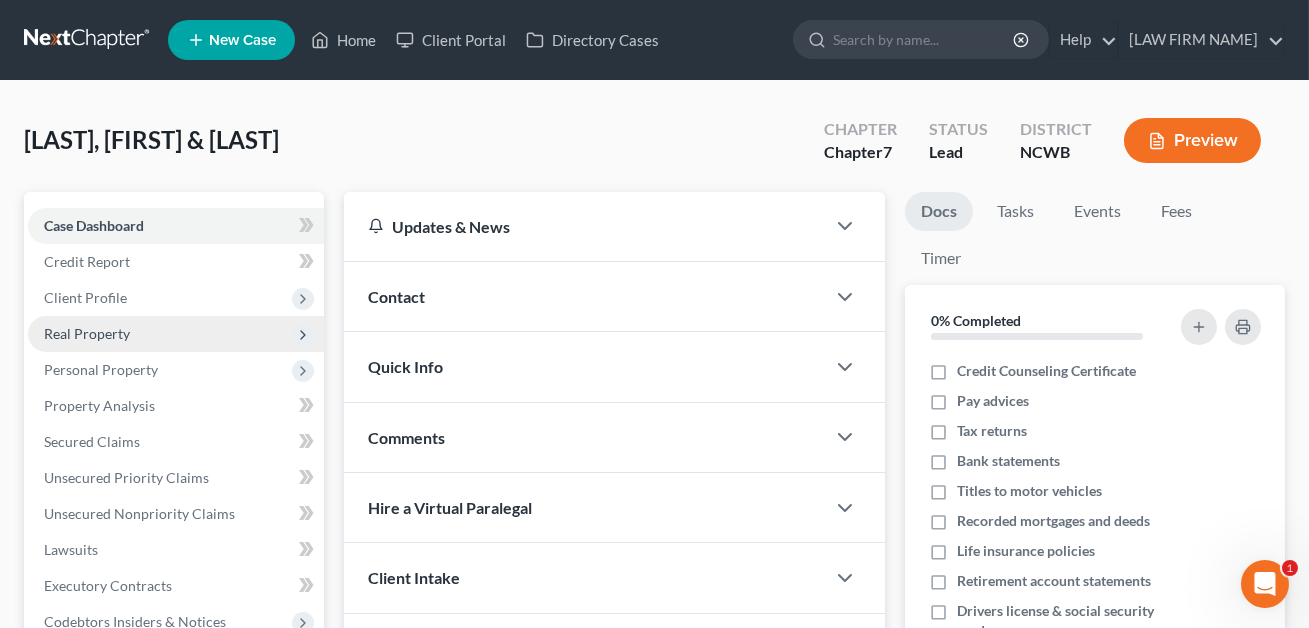 click on "Real Property" at bounding box center [87, 333] 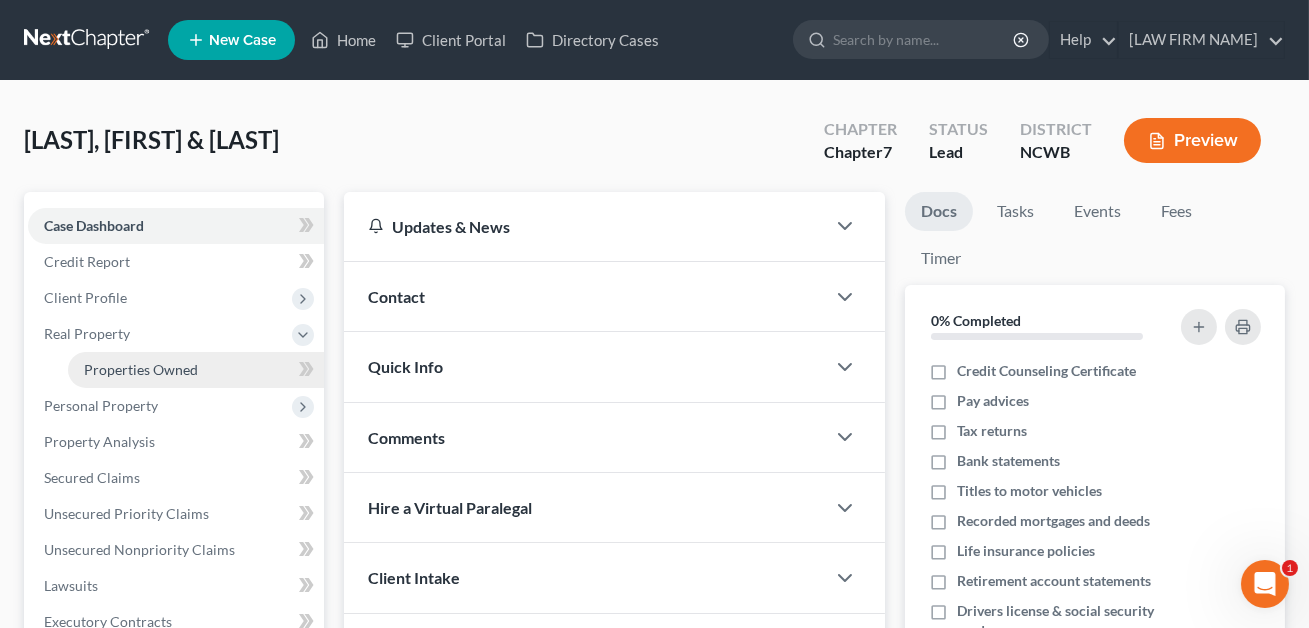 click on "Properties Owned" at bounding box center [196, 370] 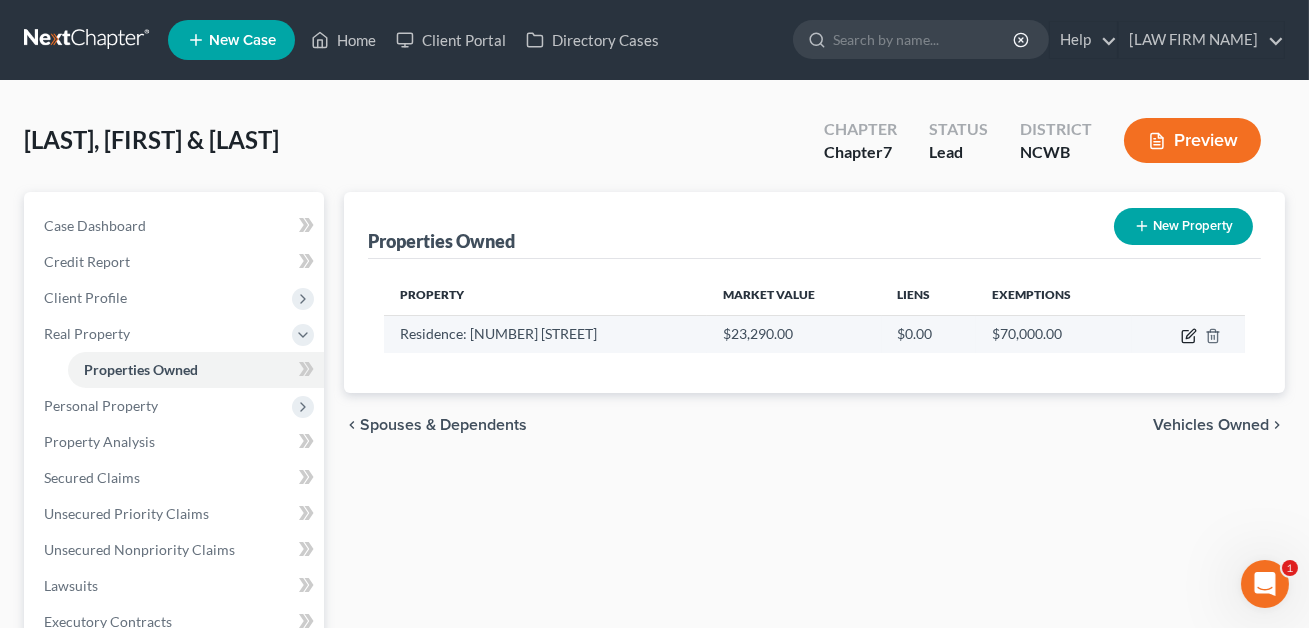 click 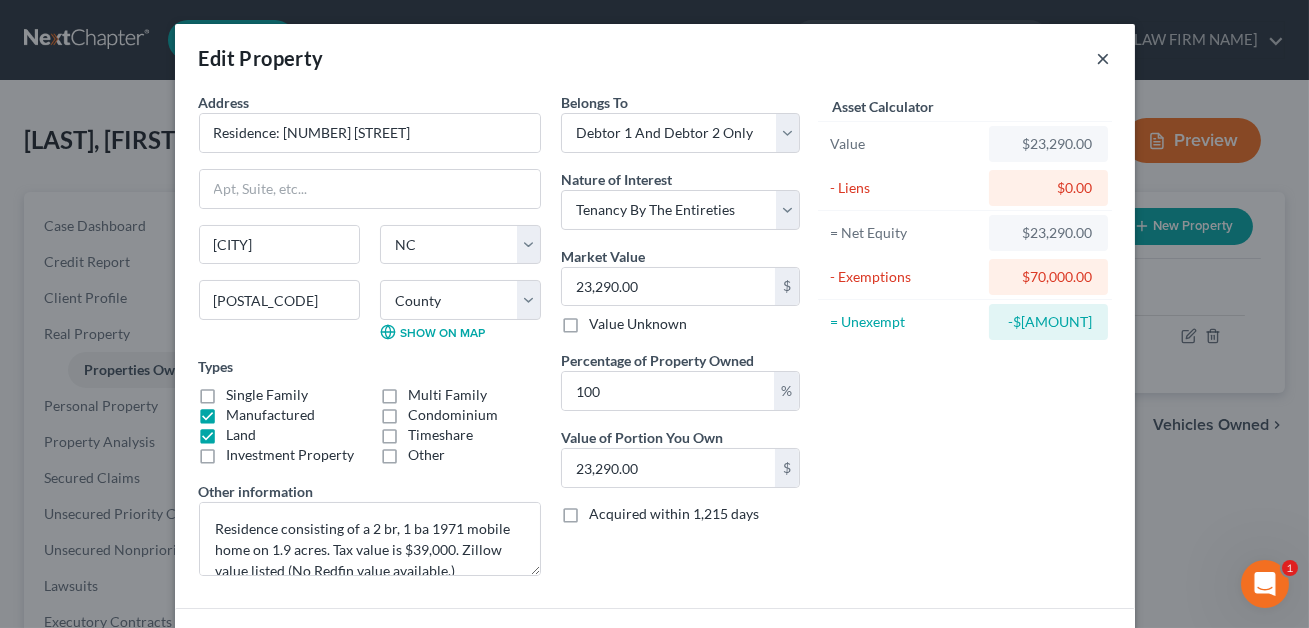 click on "×" at bounding box center (1104, 58) 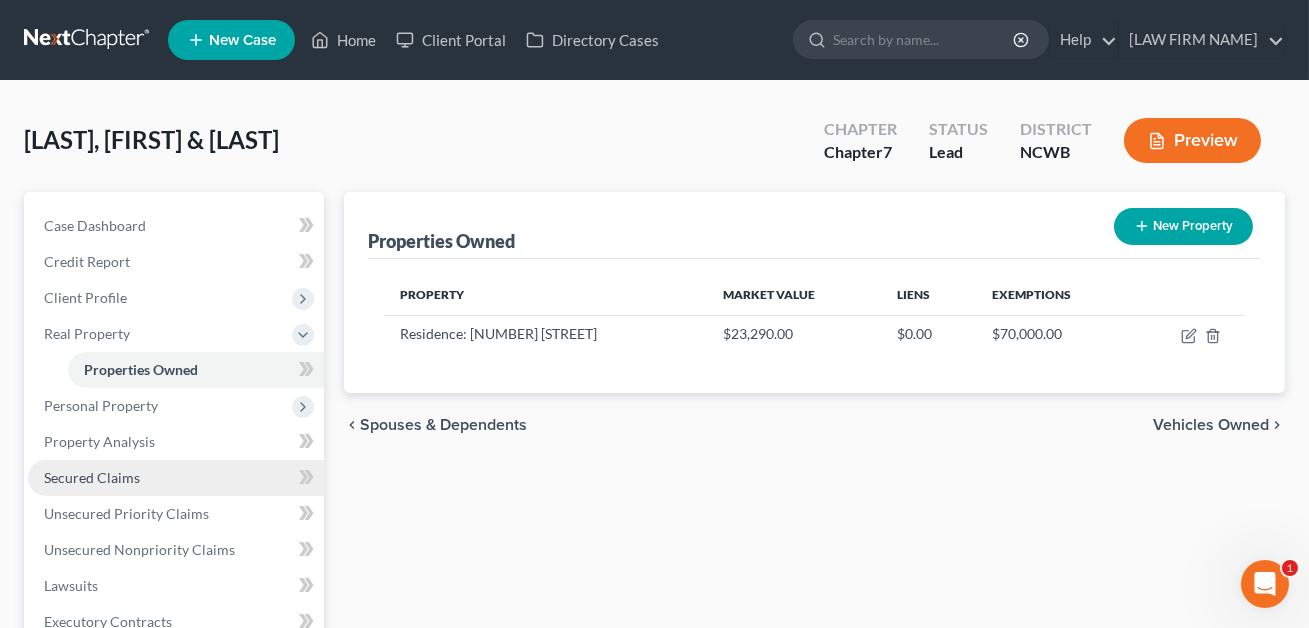 click on "Secured Claims" at bounding box center (92, 477) 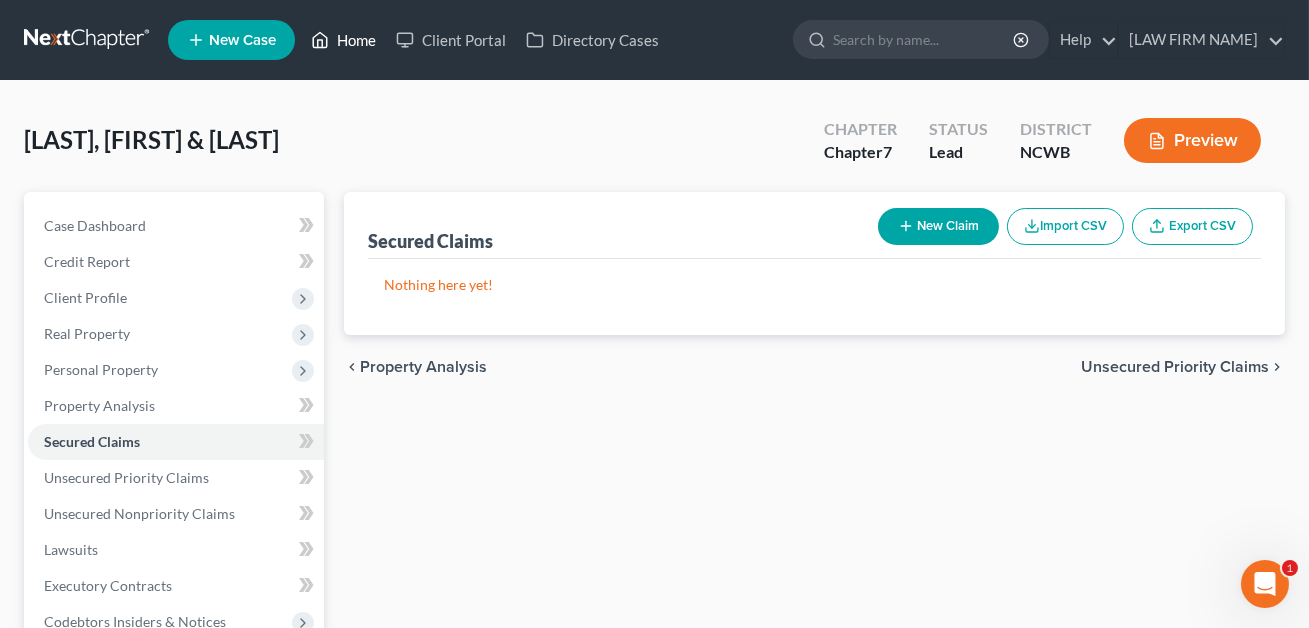 click on "Home" at bounding box center (343, 40) 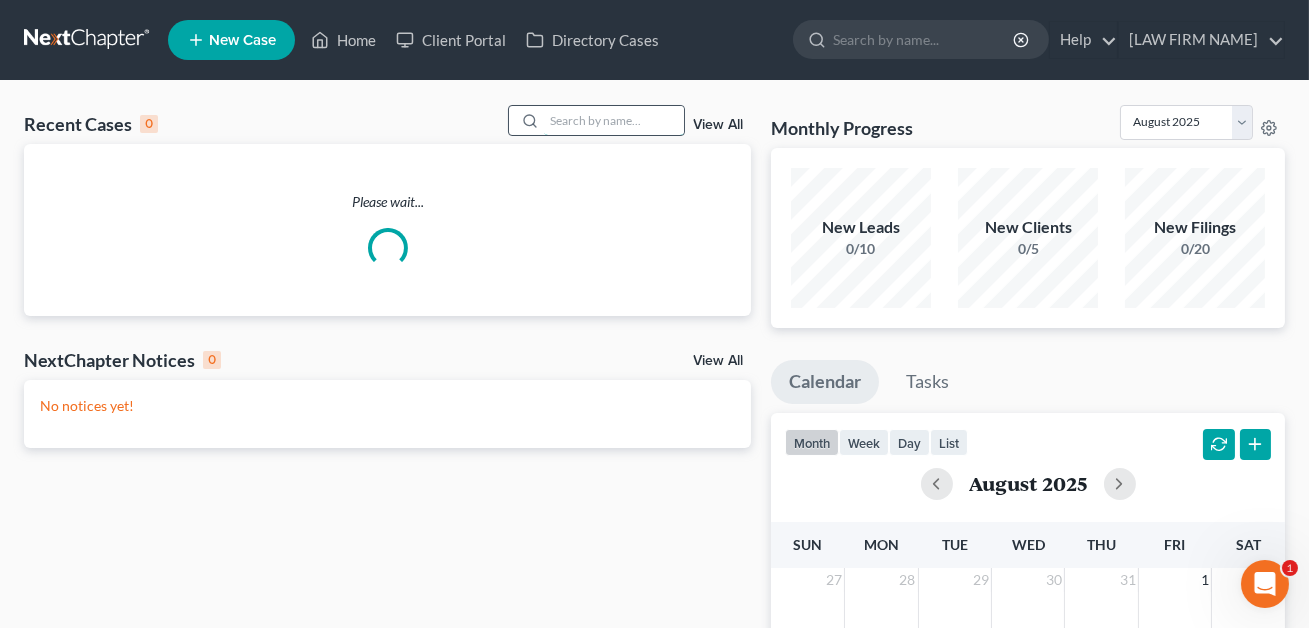 click at bounding box center (614, 120) 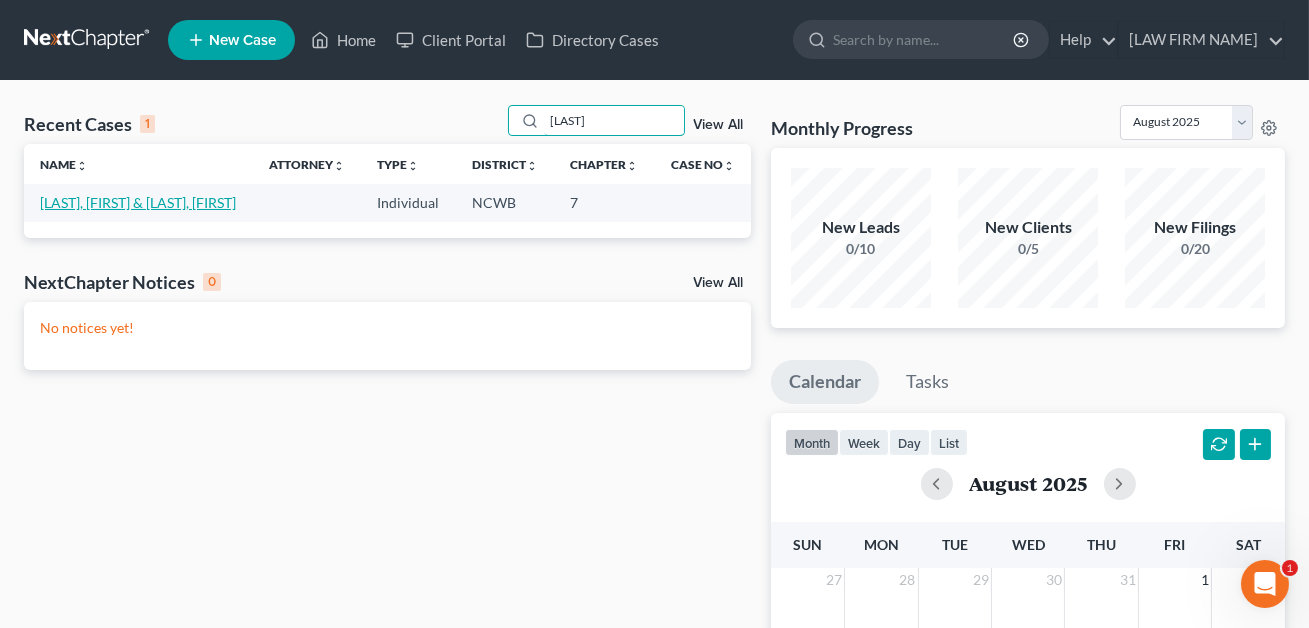 type on "[LAST]" 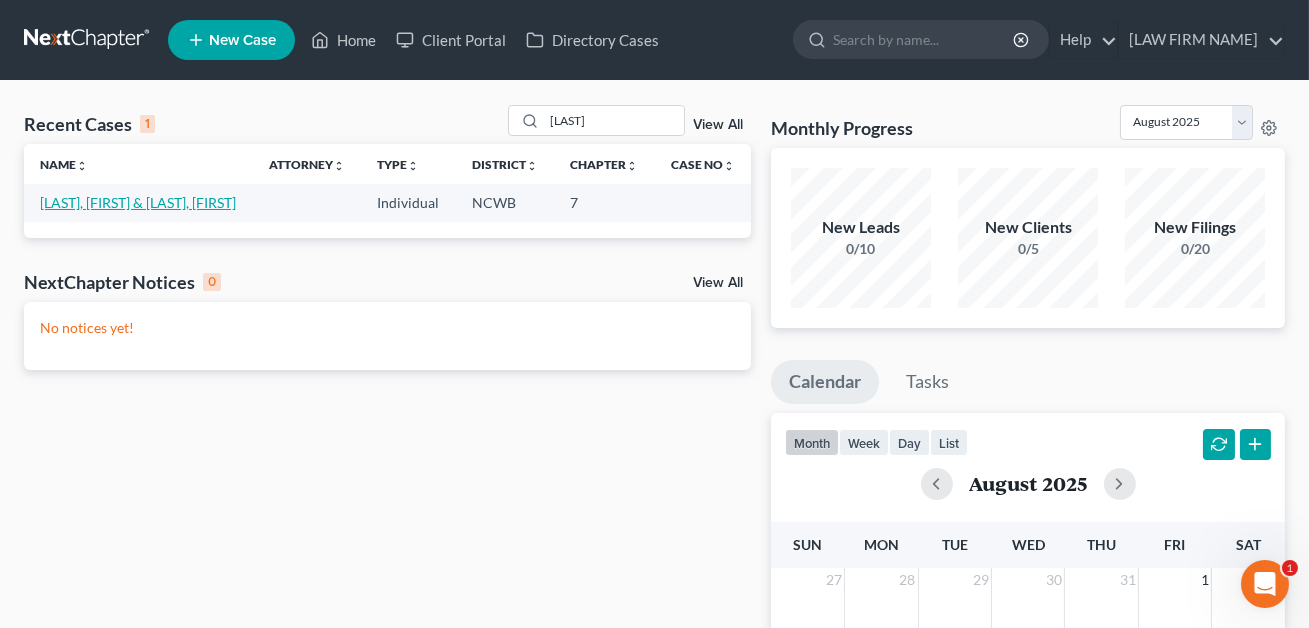 click on "[LAST], [FIRST] & [LAST], [FIRST]" at bounding box center [138, 202] 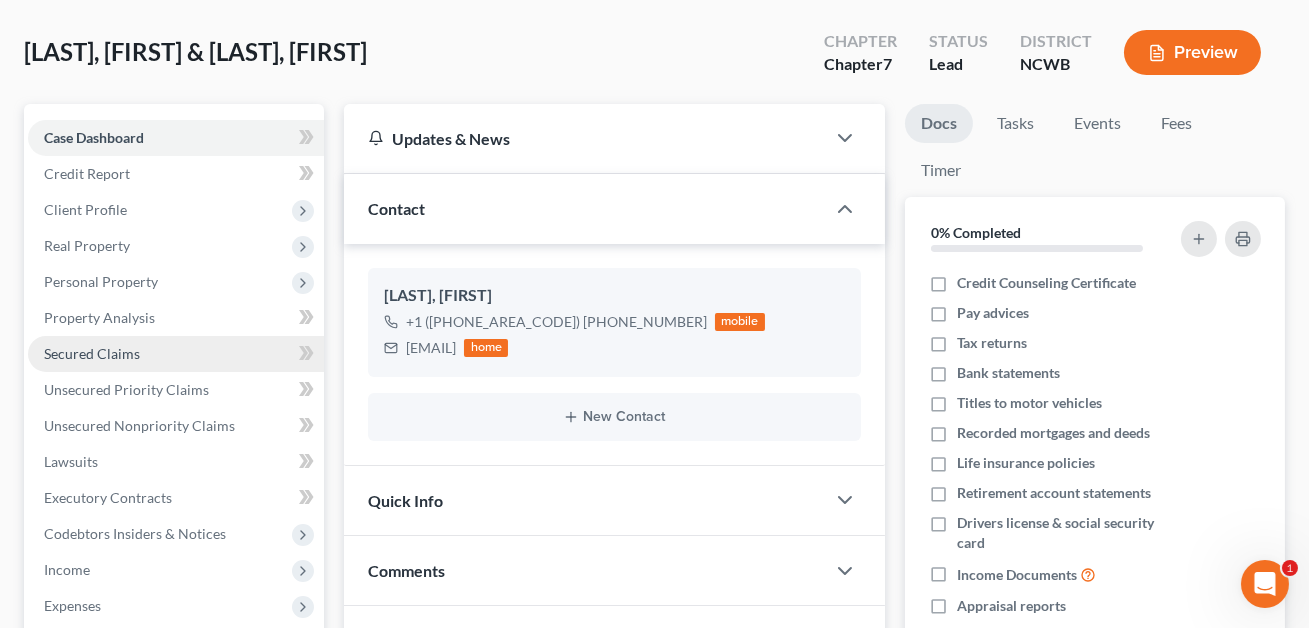 scroll, scrollTop: 268, scrollLeft: 0, axis: vertical 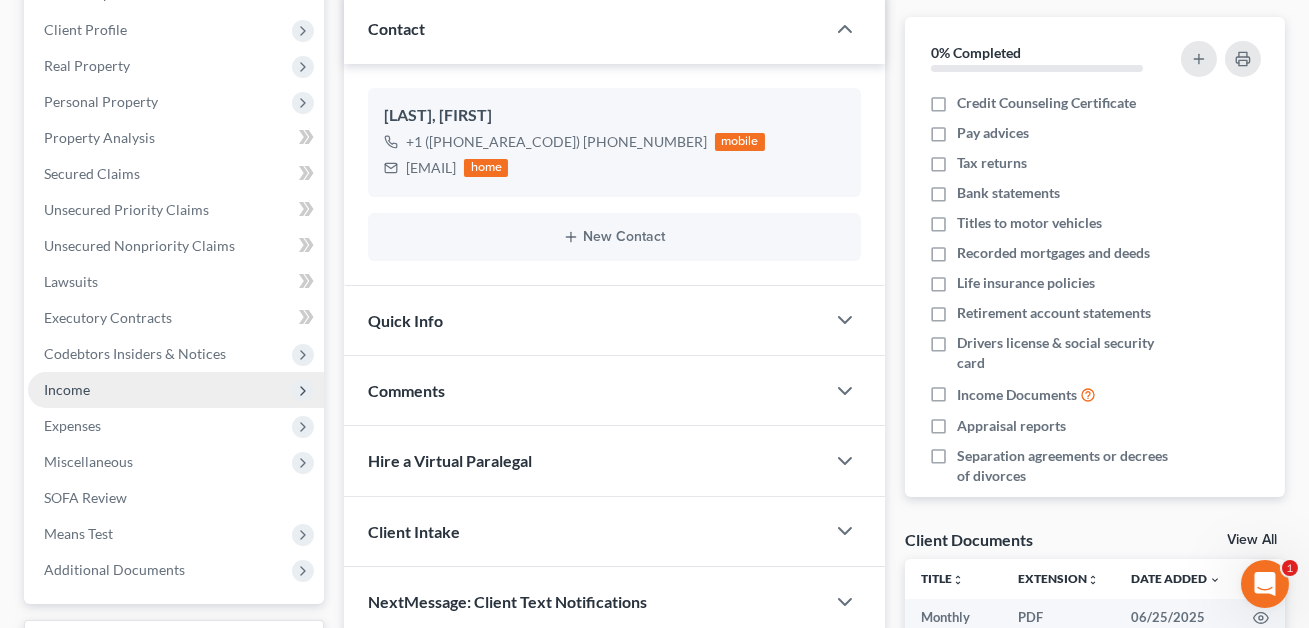 click on "Income" at bounding box center (67, 389) 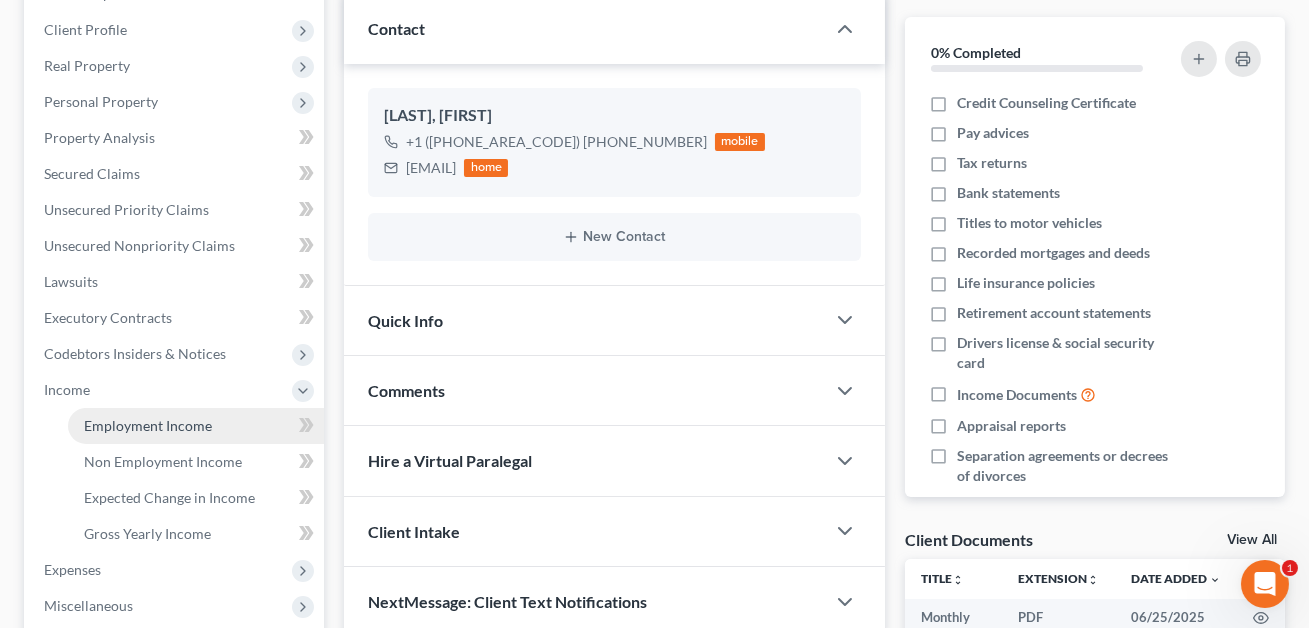 click on "Employment Income" at bounding box center (196, 426) 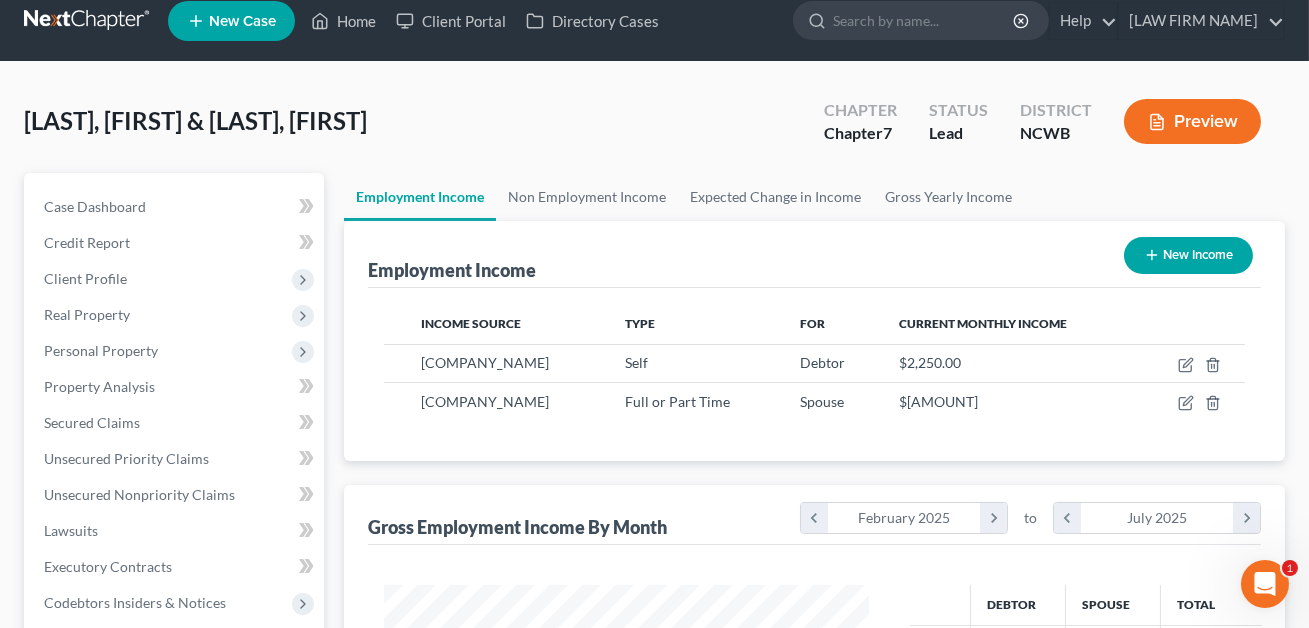 scroll, scrollTop: 0, scrollLeft: 0, axis: both 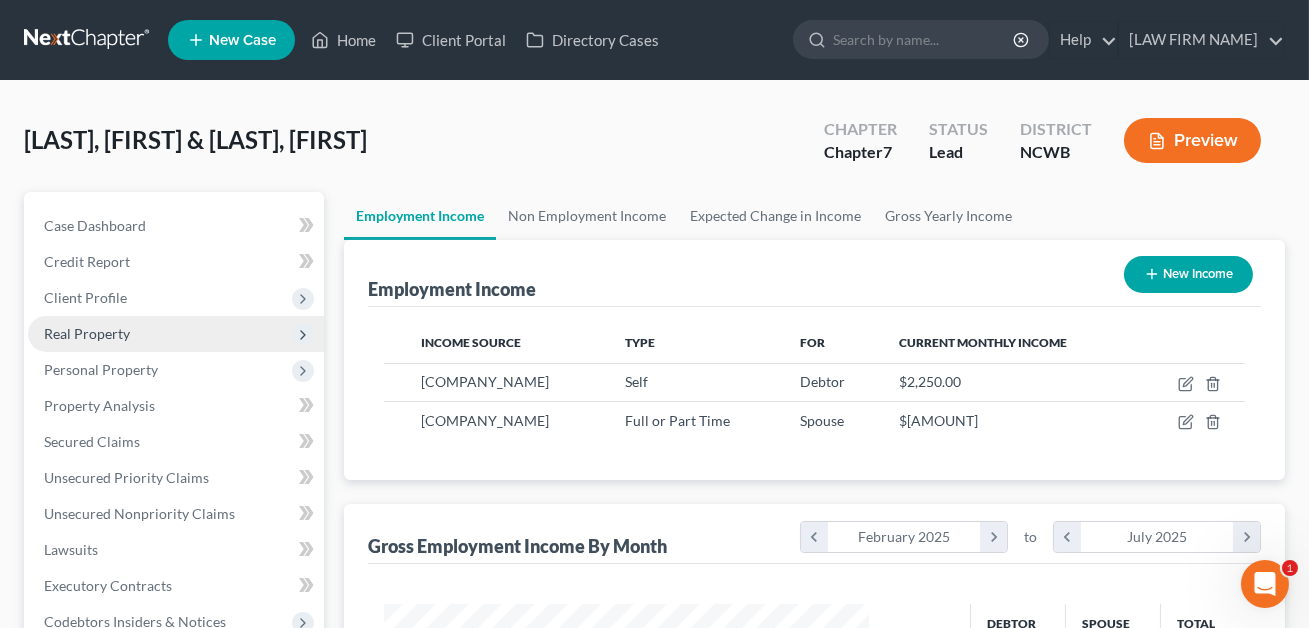 click on "Real Property" at bounding box center [87, 333] 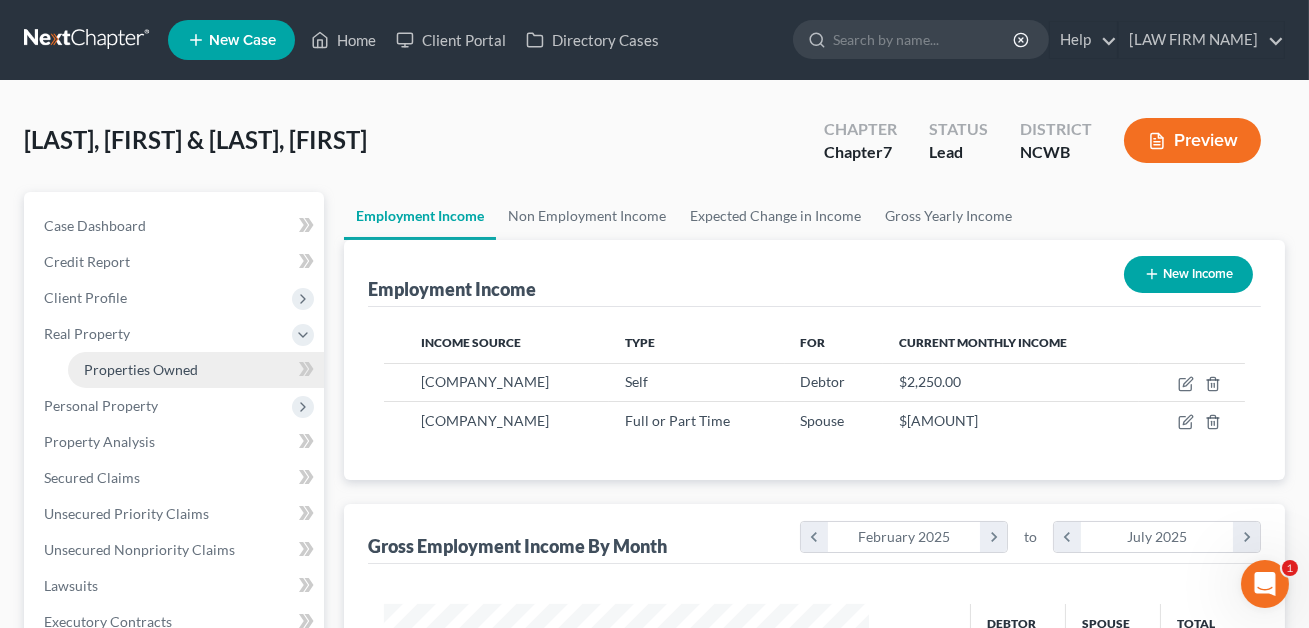 click on "Properties Owned" at bounding box center (196, 370) 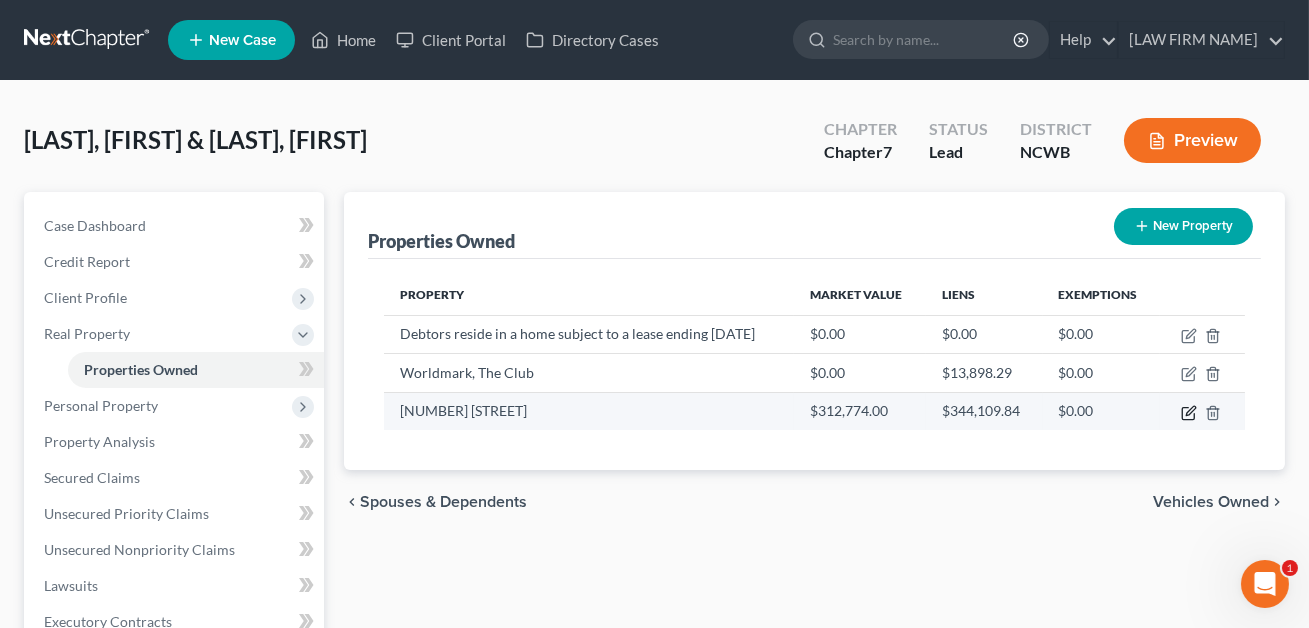 click 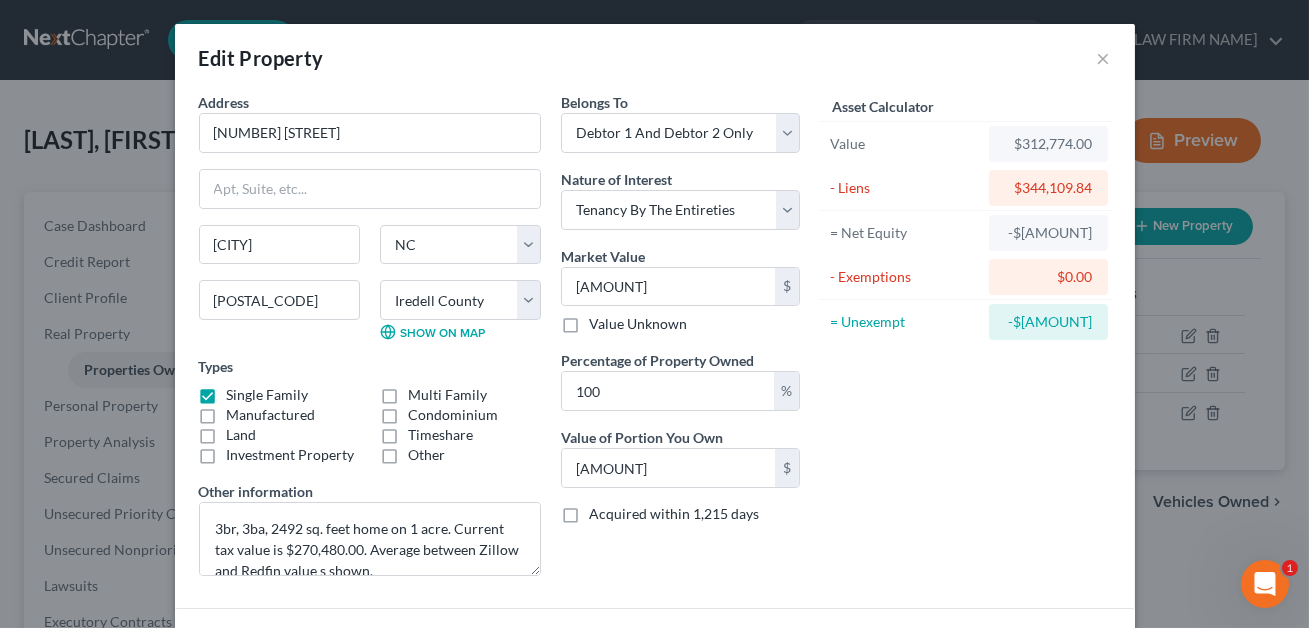 scroll, scrollTop: 251, scrollLeft: 0, axis: vertical 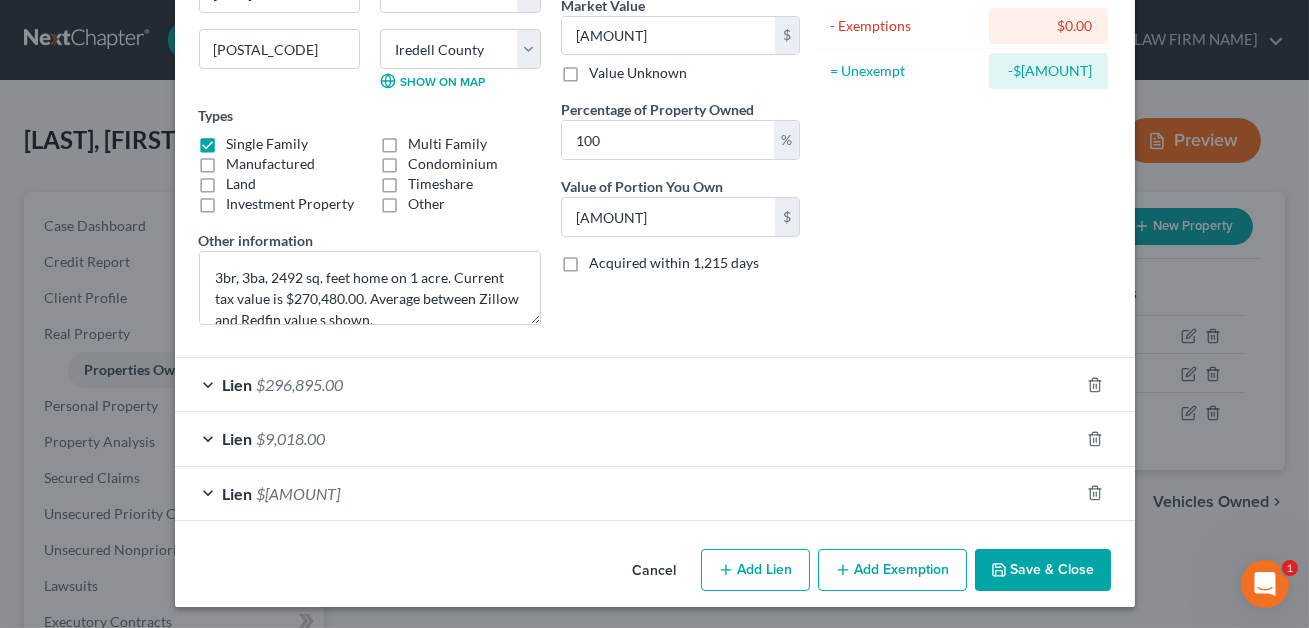 click on "Save & Close" at bounding box center [1043, 570] 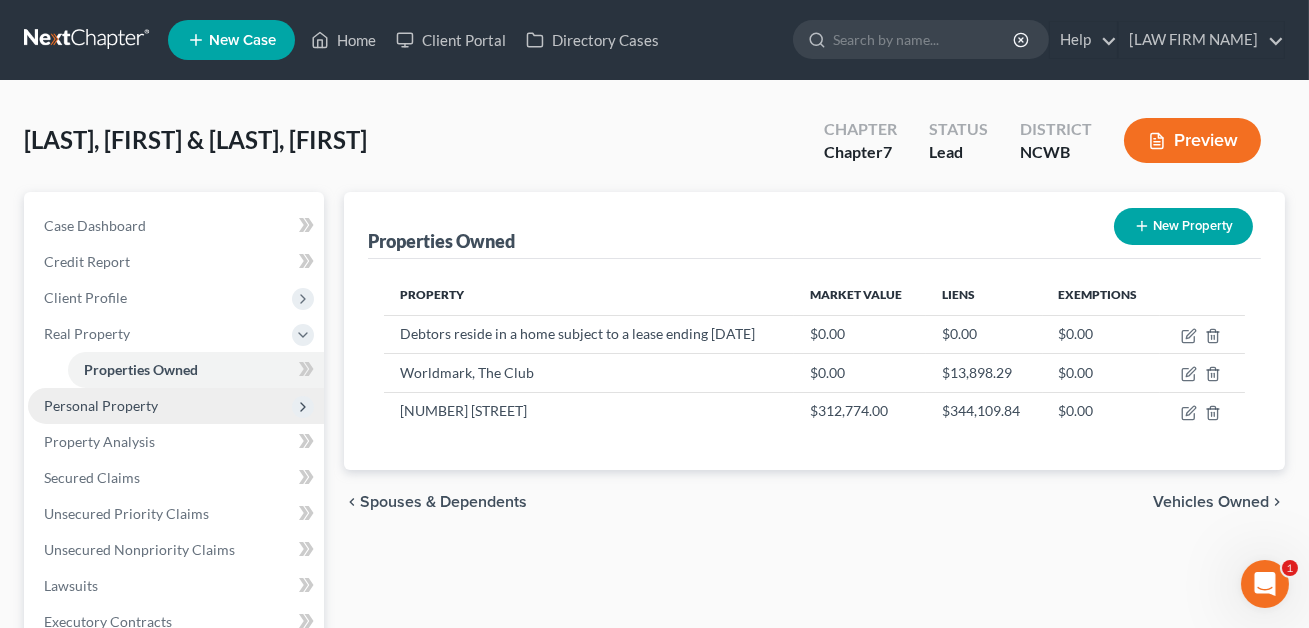 click on "Personal Property" at bounding box center (101, 405) 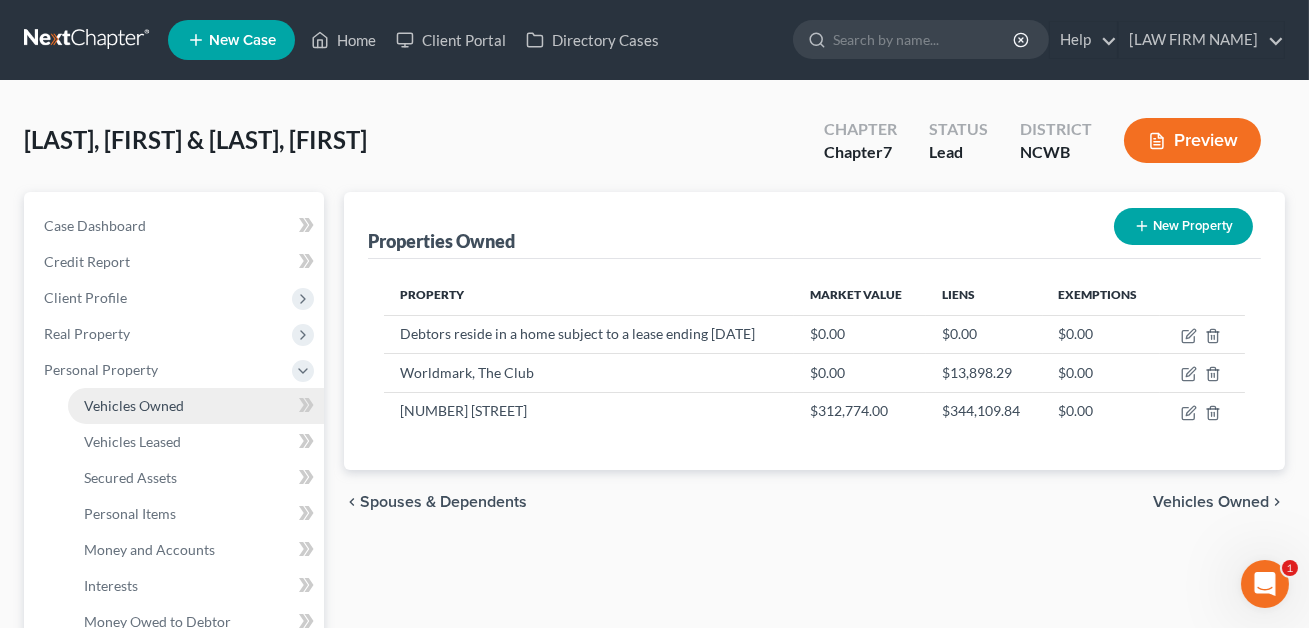 click on "Vehicles Owned" at bounding box center (134, 405) 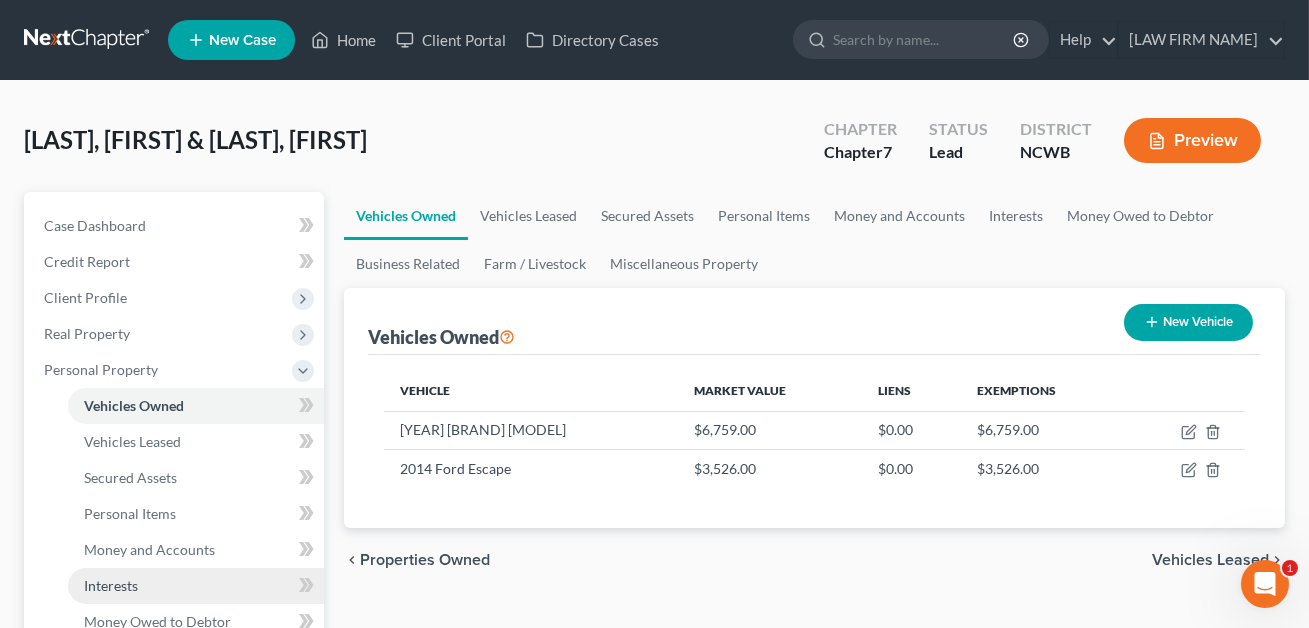 click on "Interests" at bounding box center (111, 585) 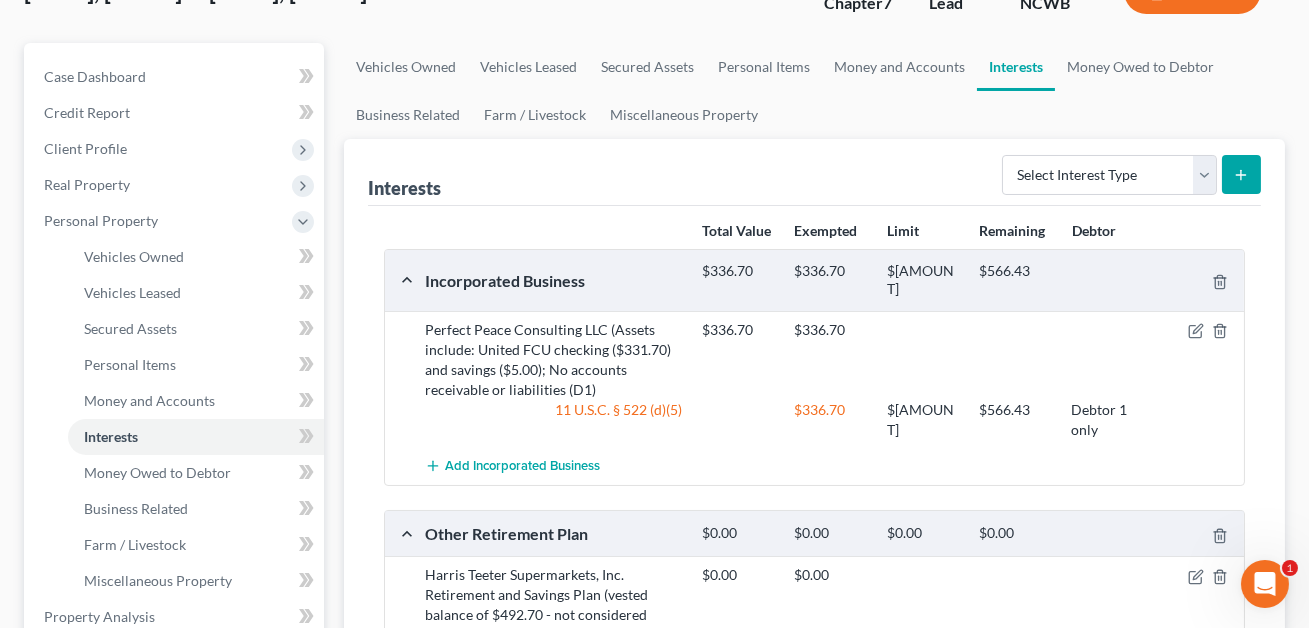 scroll, scrollTop: 0, scrollLeft: 0, axis: both 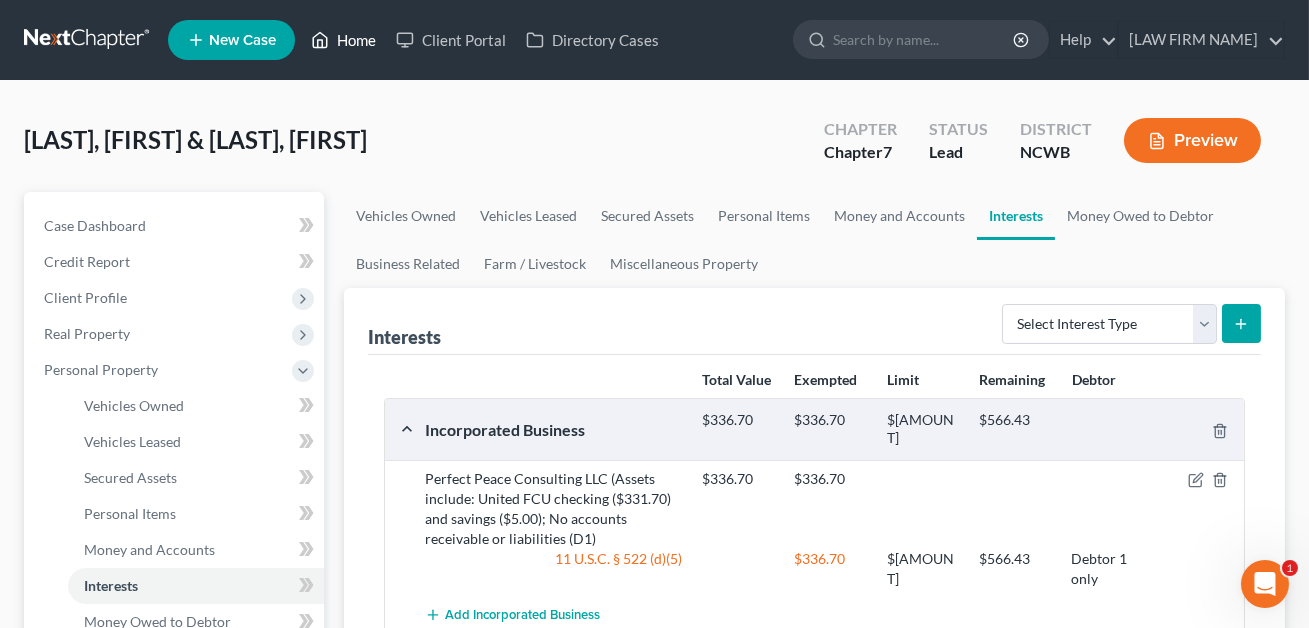 click on "Home" at bounding box center (343, 40) 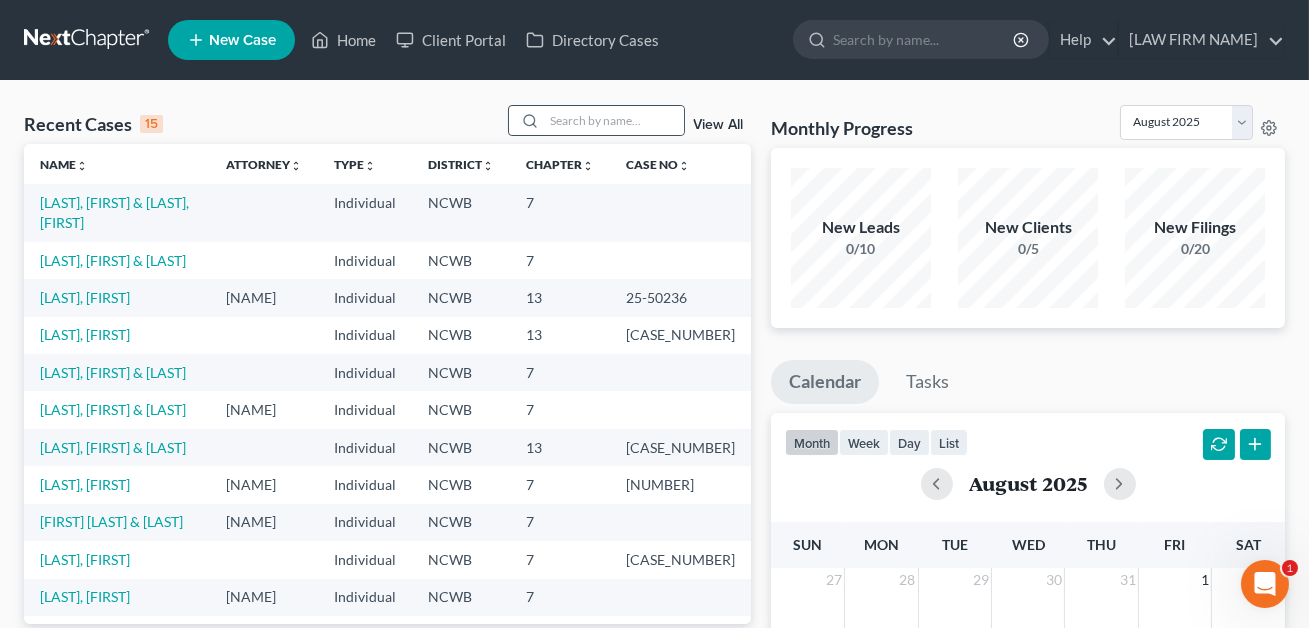 click at bounding box center [527, 120] 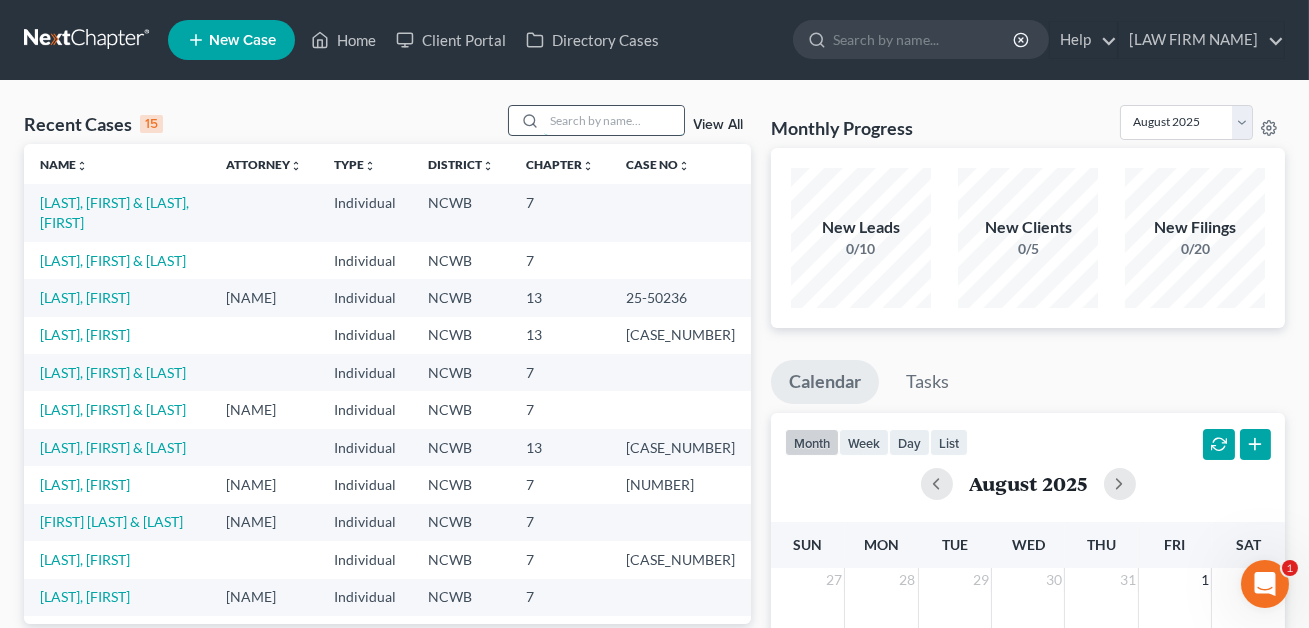 click at bounding box center [614, 120] 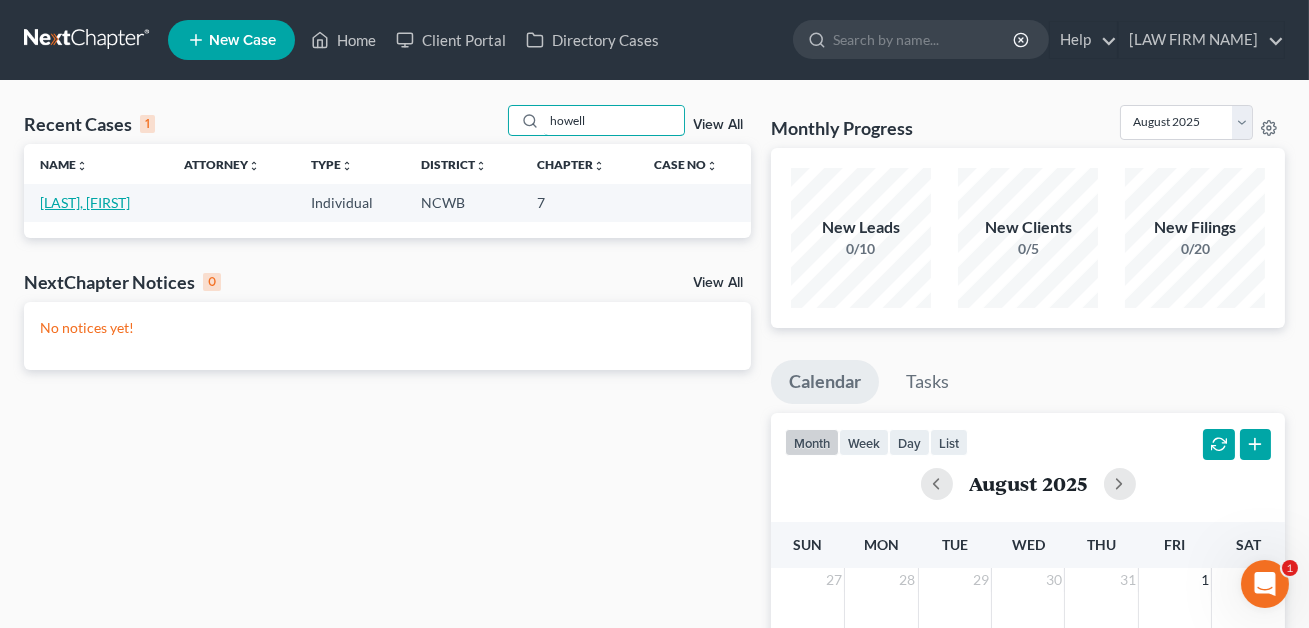 type on "howell" 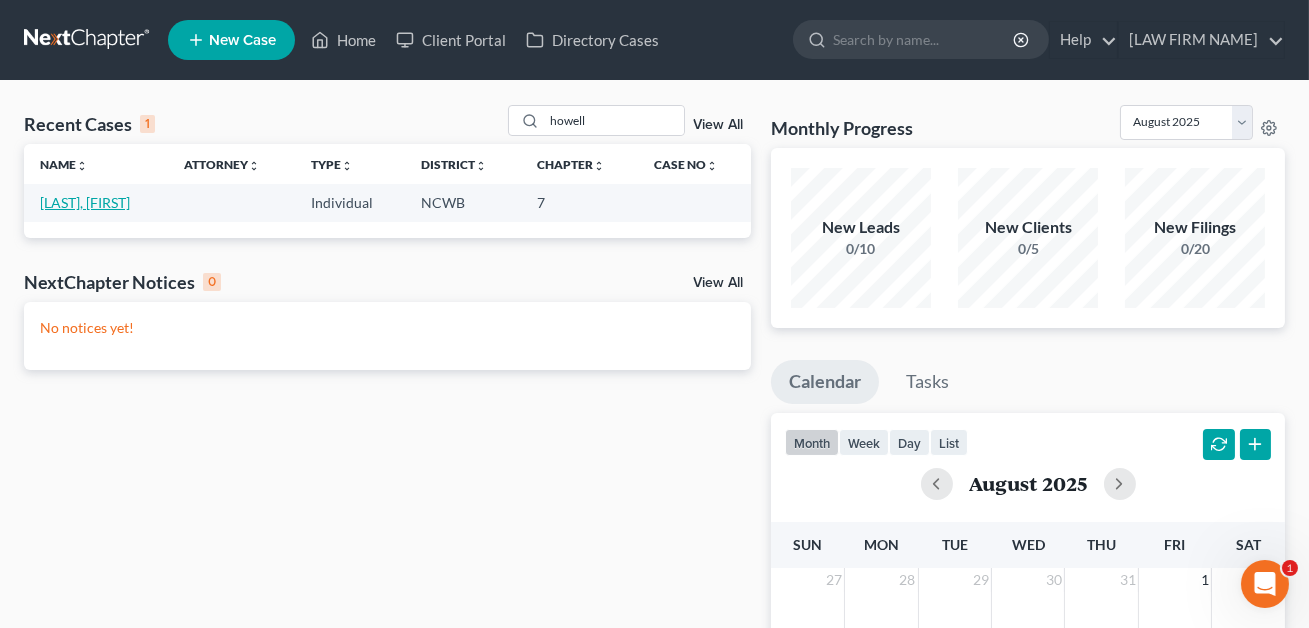 click on "[LAST], [FIRST]" at bounding box center [85, 202] 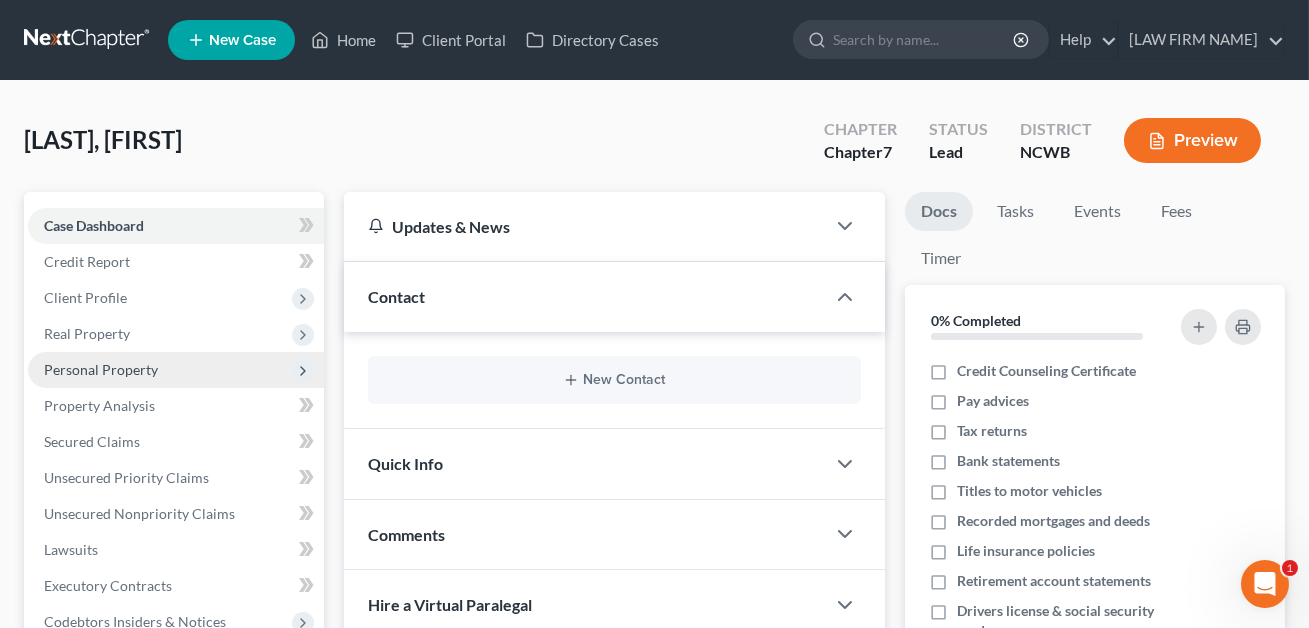 click on "Personal Property" at bounding box center [101, 369] 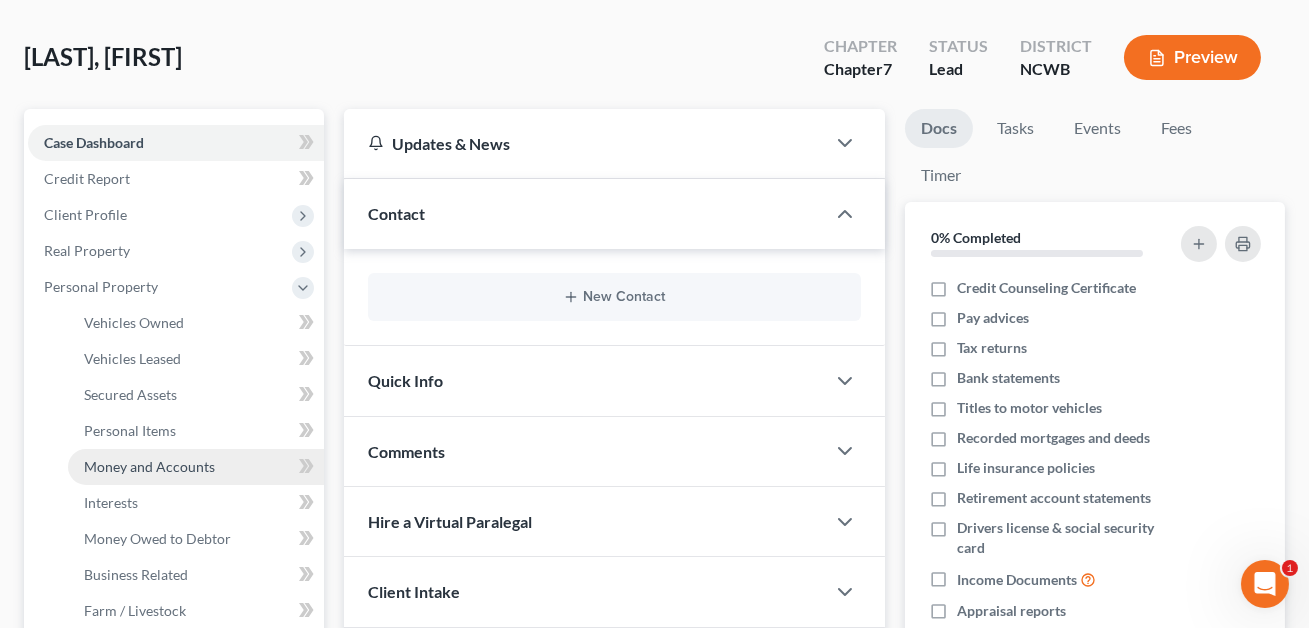scroll, scrollTop: 109, scrollLeft: 0, axis: vertical 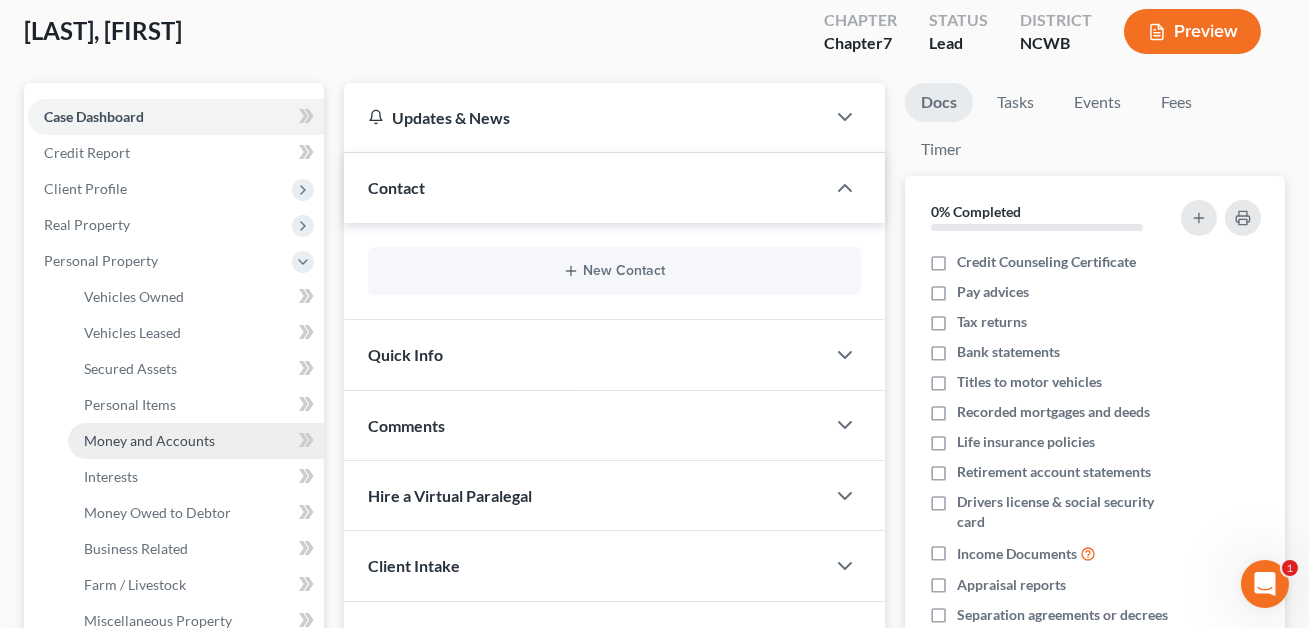 click on "Money and Accounts" at bounding box center (196, 441) 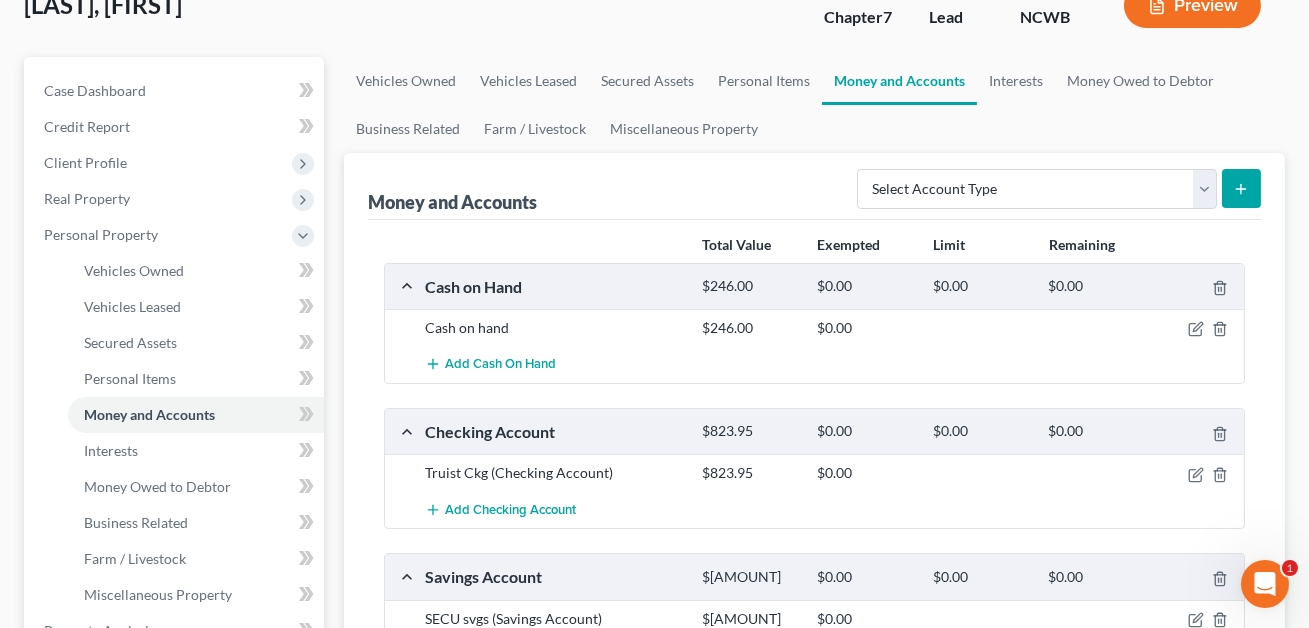 scroll, scrollTop: 342, scrollLeft: 0, axis: vertical 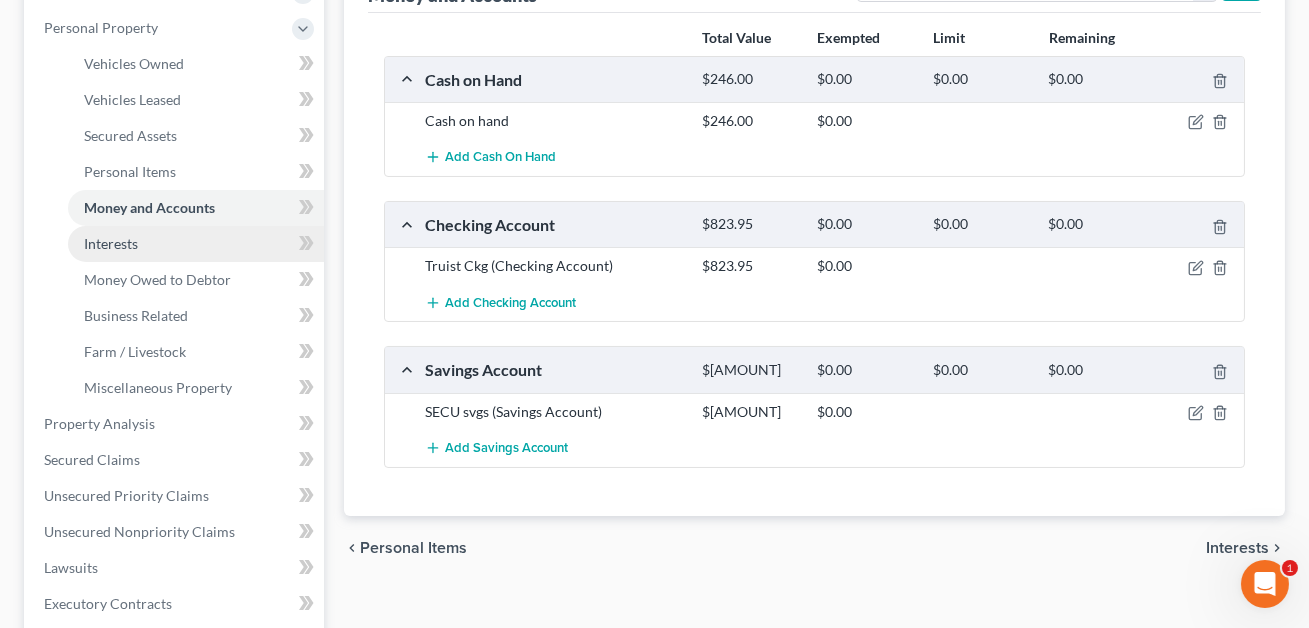 click on "Interests" at bounding box center (111, 243) 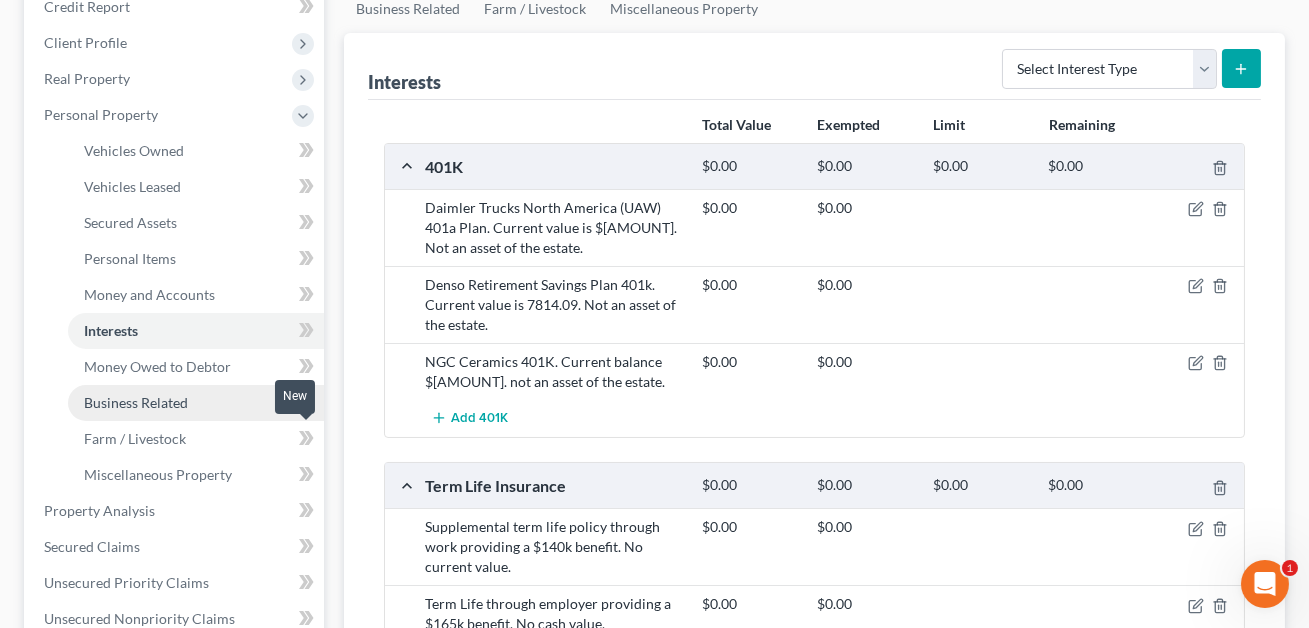 scroll, scrollTop: 240, scrollLeft: 0, axis: vertical 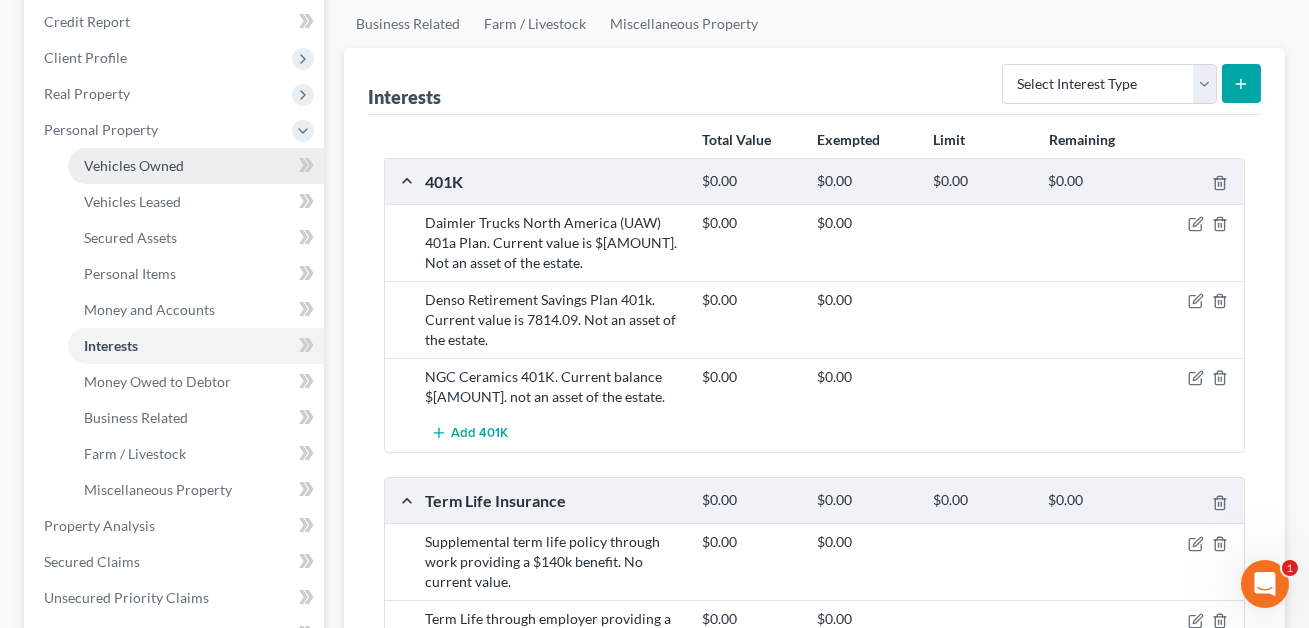 click on "Vehicles Owned" at bounding box center [134, 165] 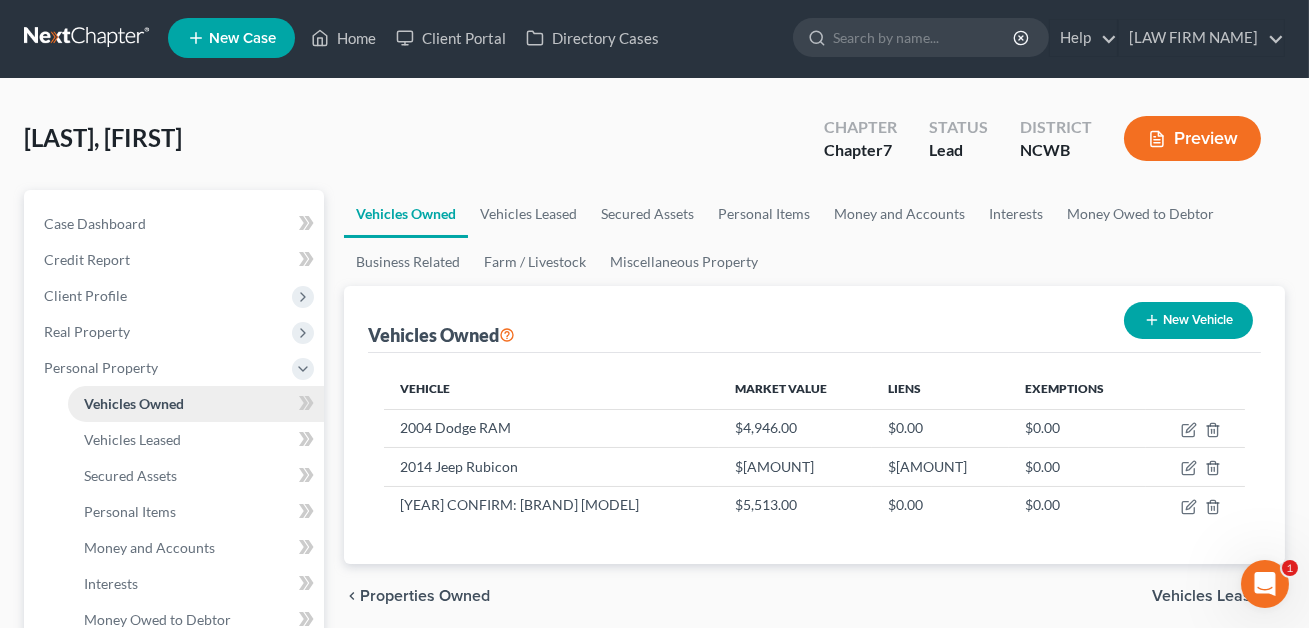 scroll, scrollTop: 0, scrollLeft: 0, axis: both 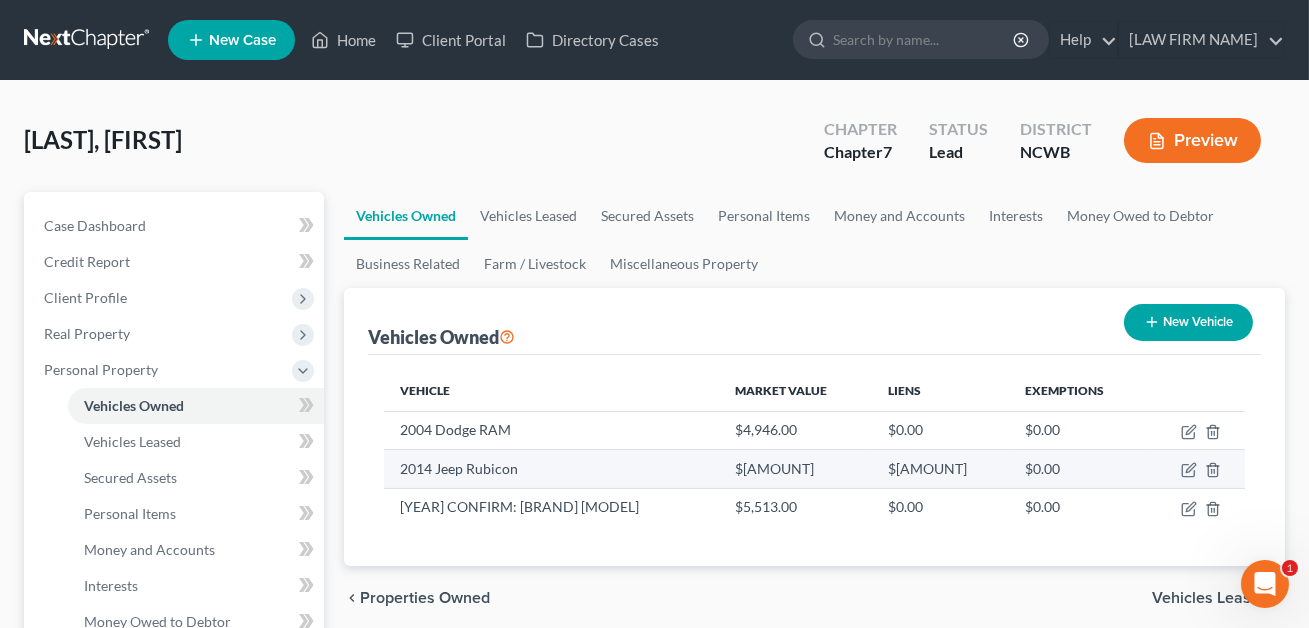 click on "2014 Jeep Rubicon" at bounding box center [551, 469] 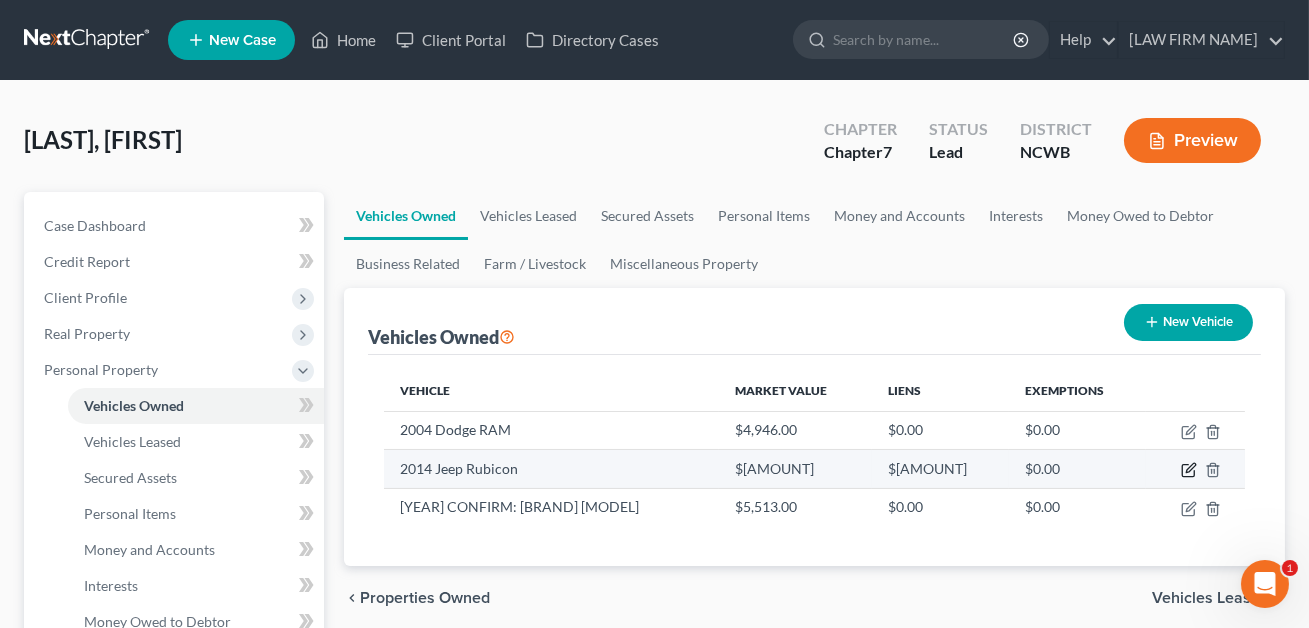 click 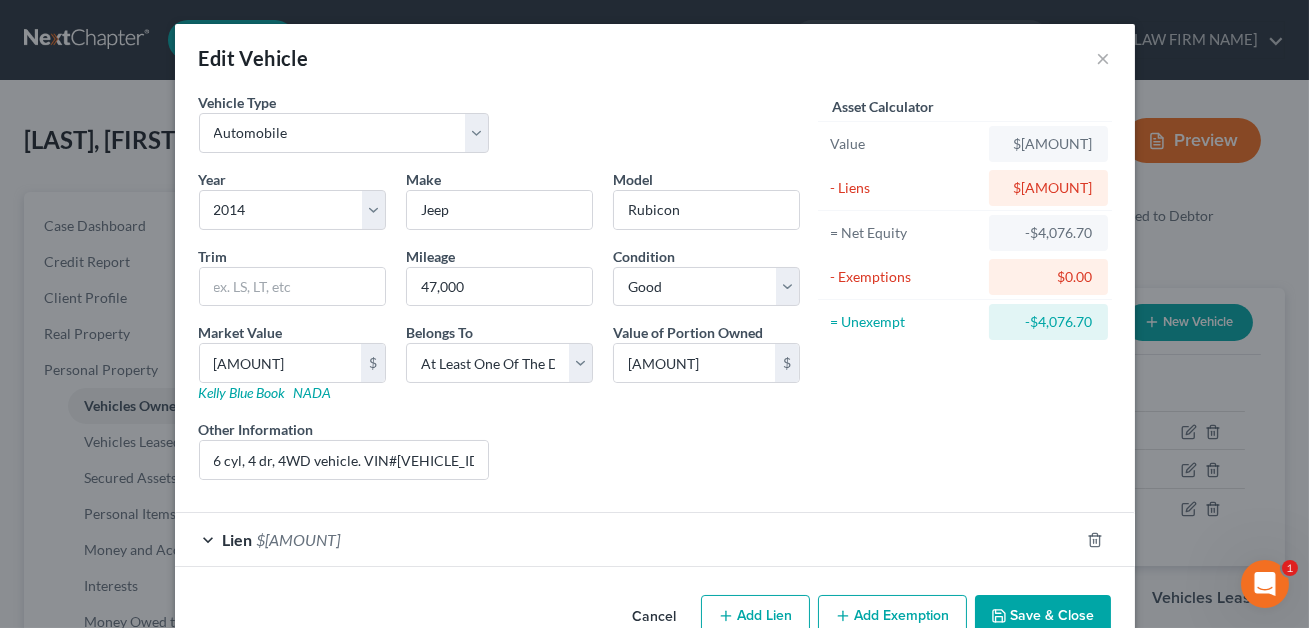 scroll, scrollTop: 47, scrollLeft: 0, axis: vertical 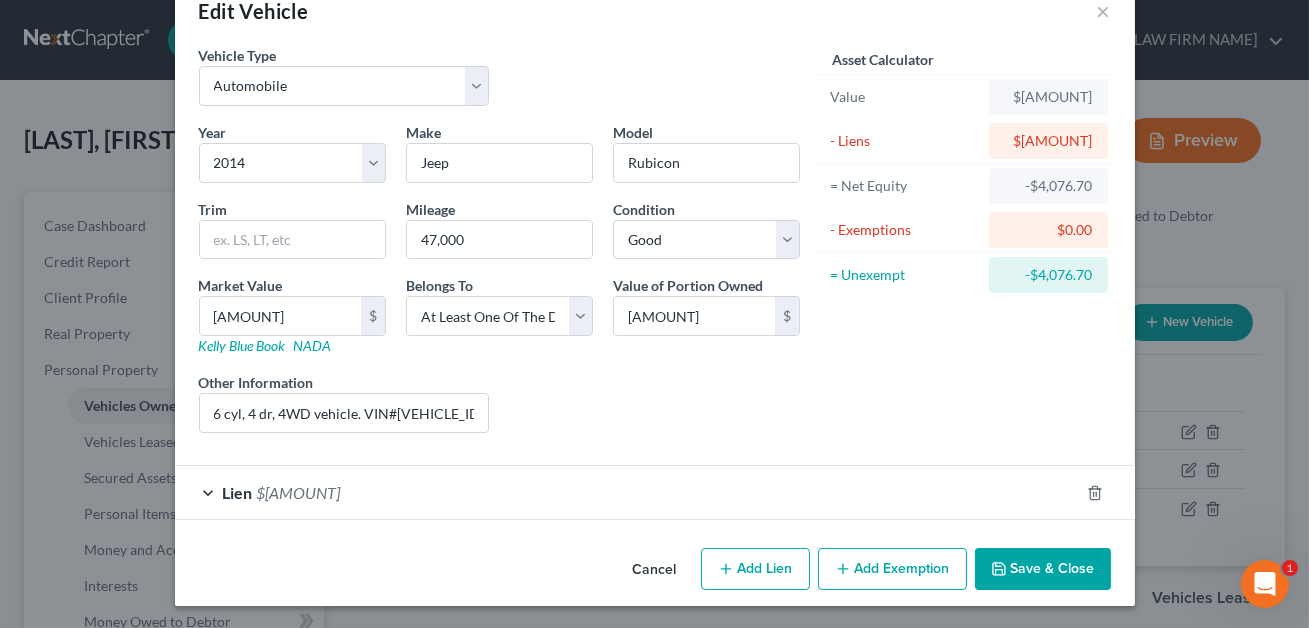 click on "Lien $[AMOUNT]" at bounding box center [627, 492] 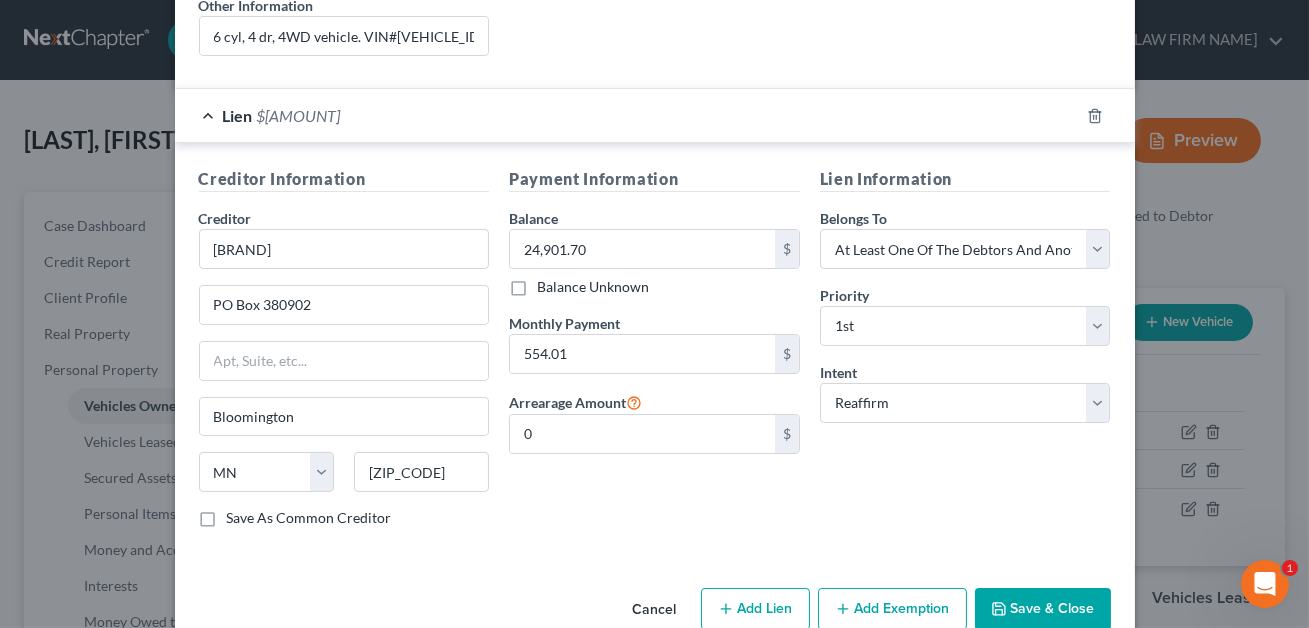 scroll, scrollTop: 437, scrollLeft: 0, axis: vertical 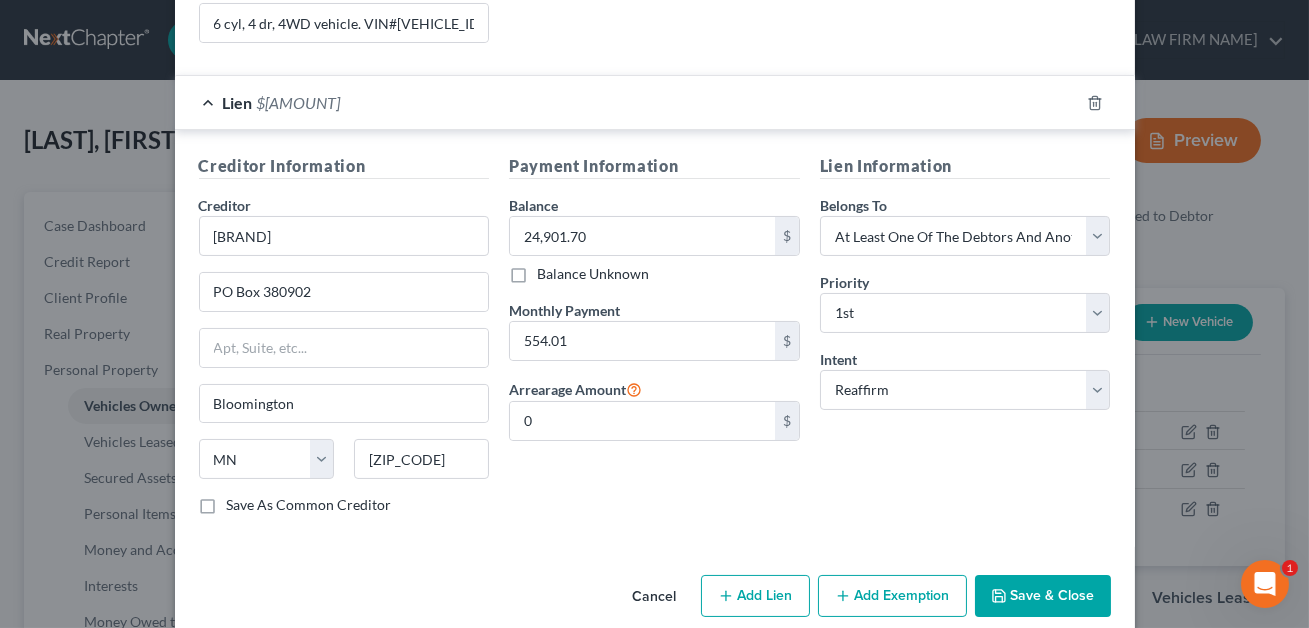 click on "Save & Close" at bounding box center (1043, 596) 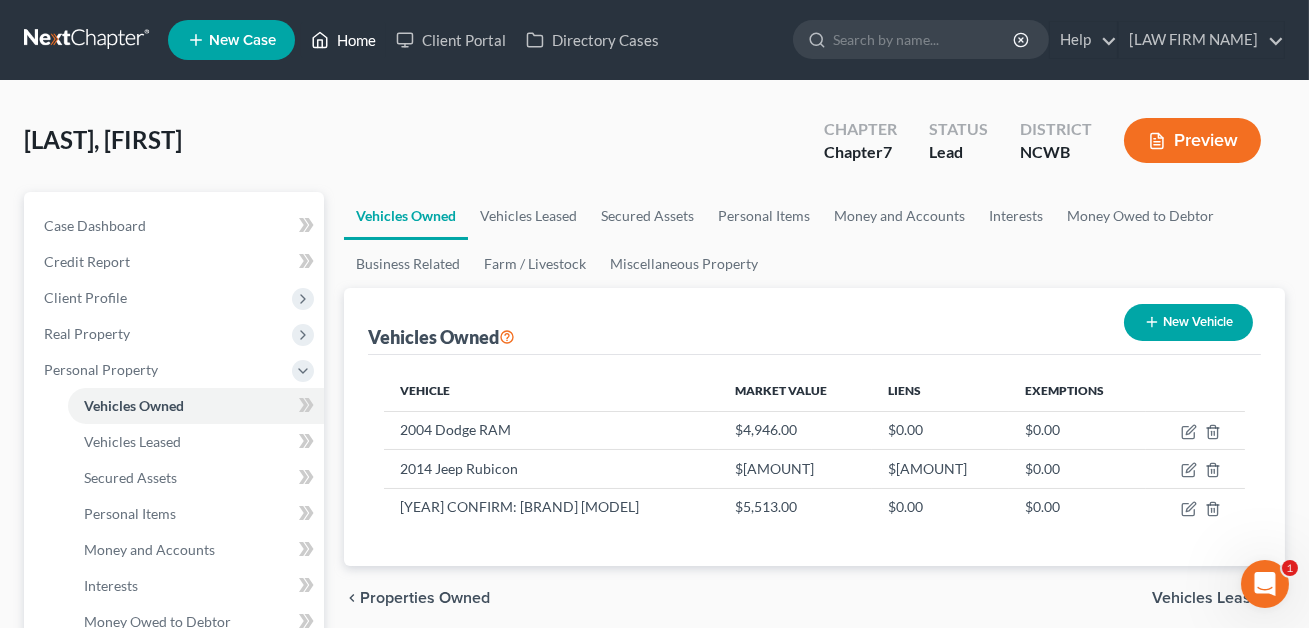 click on "Home" at bounding box center [343, 40] 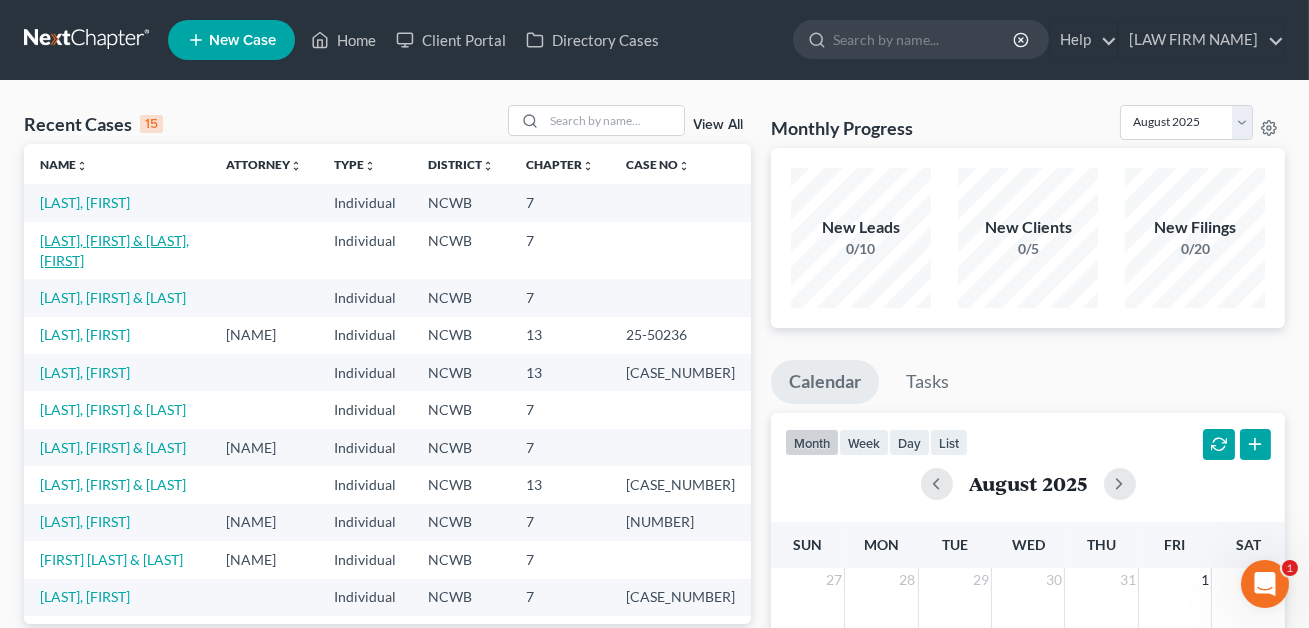 click on "[LAST], [FIRST] & [LAST], [FIRST]" at bounding box center (114, 250) 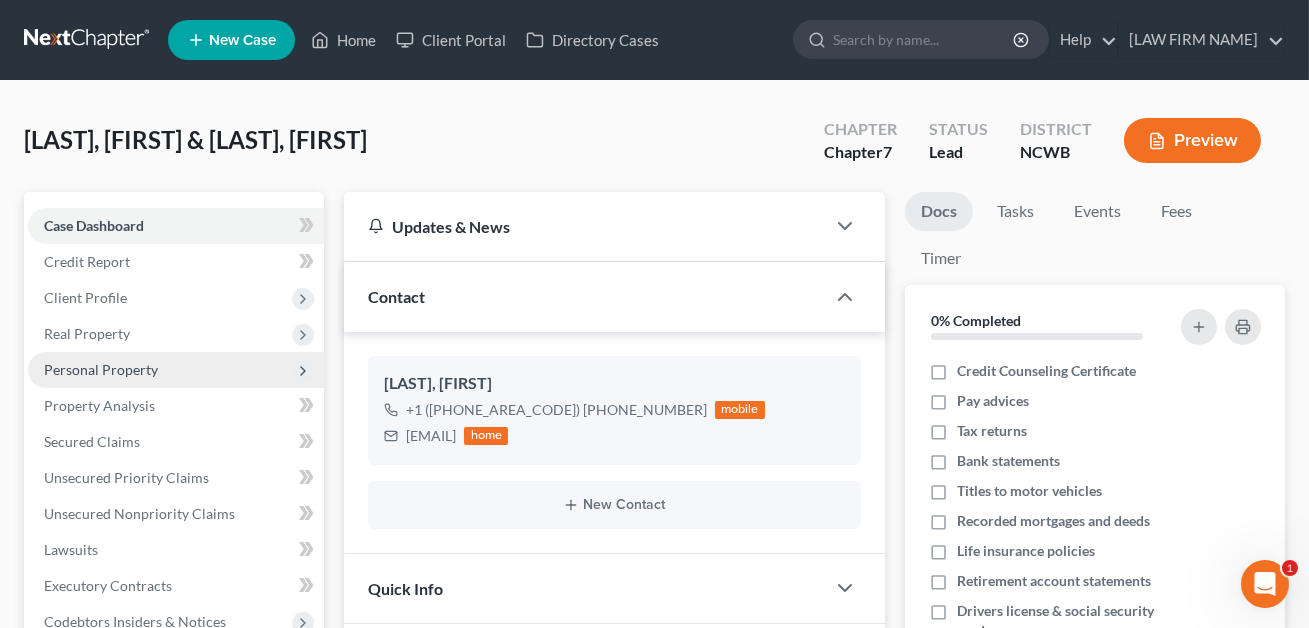 click on "Personal Property" at bounding box center [101, 369] 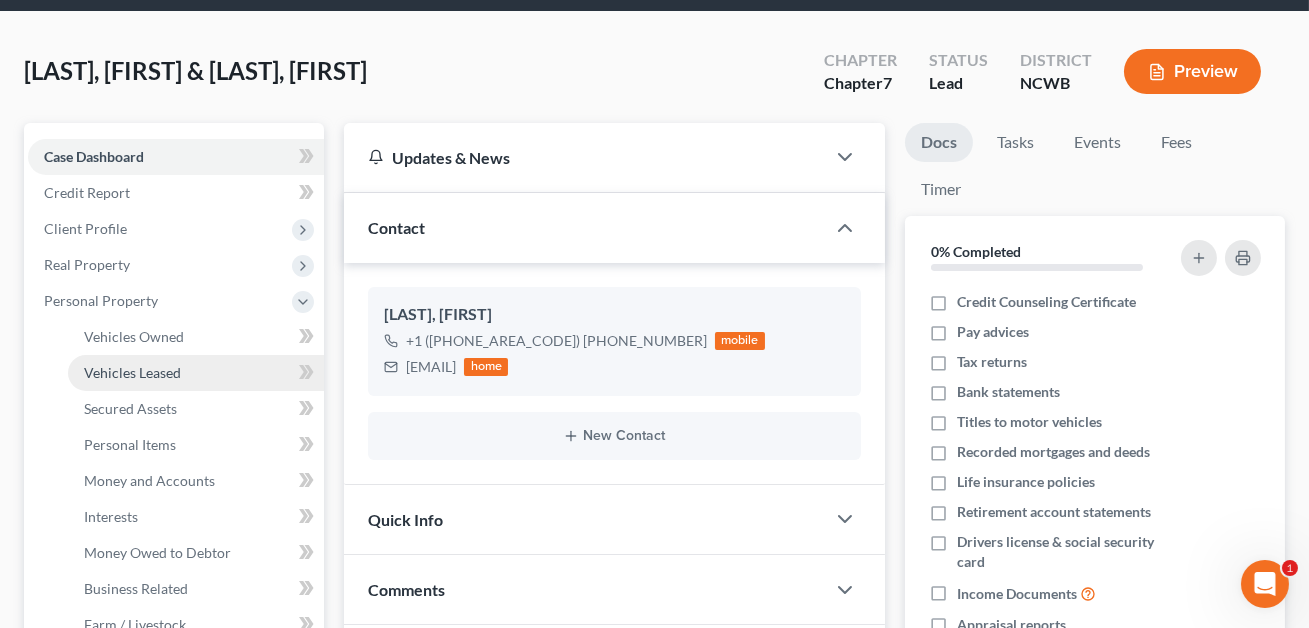 scroll, scrollTop: 78, scrollLeft: 0, axis: vertical 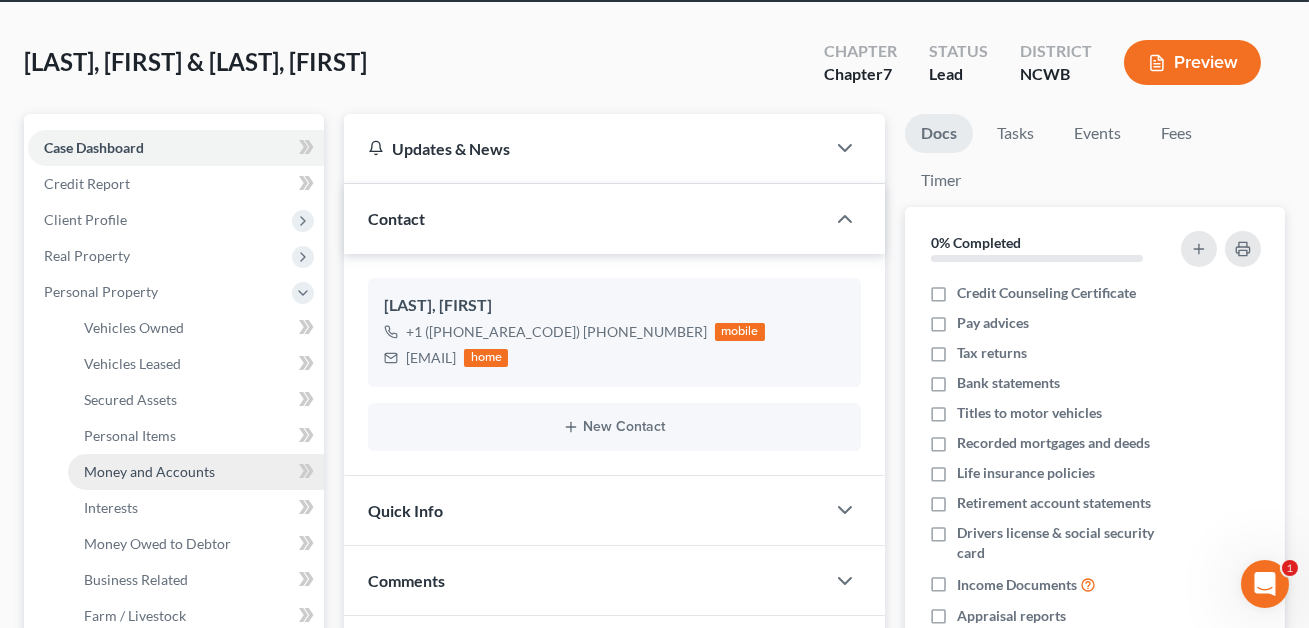 click on "Money and Accounts" at bounding box center [149, 471] 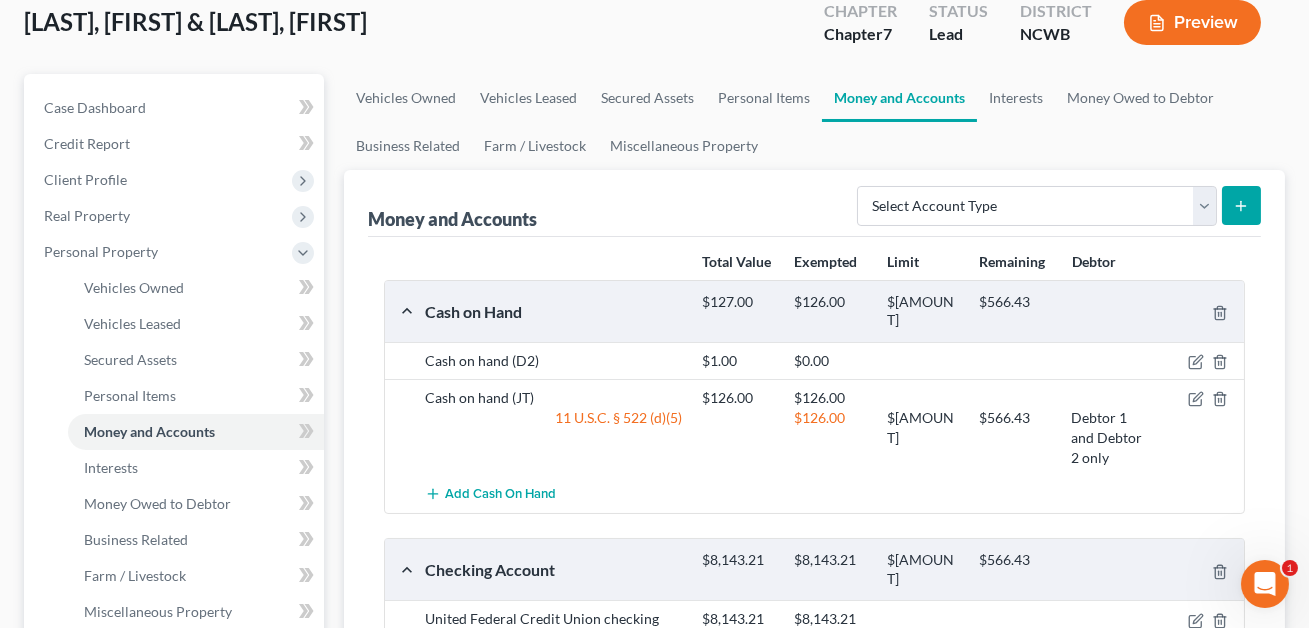 scroll, scrollTop: 0, scrollLeft: 0, axis: both 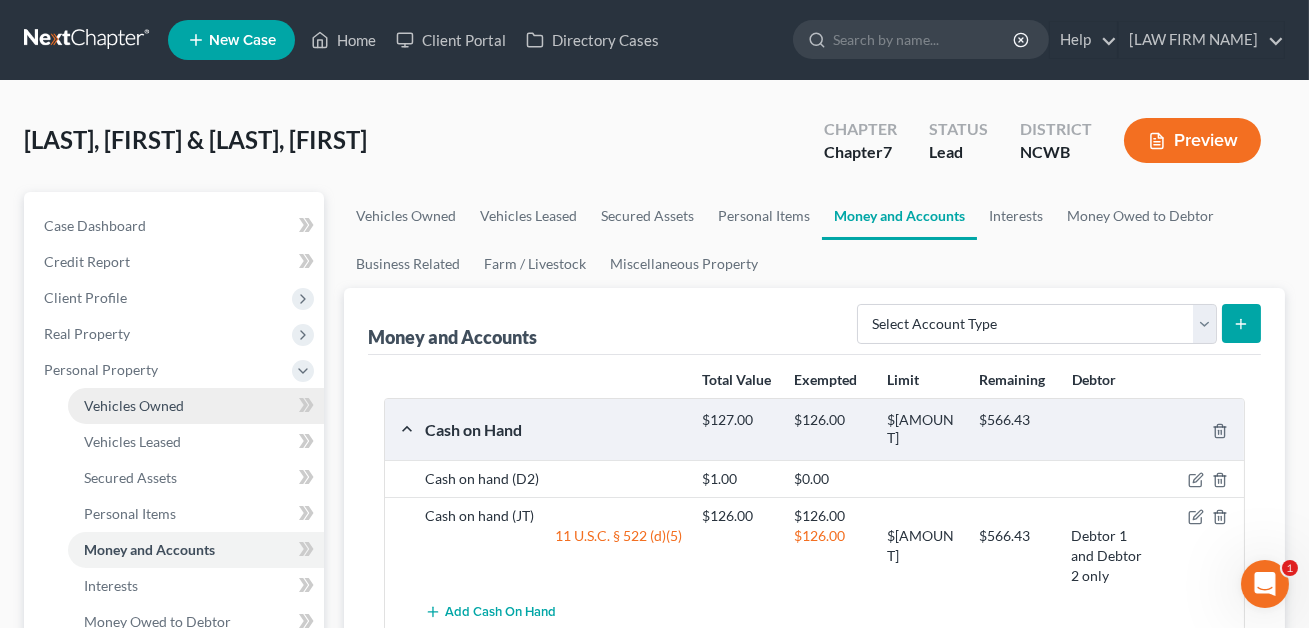 click on "Vehicles Owned" at bounding box center (134, 405) 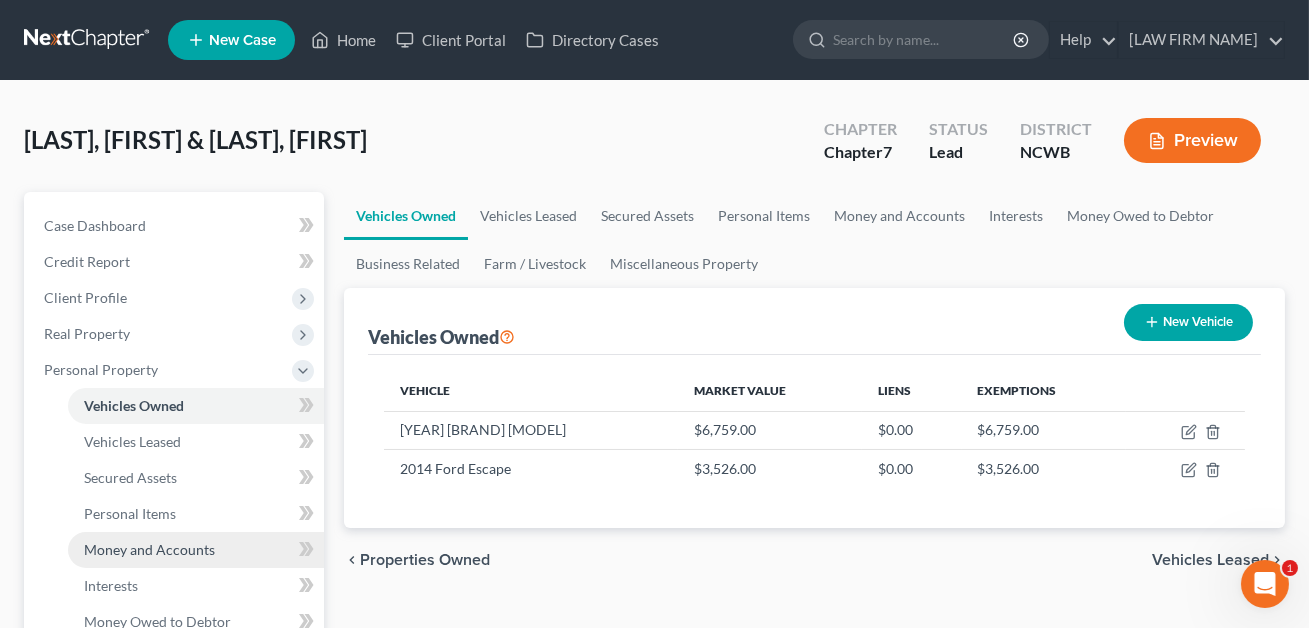 click on "Money and Accounts" at bounding box center [149, 549] 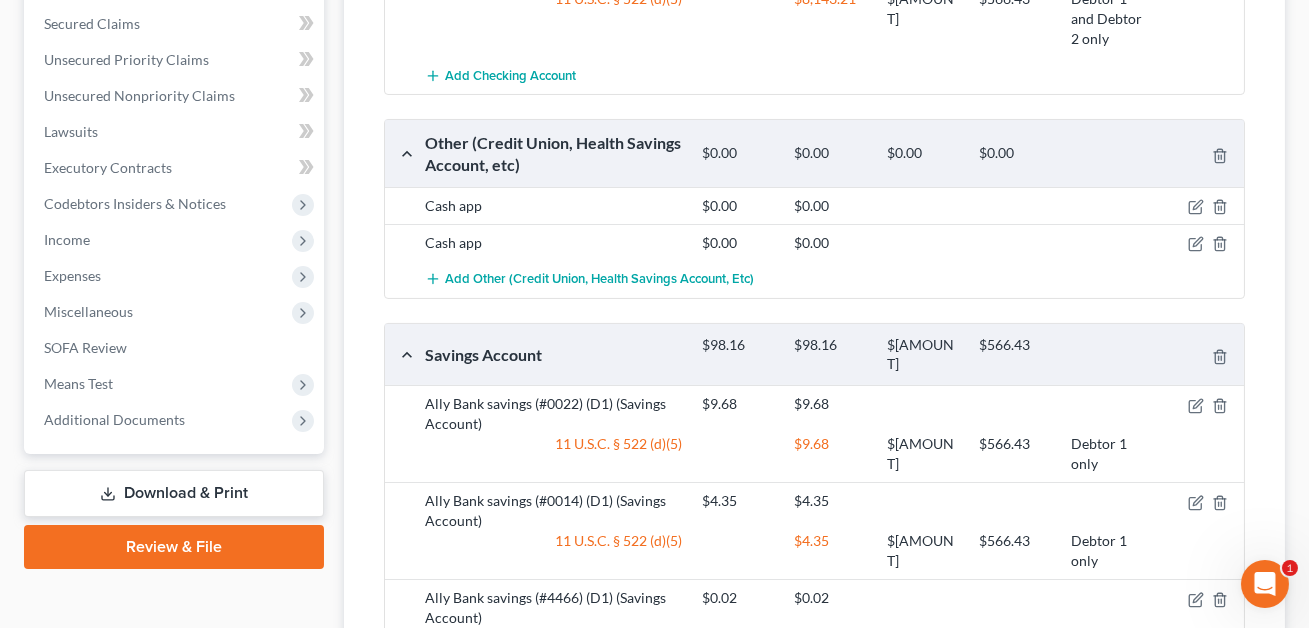 scroll, scrollTop: 777, scrollLeft: 0, axis: vertical 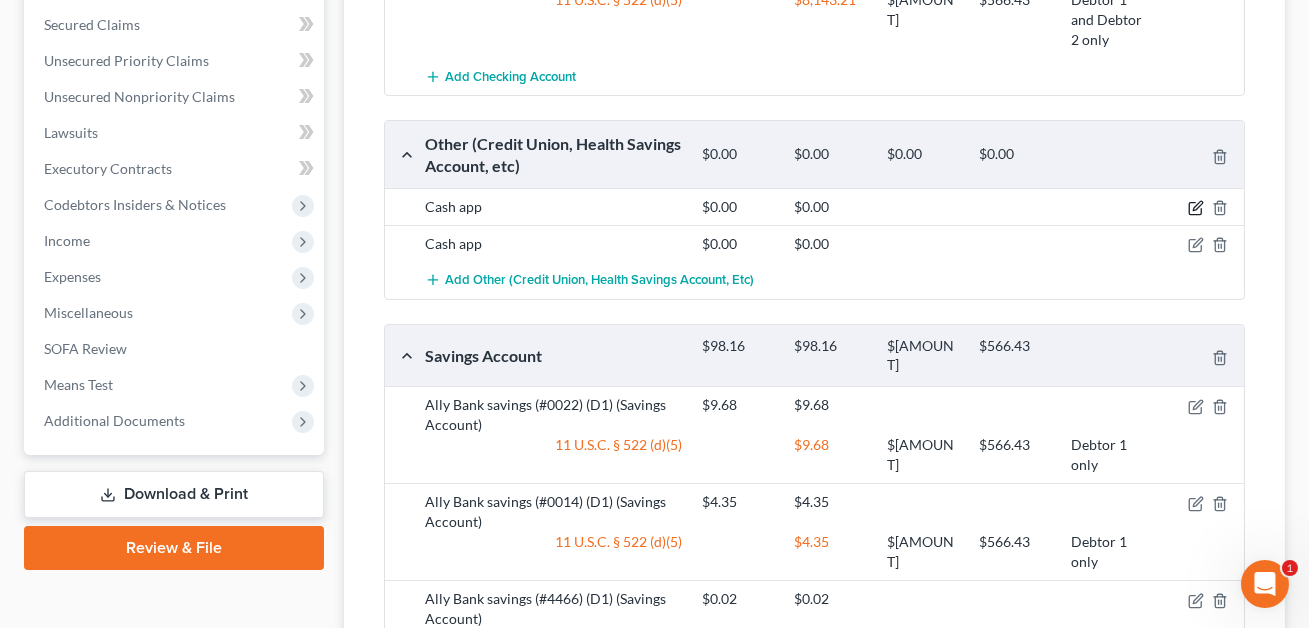 click 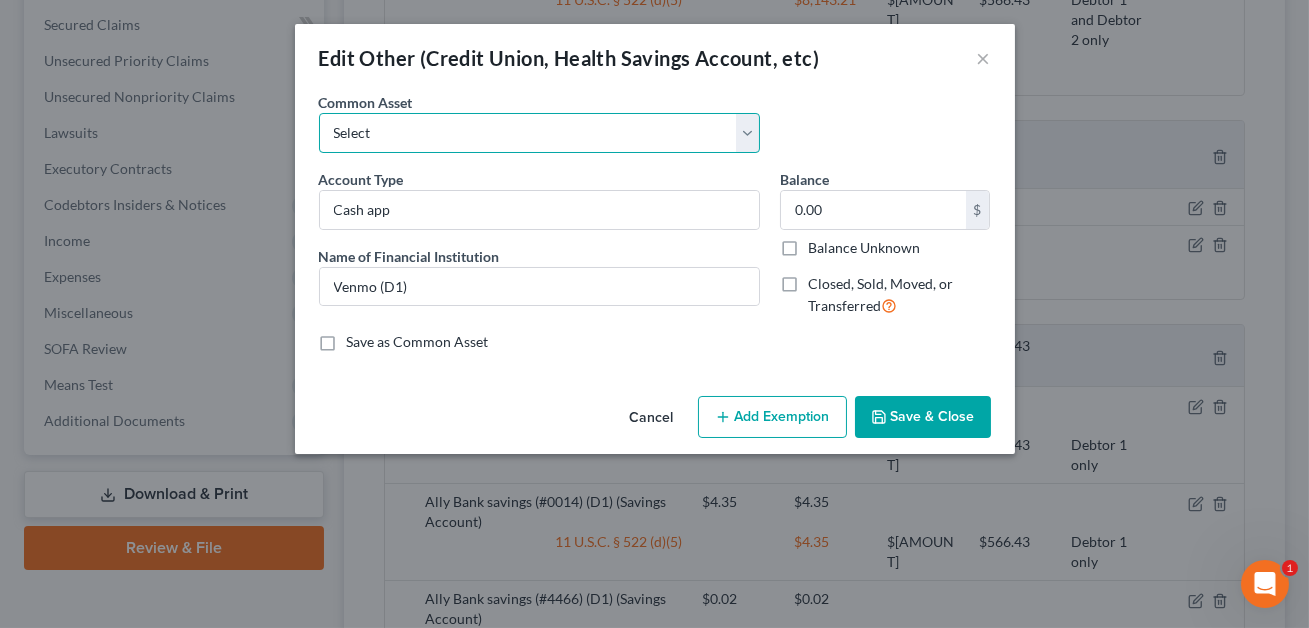 click on "Select FSA PayPal HSA IRA PayPal EFT Venmo Cash App Cryptocurrency Zelle Cryptocurrency: NEED Details Apple Pay EBT  Card" at bounding box center [539, 133] 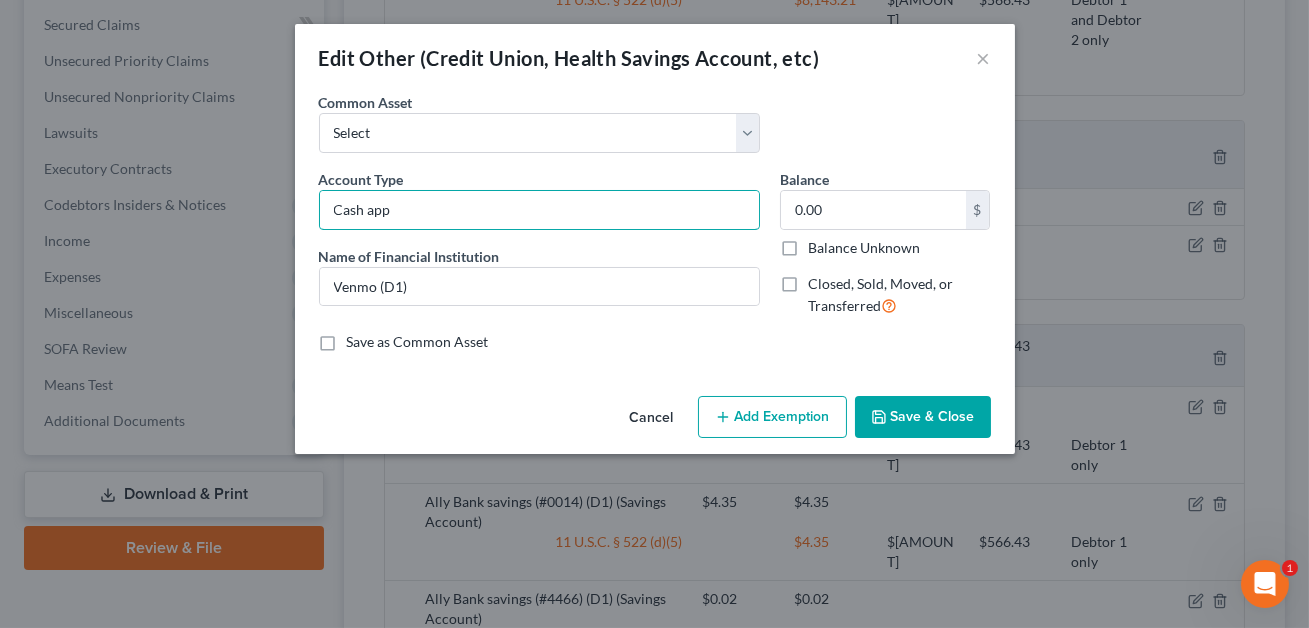 drag, startPoint x: 426, startPoint y: 209, endPoint x: 314, endPoint y: 210, distance: 112.00446 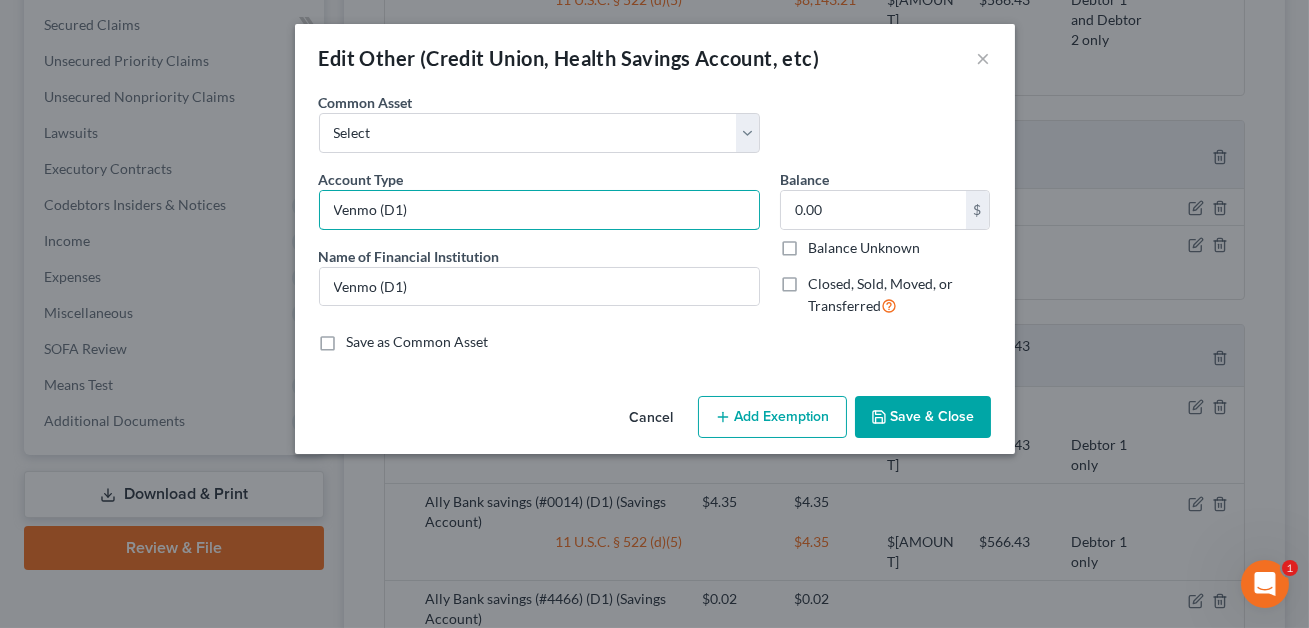 type on "Venmo (D1)" 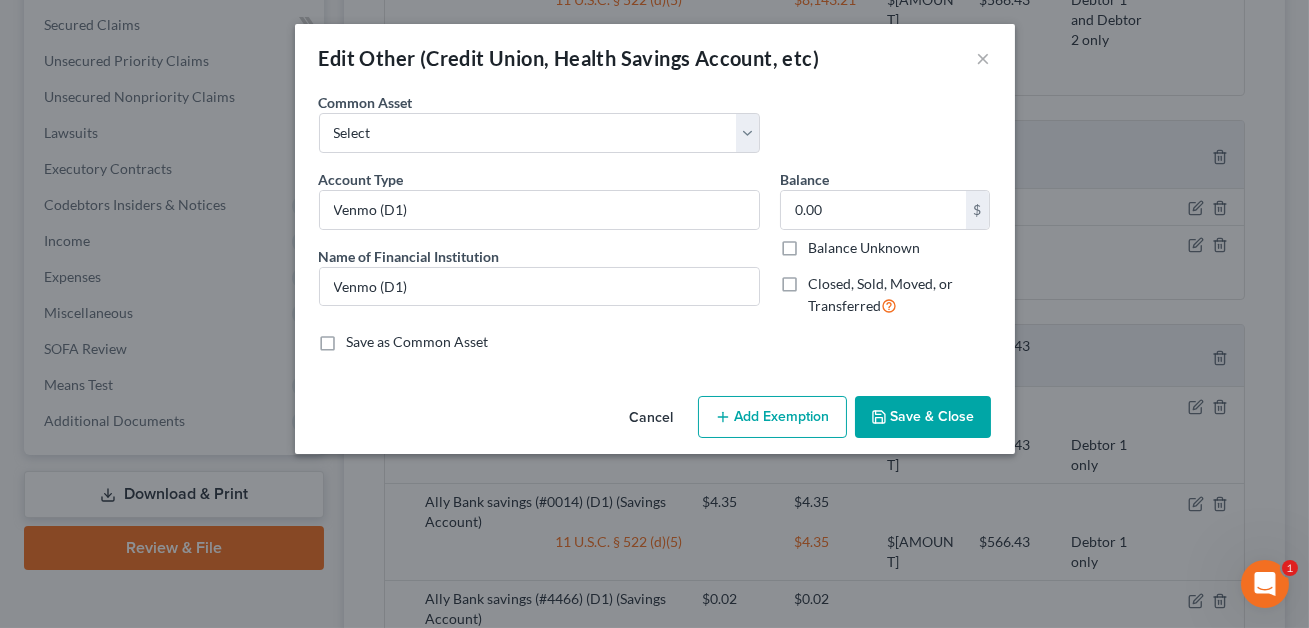 click 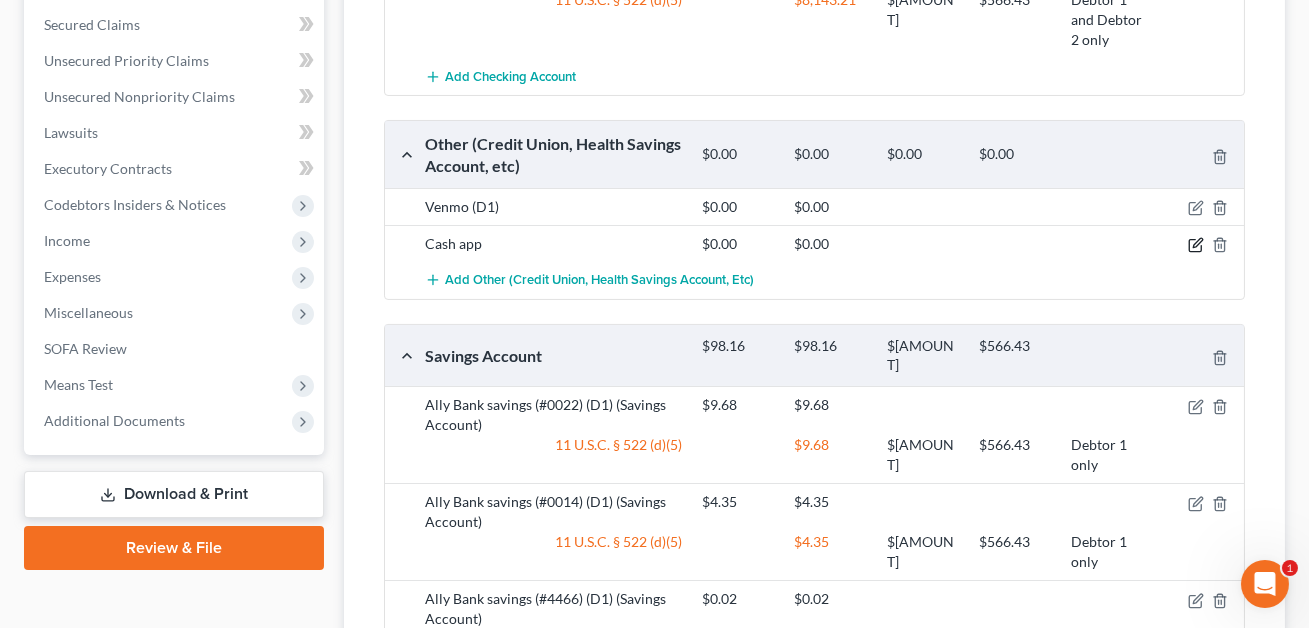 click 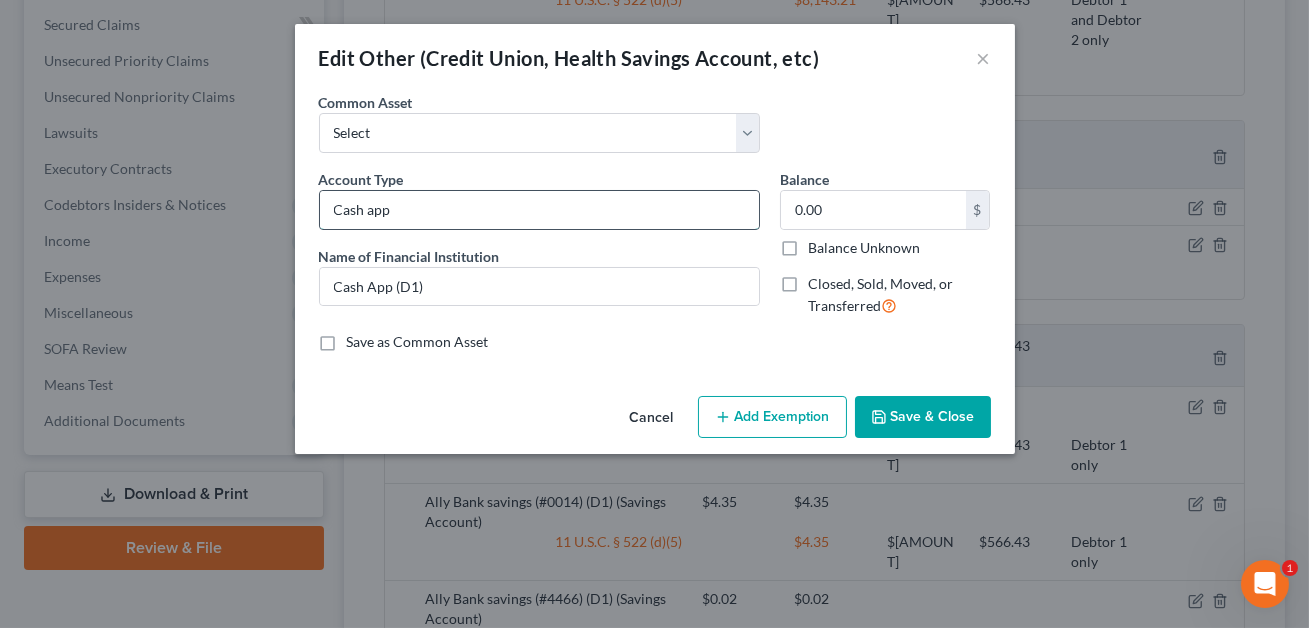 click on "Cash app" at bounding box center (539, 210) 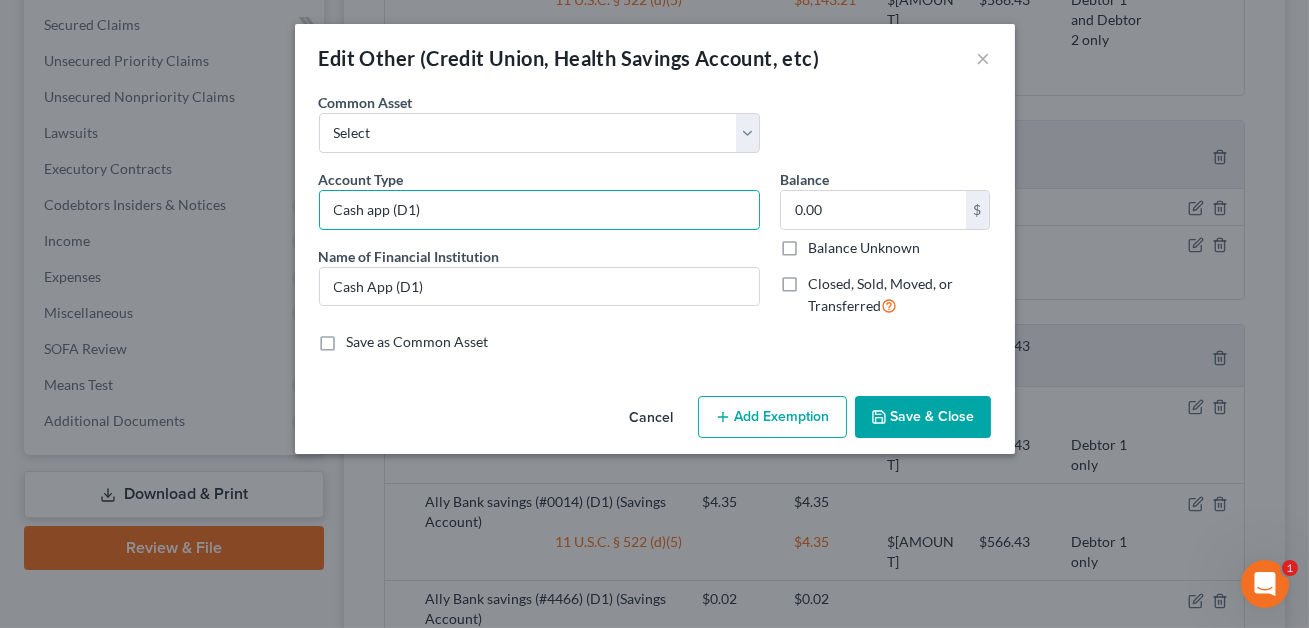 type on "Cash app (D1)" 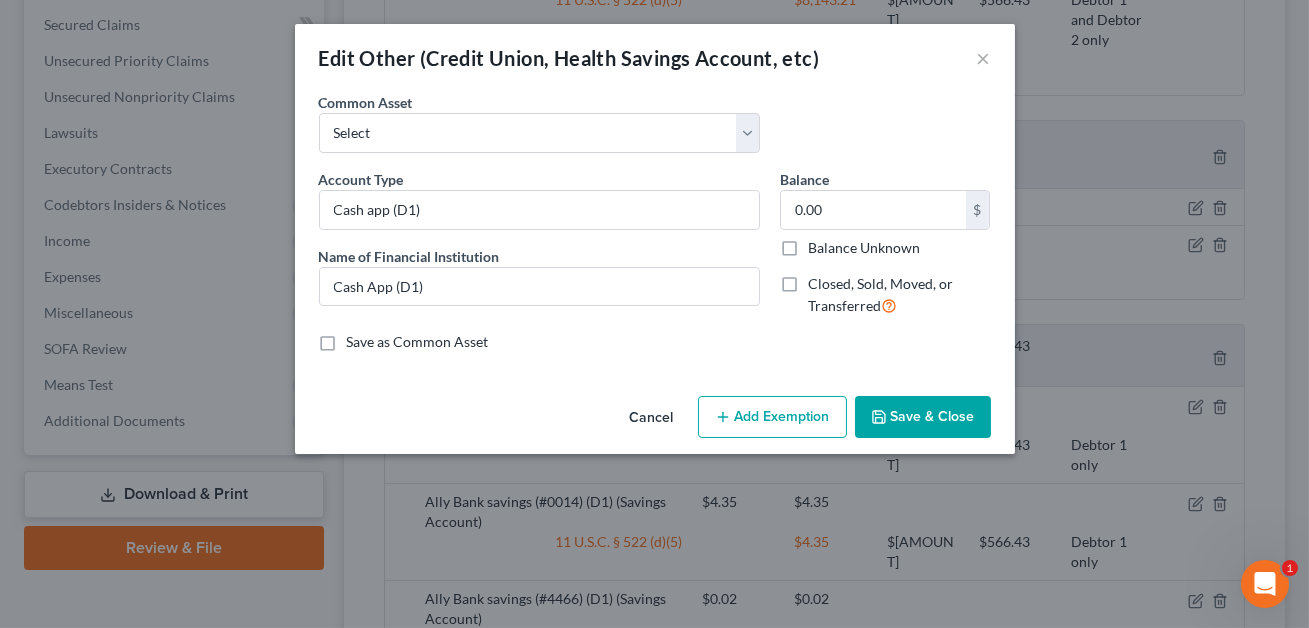 click on "Save & Close" at bounding box center (923, 417) 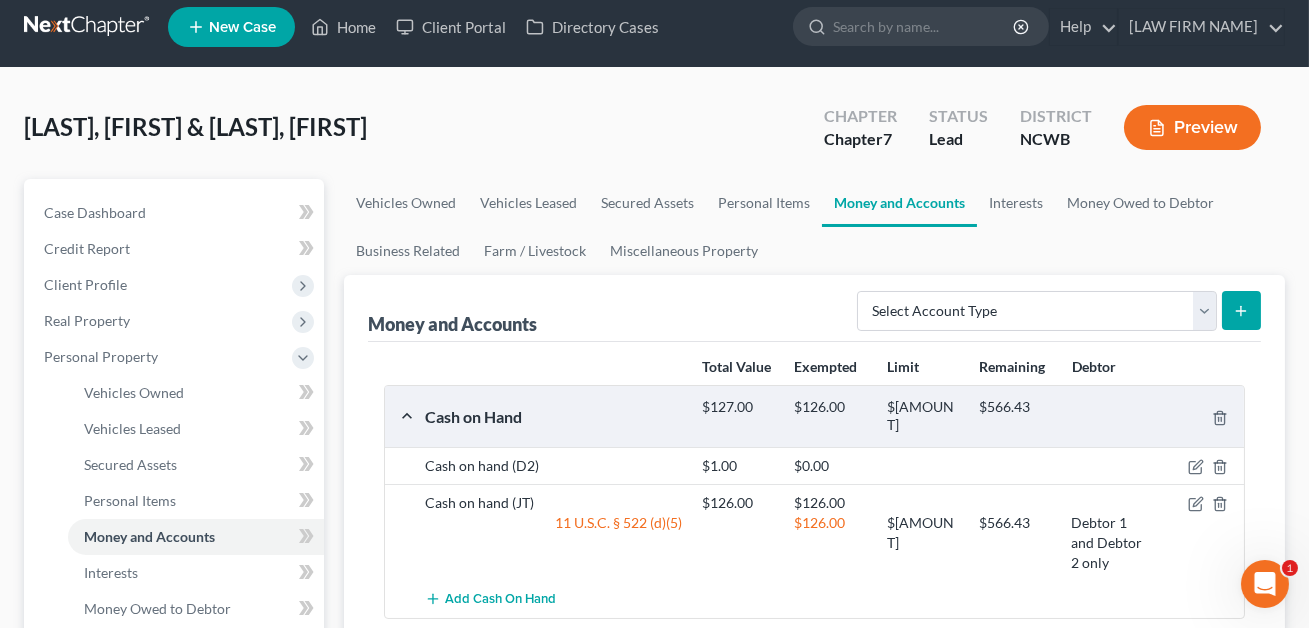 scroll, scrollTop: 0, scrollLeft: 0, axis: both 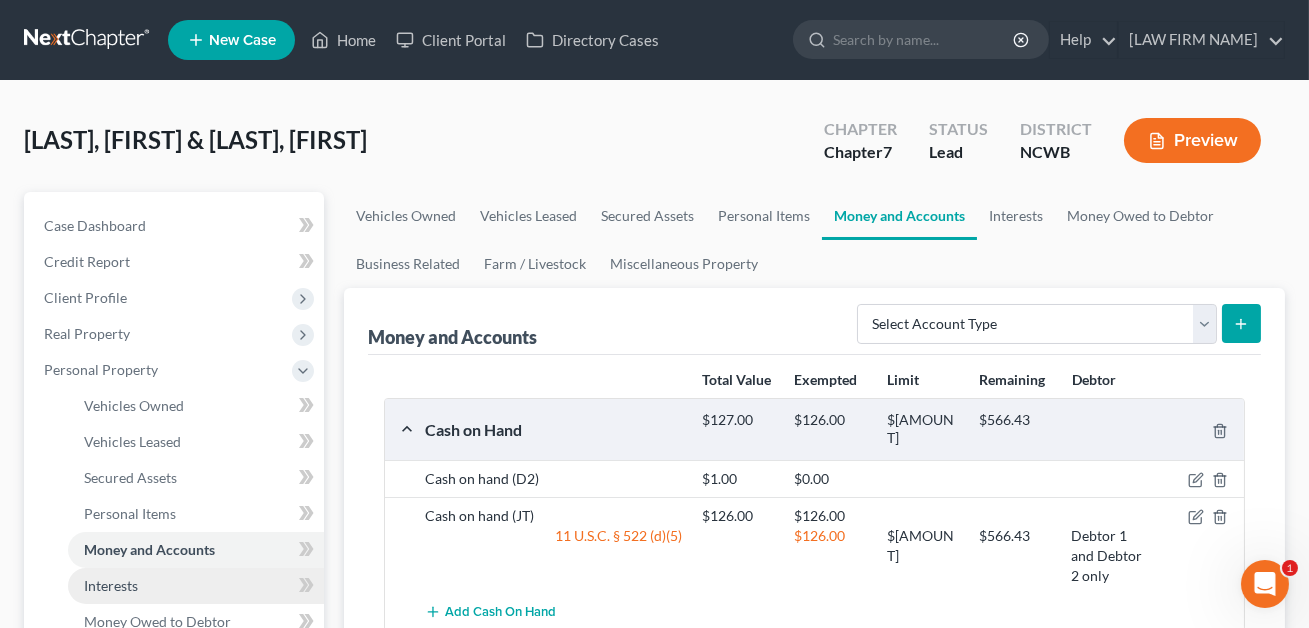 click on "Interests" at bounding box center (111, 585) 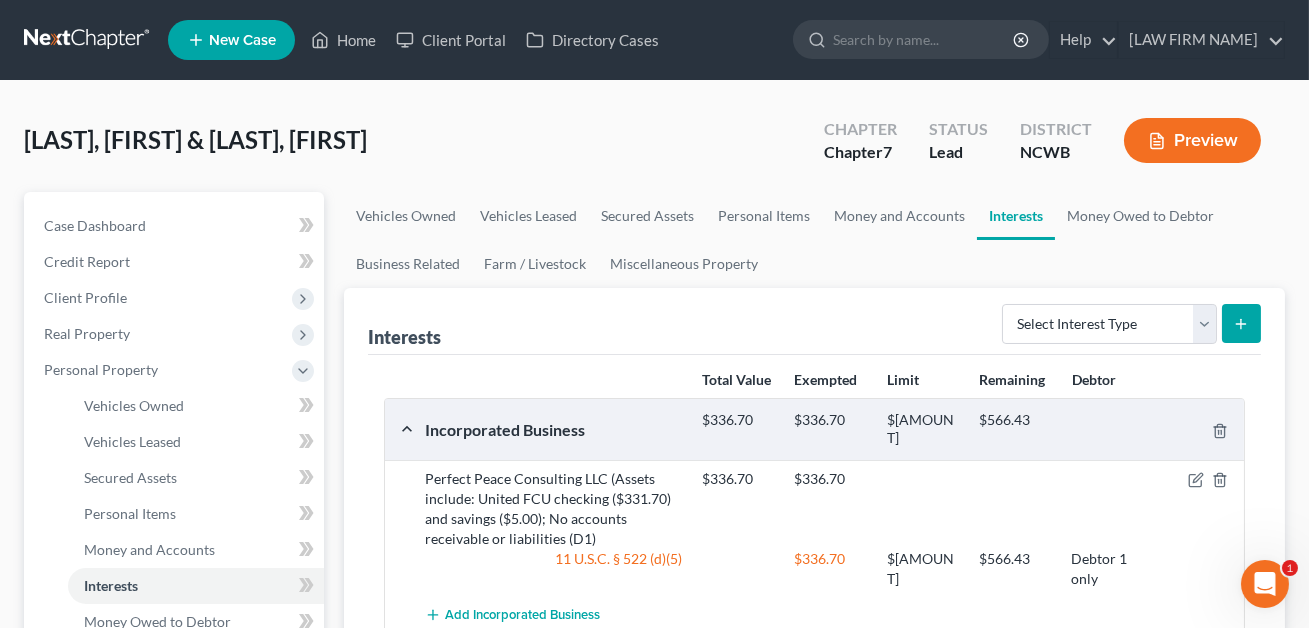 scroll, scrollTop: 792, scrollLeft: 0, axis: vertical 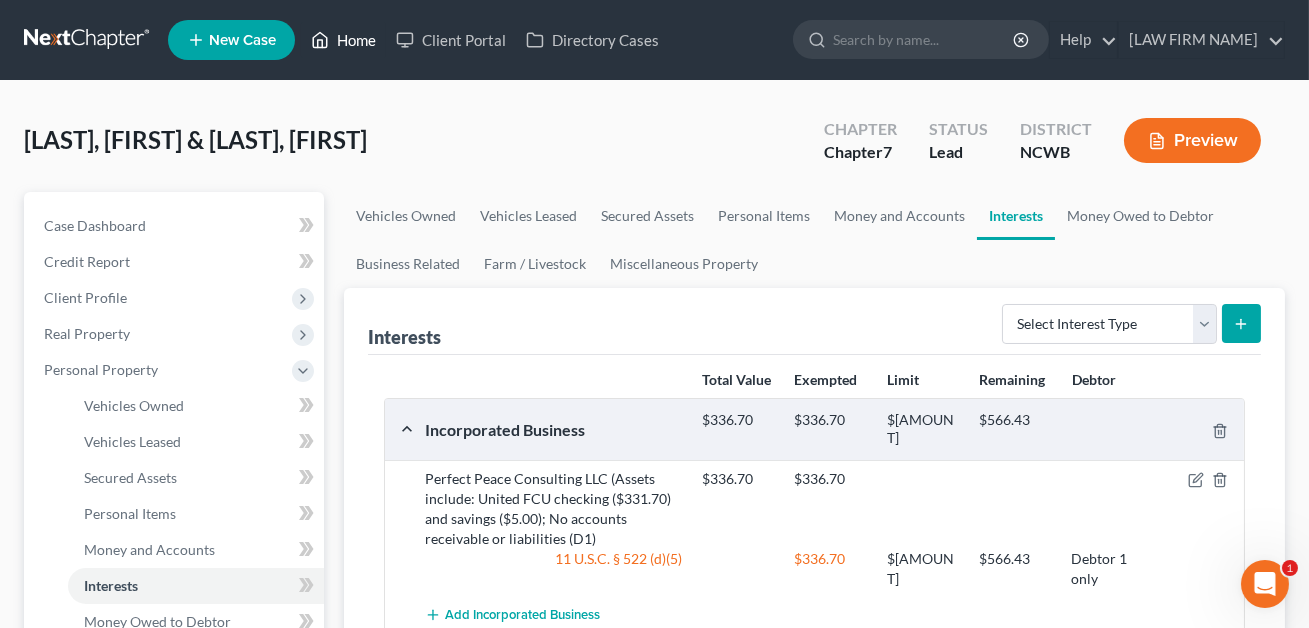 click on "Home" at bounding box center [343, 40] 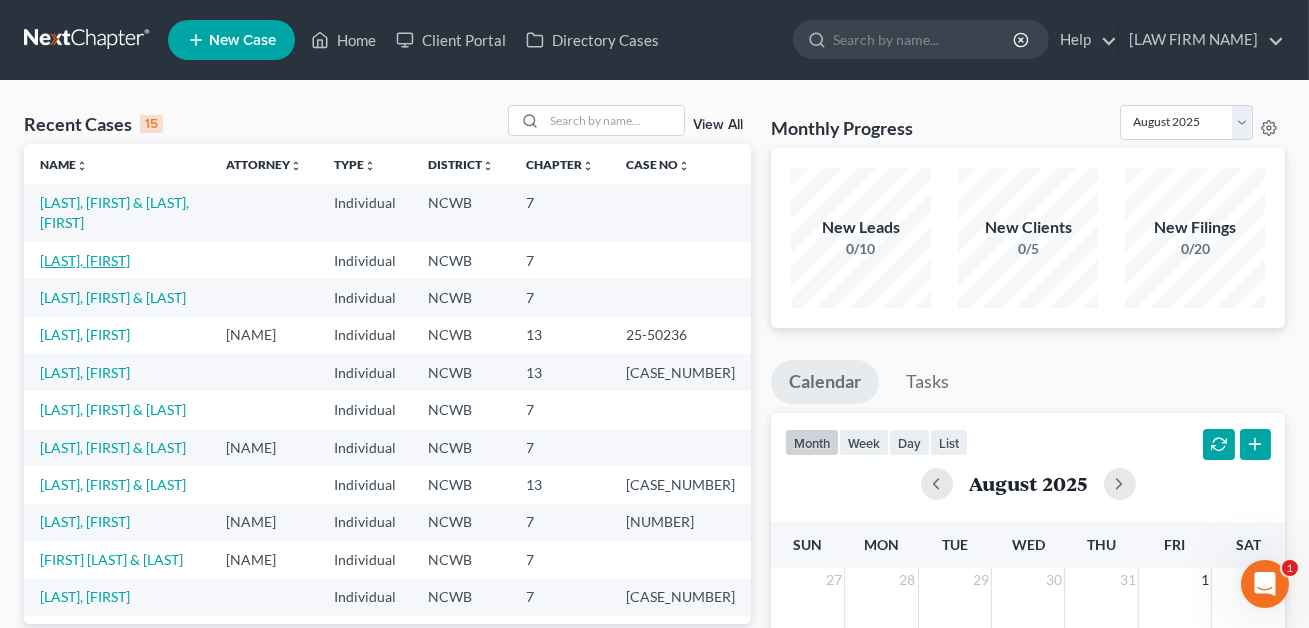 click on "[LAST], [FIRST]" at bounding box center (85, 260) 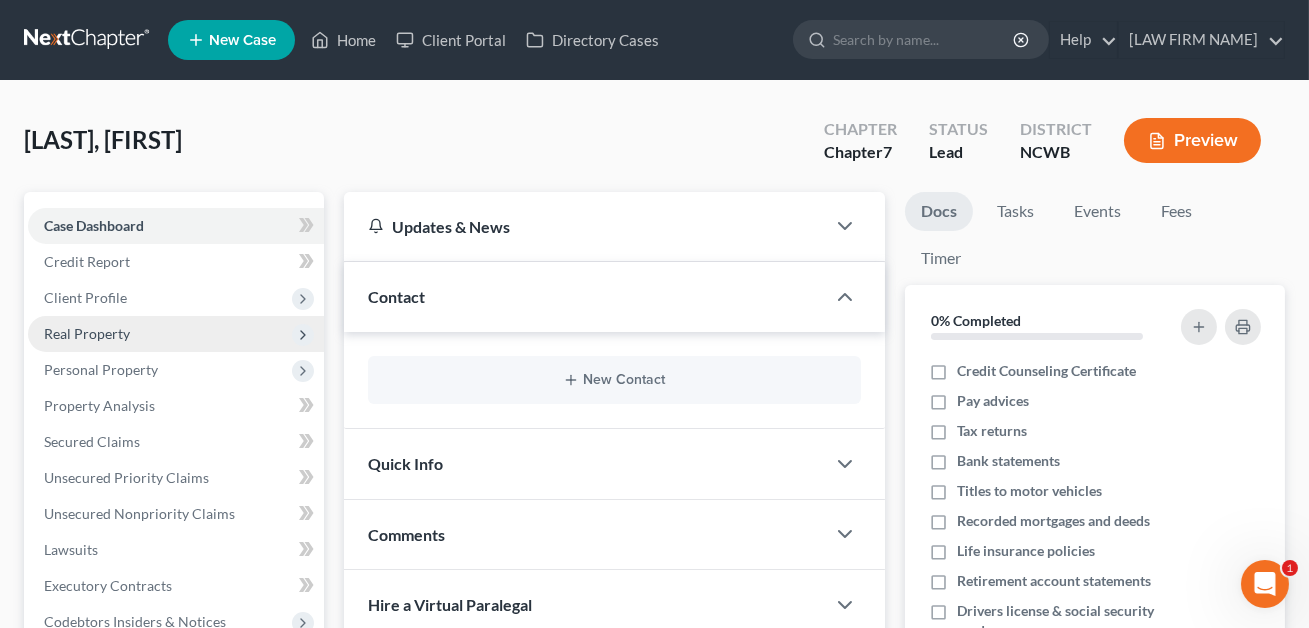 click on "Real Property" at bounding box center [87, 333] 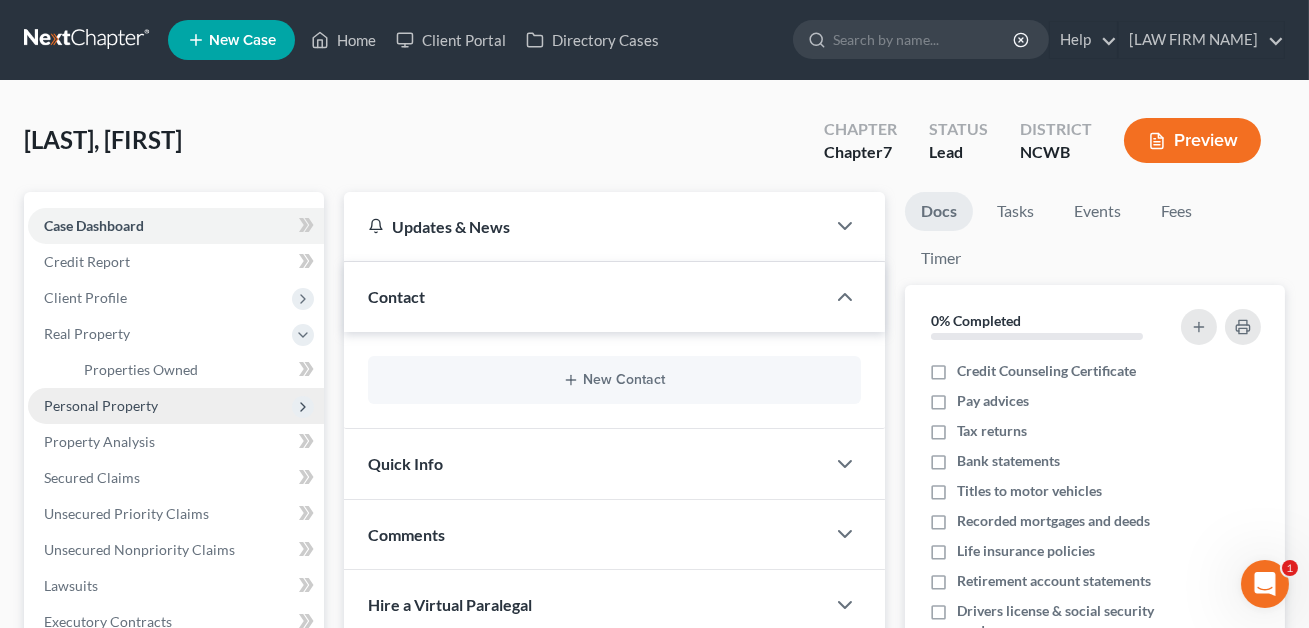 click on "Personal Property" at bounding box center (176, 406) 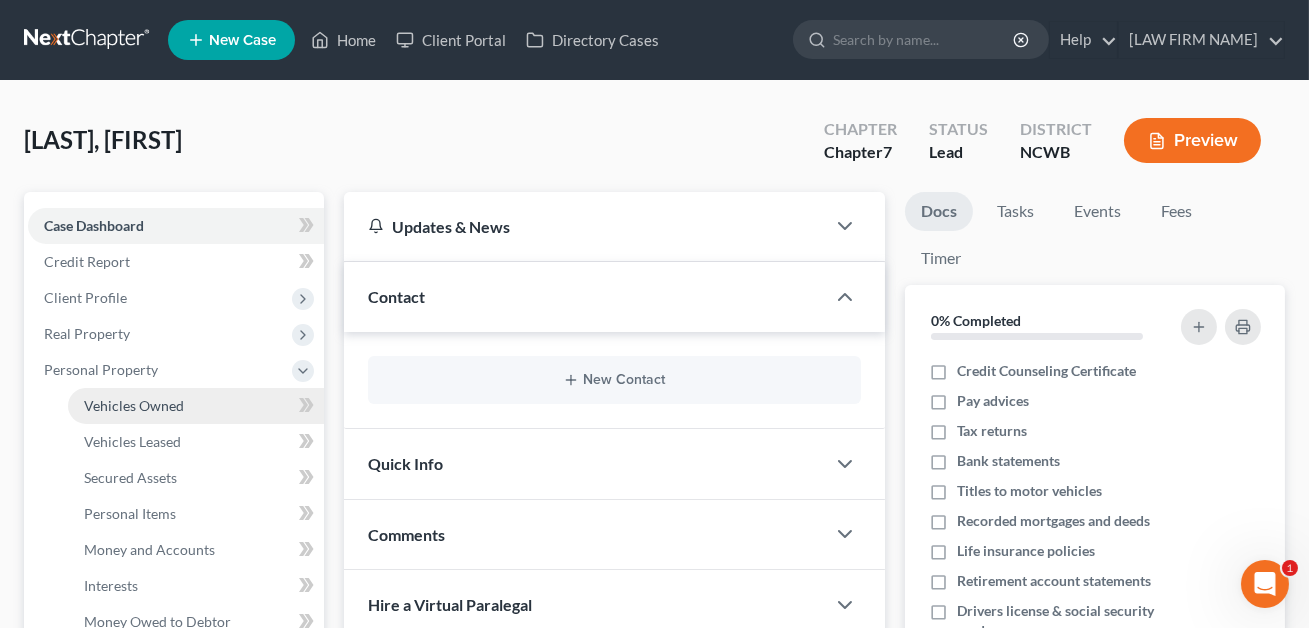 click on "Vehicles Owned" at bounding box center (134, 405) 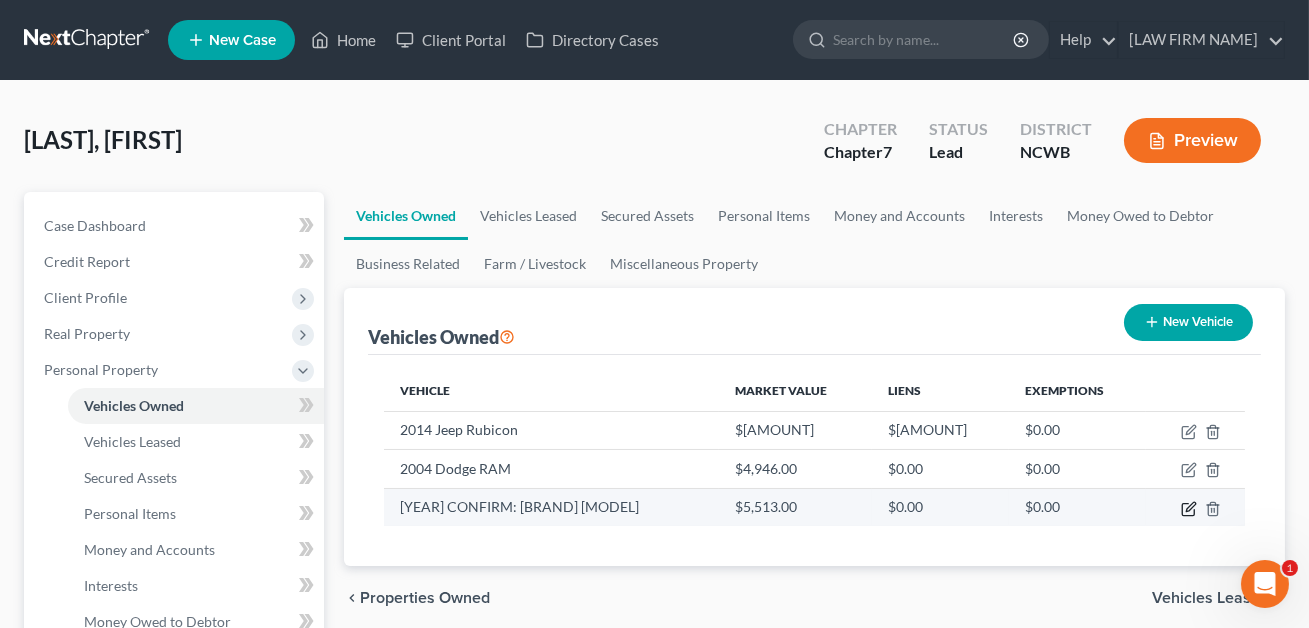 click 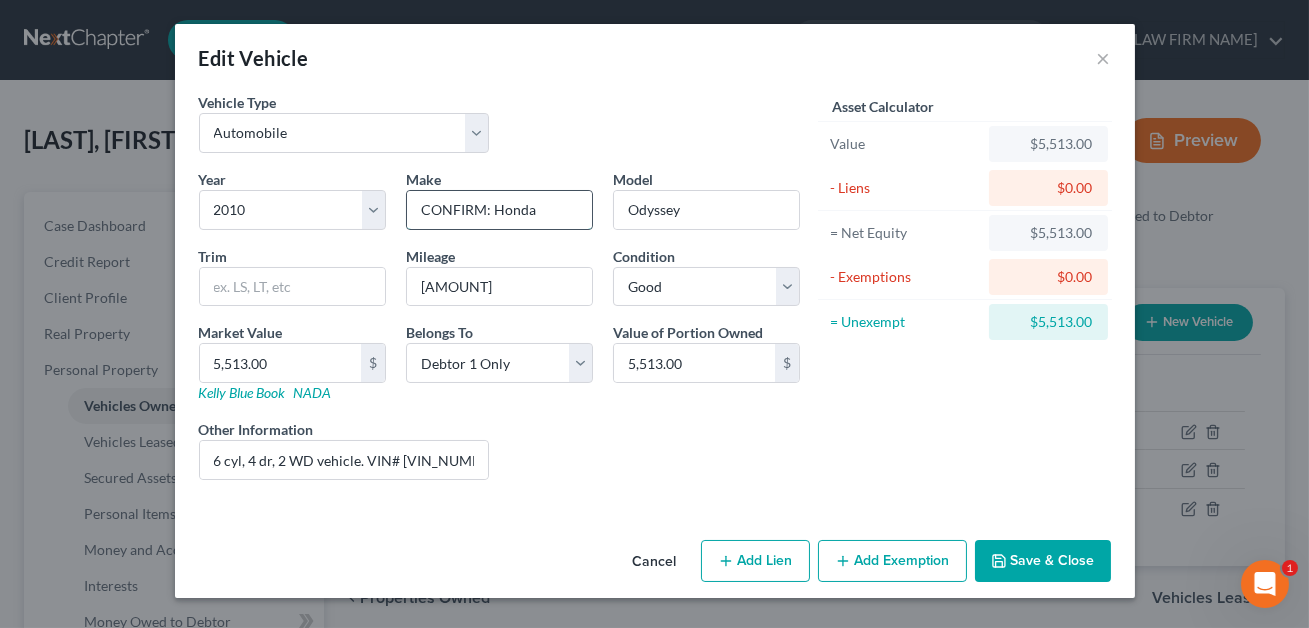 drag, startPoint x: 491, startPoint y: 210, endPoint x: 418, endPoint y: 206, distance: 73.109505 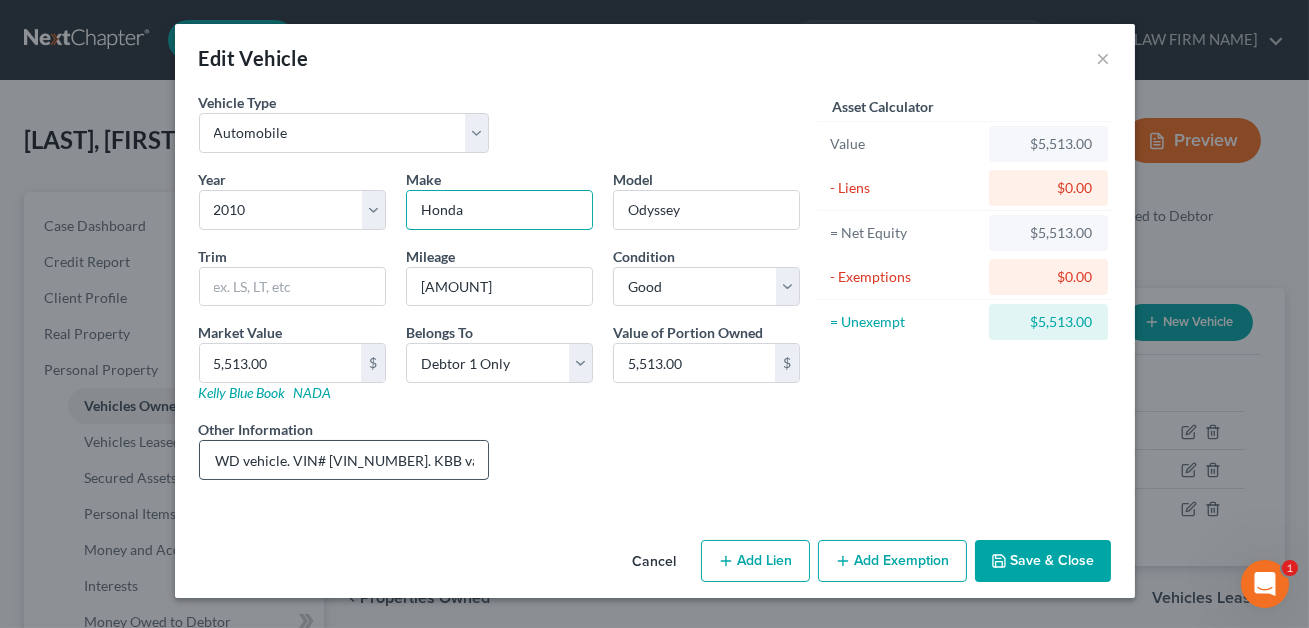 scroll, scrollTop: 0, scrollLeft: 84, axis: horizontal 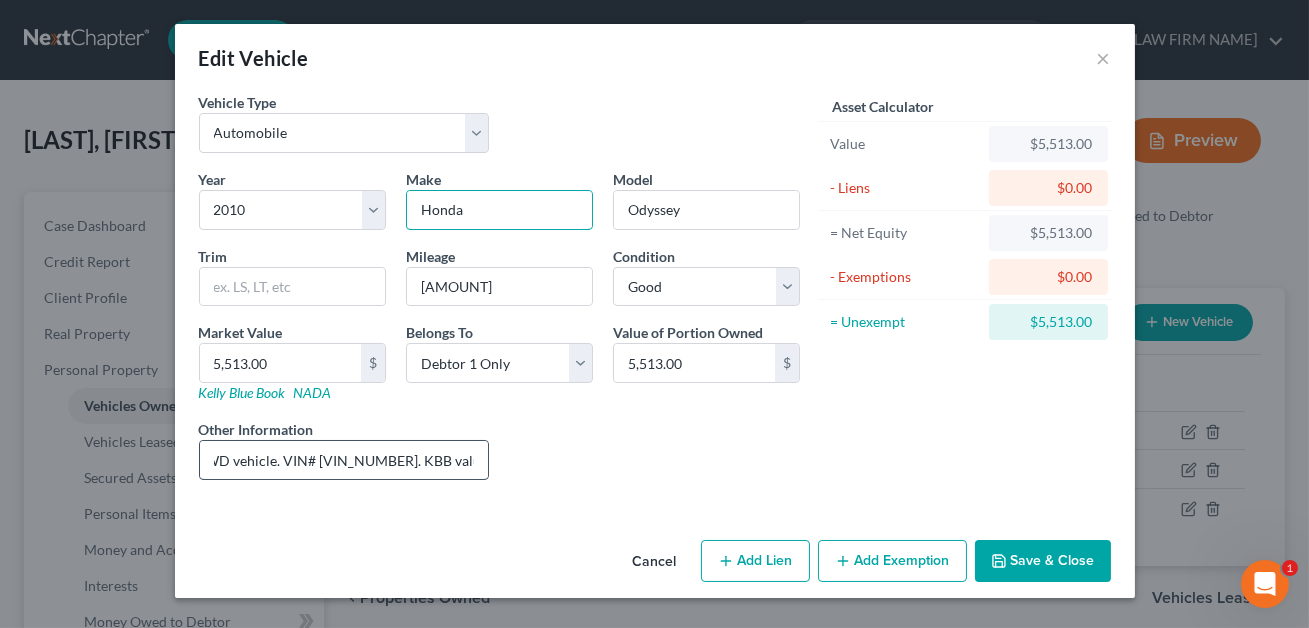 type on "Honda" 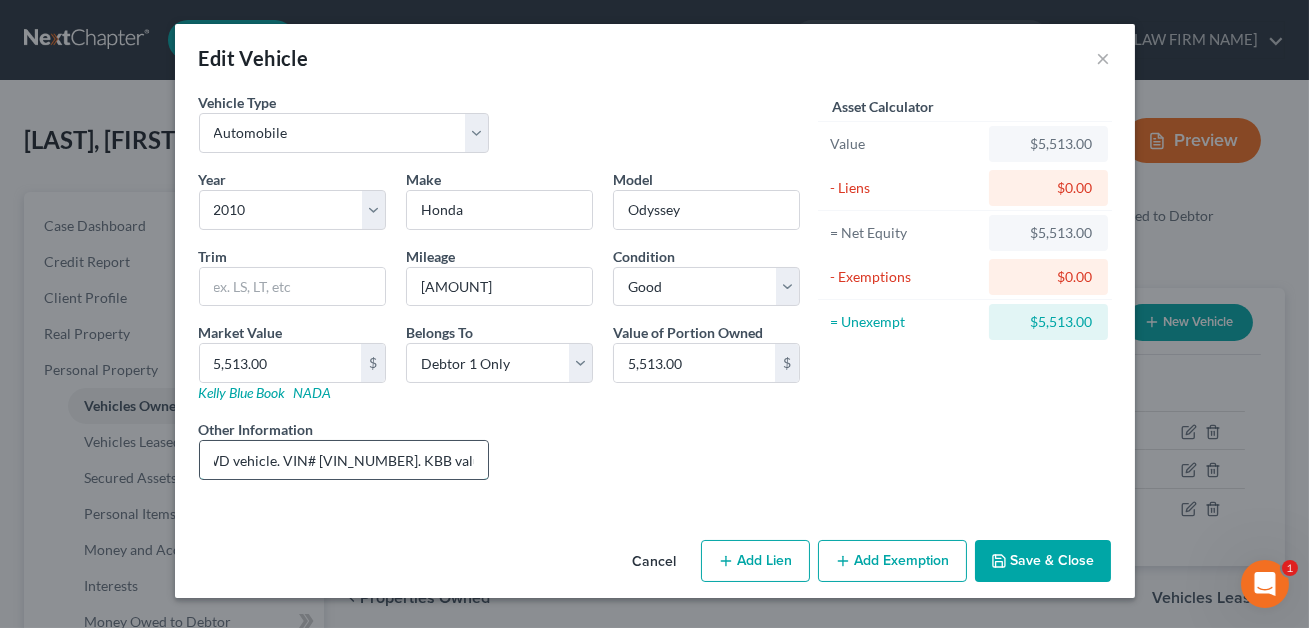 drag, startPoint x: 458, startPoint y: 460, endPoint x: 317, endPoint y: 461, distance: 141.00354 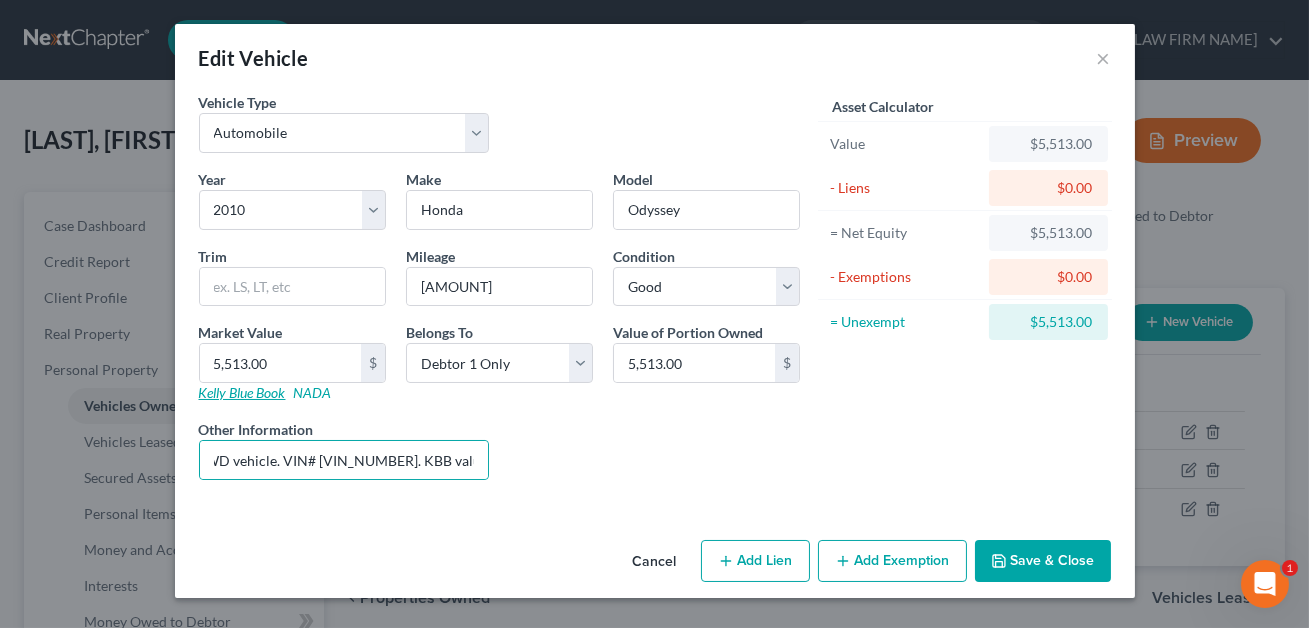 scroll, scrollTop: 0, scrollLeft: 0, axis: both 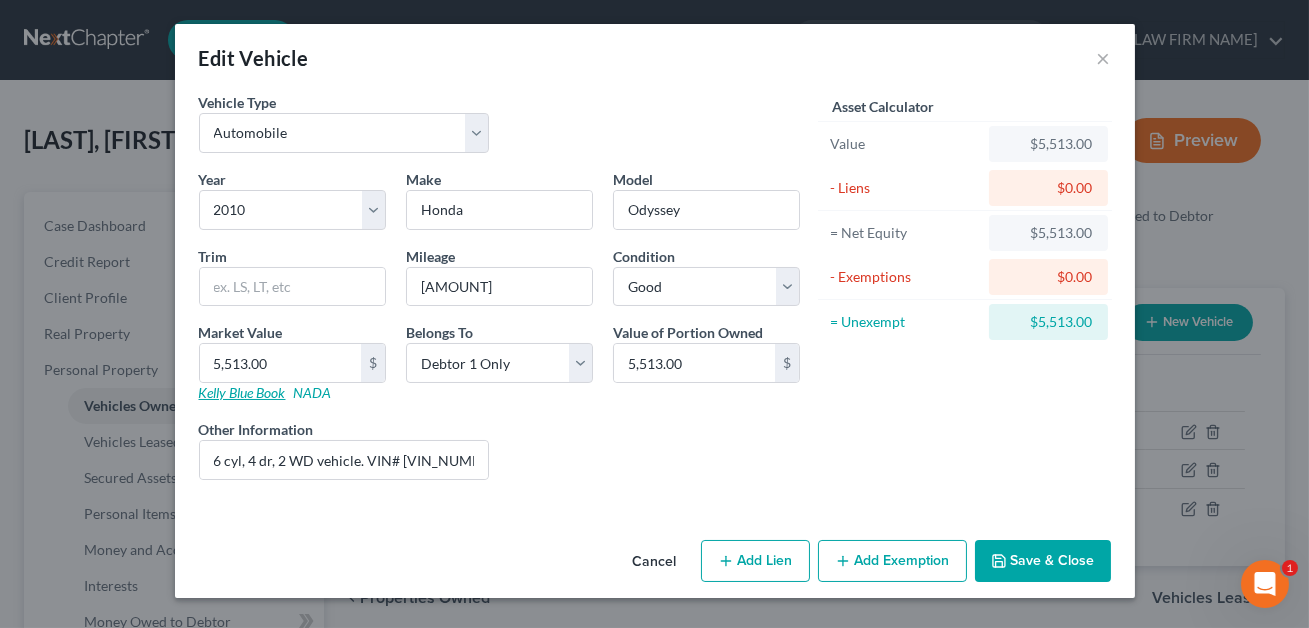 click on "Kelly Blue Book" at bounding box center [242, 392] 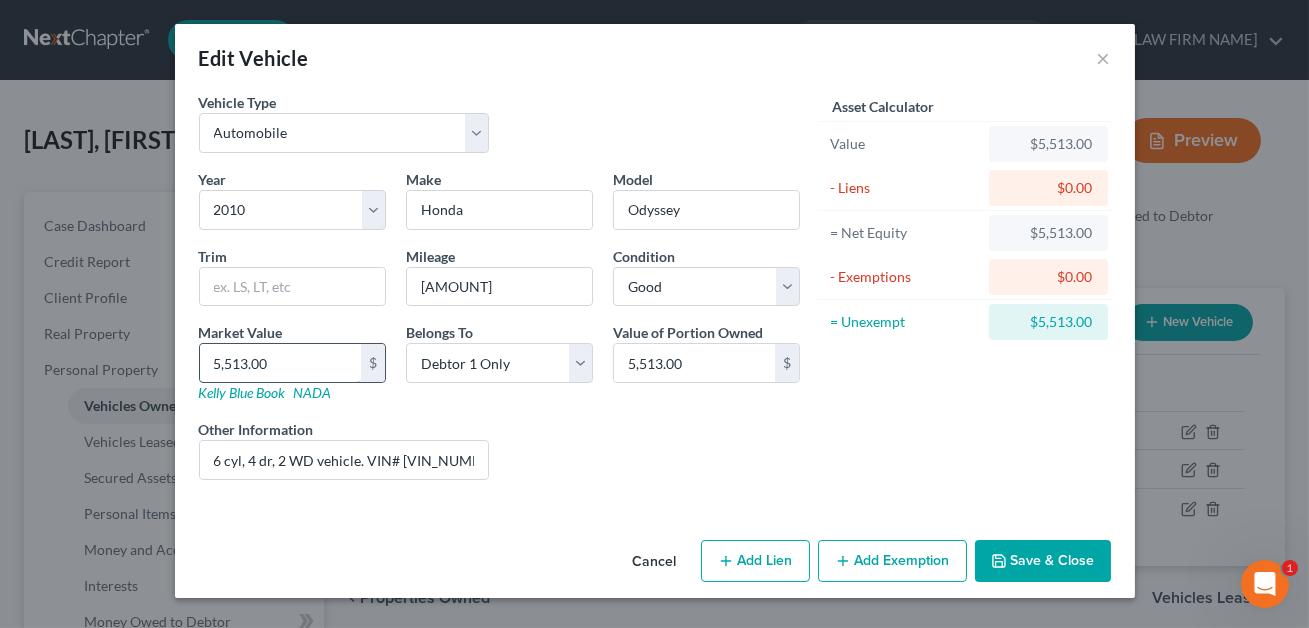 type on "5" 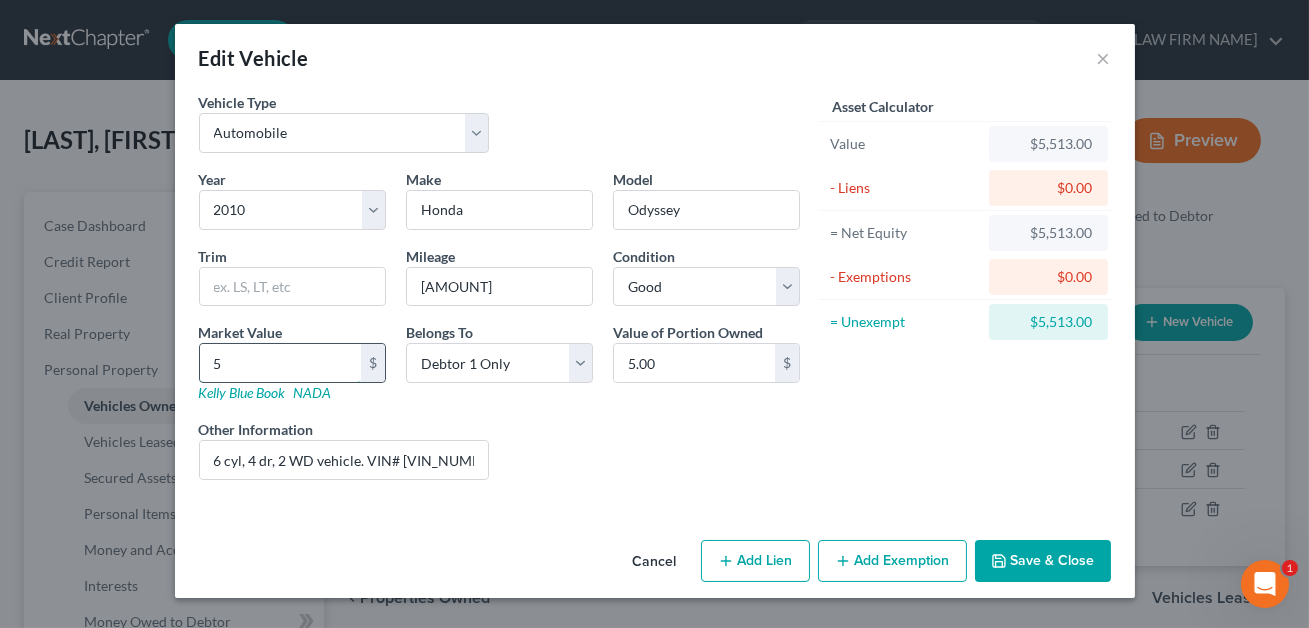 type on "52" 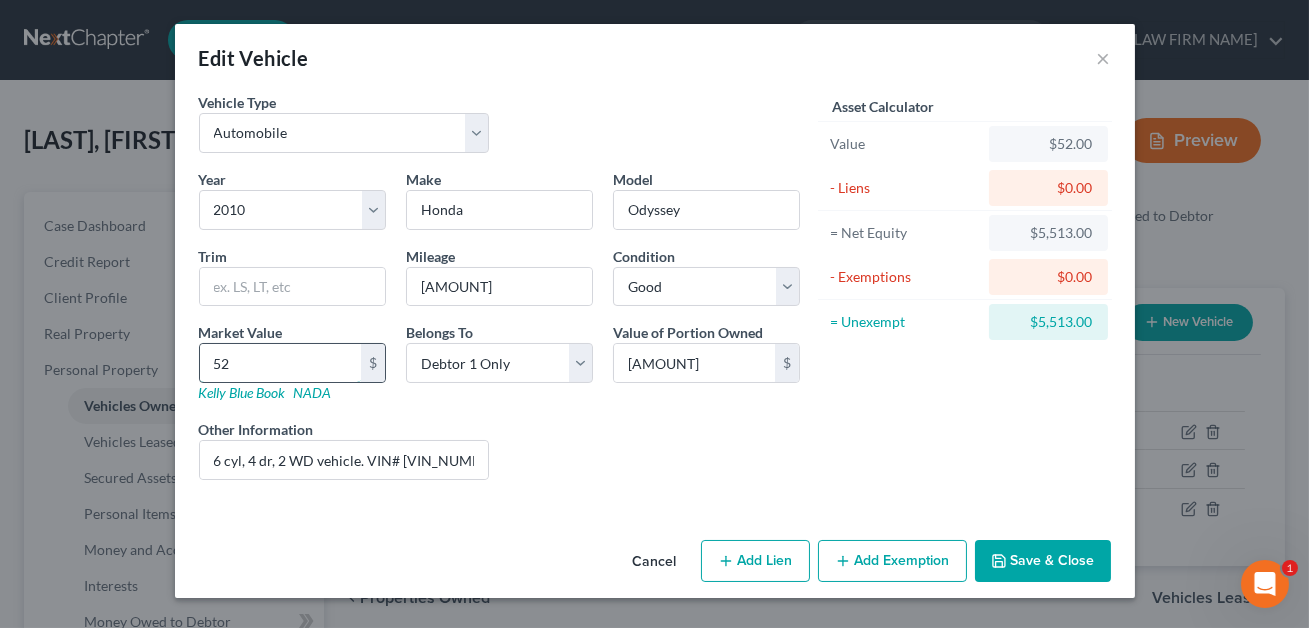 type on "523" 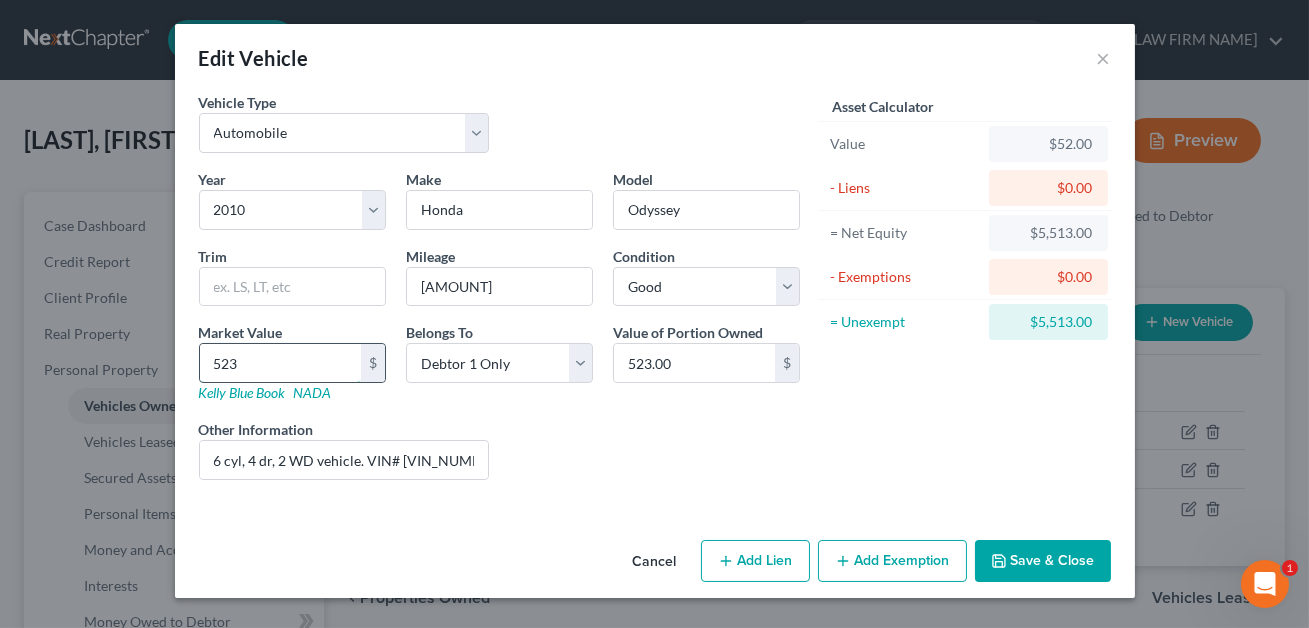 type on "5232" 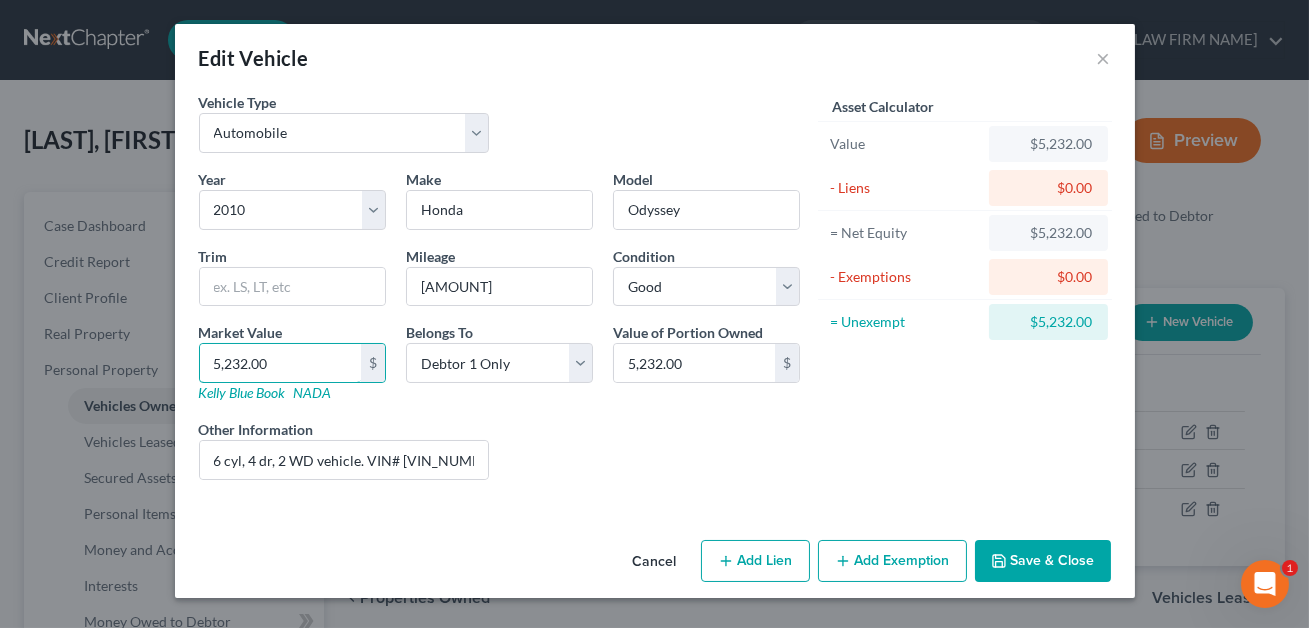 type on "5,232.00" 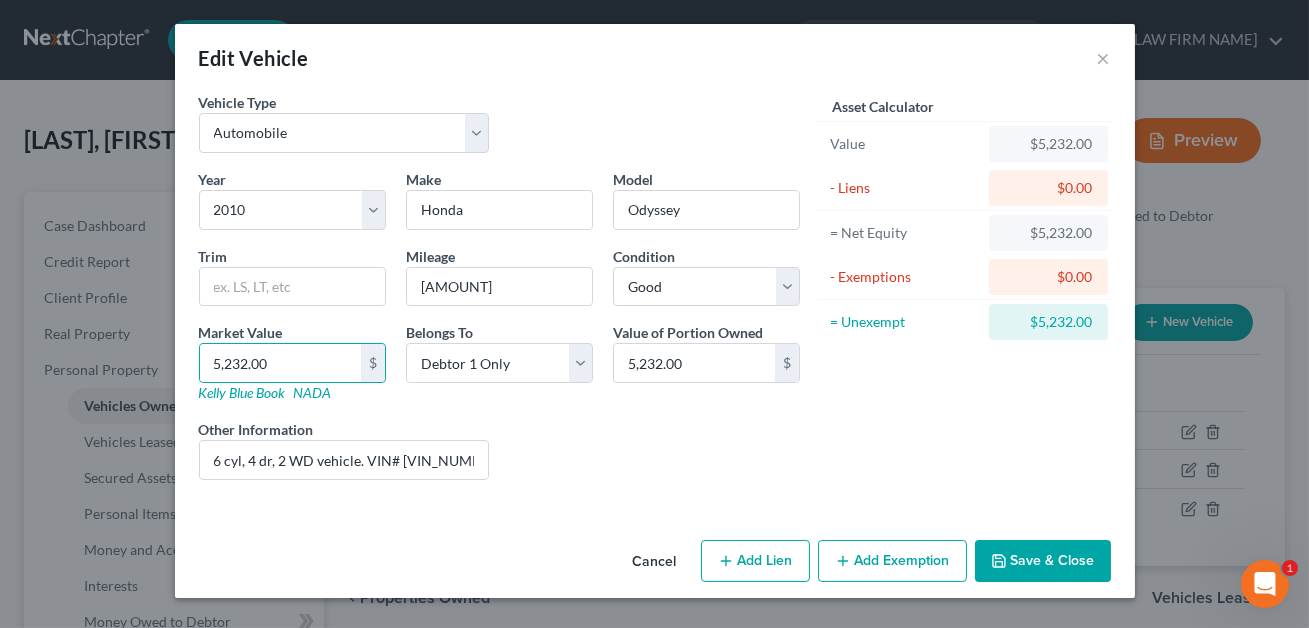 click on "Save & Close" at bounding box center [1043, 561] 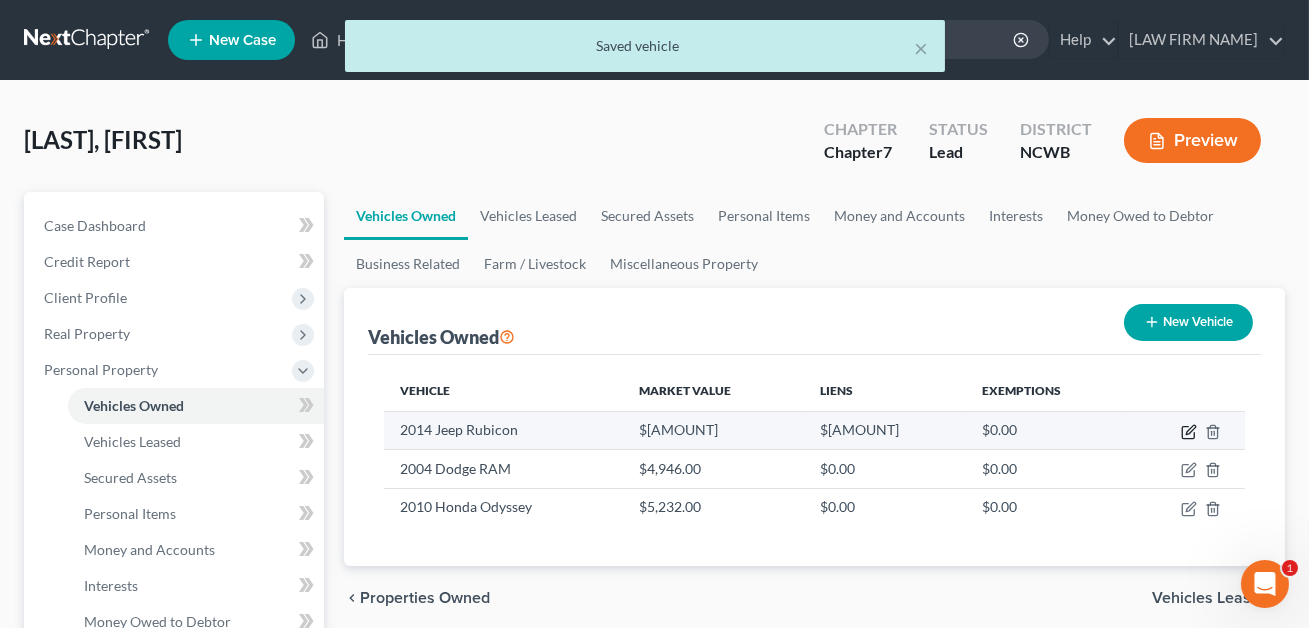 click 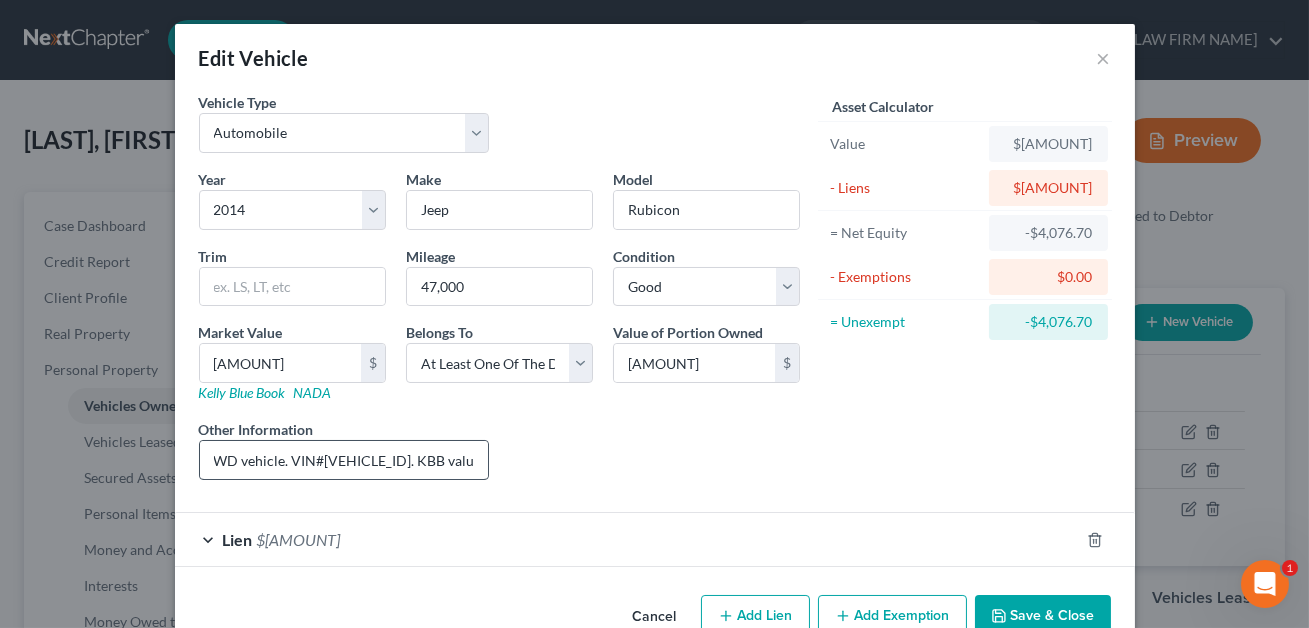 scroll, scrollTop: 0, scrollLeft: 91, axis: horizontal 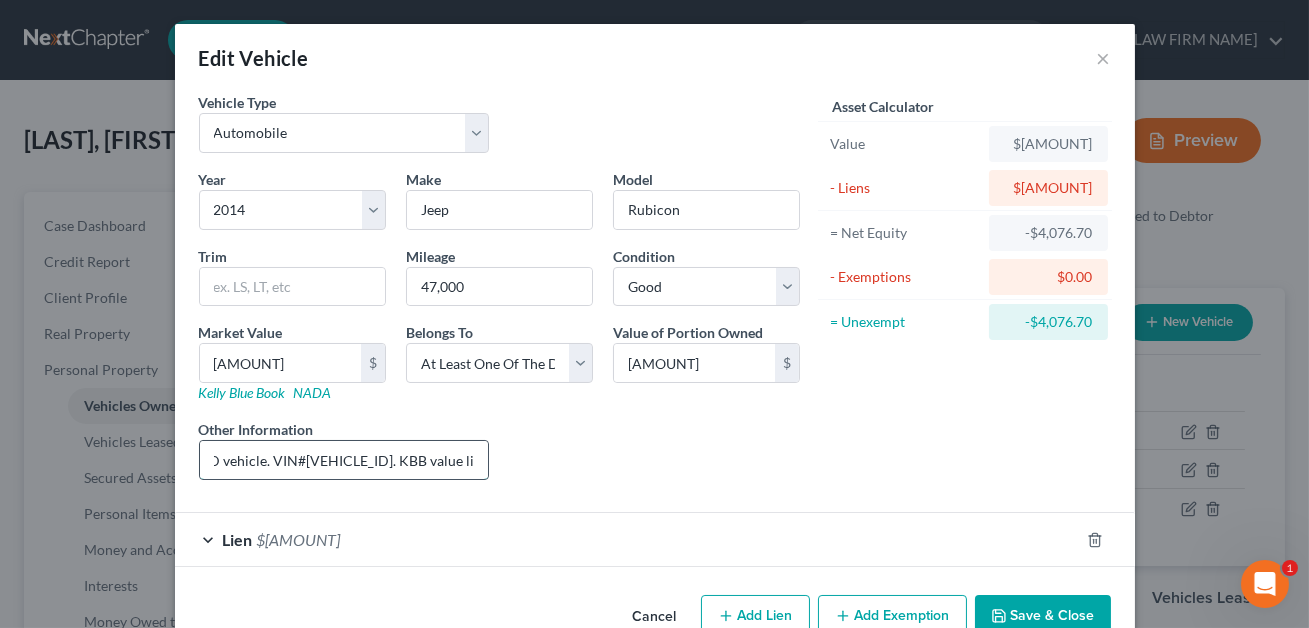 drag, startPoint x: 448, startPoint y: 458, endPoint x: 305, endPoint y: 454, distance: 143.05594 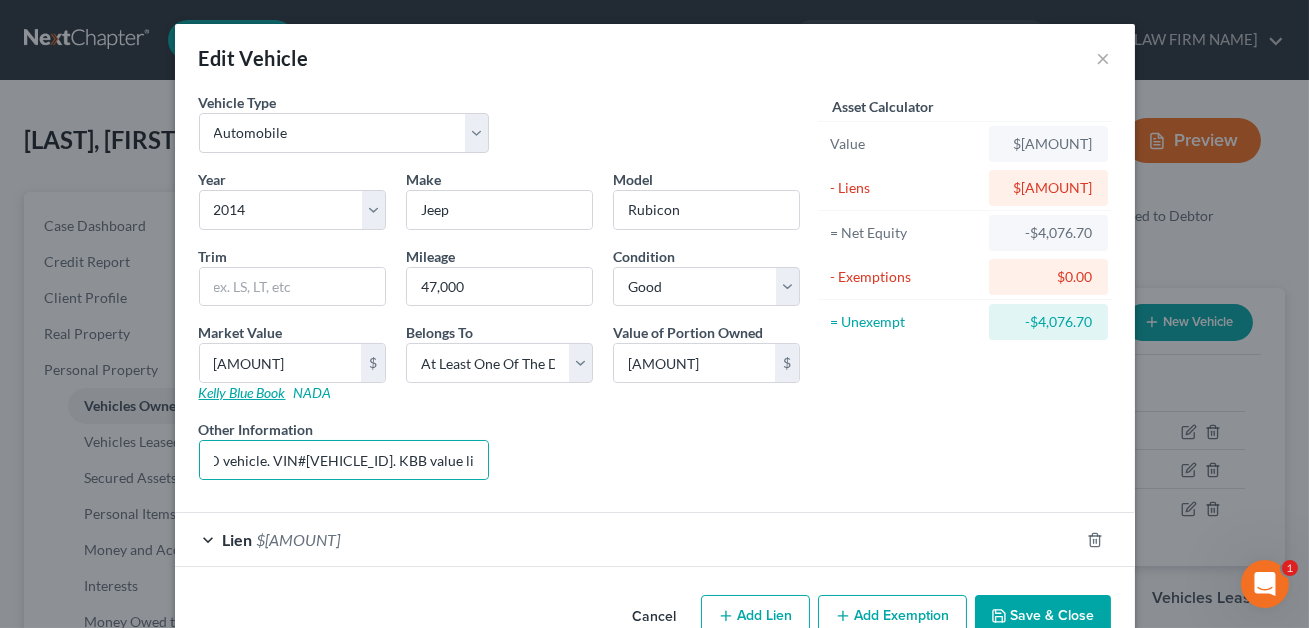scroll, scrollTop: 0, scrollLeft: 0, axis: both 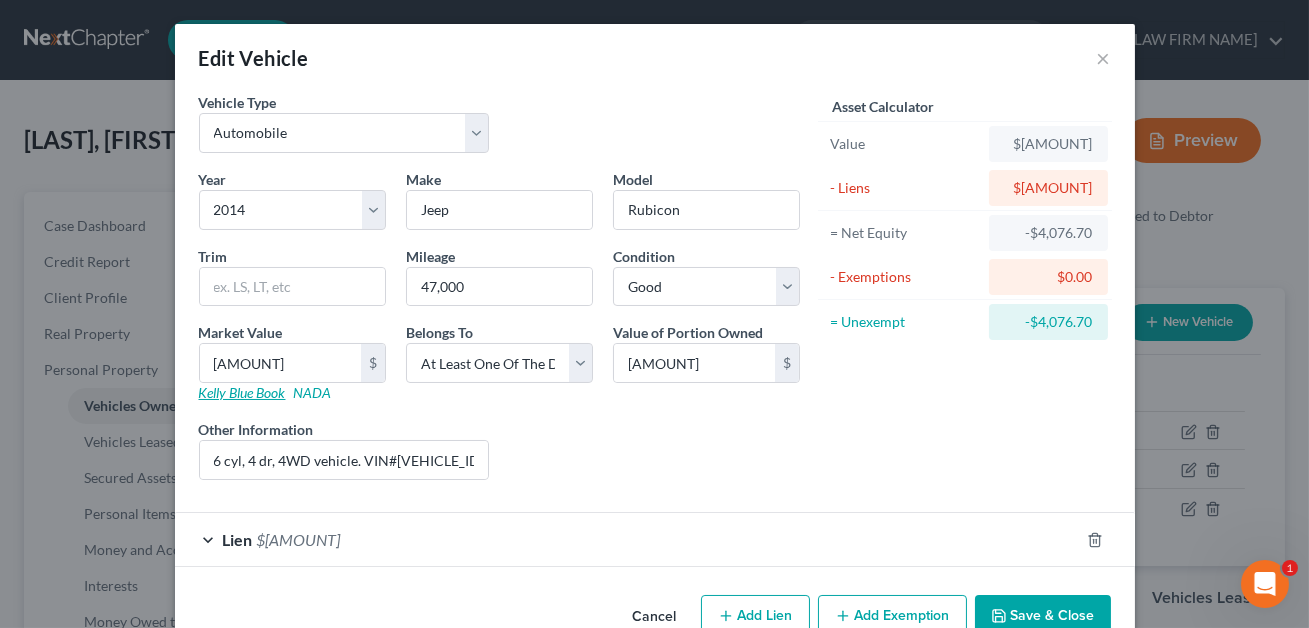 click on "Kelly Blue Book" at bounding box center [242, 392] 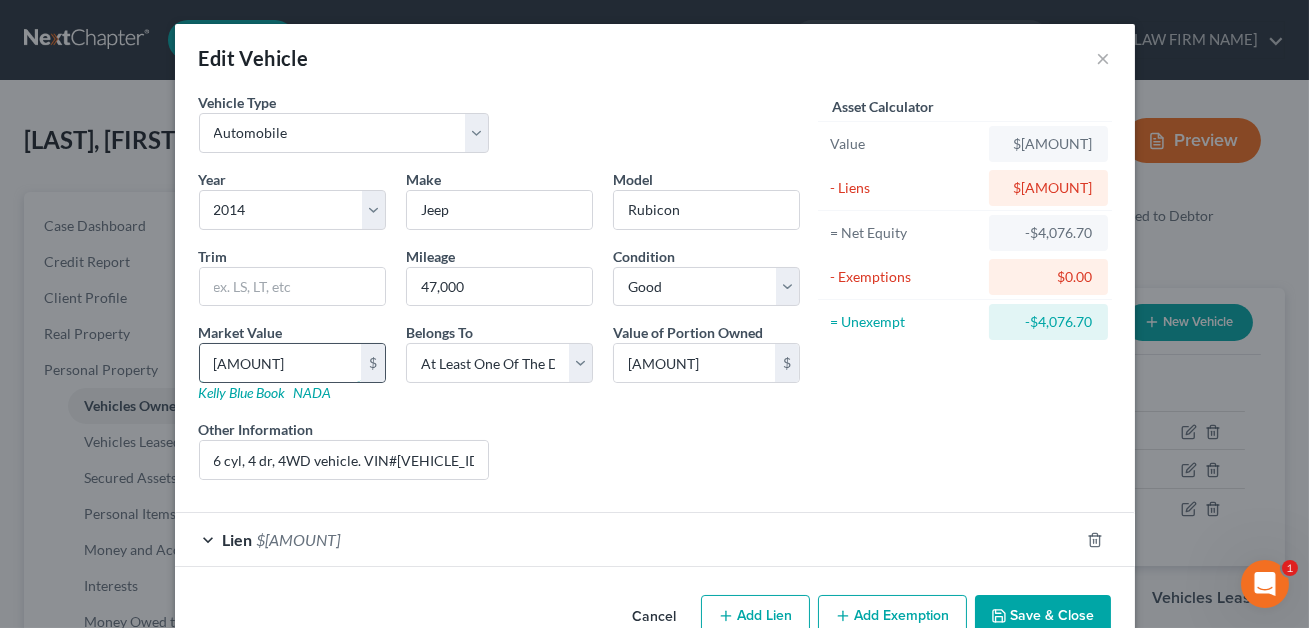 click on "[AMOUNT]" at bounding box center (280, 363) 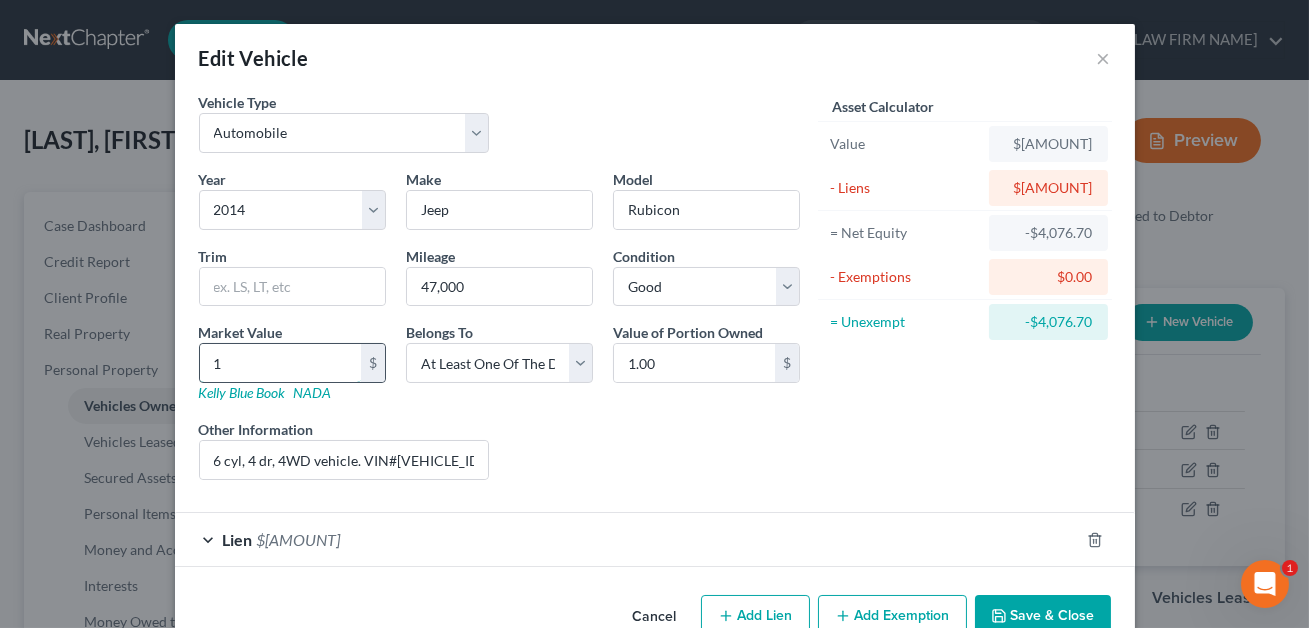 type on "19" 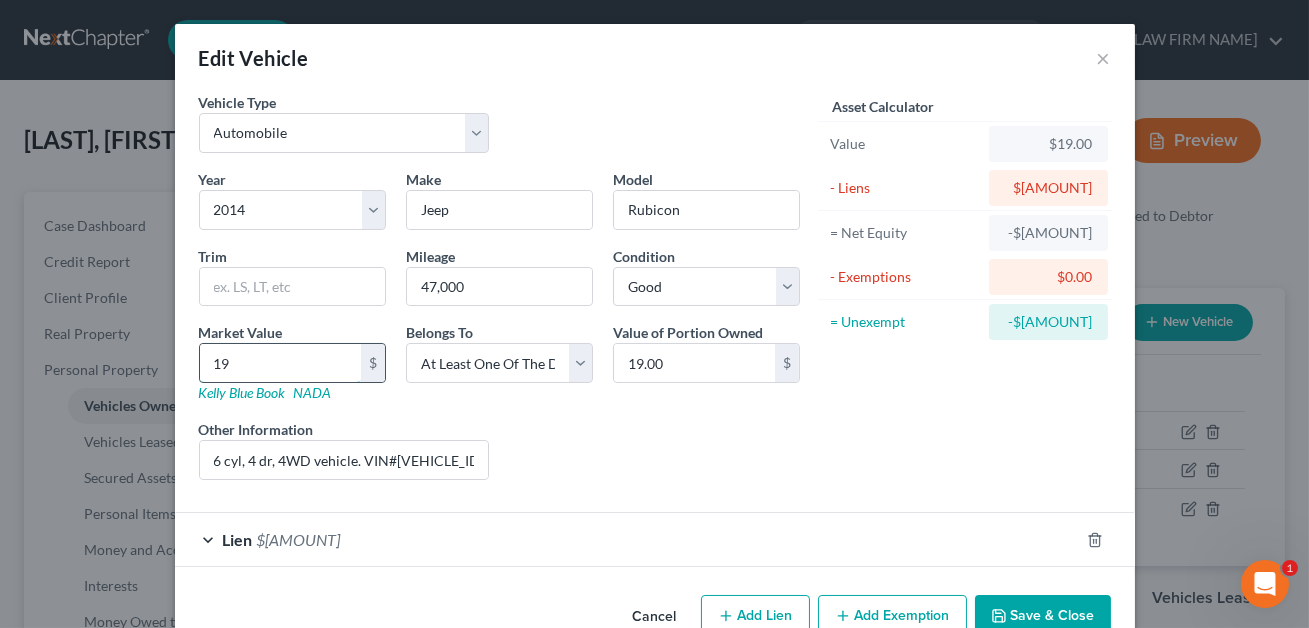 type on "193" 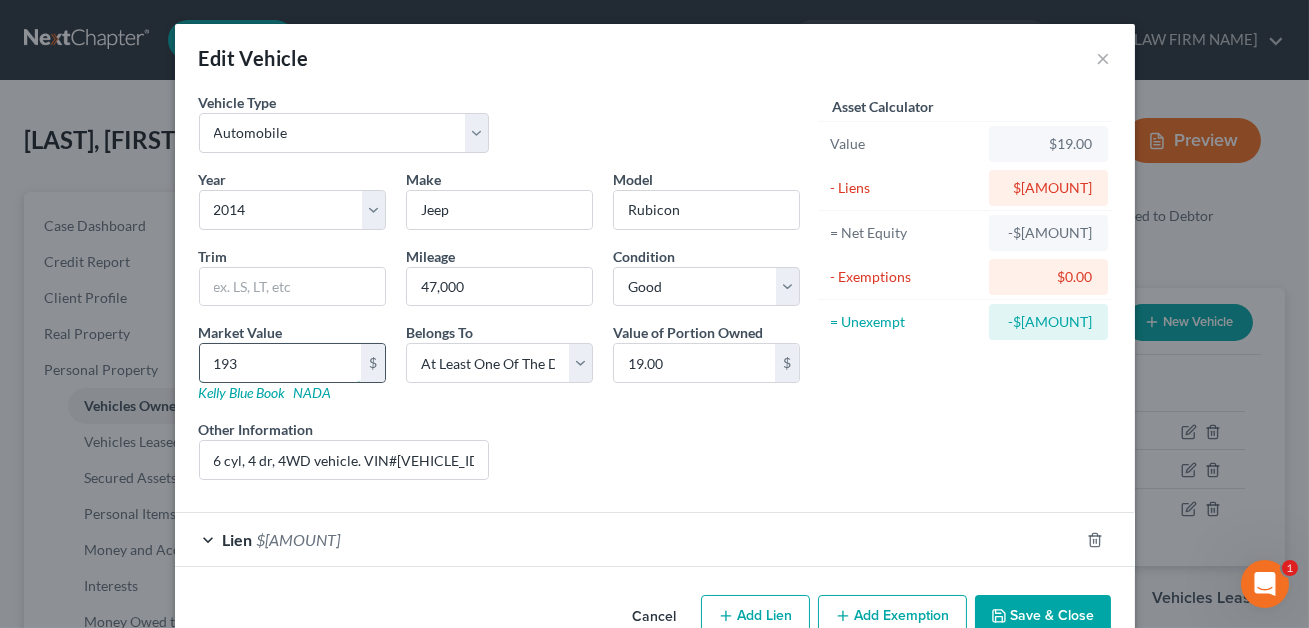 type on "193.00" 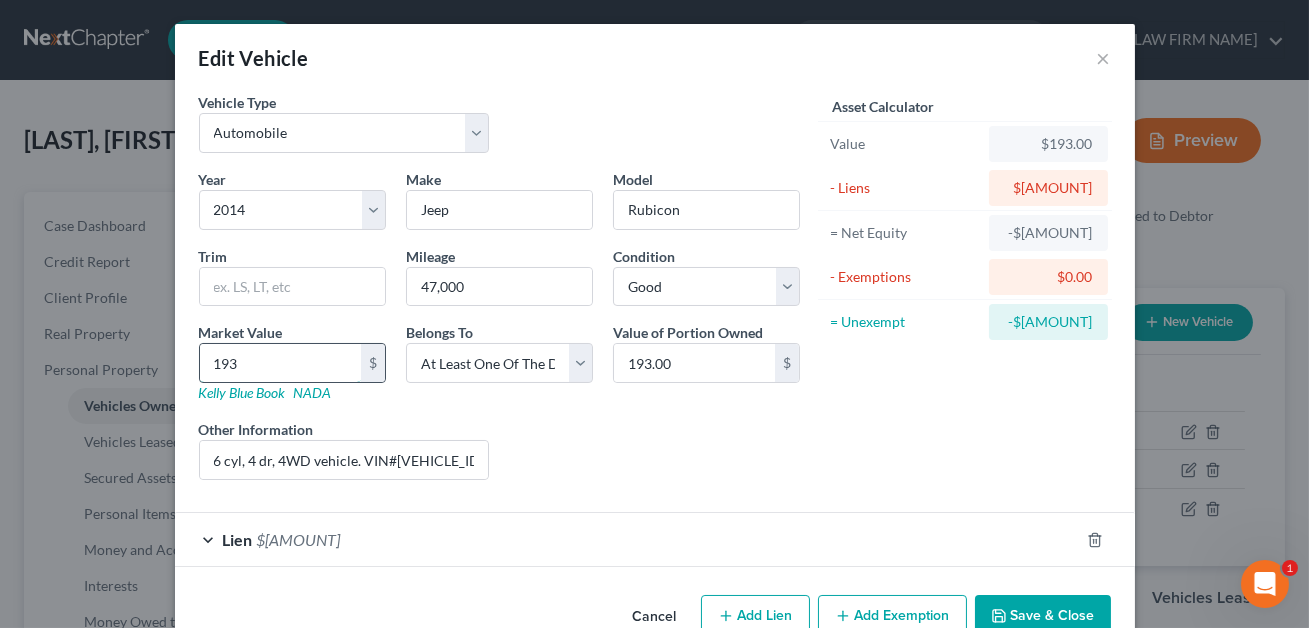 type on "1935" 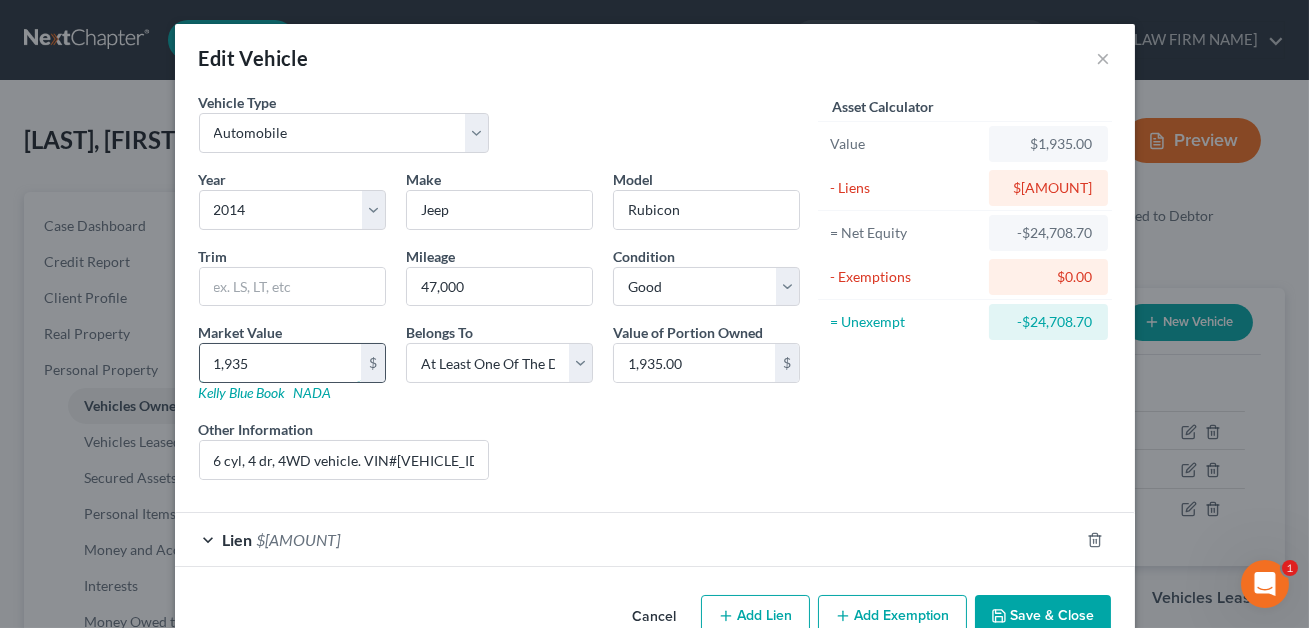 type on "[AMOUNT]" 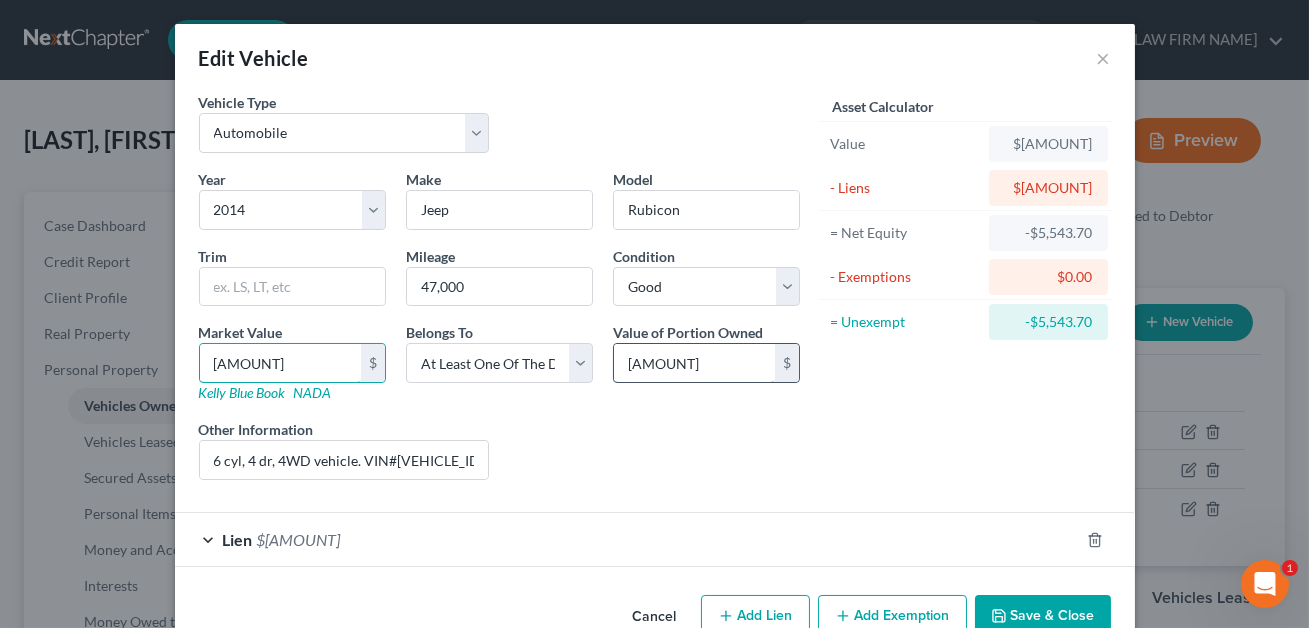 type on "[AMOUNT]" 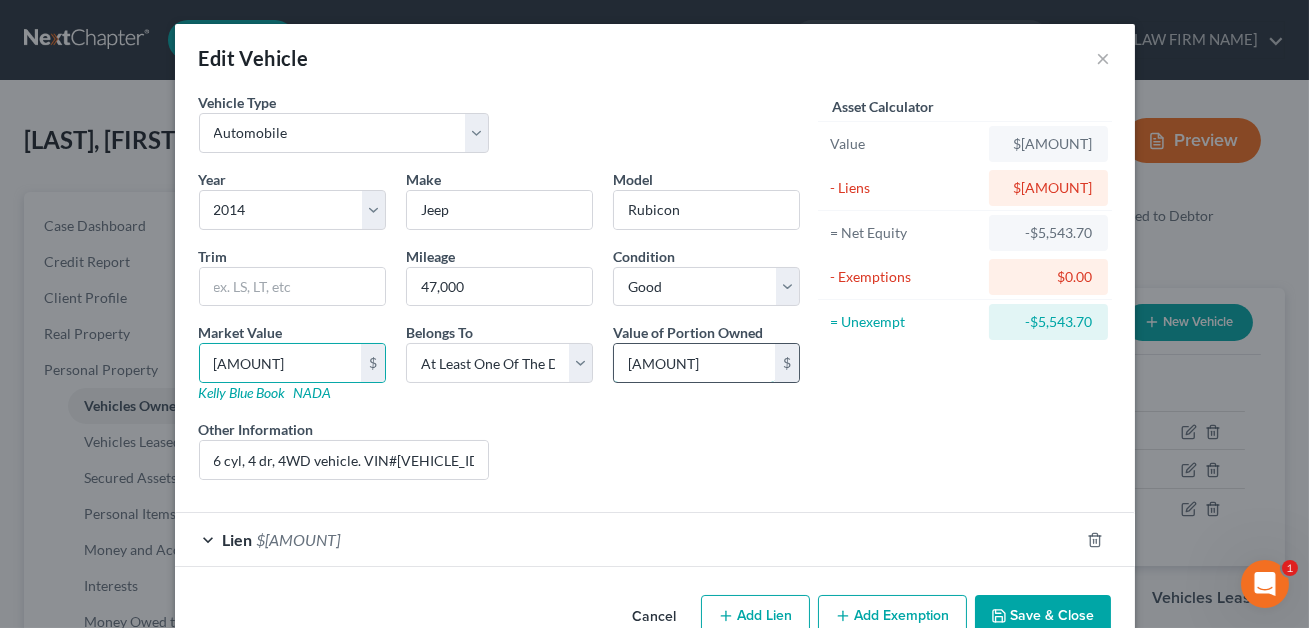 click on "[AMOUNT]" at bounding box center (694, 363) 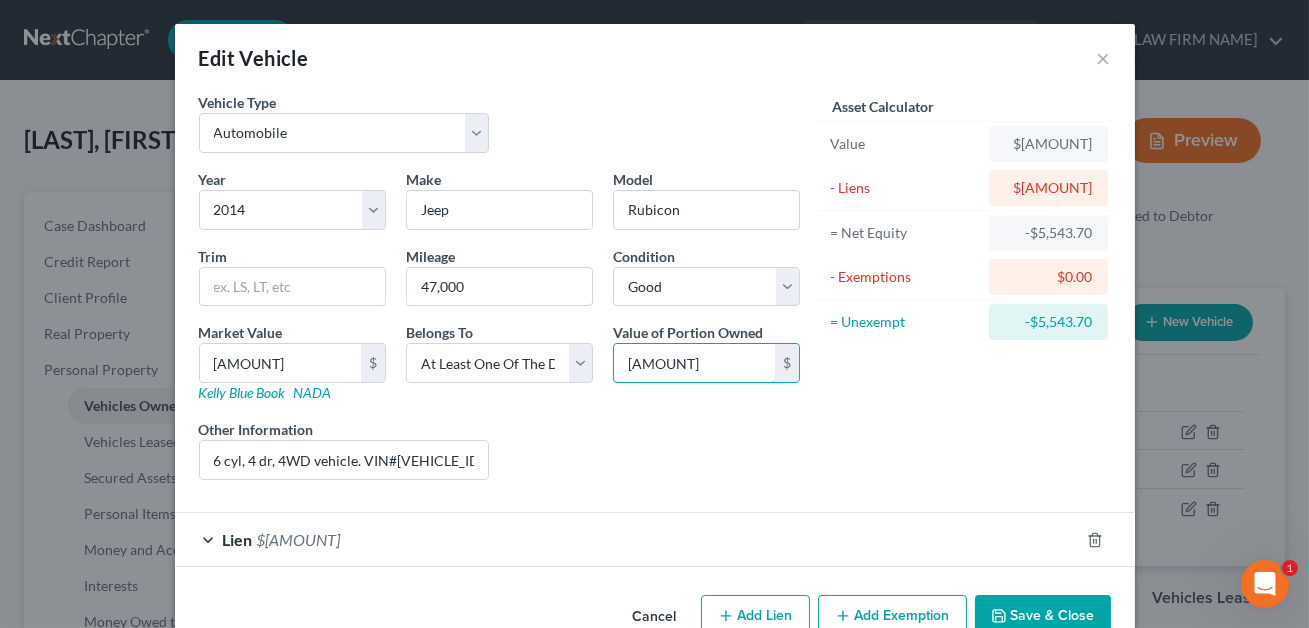 scroll, scrollTop: 47, scrollLeft: 0, axis: vertical 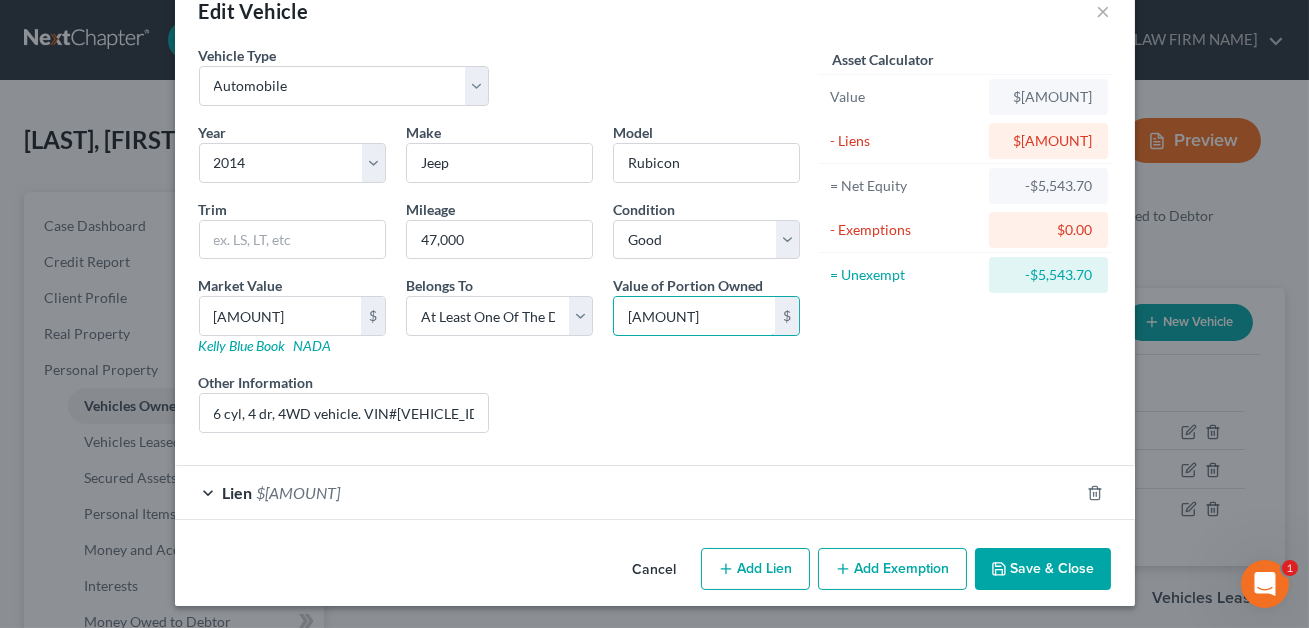type on "[AMOUNT]" 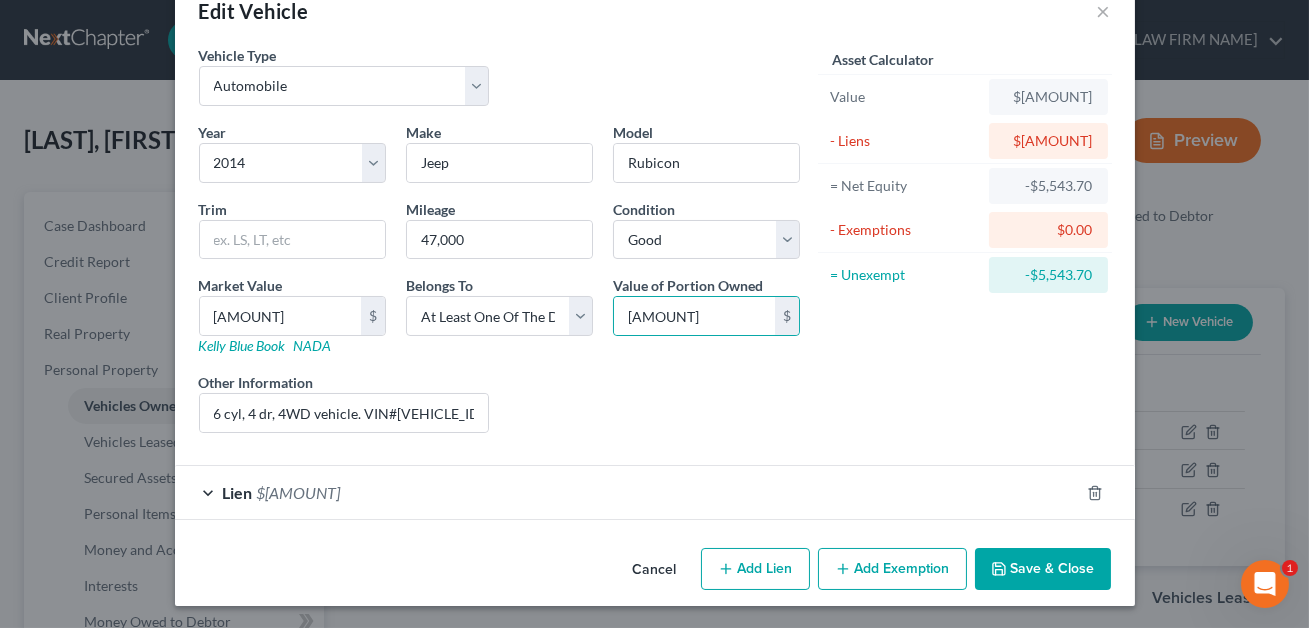 click on "Save & Close" at bounding box center [1043, 569] 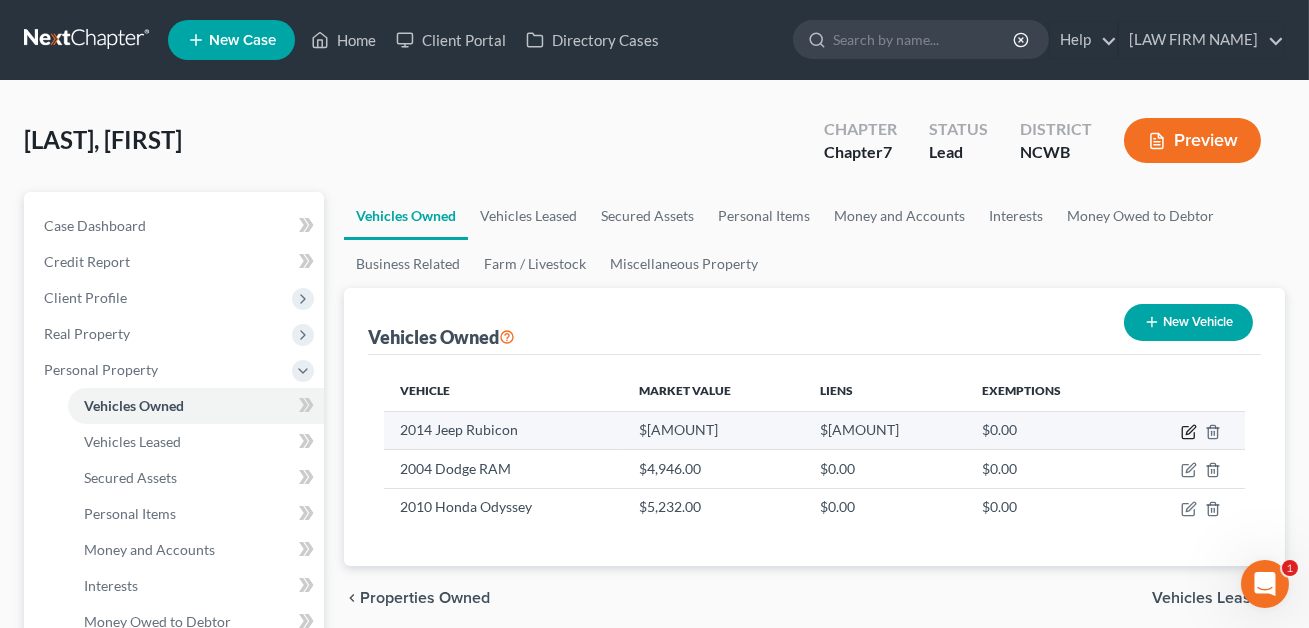 click 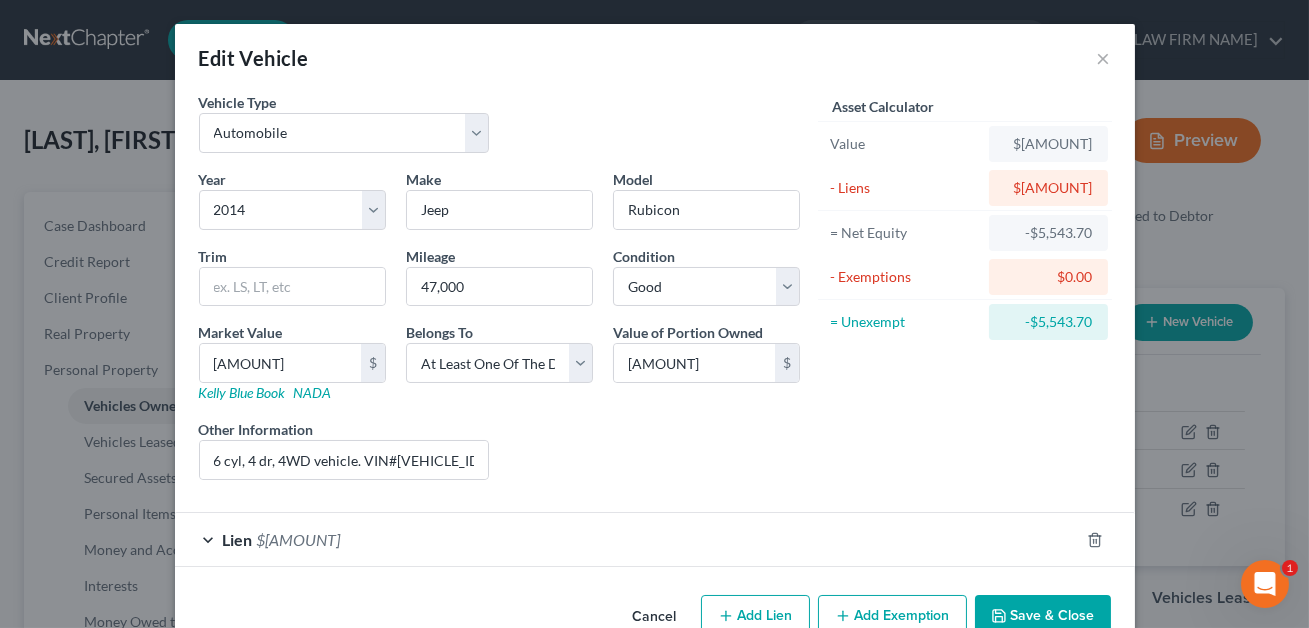 click on "Save & Close" at bounding box center [1043, 616] 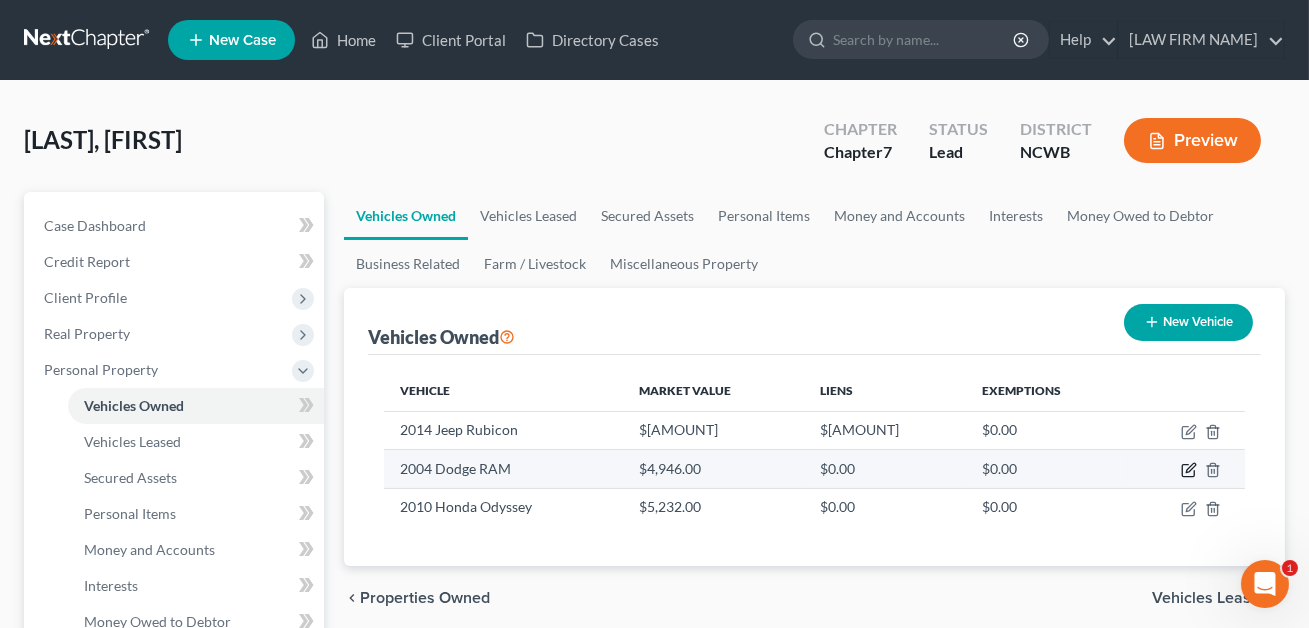 click 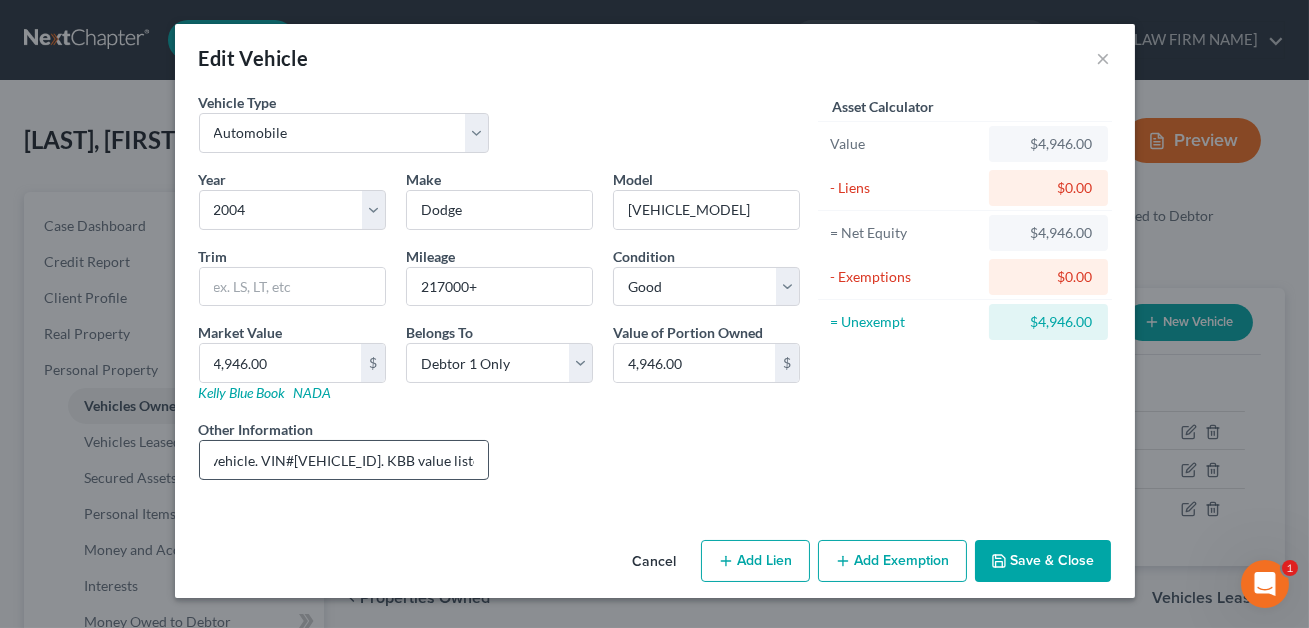 scroll, scrollTop: 0, scrollLeft: 100, axis: horizontal 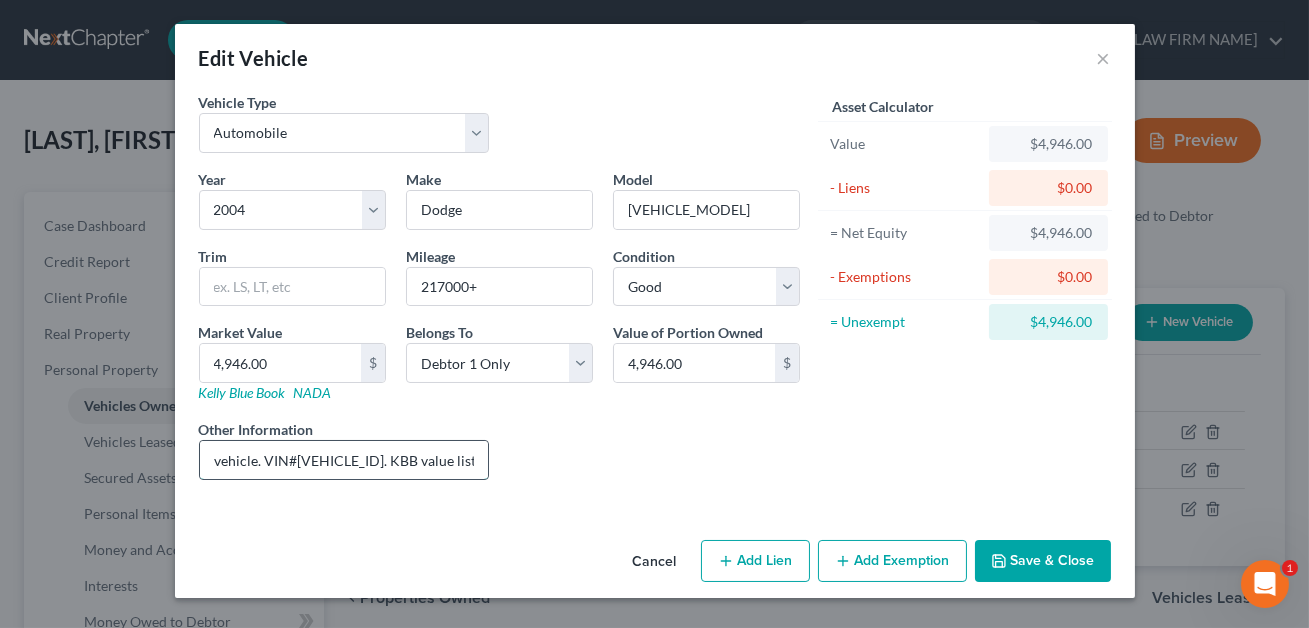 drag, startPoint x: 439, startPoint y: 458, endPoint x: 297, endPoint y: 457, distance: 142.00352 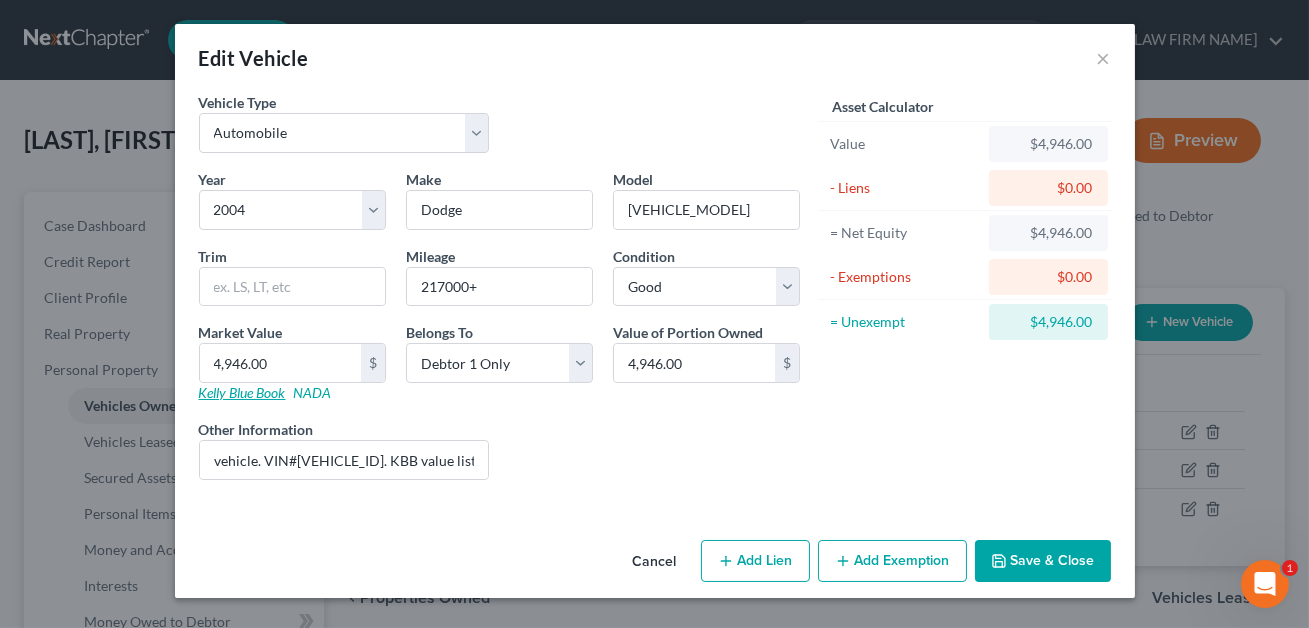 scroll, scrollTop: 0, scrollLeft: 0, axis: both 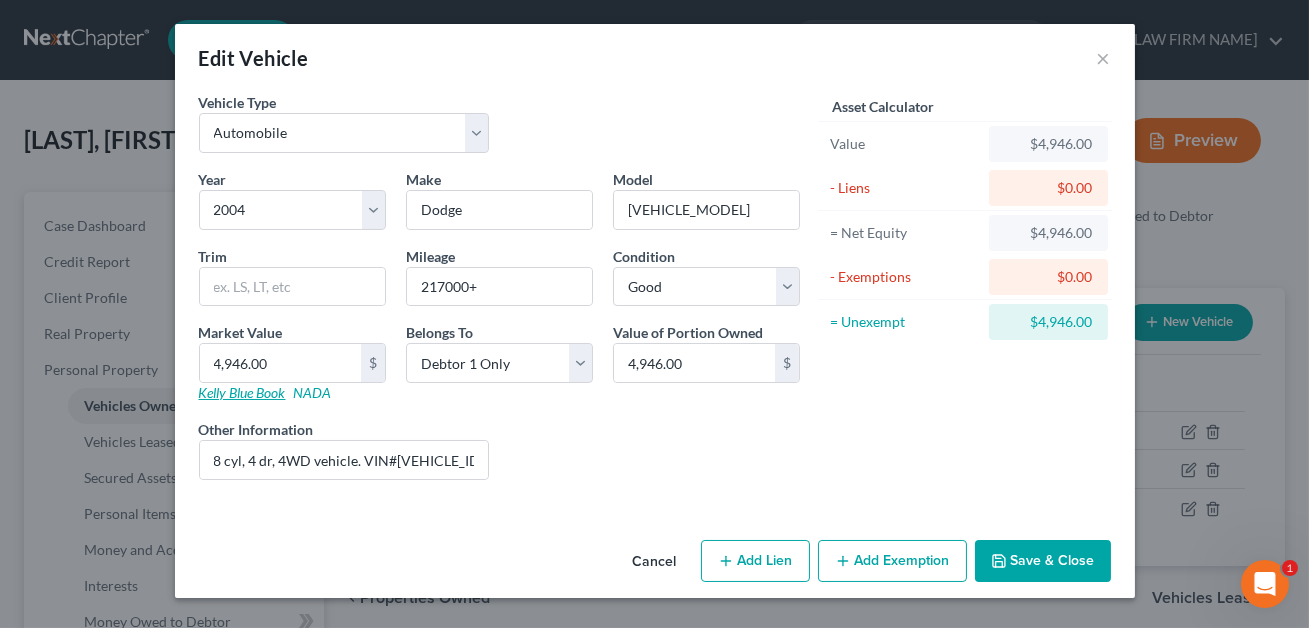 click on "Kelly Blue Book" at bounding box center [242, 392] 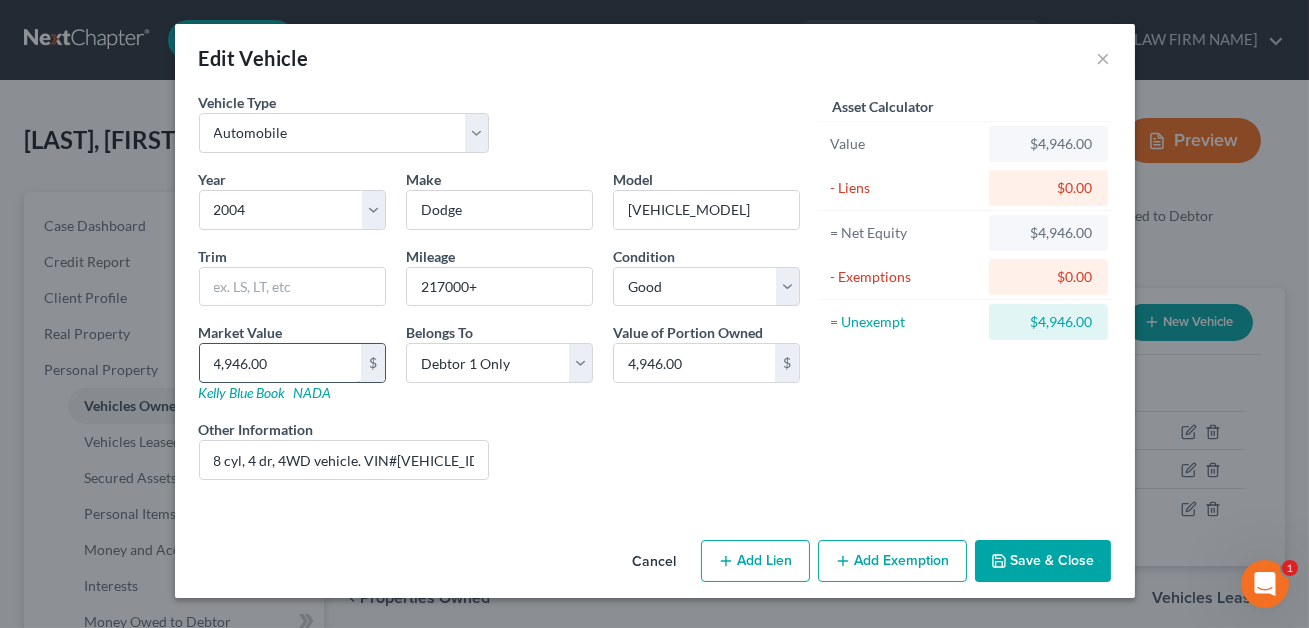 click on "4,946.00" at bounding box center (280, 363) 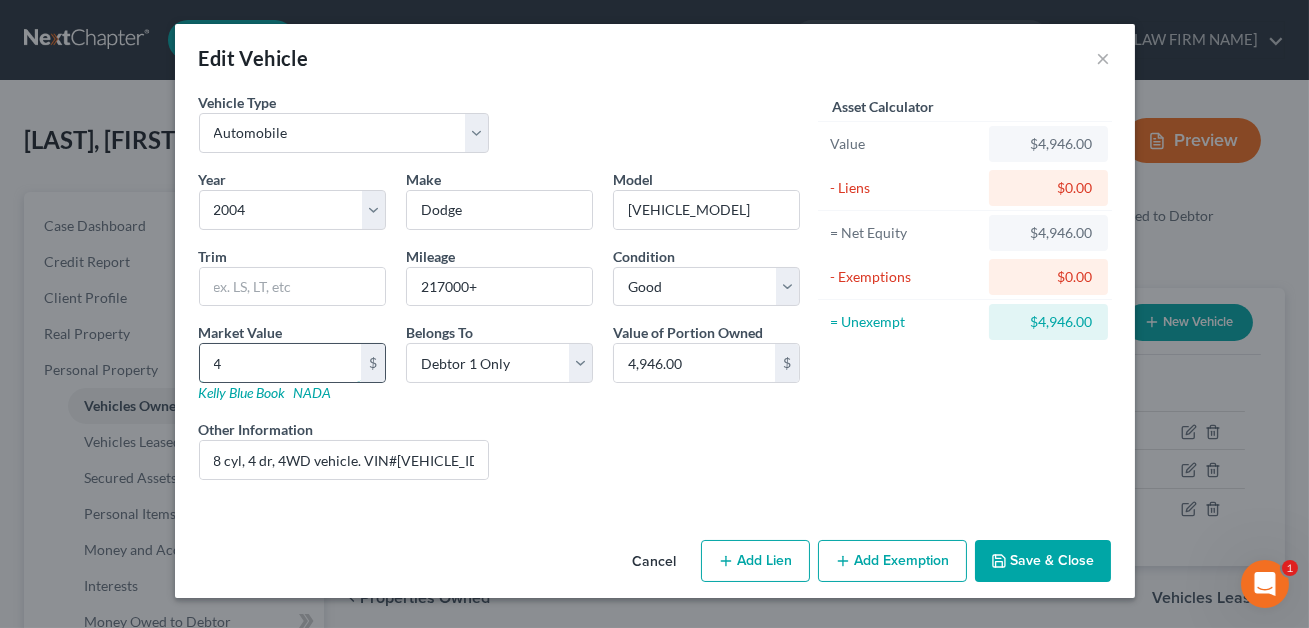 type on "4.00" 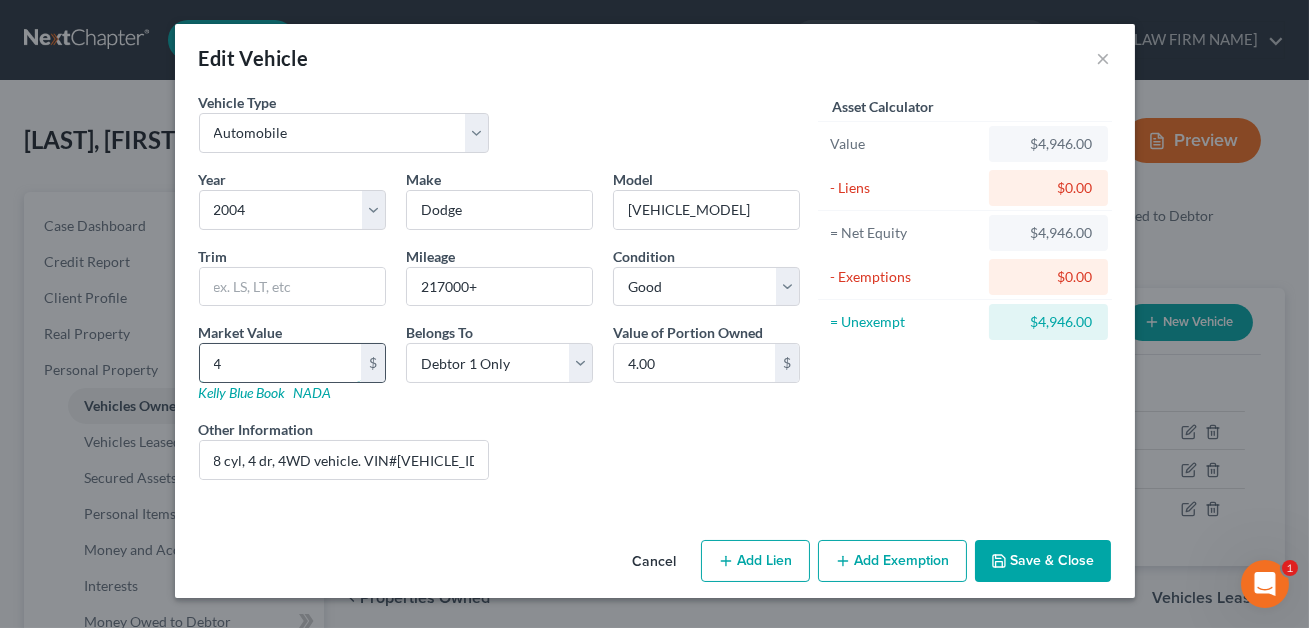 type on "48" 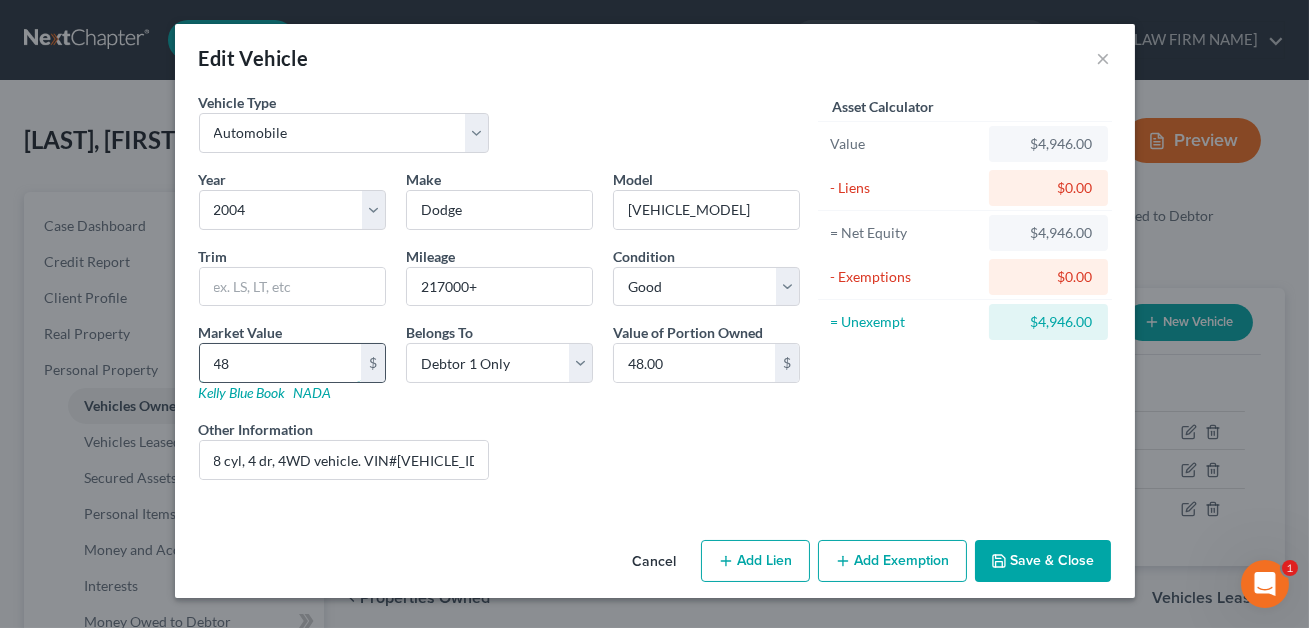 type on "488" 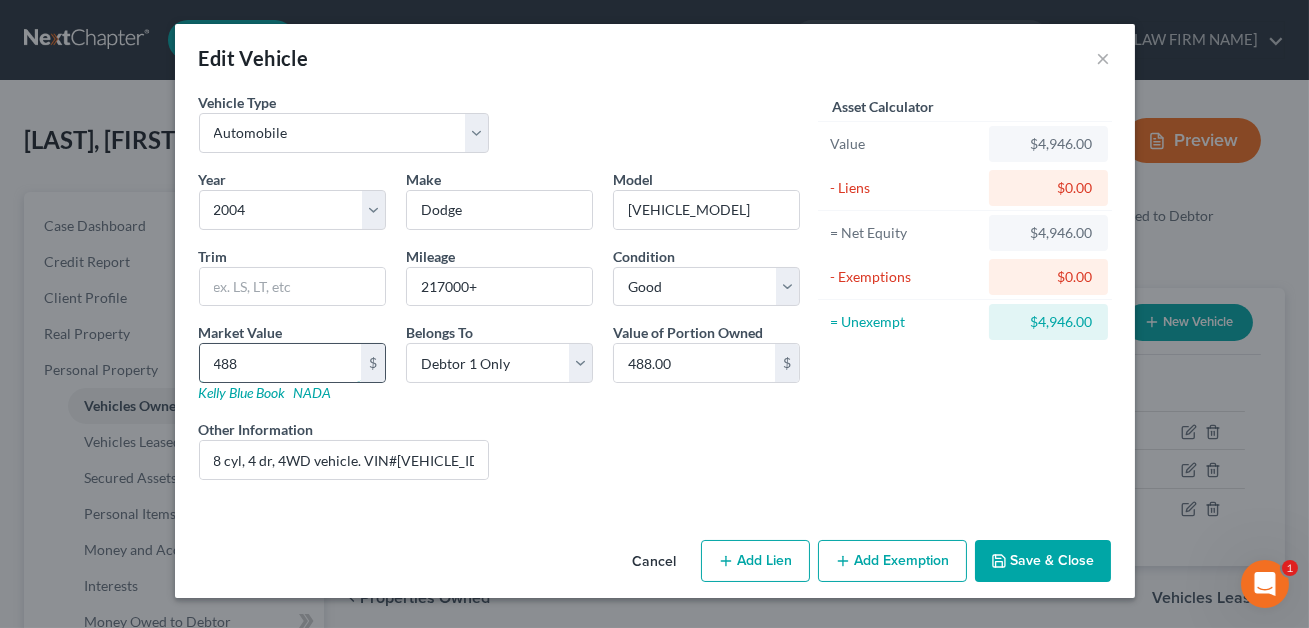 type on "4887" 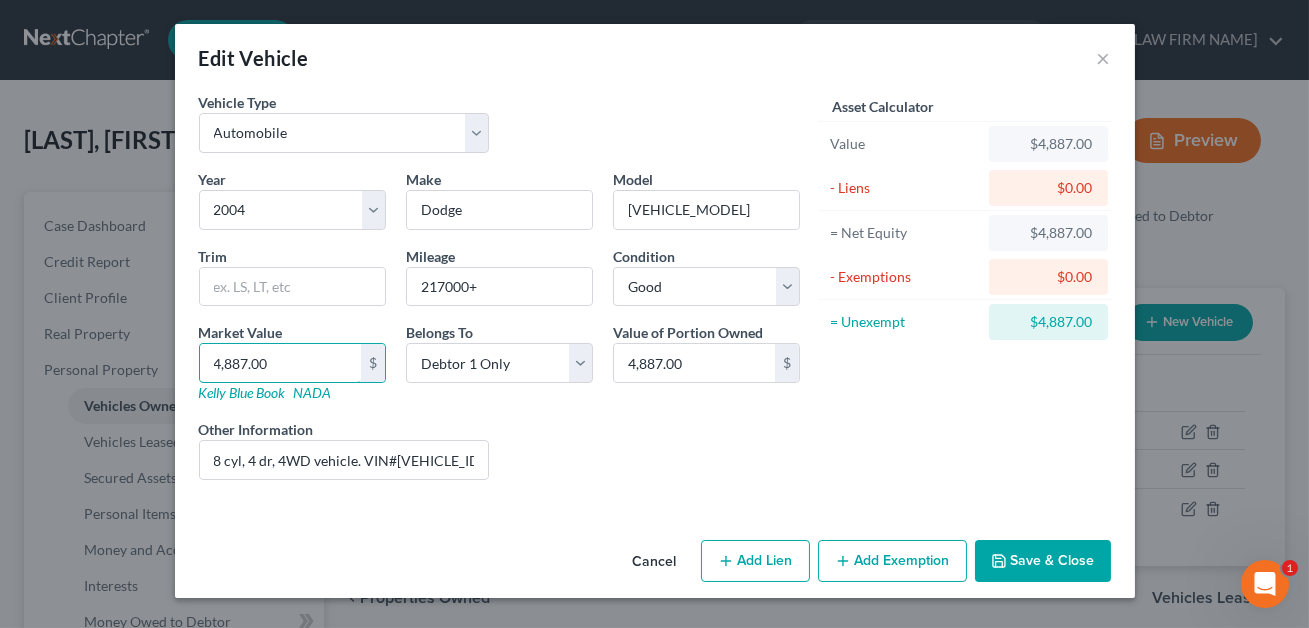 type on "4,887.00" 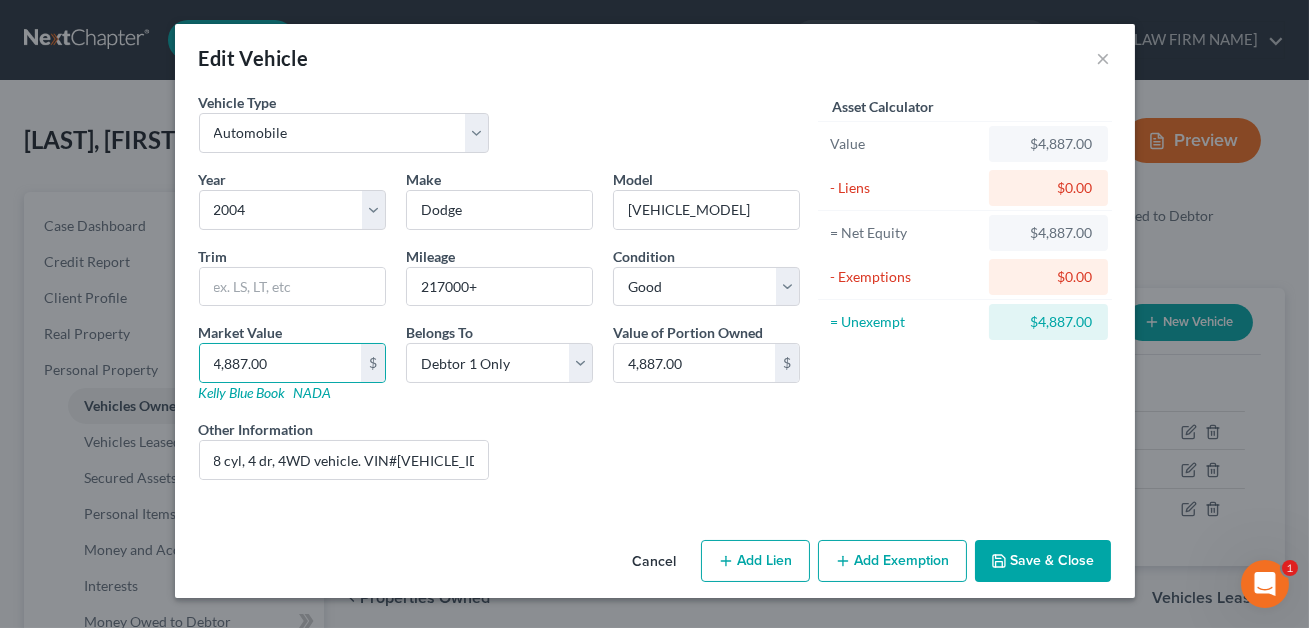 click on "Save & Close" at bounding box center [1043, 561] 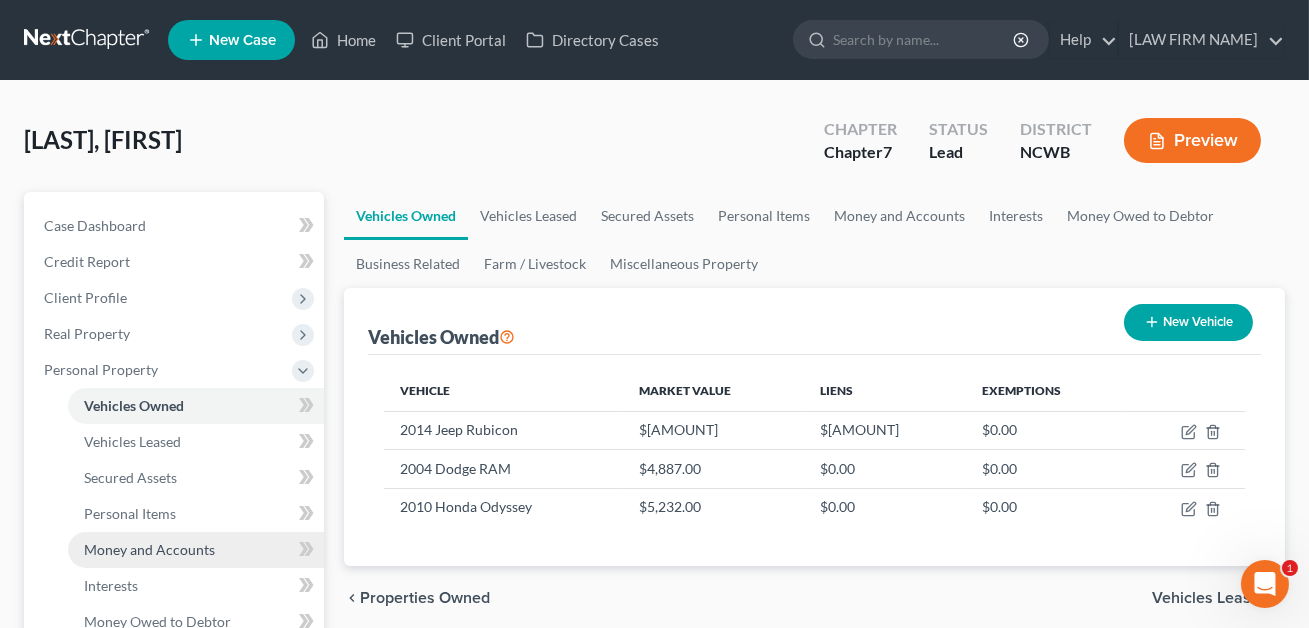 click on "Money and Accounts" at bounding box center (149, 549) 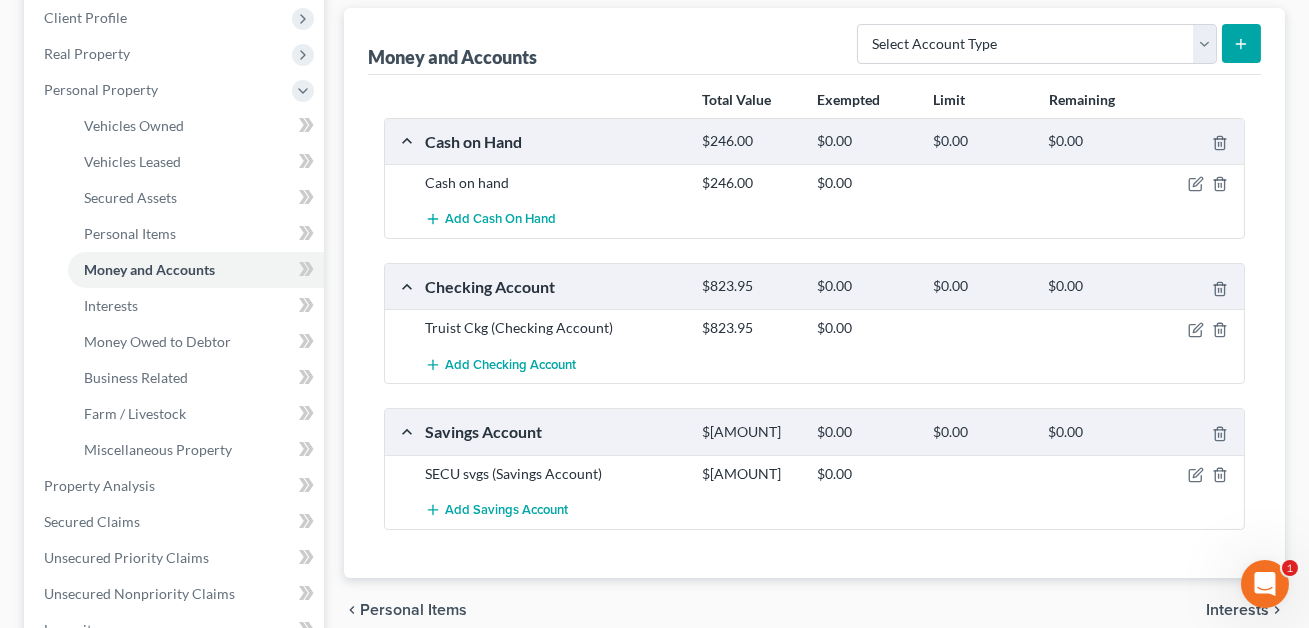 scroll, scrollTop: 284, scrollLeft: 0, axis: vertical 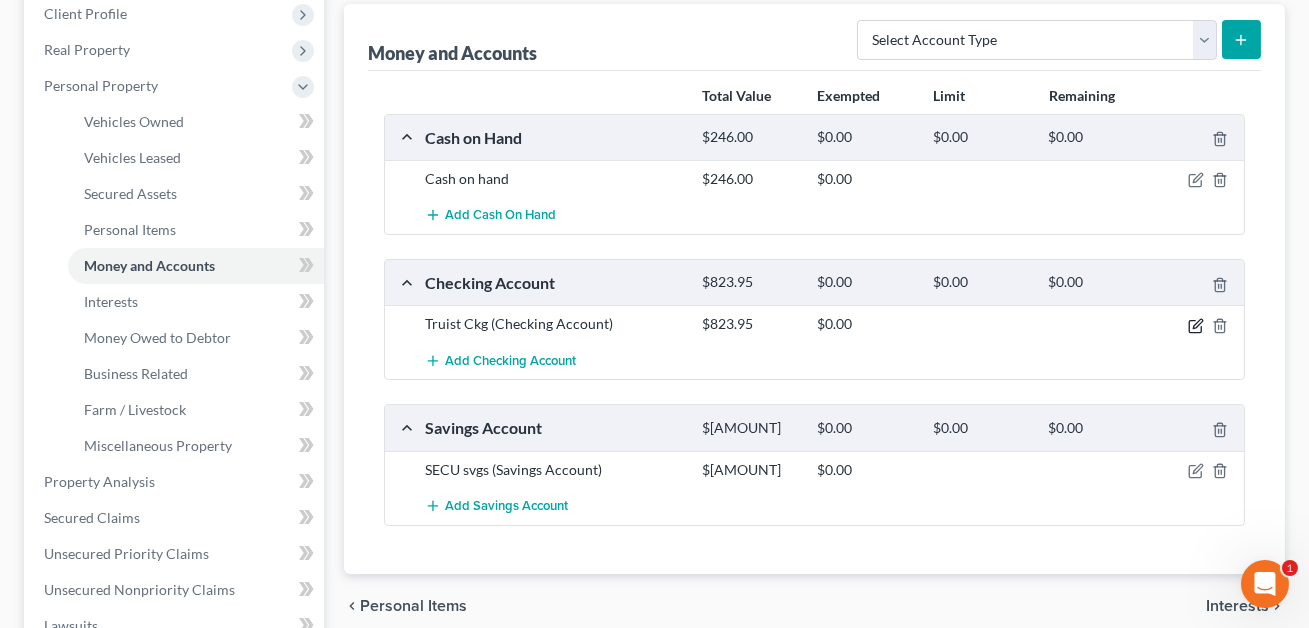 click 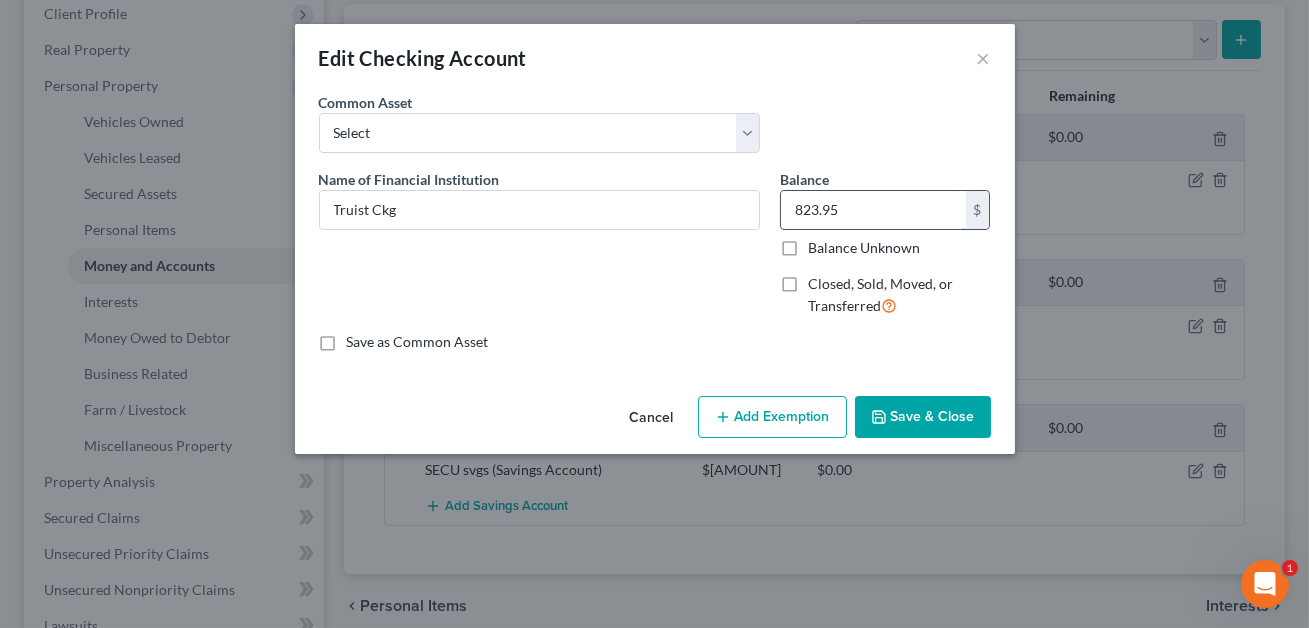 click on "823.95" at bounding box center [873, 210] 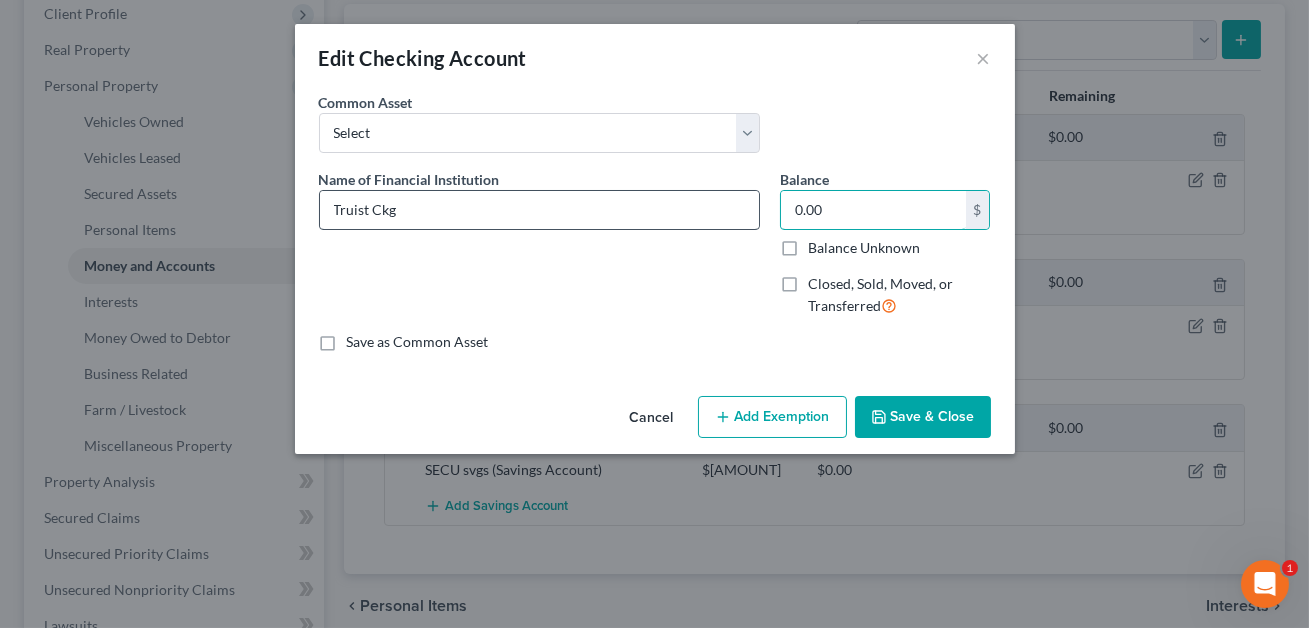 type on "0.00" 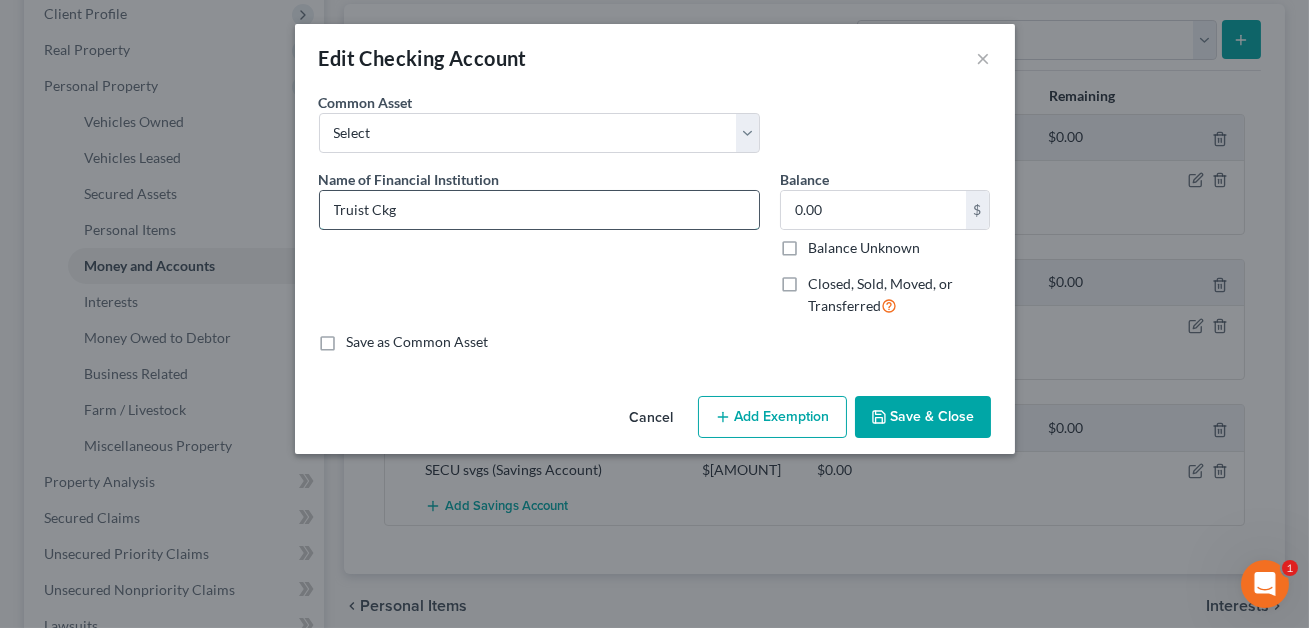 click on "Truist Ckg" at bounding box center (539, 210) 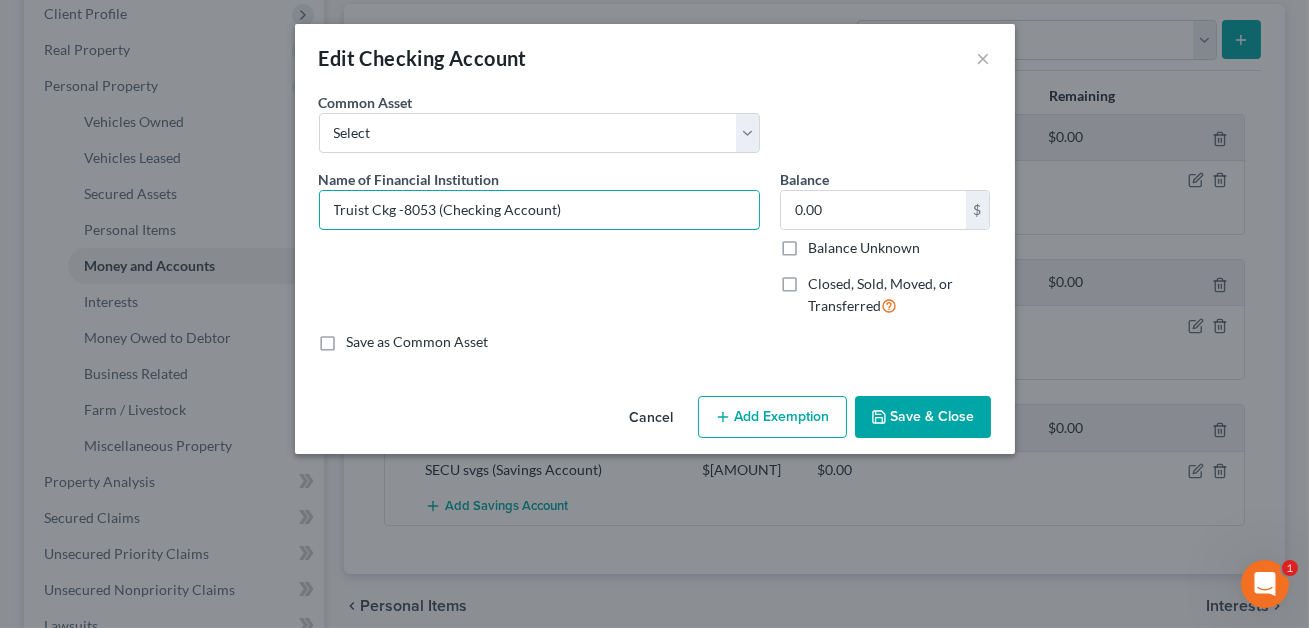 type on "Truist Ckg -8053 (Checking Account)" 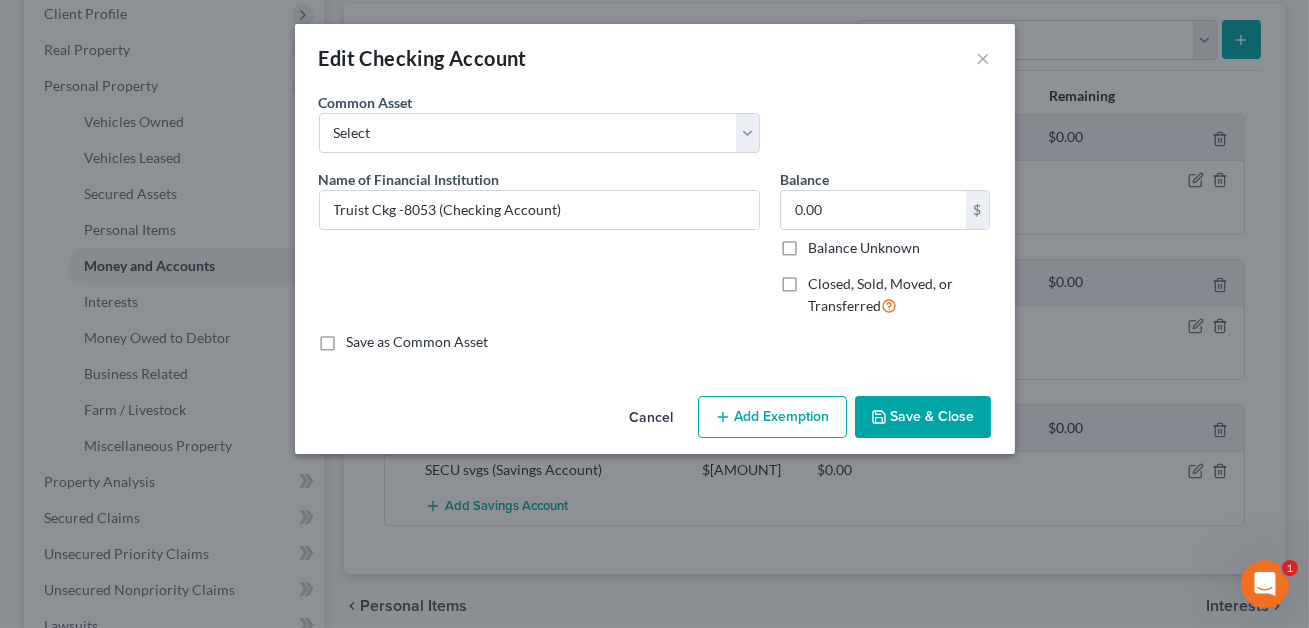 click on "Save & Close" at bounding box center [923, 417] 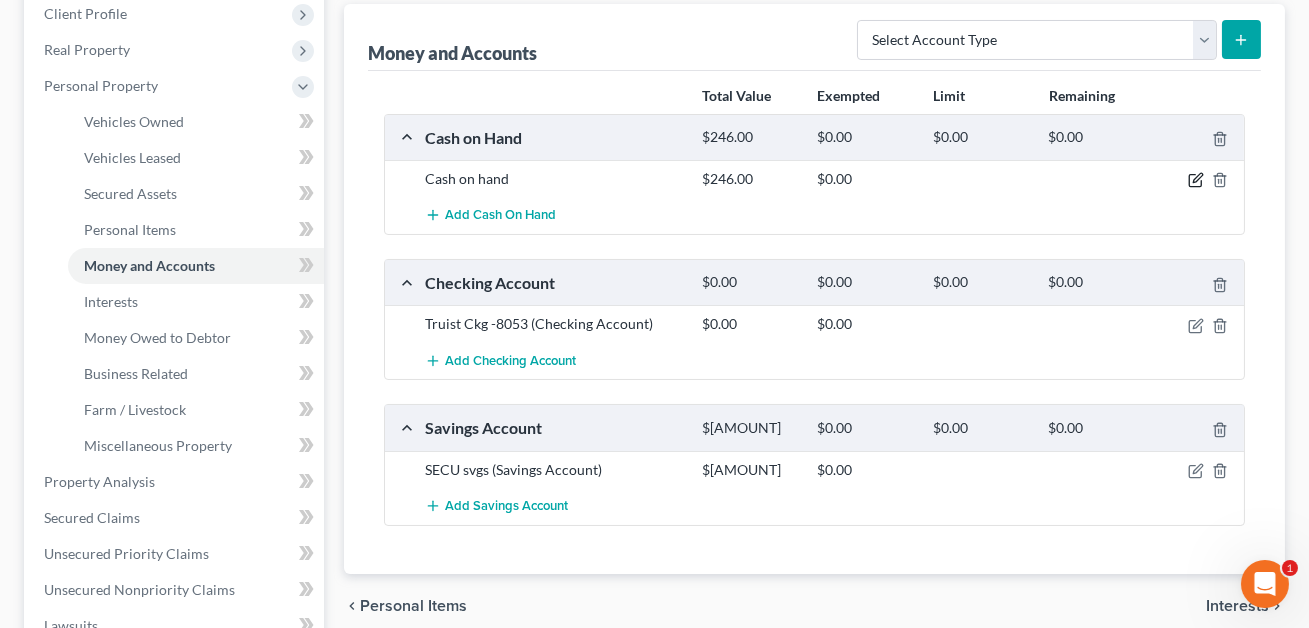 click 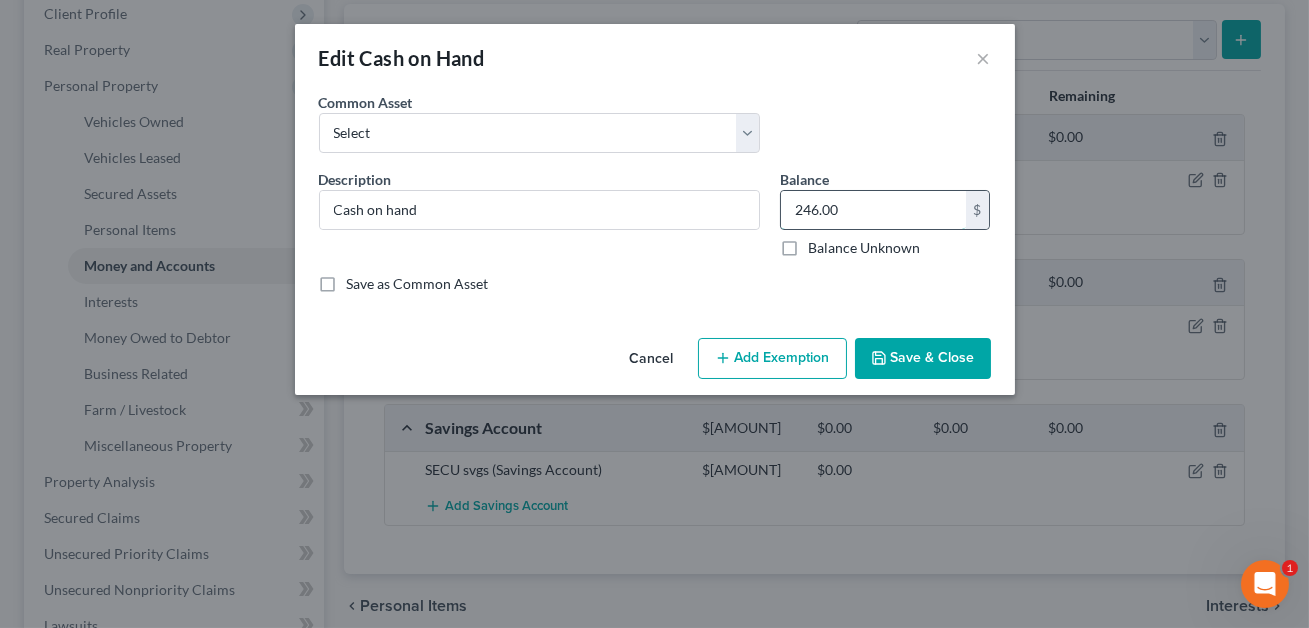 click on "246.00" at bounding box center [873, 210] 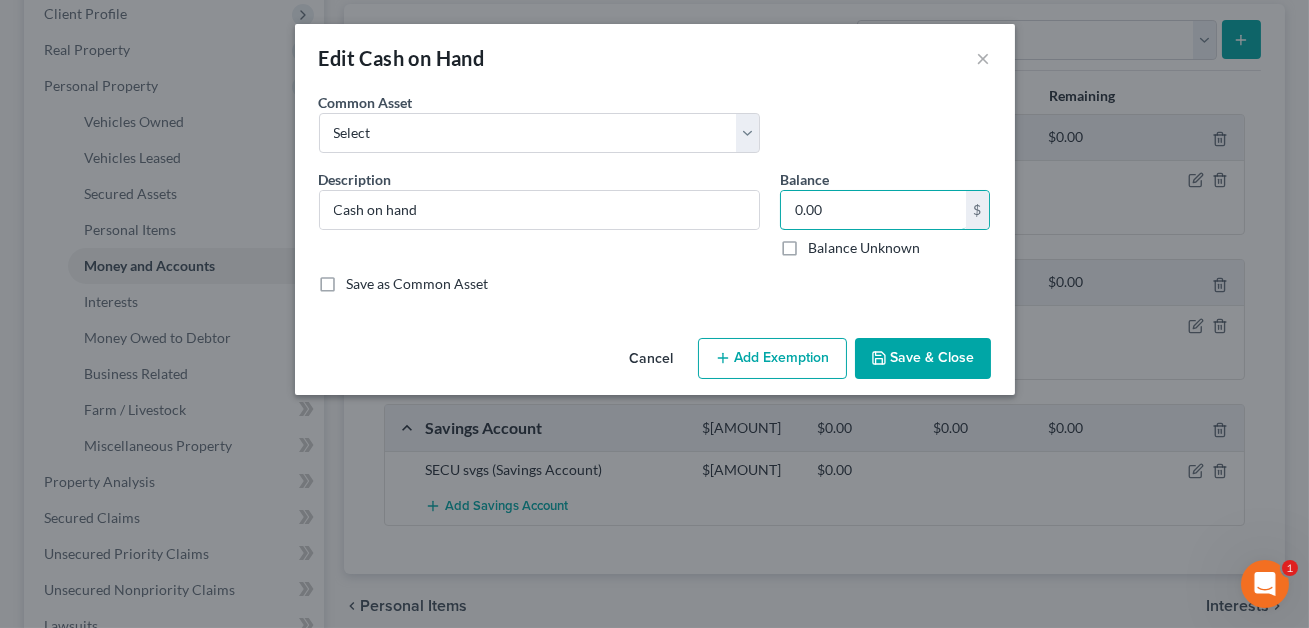 type on "0.00" 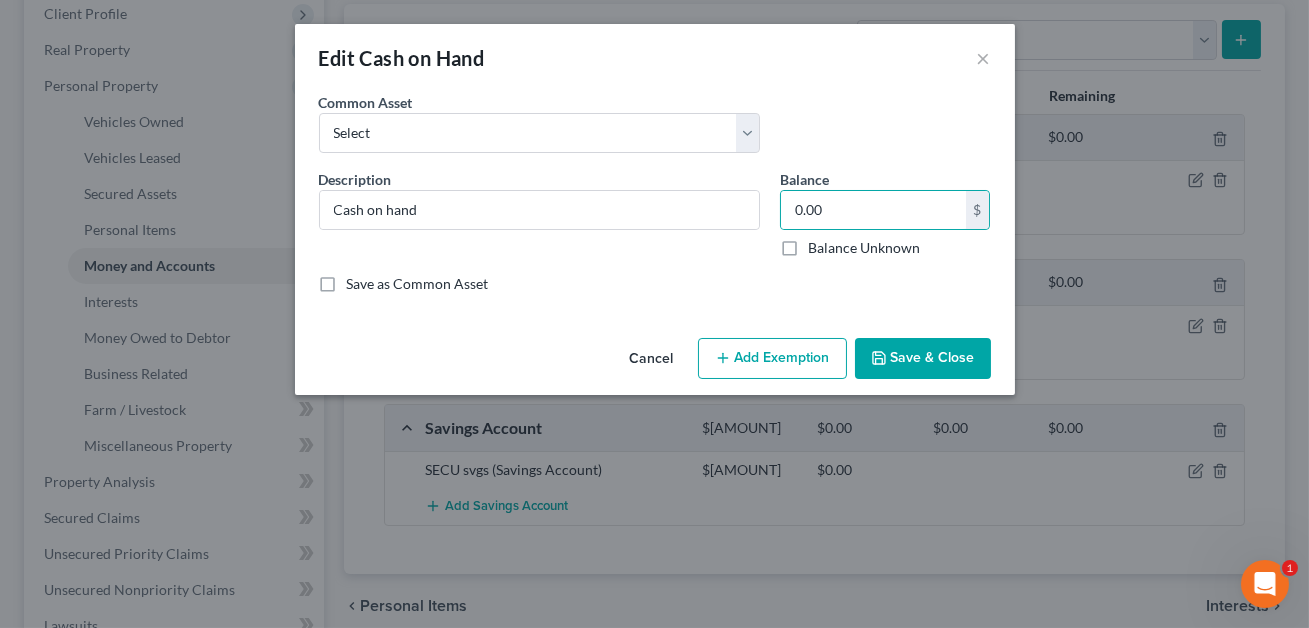 click on "Save & Close" at bounding box center [923, 359] 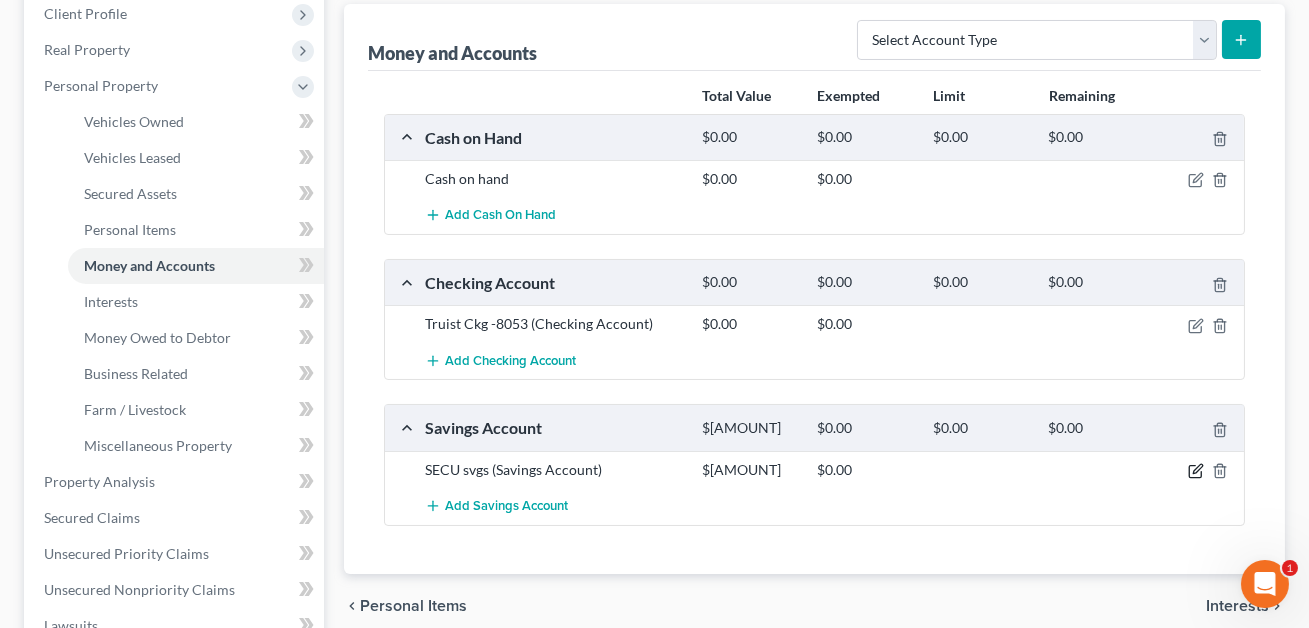 click 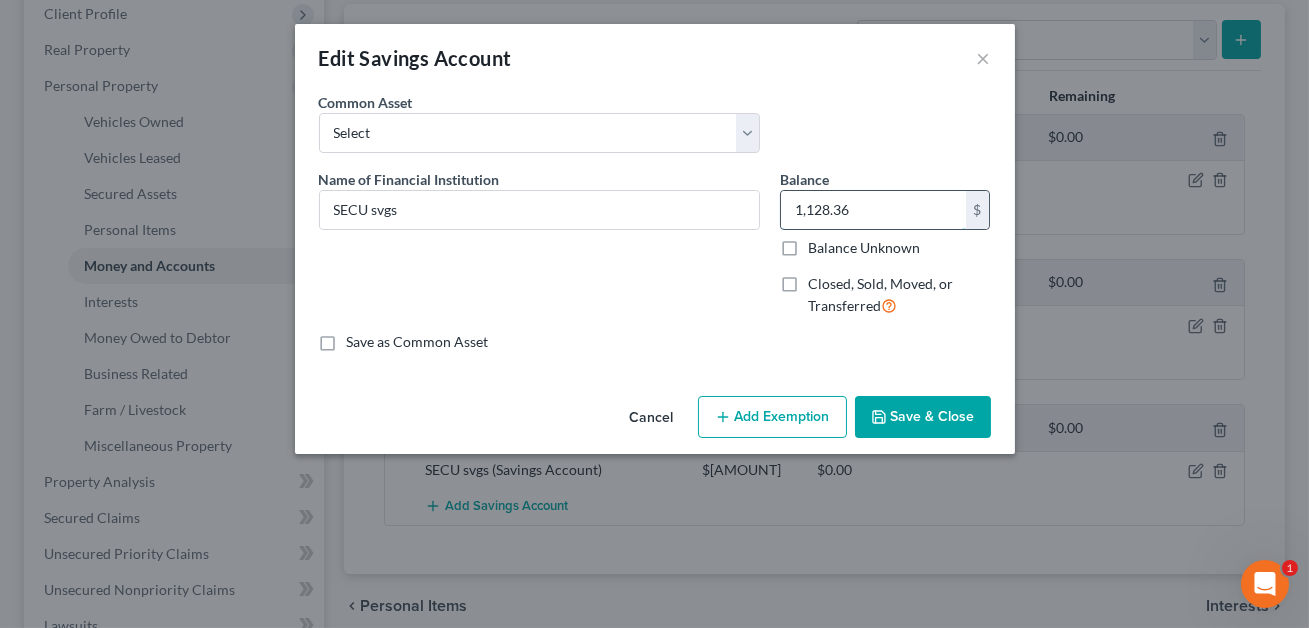 click on "1,128.36" at bounding box center [873, 210] 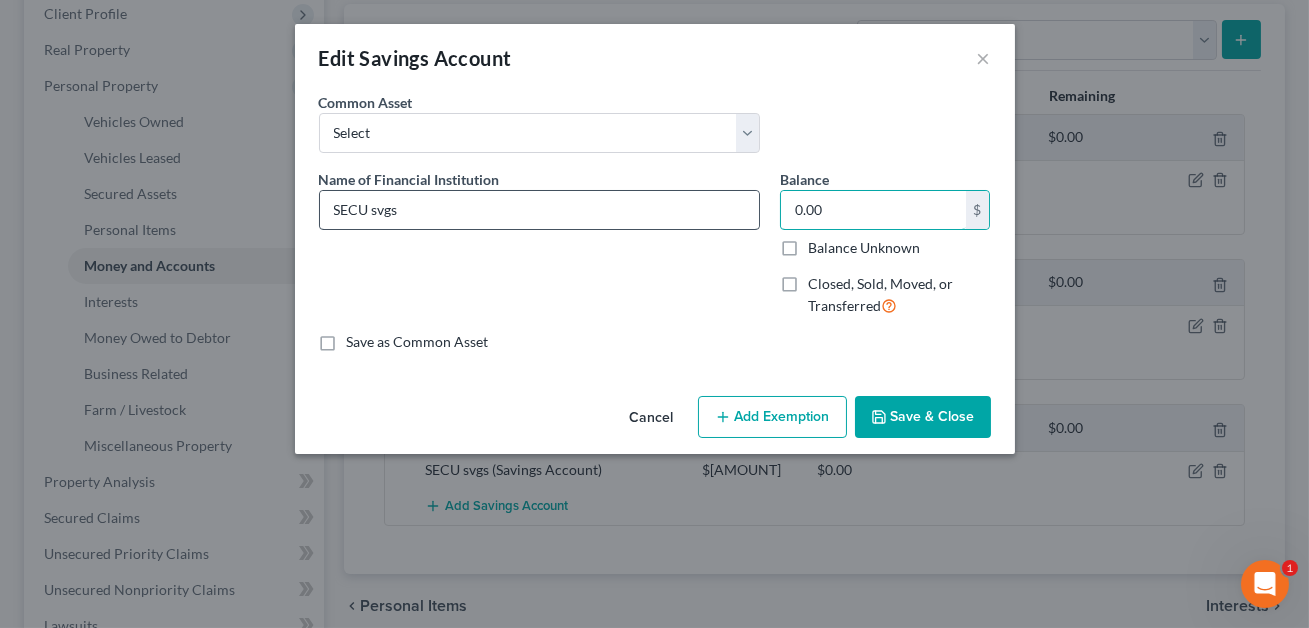 type on "0.00" 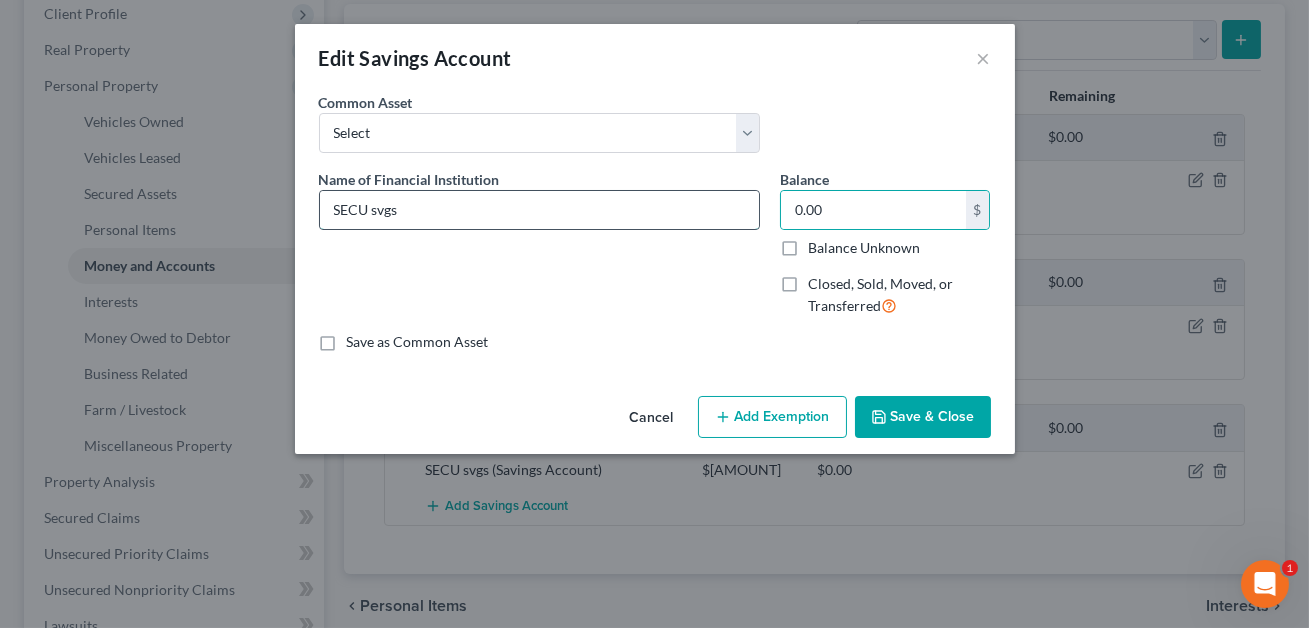 click on "SECU svgs" at bounding box center [539, 210] 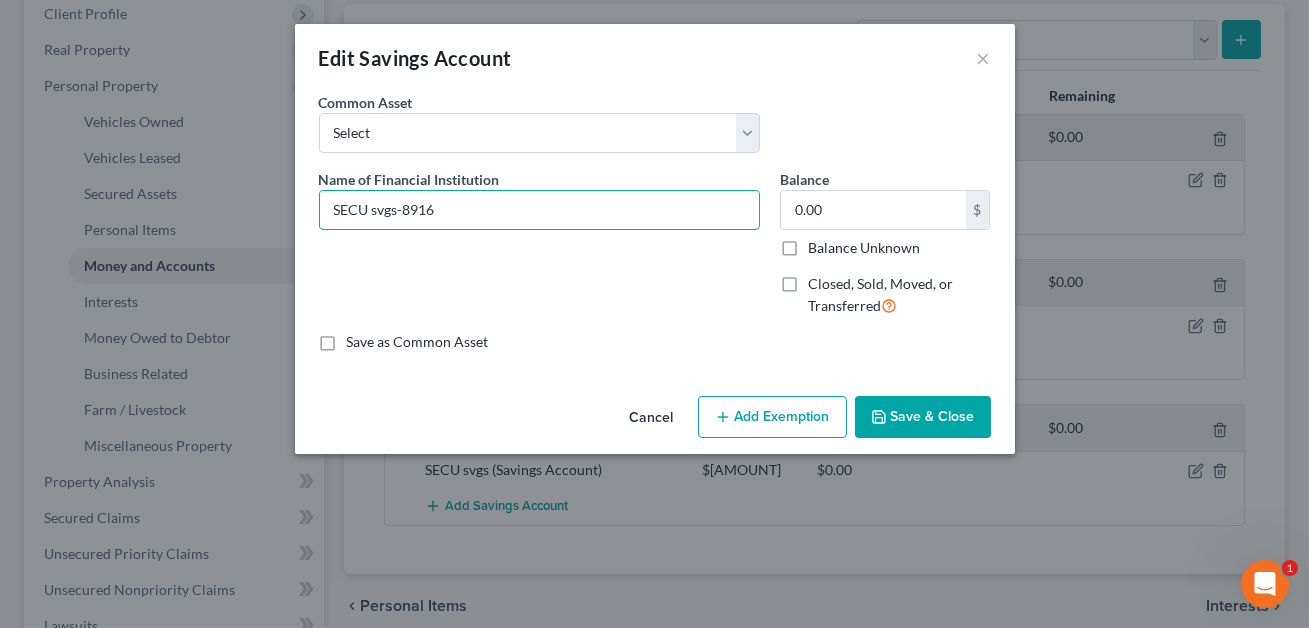 type on "SECU svgs-8916" 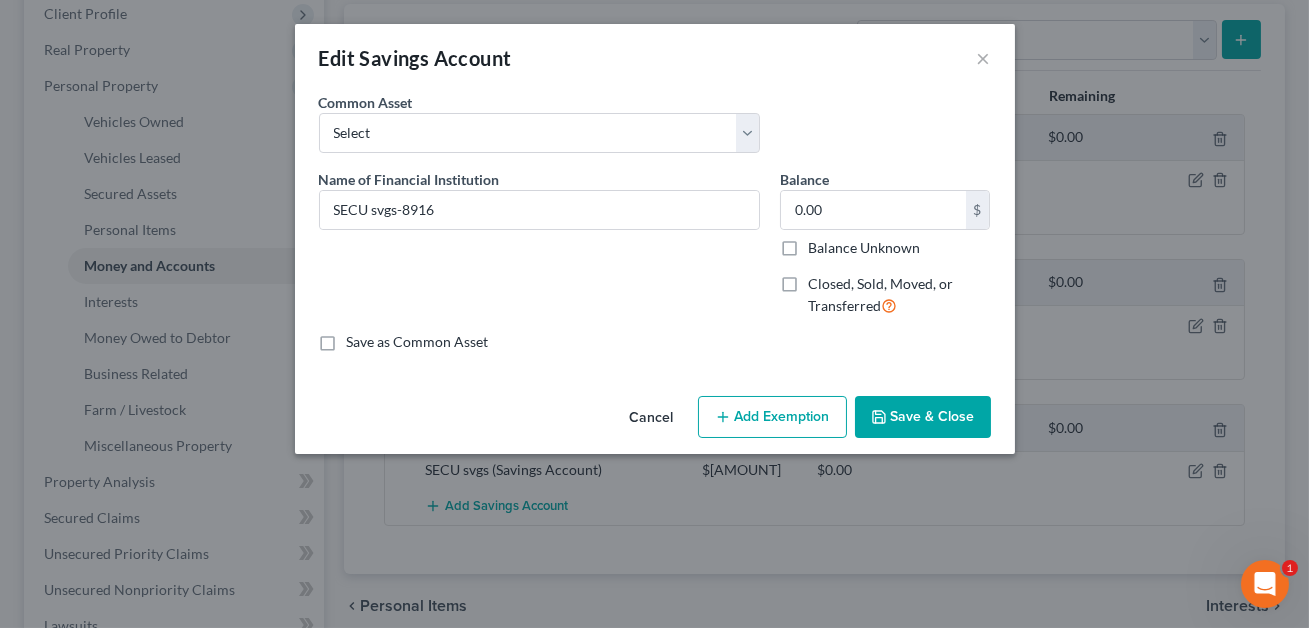 click on "Save & Close" at bounding box center (923, 417) 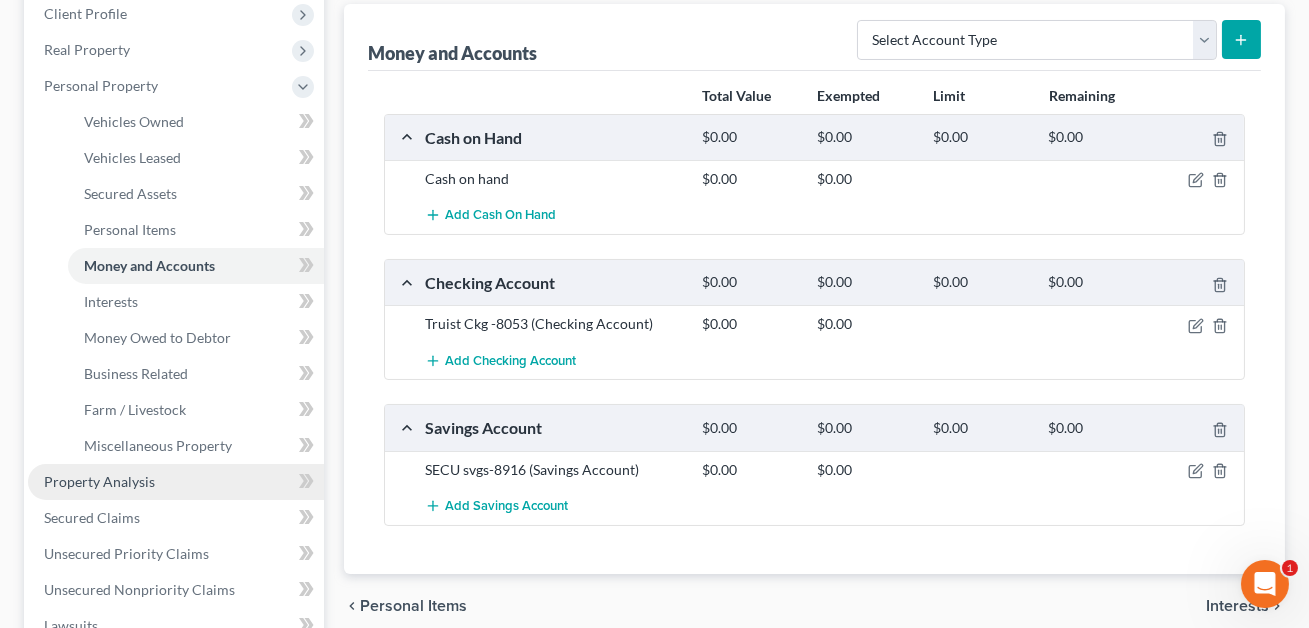 scroll, scrollTop: 472, scrollLeft: 0, axis: vertical 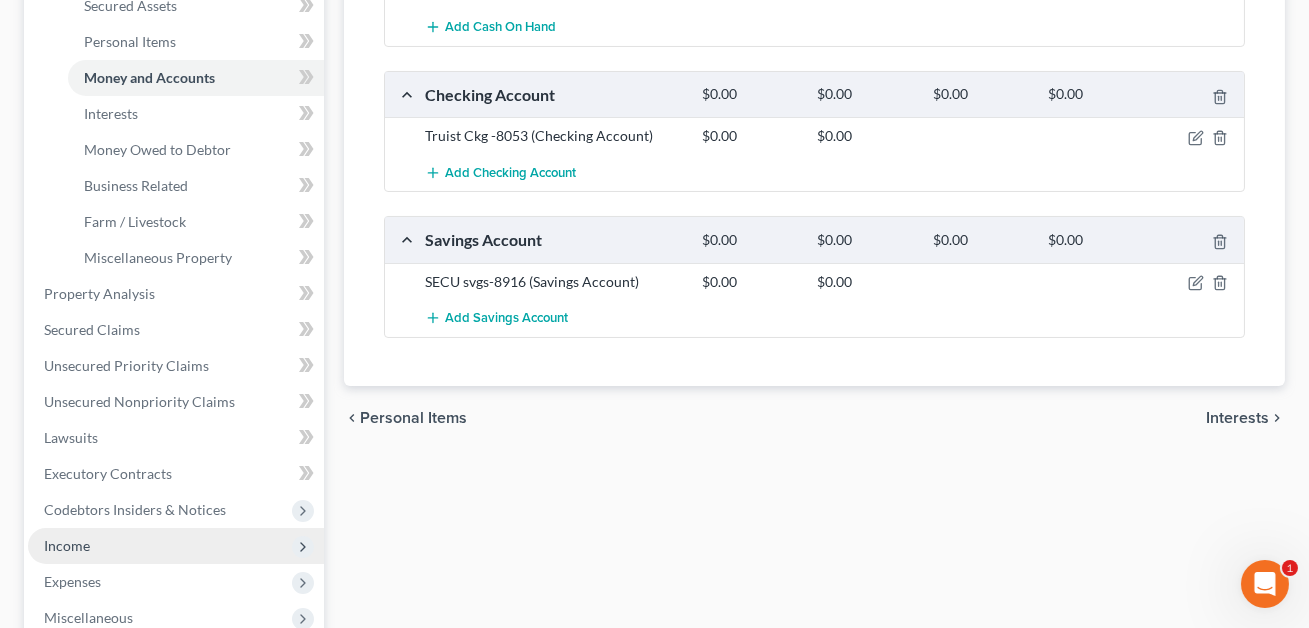 click on "Income" at bounding box center (176, 546) 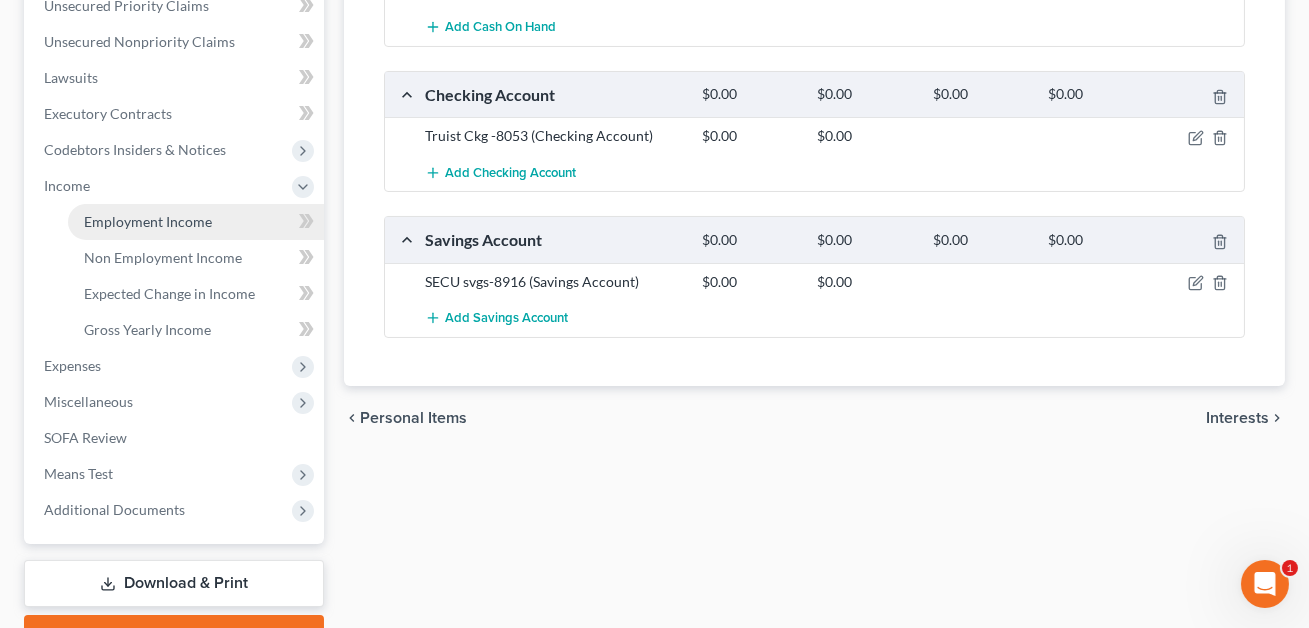 click on "Employment Income" at bounding box center [196, 222] 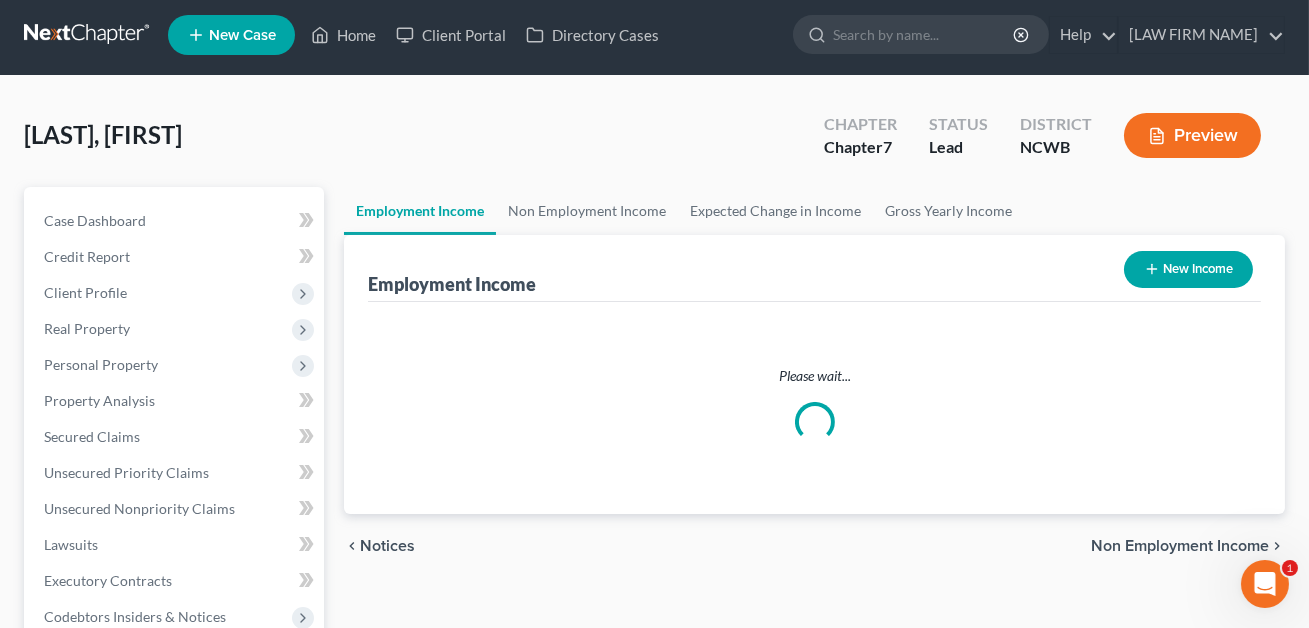 scroll, scrollTop: 0, scrollLeft: 0, axis: both 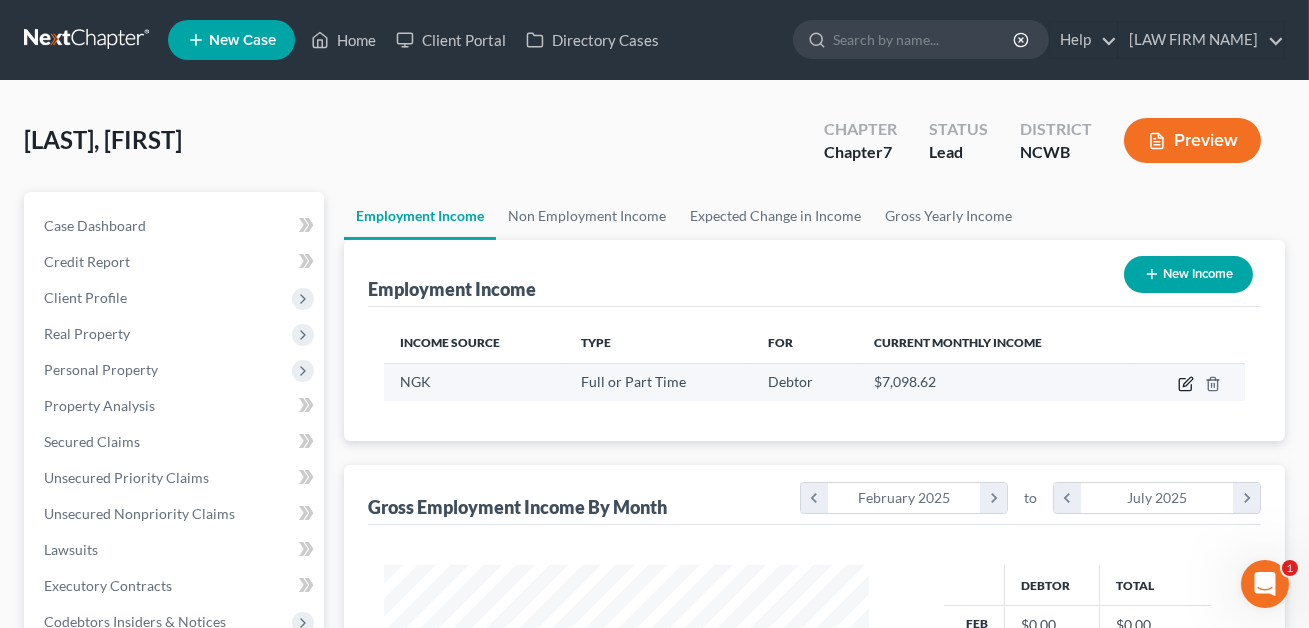 click 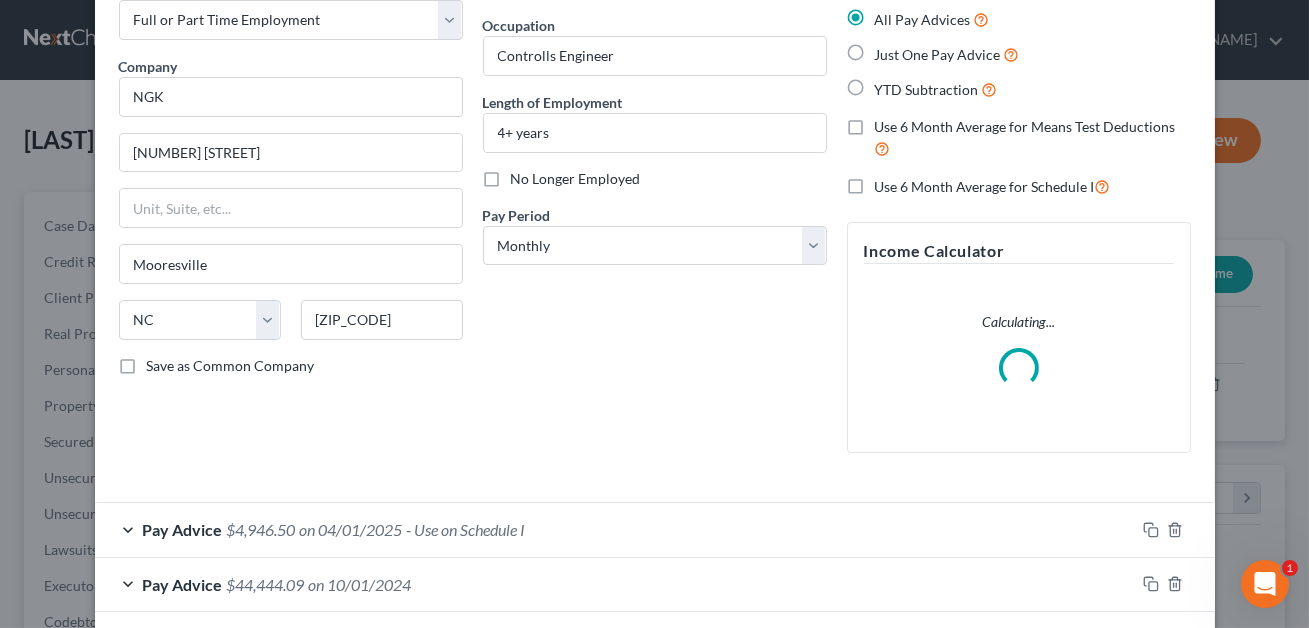 scroll, scrollTop: 205, scrollLeft: 0, axis: vertical 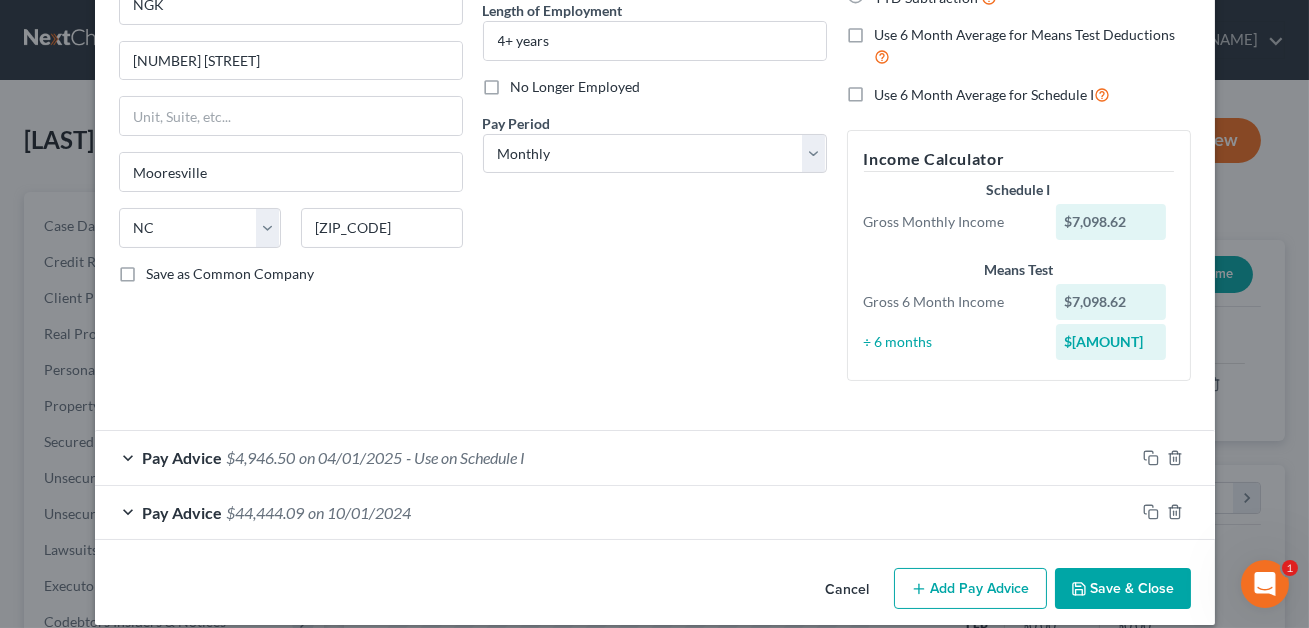 click on "Pay Advice $44,444.09 on [DATE]" at bounding box center [615, 512] 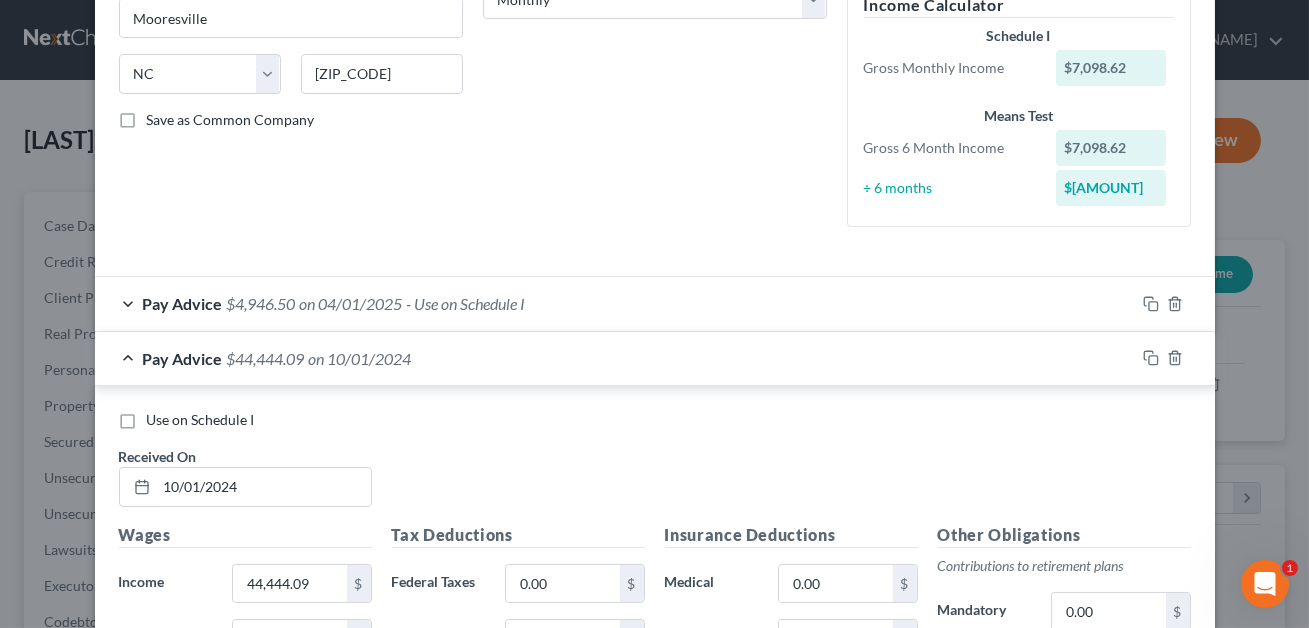 scroll, scrollTop: 549, scrollLeft: 0, axis: vertical 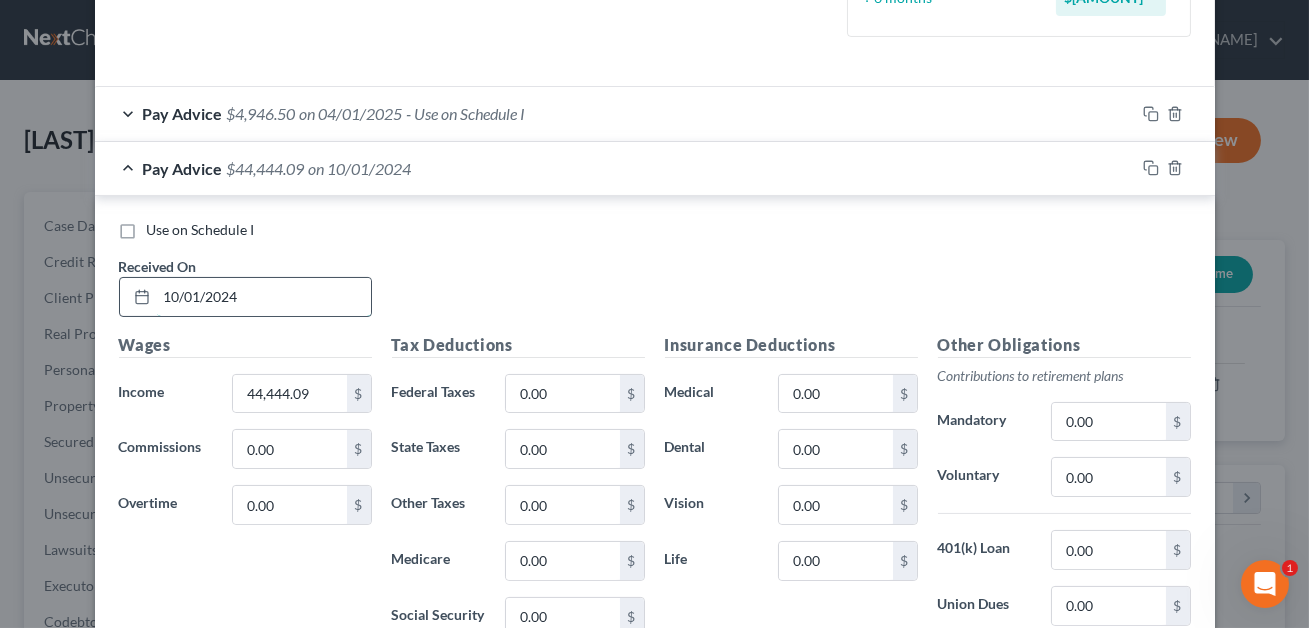 click on "10/01/2024" at bounding box center (264, 297) 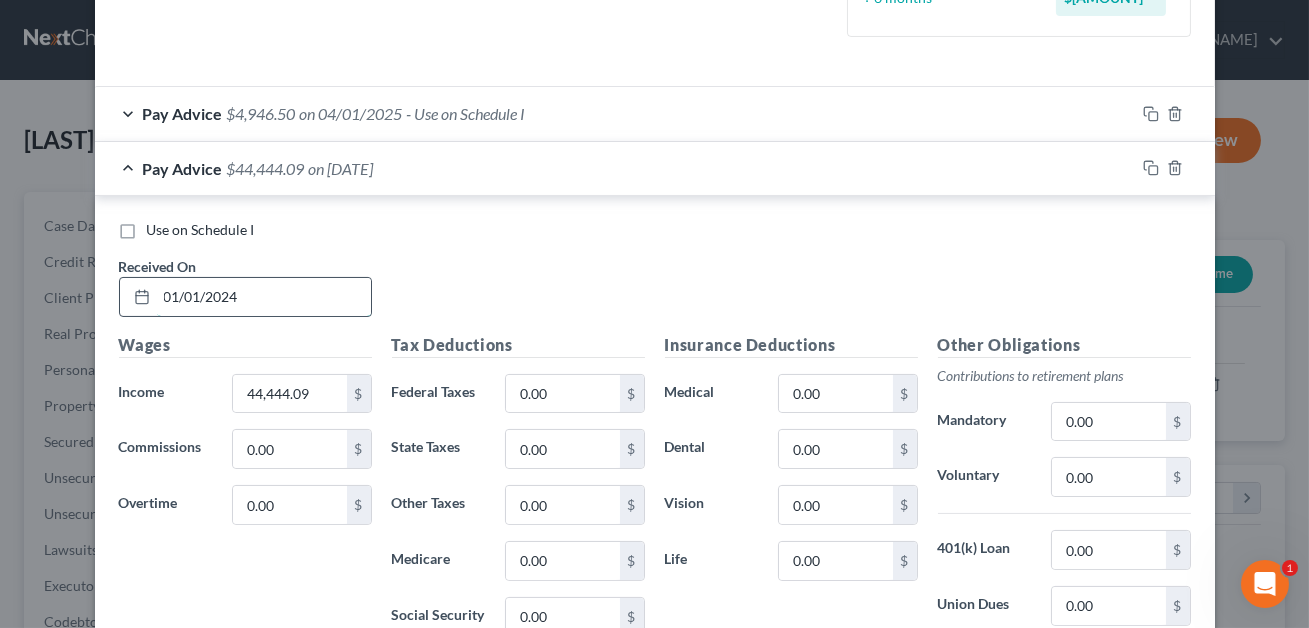 click on "01/01/2024" at bounding box center [264, 297] 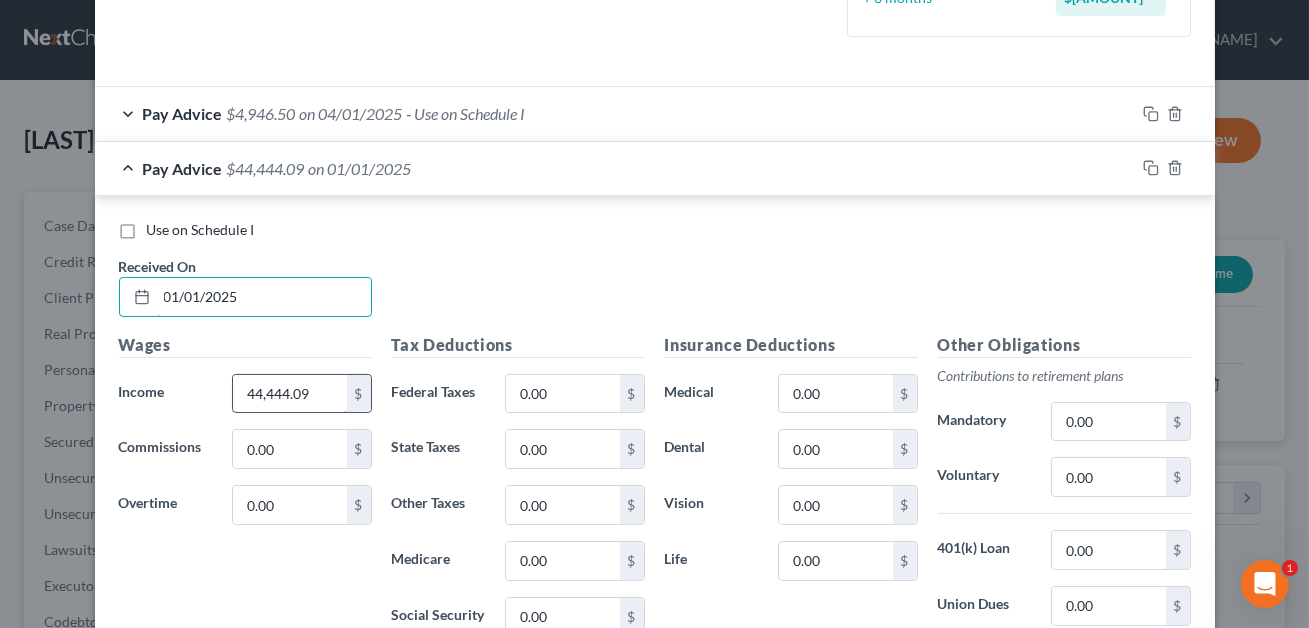 type on "01/01/2025" 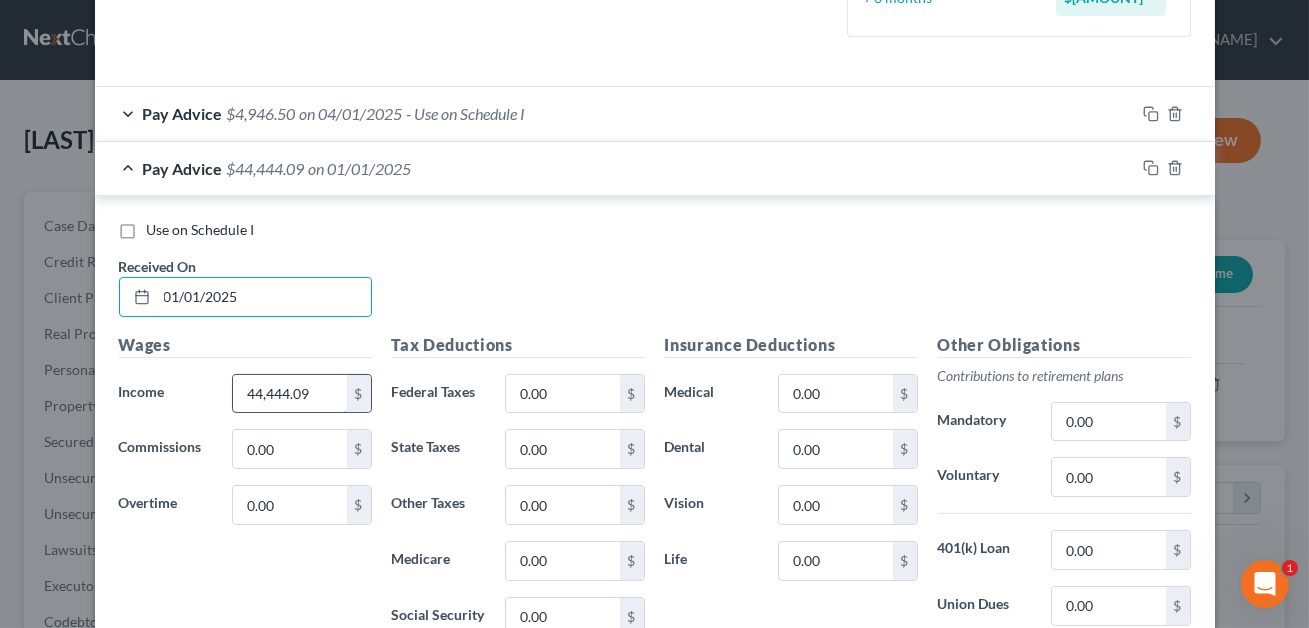 click on "44,444.09" at bounding box center [289, 394] 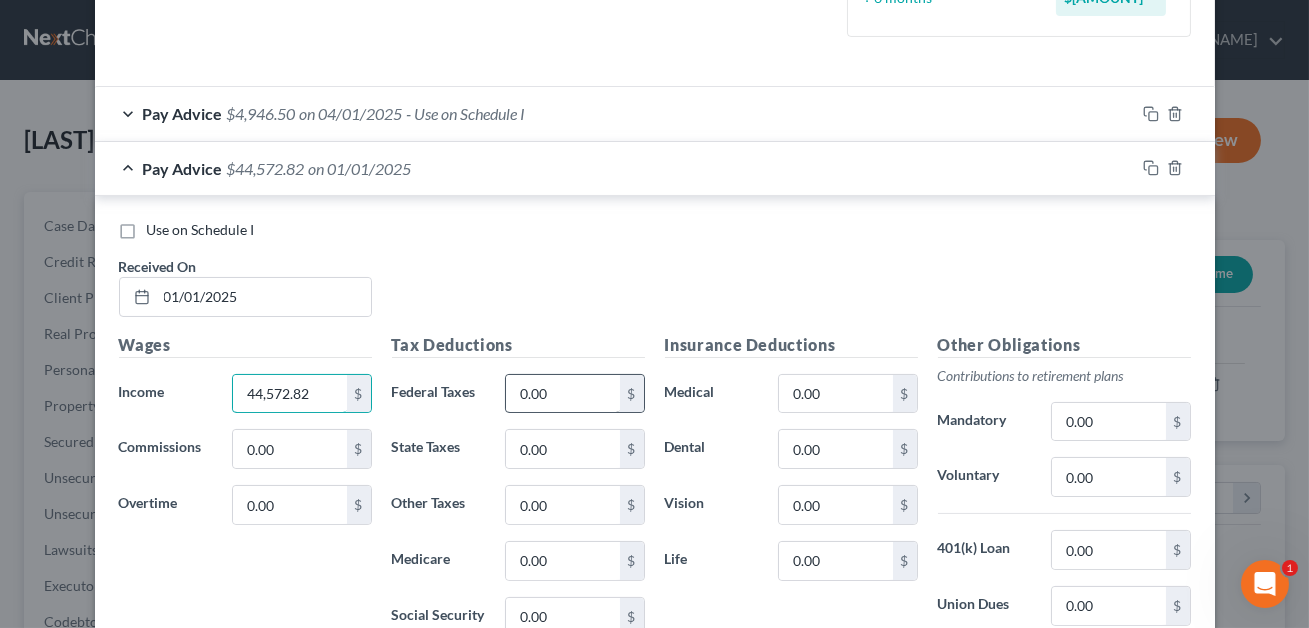 type on "44,572.82" 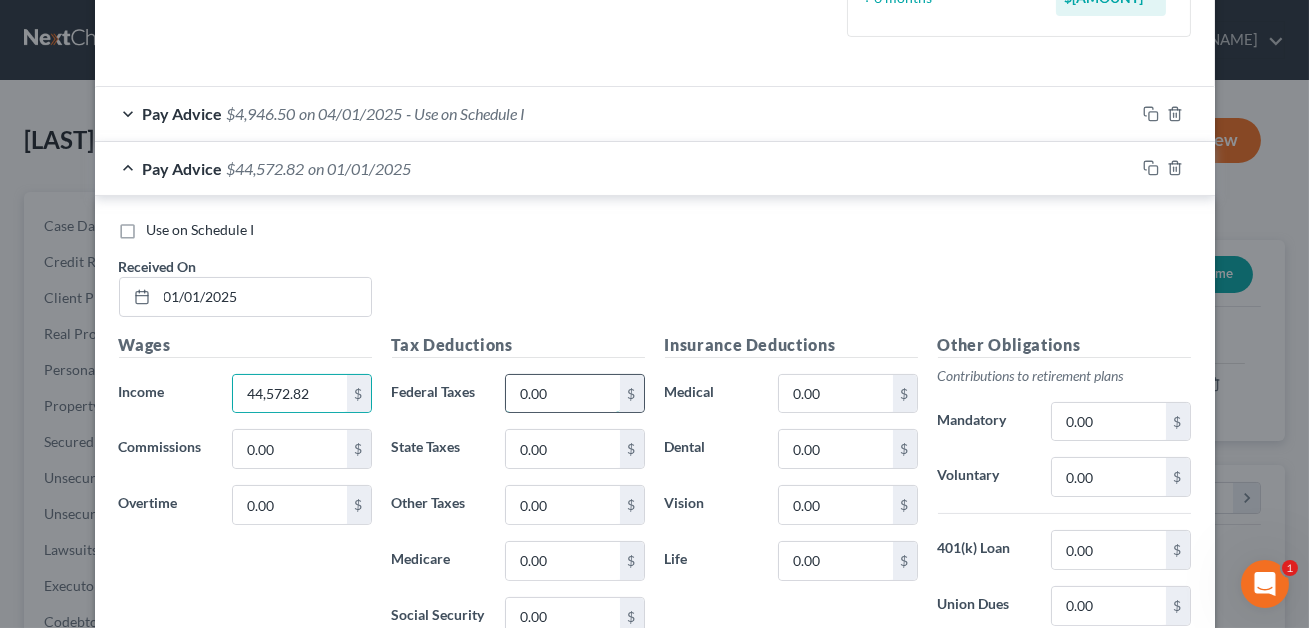 click on "0.00" at bounding box center (562, 394) 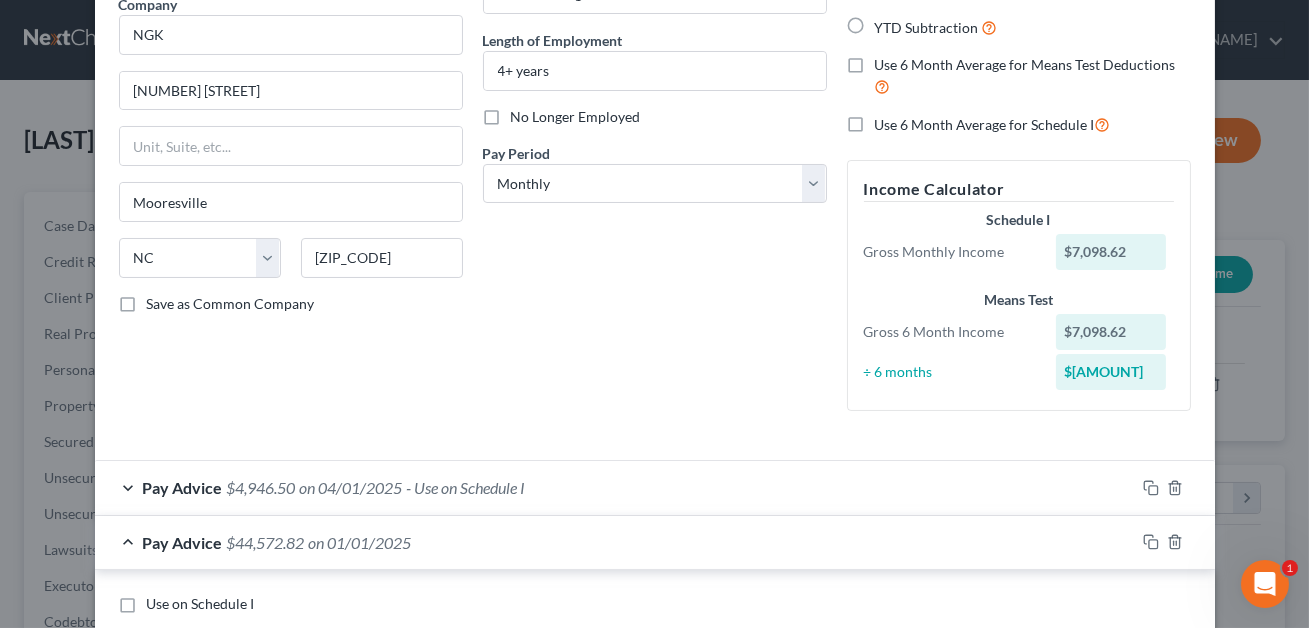 scroll, scrollTop: 0, scrollLeft: 0, axis: both 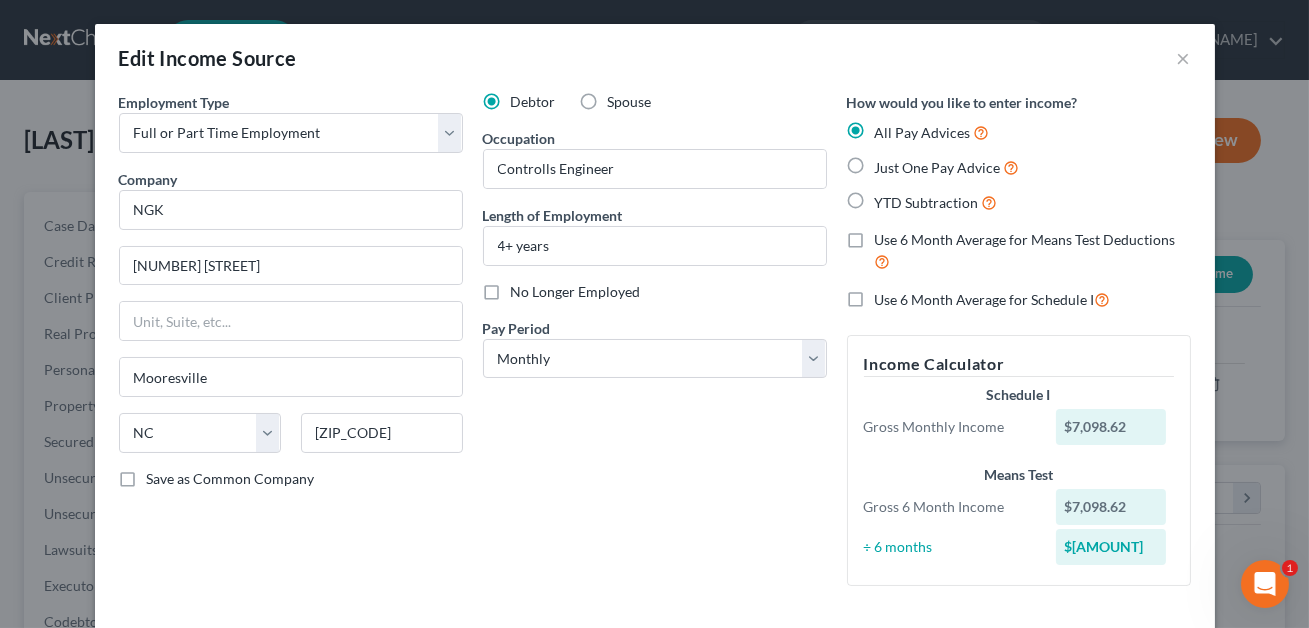 click on "Just One Pay Advice" at bounding box center (947, 167) 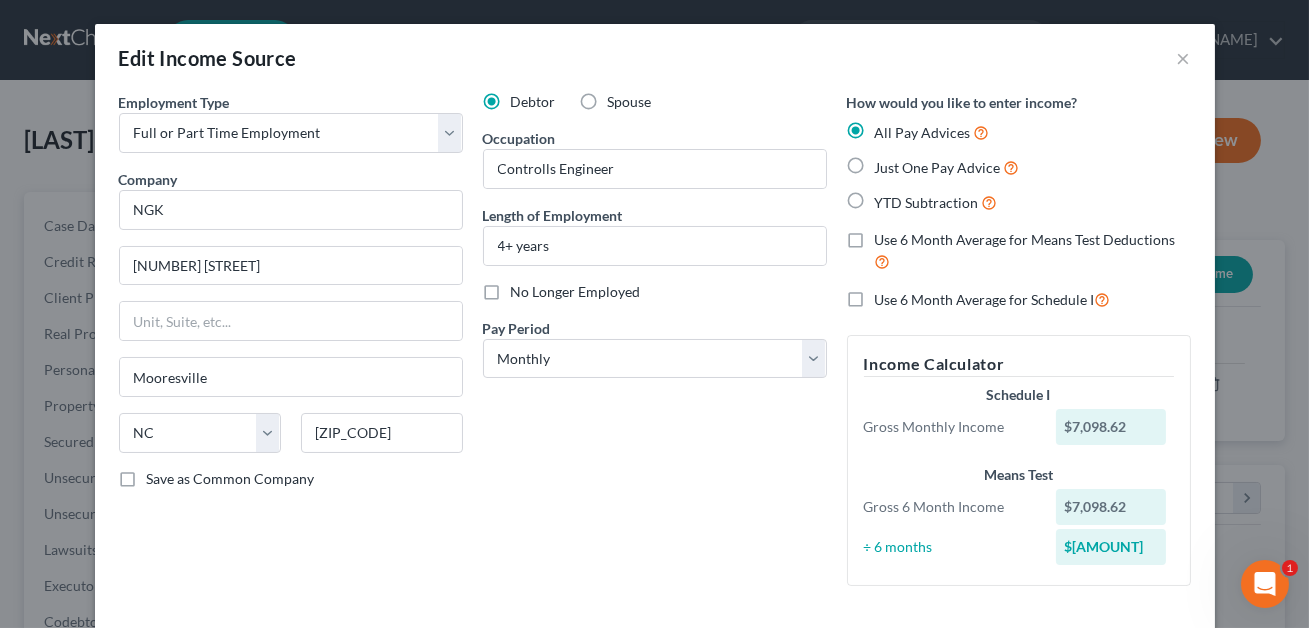 click on "Just One Pay Advice" at bounding box center [889, 162] 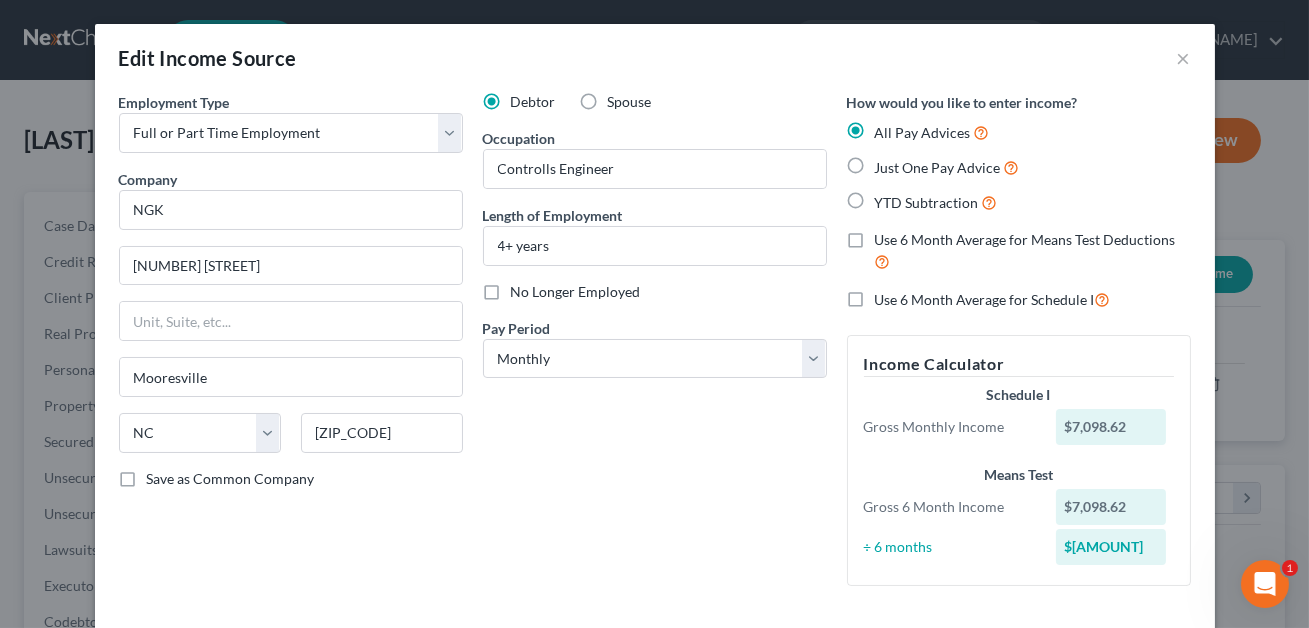 radio on "true" 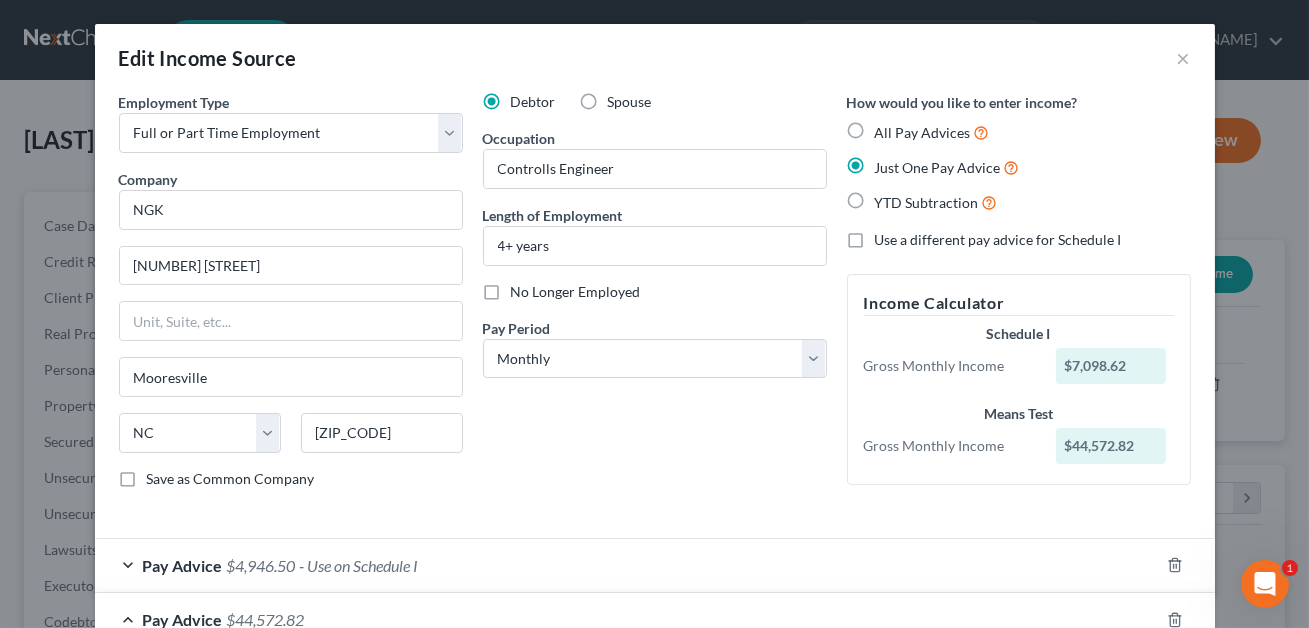 click on "All Pay Advices" at bounding box center (932, 132) 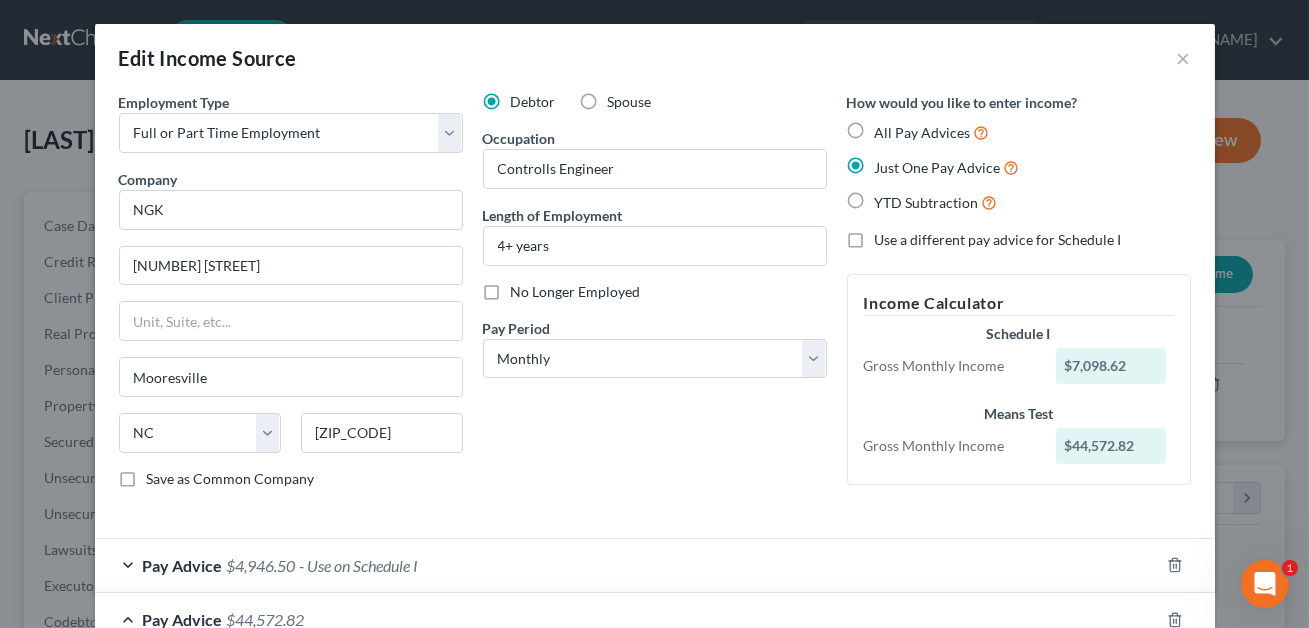 click on "All Pay Advices" at bounding box center [889, 127] 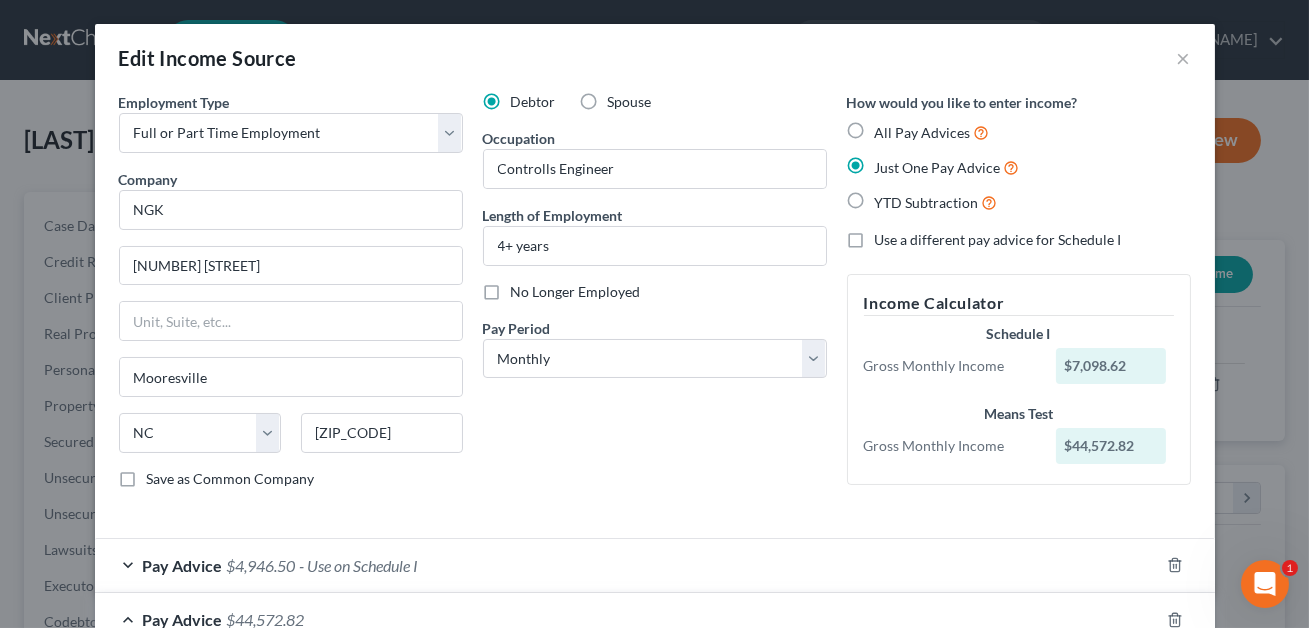 radio on "true" 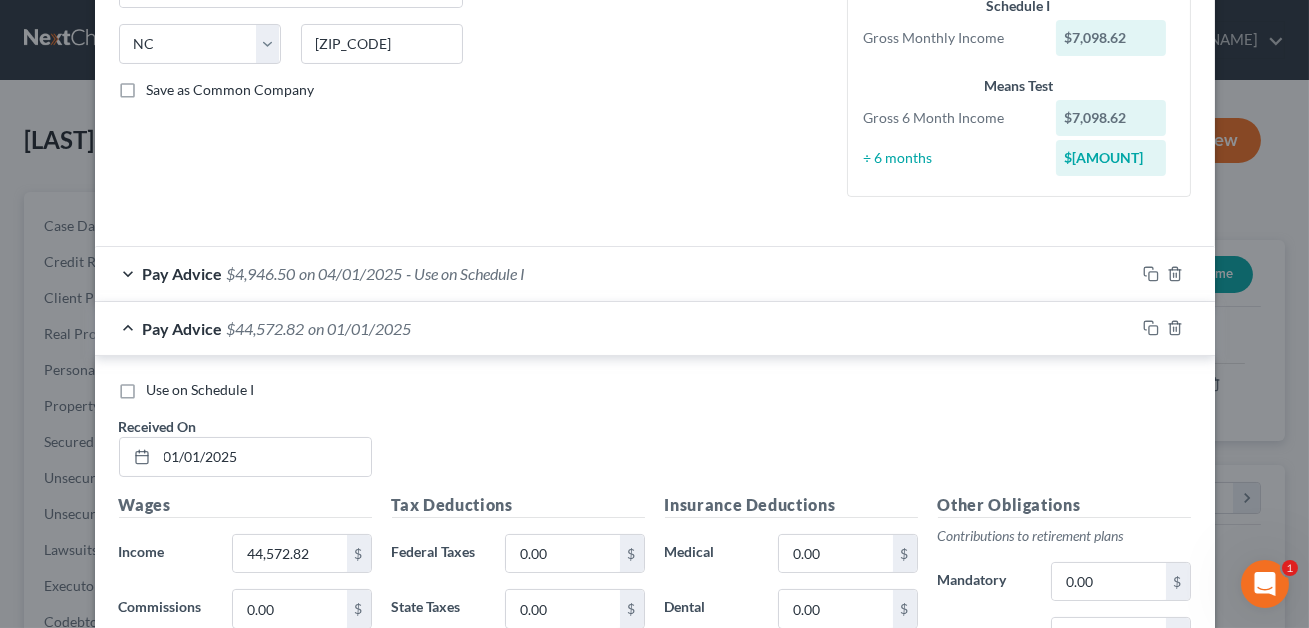 scroll, scrollTop: 387, scrollLeft: 0, axis: vertical 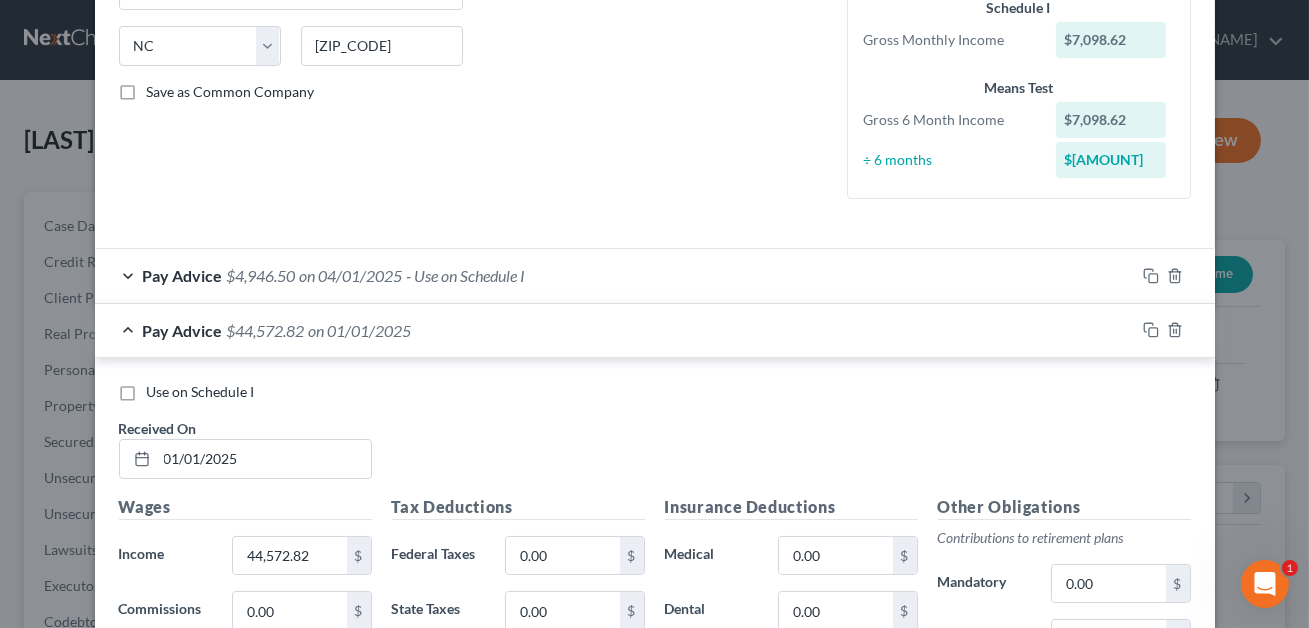 click on "Pay Advice $4,946.50 on [DATE] - Use on Schedule I" at bounding box center (615, 275) 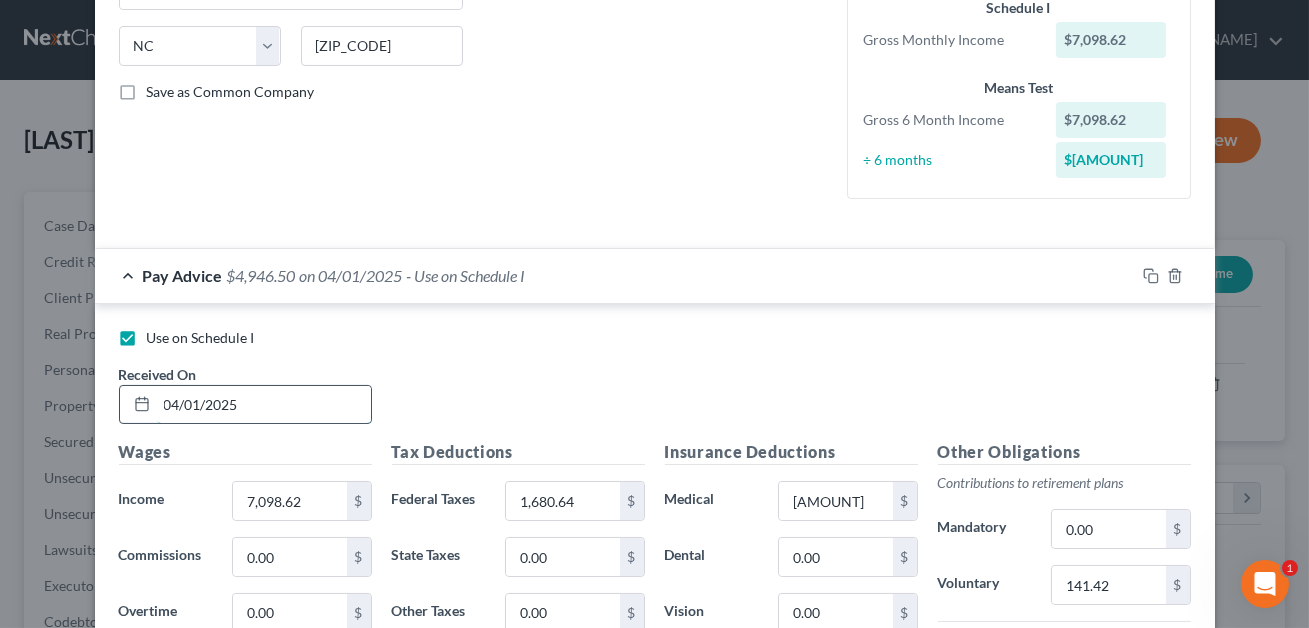 click on "04/01/2025" at bounding box center [264, 405] 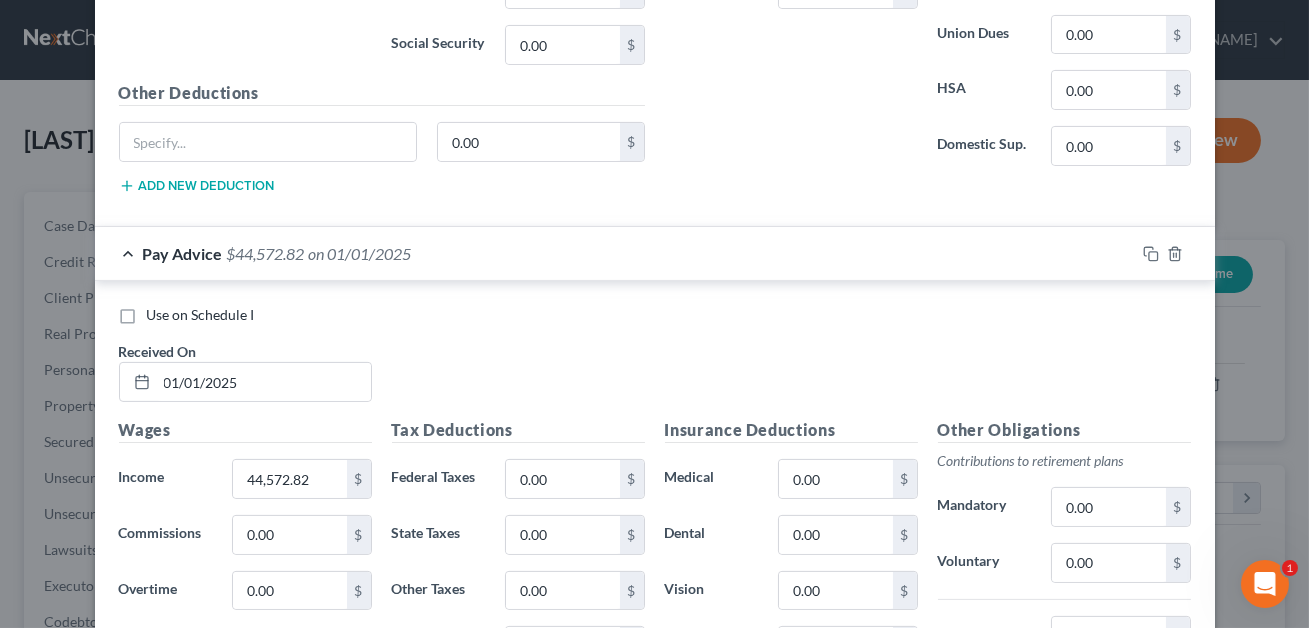 scroll, scrollTop: 1070, scrollLeft: 0, axis: vertical 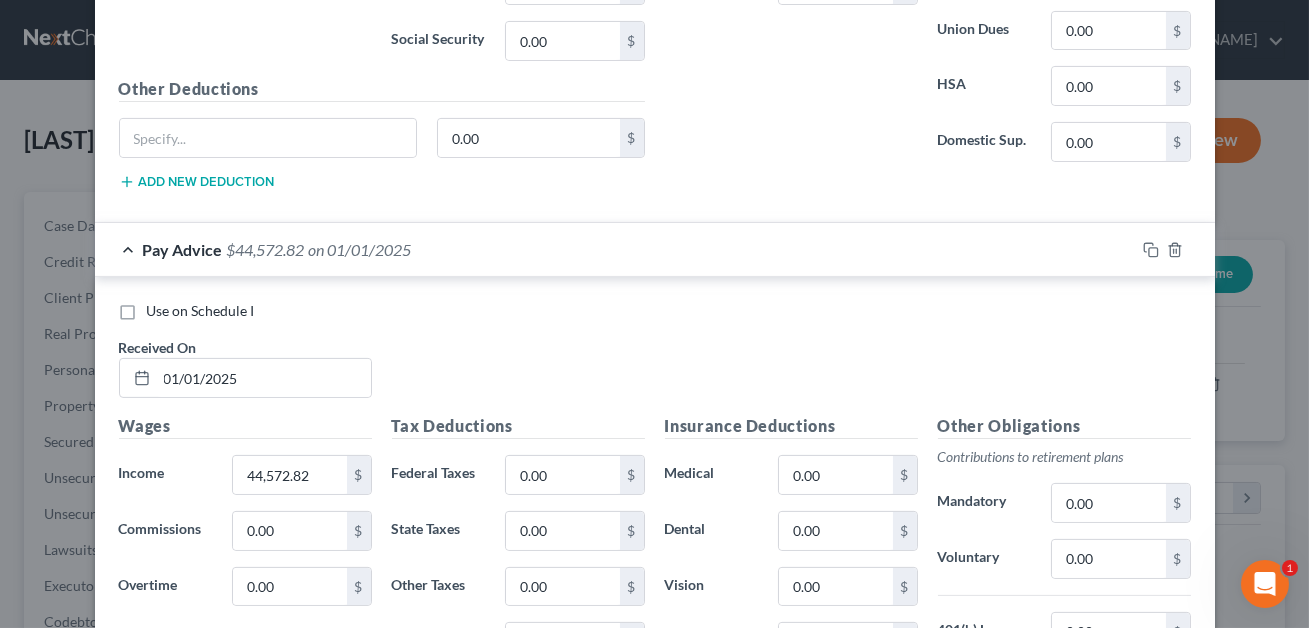 type on "08/01/2025" 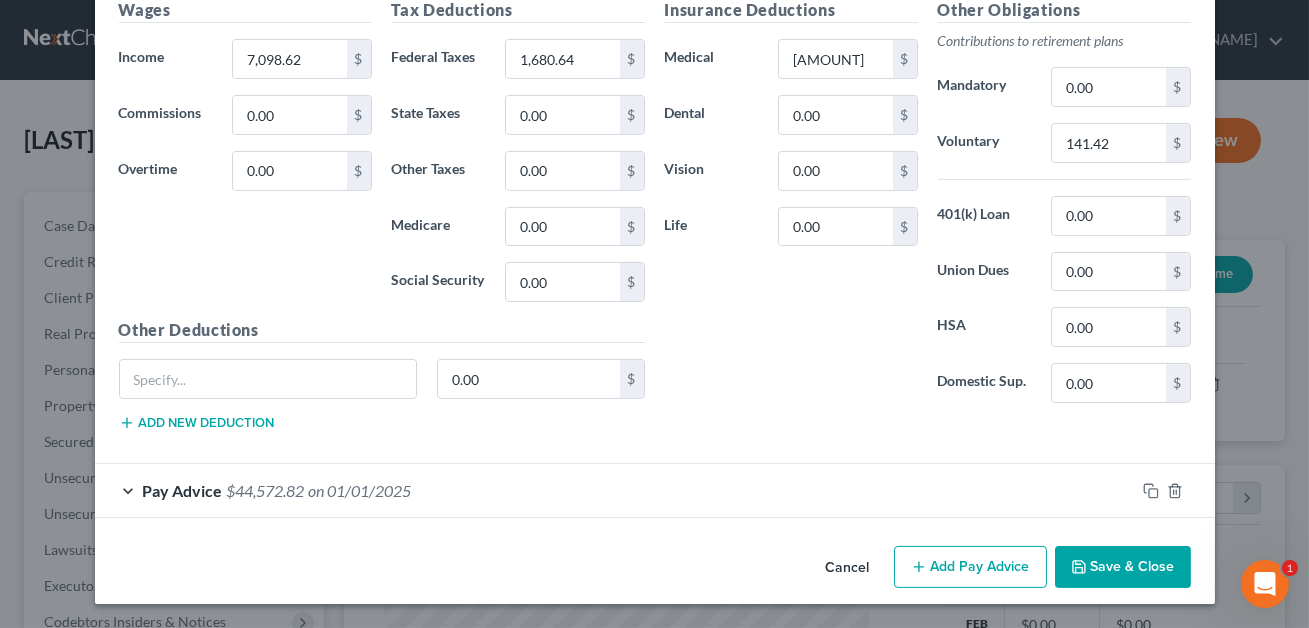 scroll, scrollTop: 826, scrollLeft: 0, axis: vertical 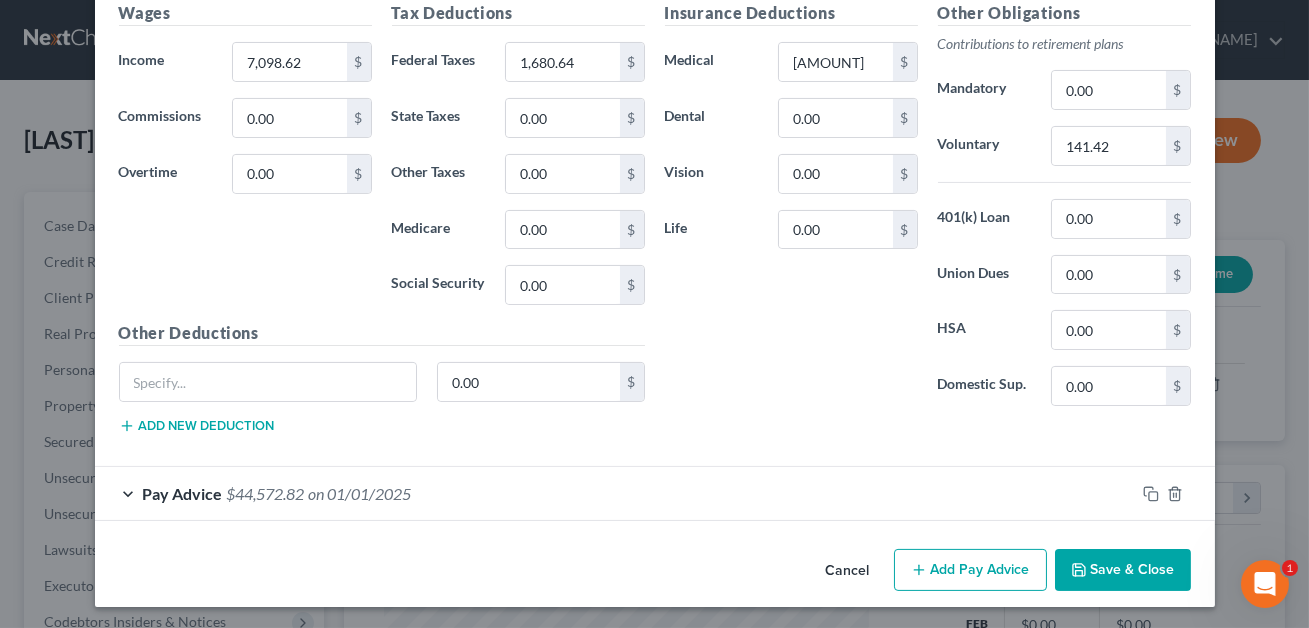 click on "Pay Advice $[AMOUNT] on [DATE]" at bounding box center (615, 493) 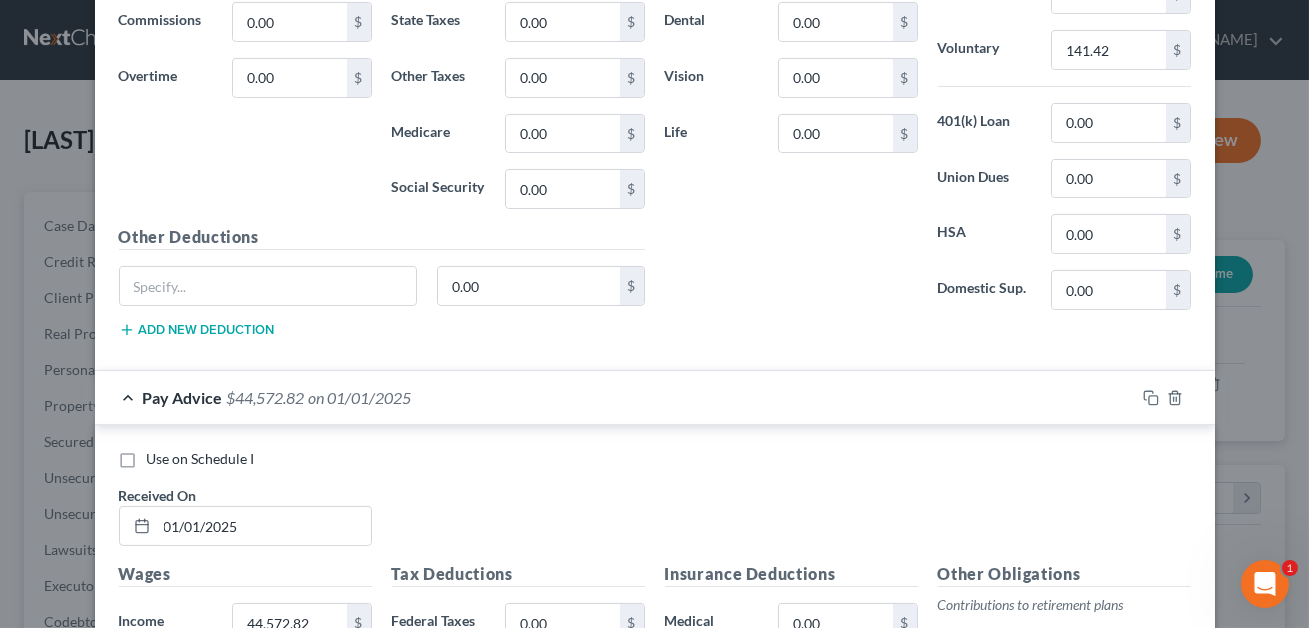 scroll, scrollTop: 927, scrollLeft: 0, axis: vertical 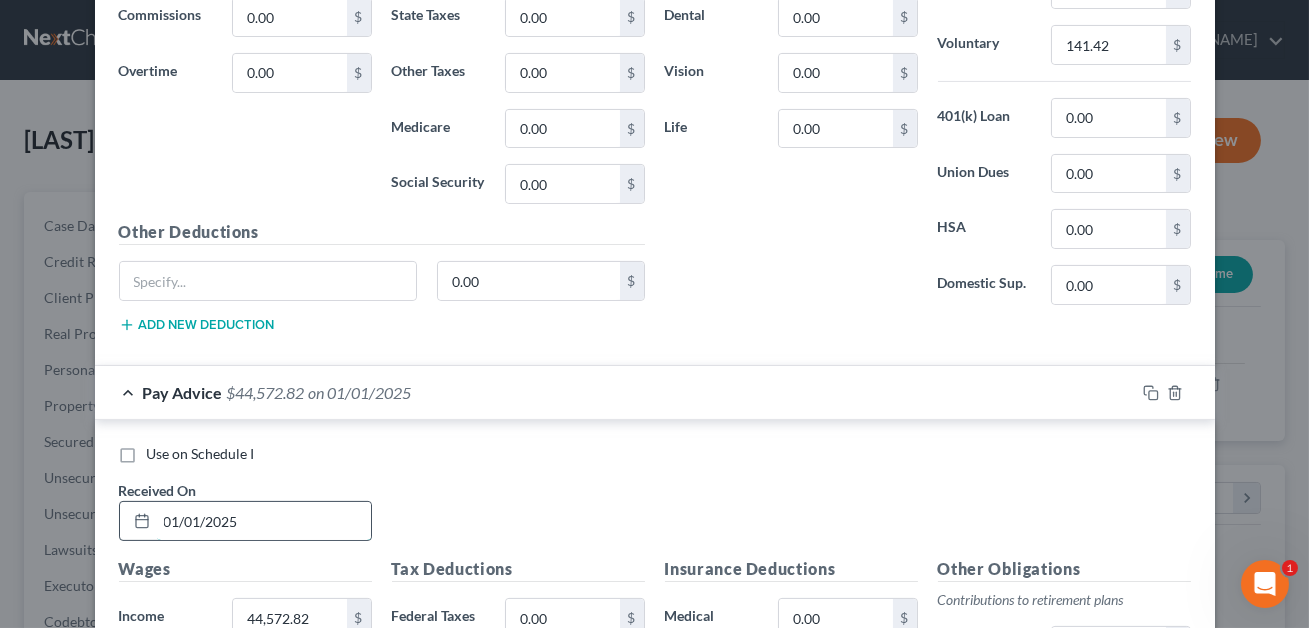 click on "01/01/2025" at bounding box center (264, 521) 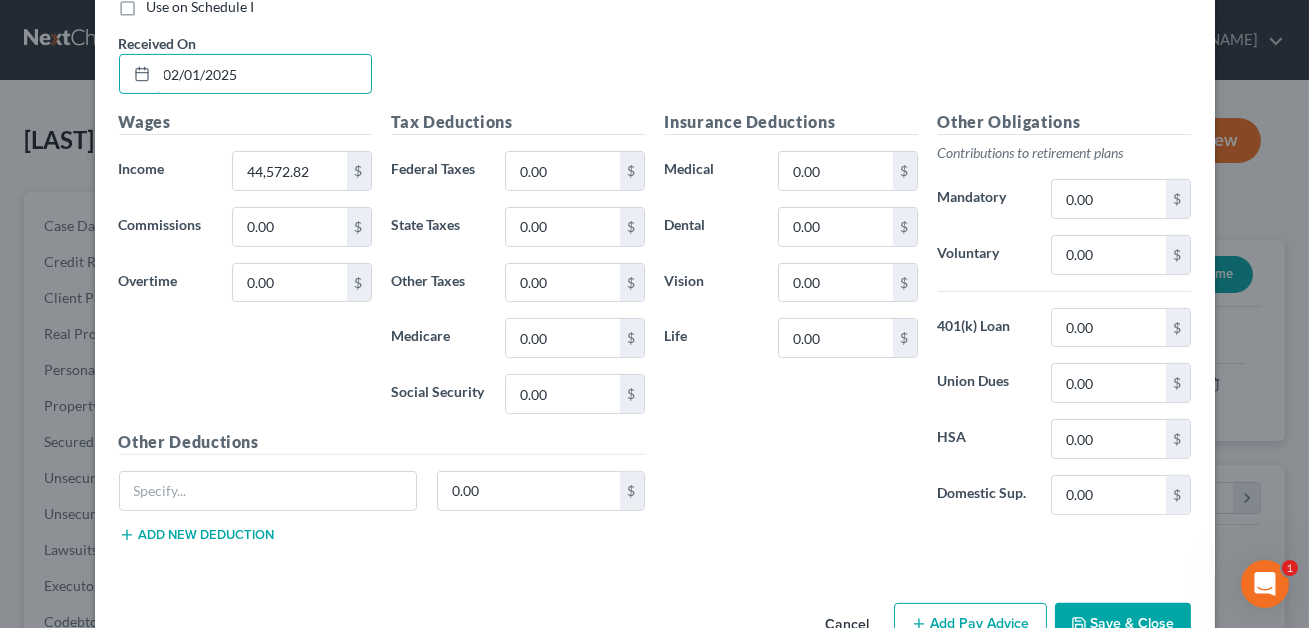 scroll, scrollTop: 1426, scrollLeft: 0, axis: vertical 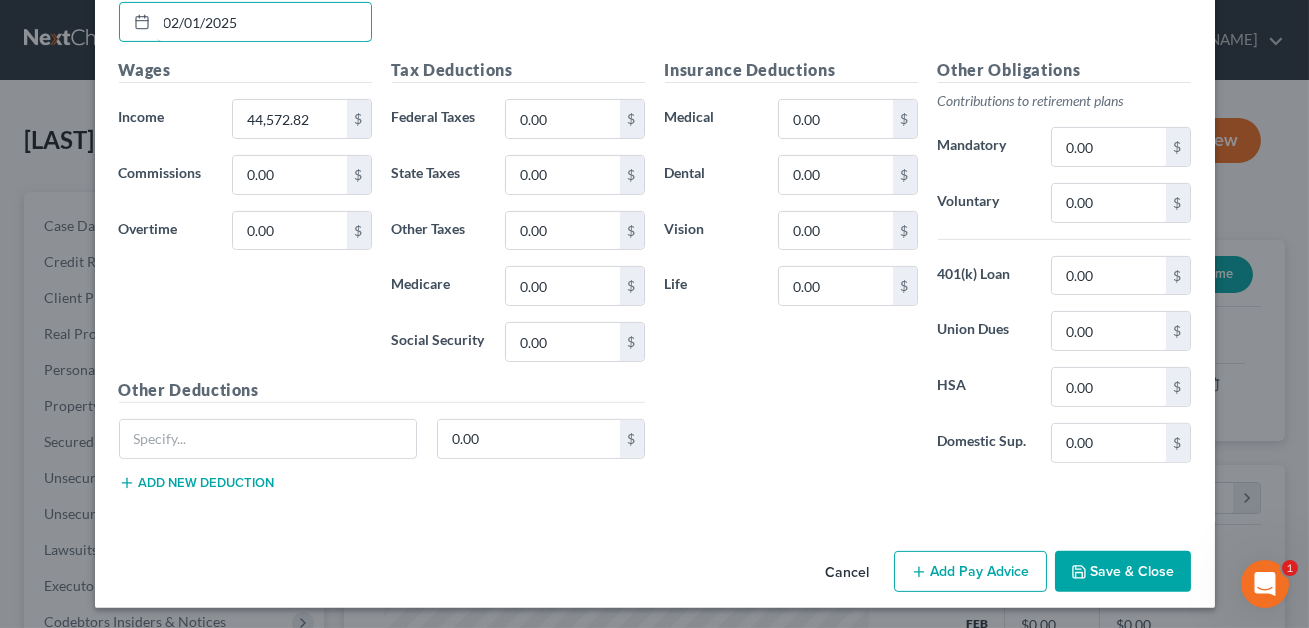 type on "02/01/2025" 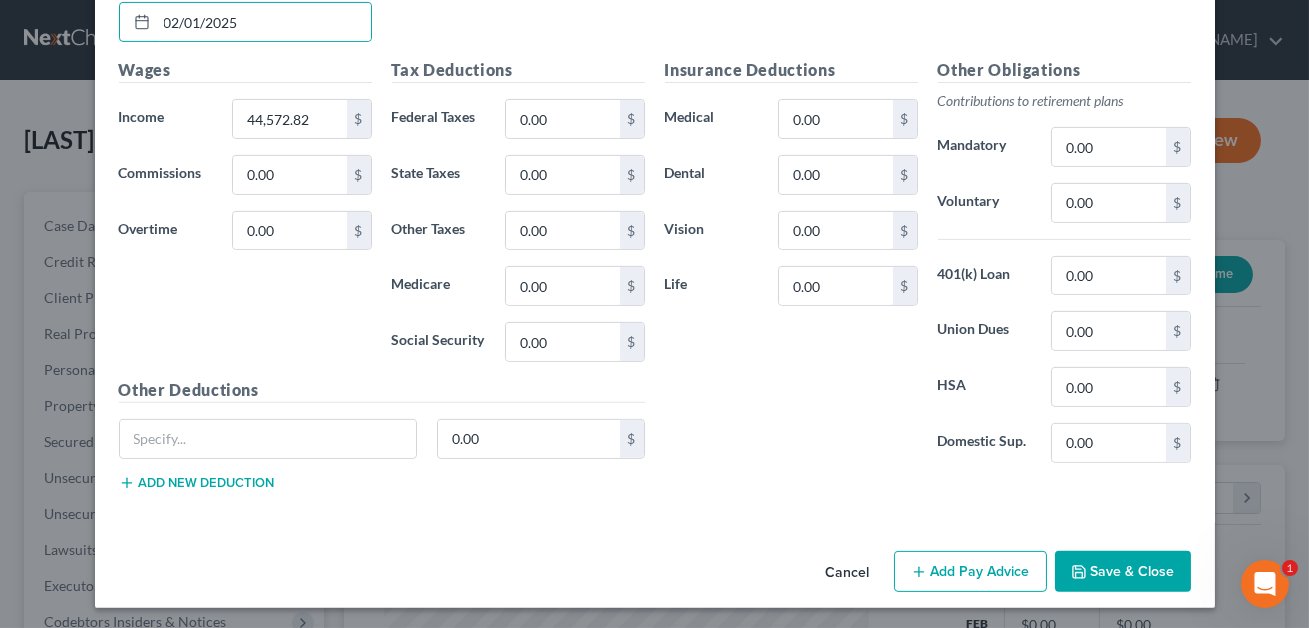 click on "Save & Close" at bounding box center [1123, 572] 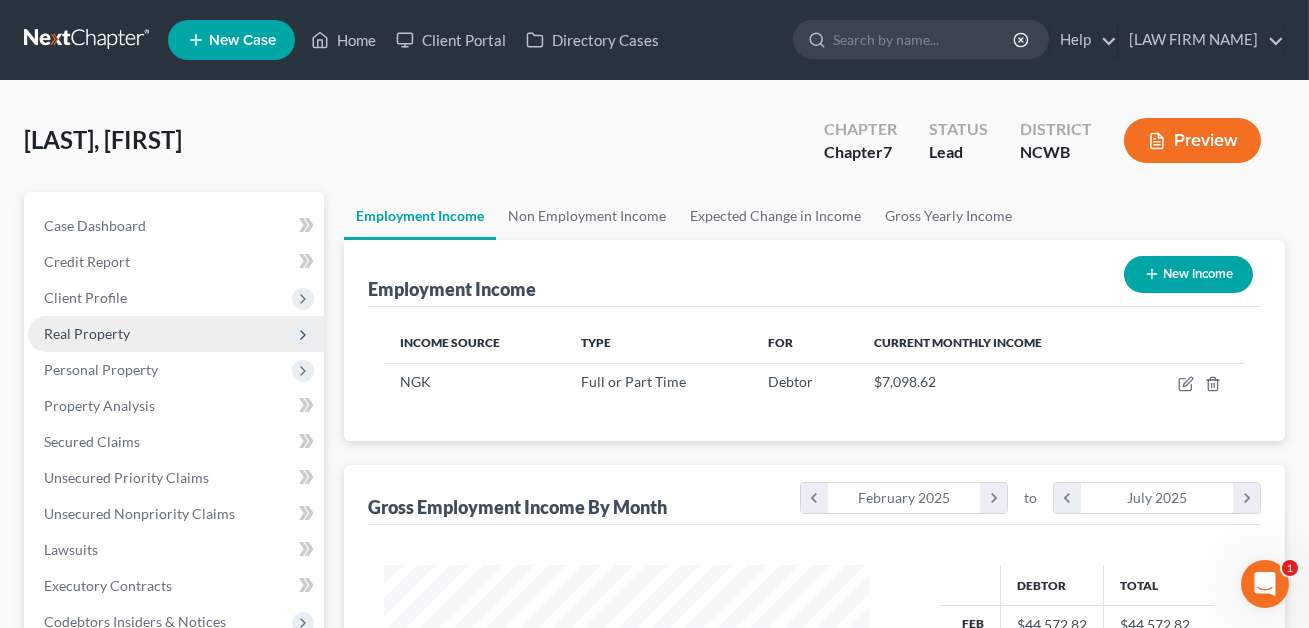click on "Real Property" at bounding box center [87, 333] 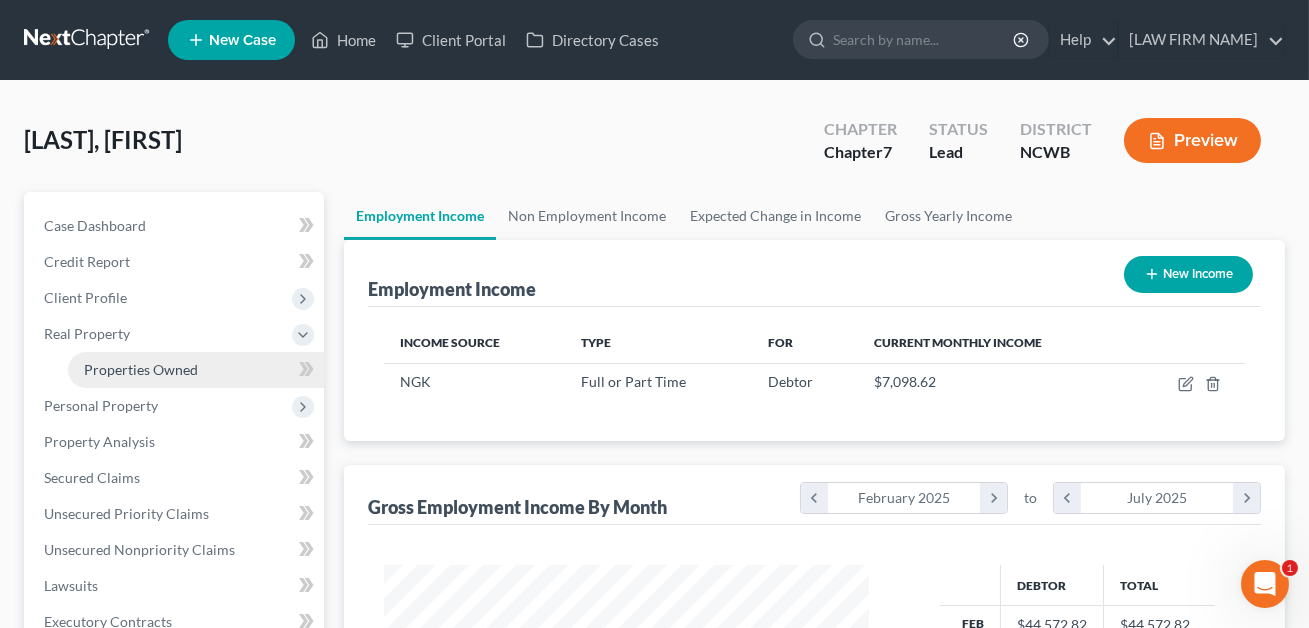 click on "Properties Owned" at bounding box center [141, 369] 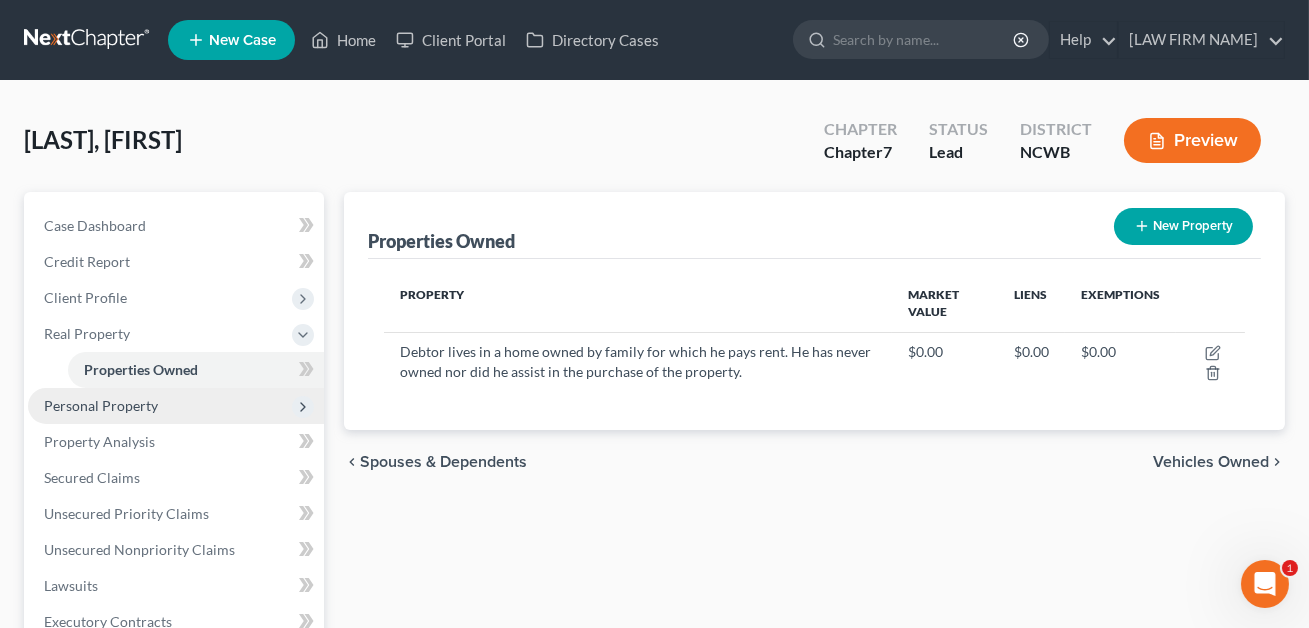 click on "Personal Property" at bounding box center [101, 405] 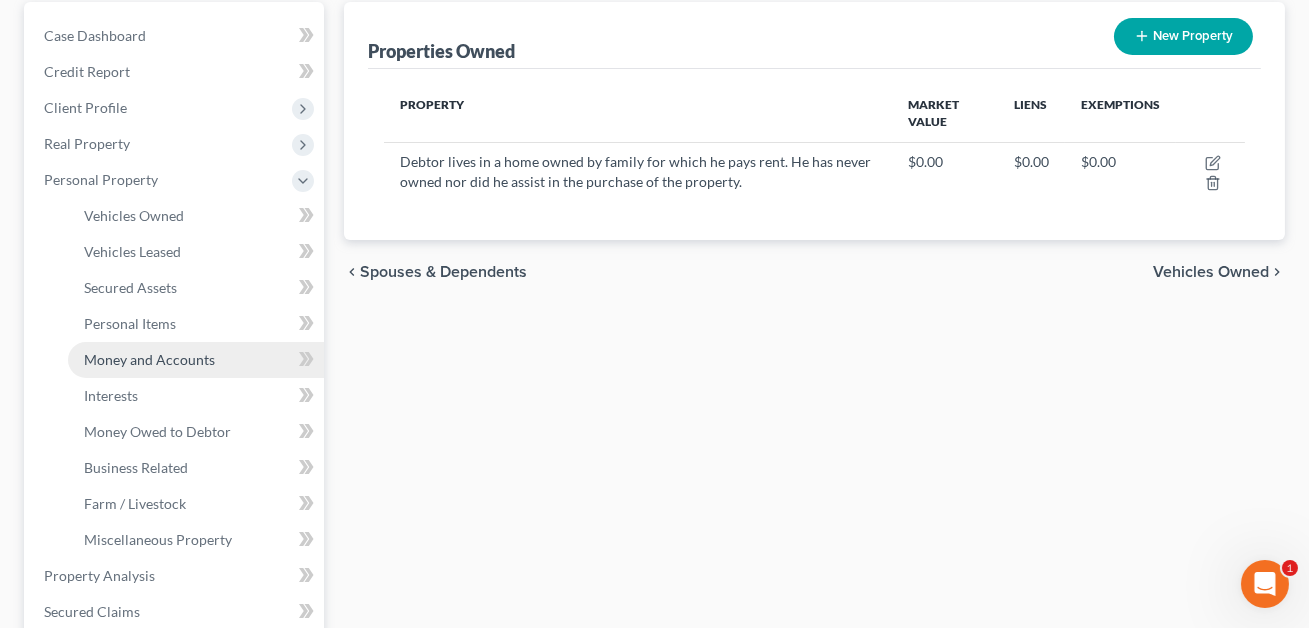scroll, scrollTop: 190, scrollLeft: 0, axis: vertical 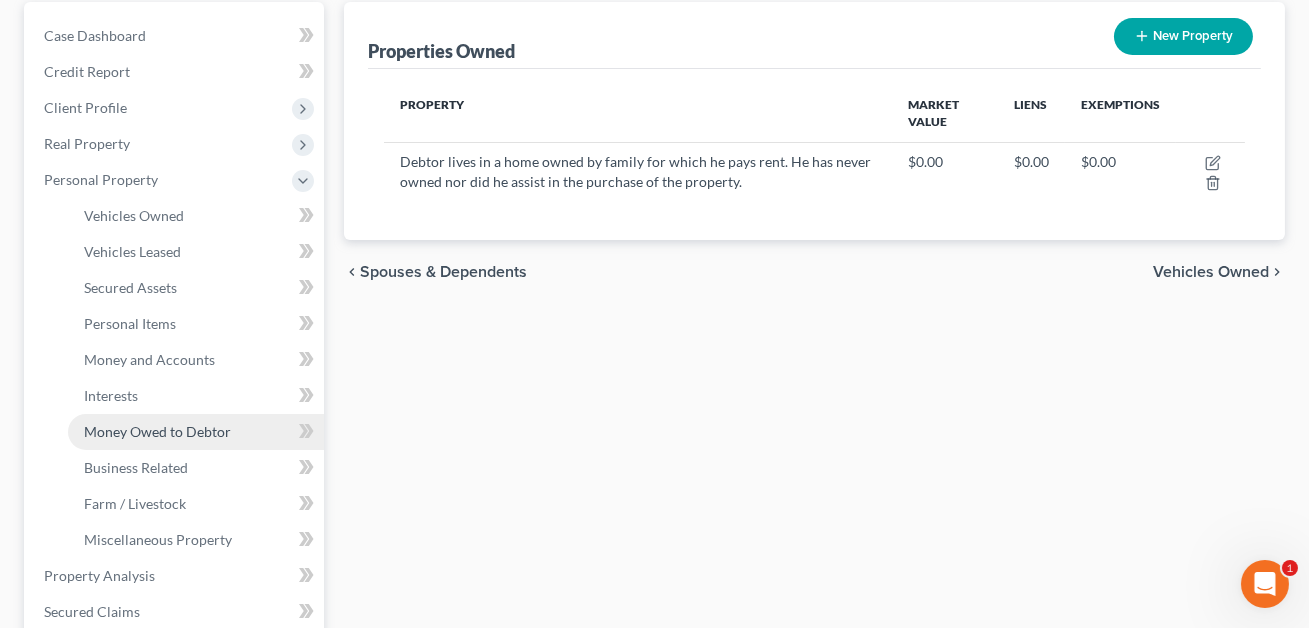 click on "Money Owed to Debtor" at bounding box center (157, 431) 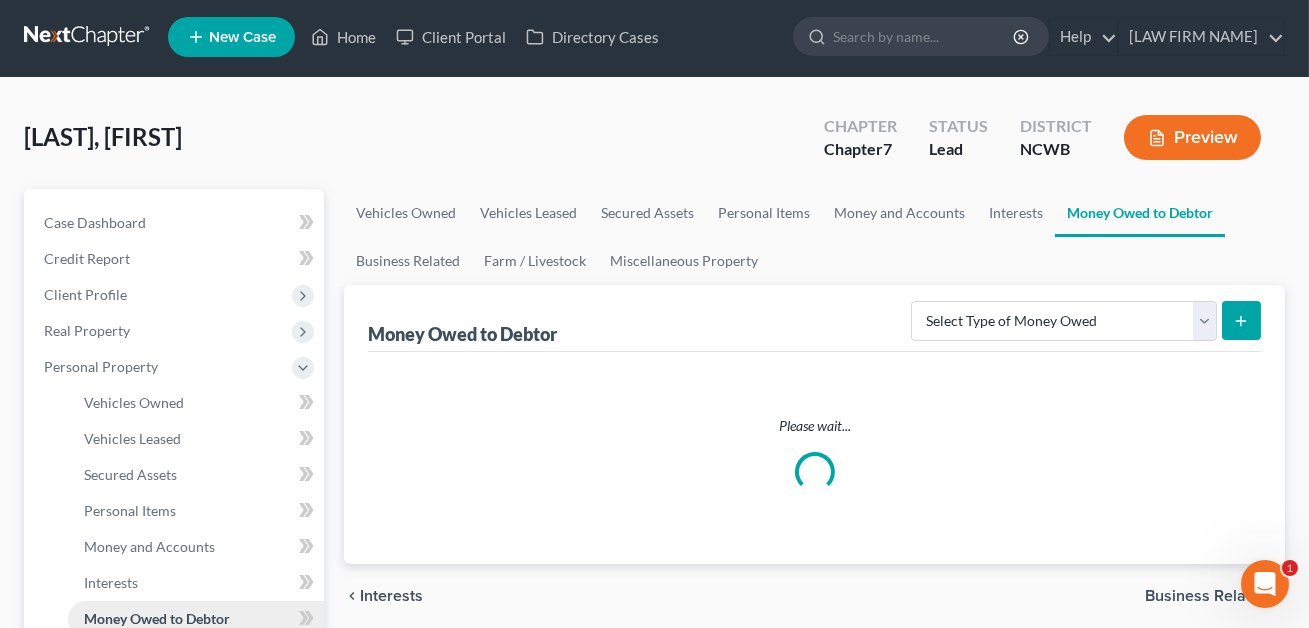 scroll, scrollTop: 0, scrollLeft: 0, axis: both 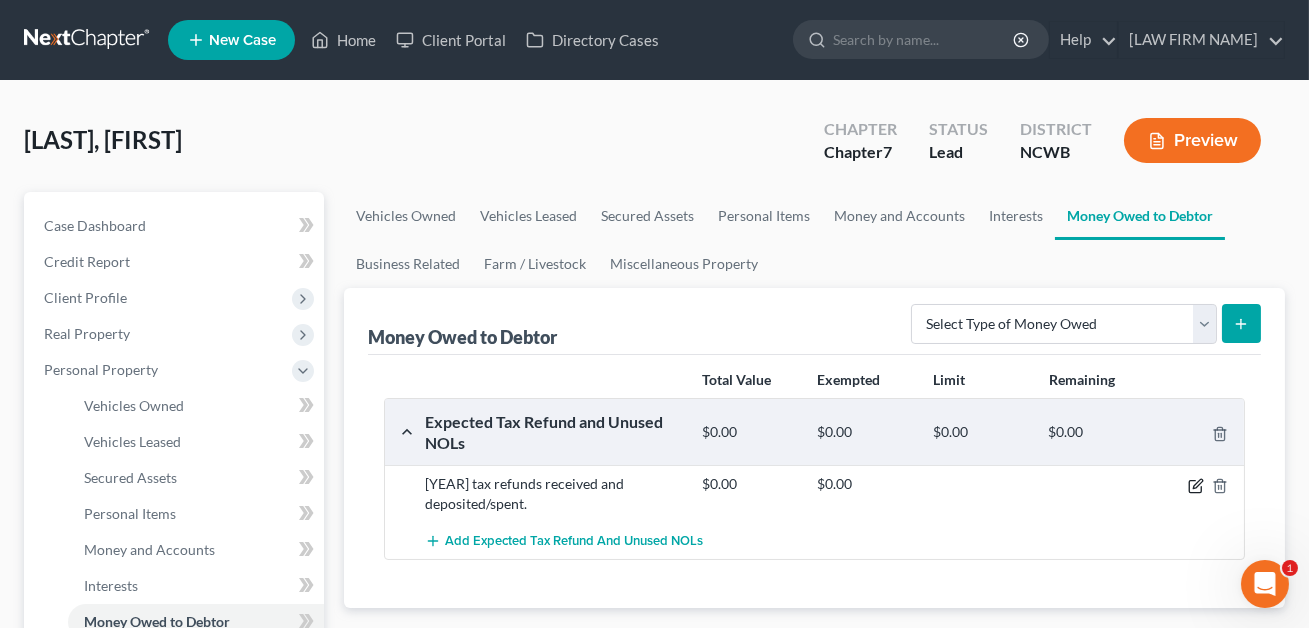 click 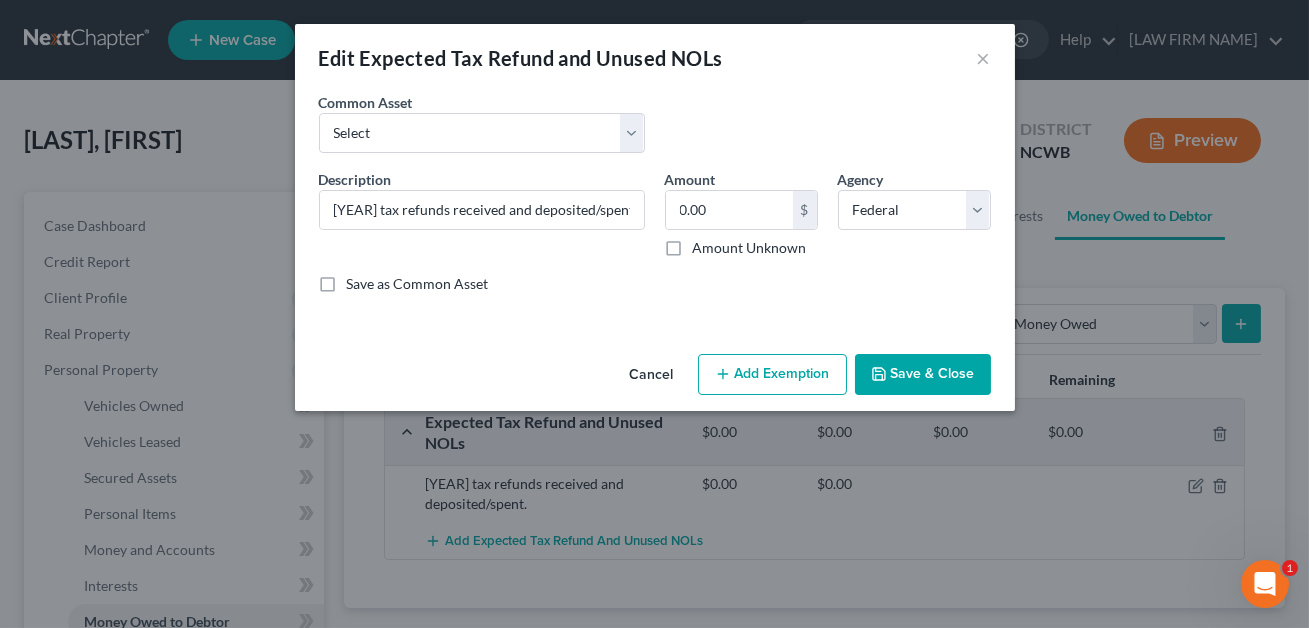 click on "Save & Close" at bounding box center [923, 375] 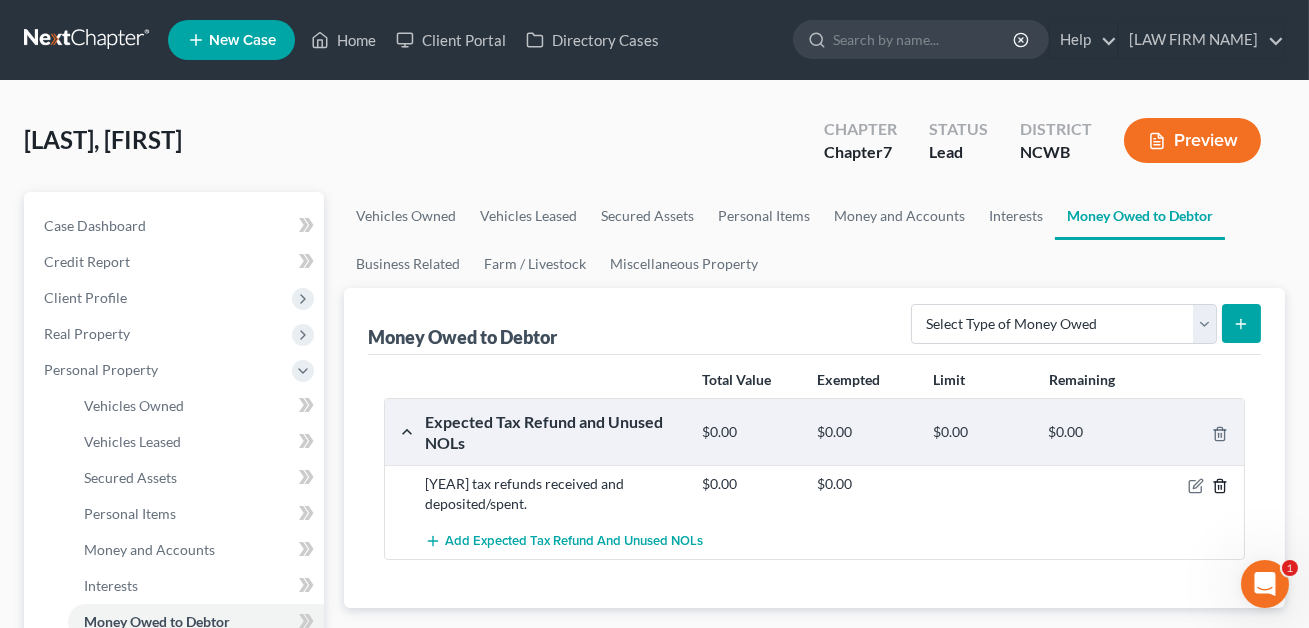 click 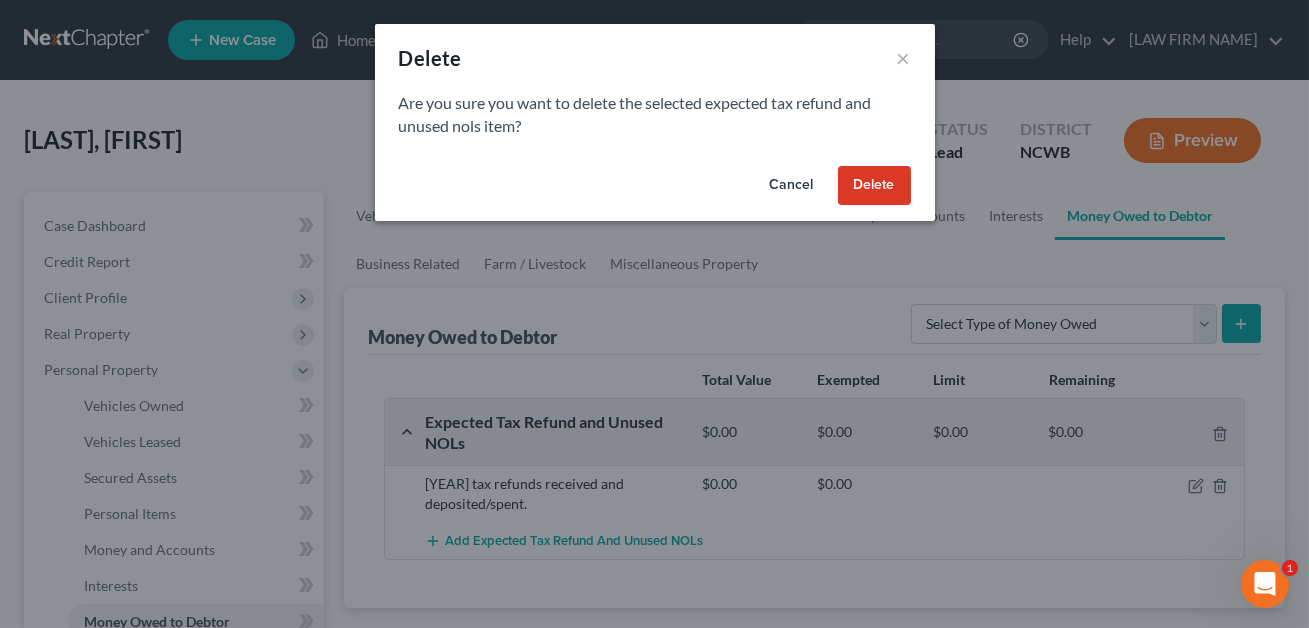 click on "Delete" at bounding box center (874, 186) 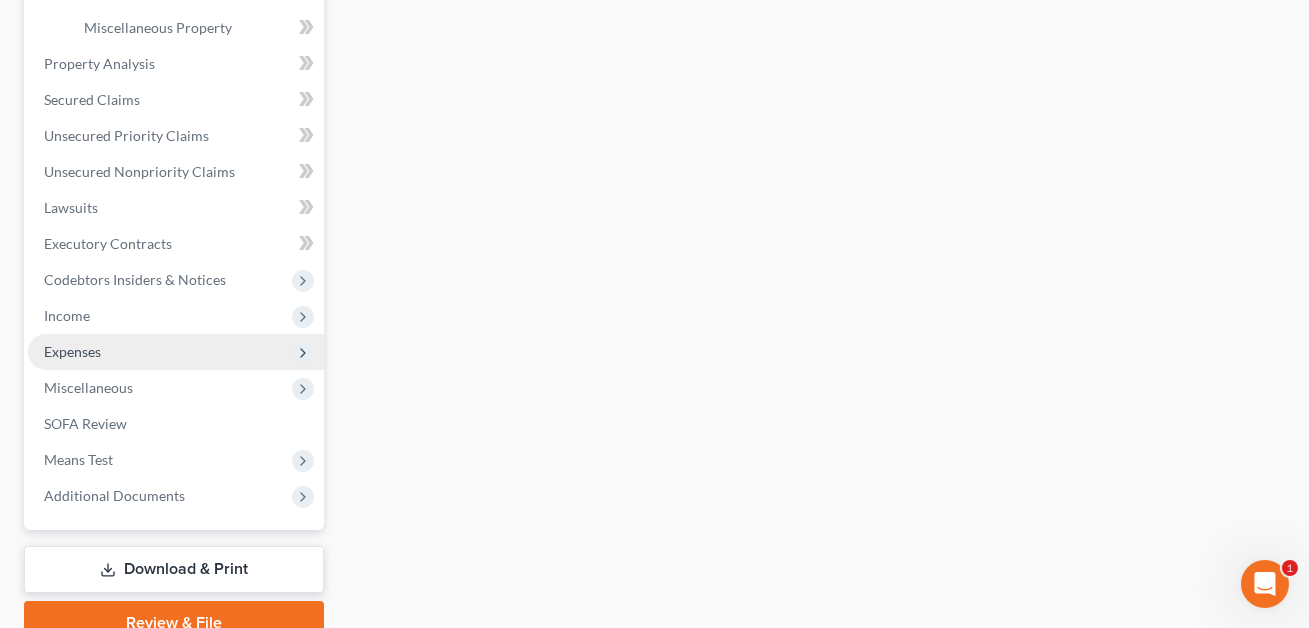 scroll, scrollTop: 753, scrollLeft: 0, axis: vertical 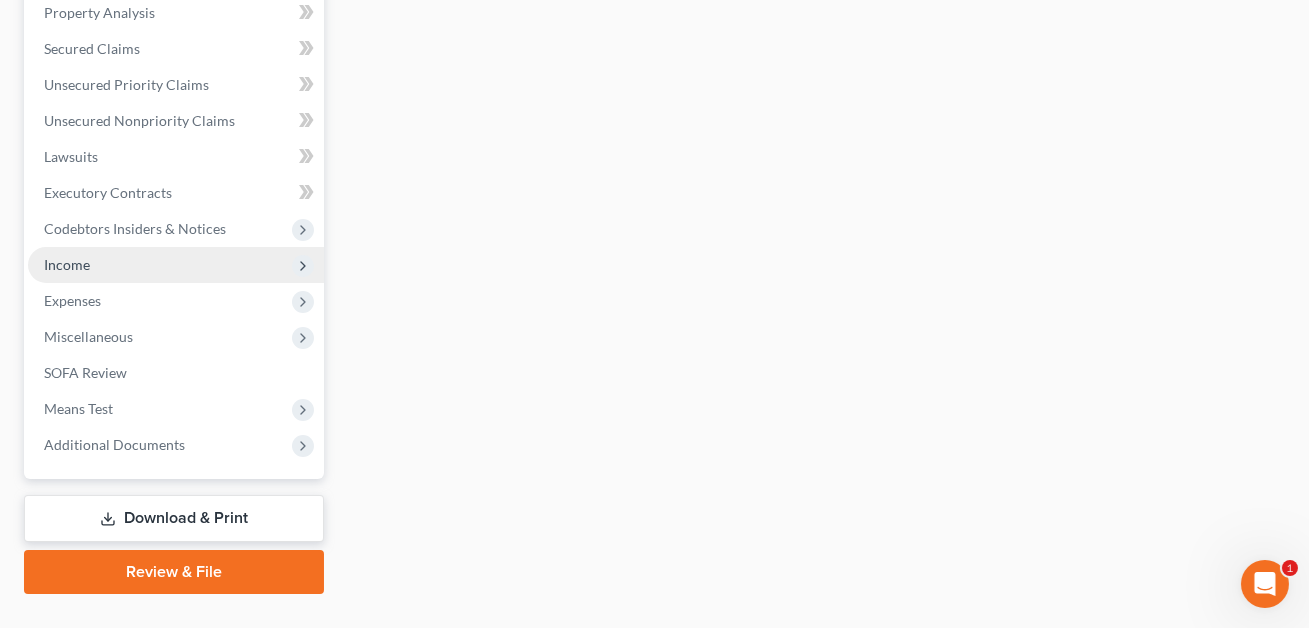 click on "Income" at bounding box center (176, 265) 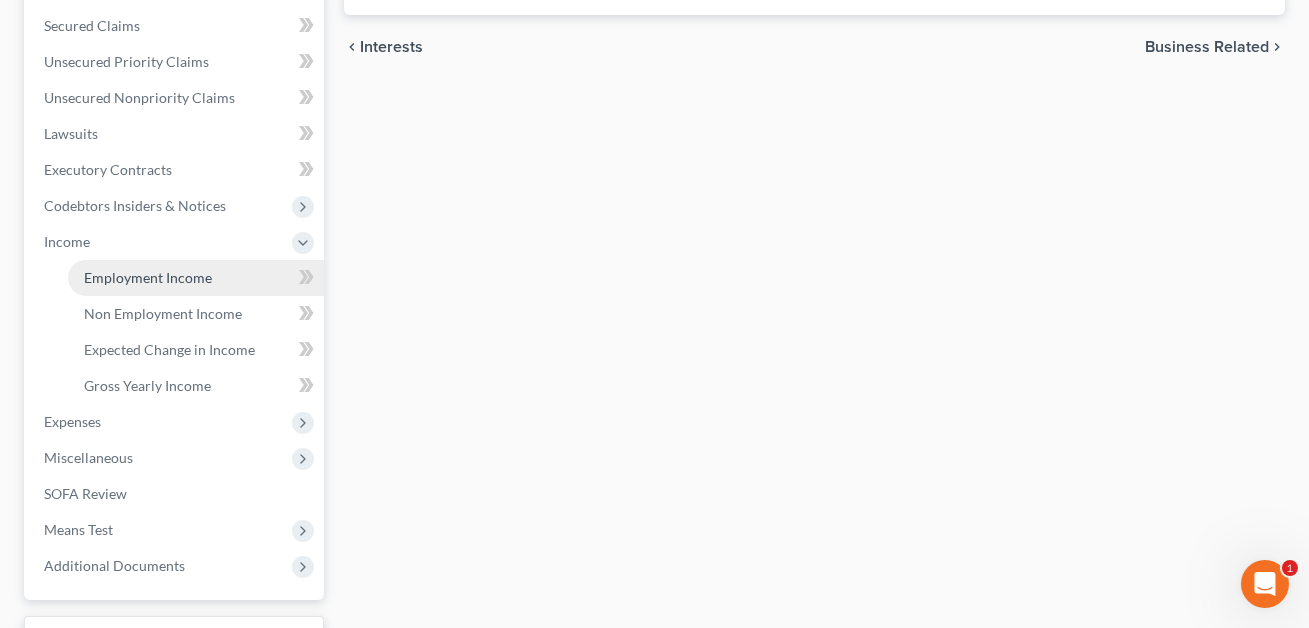 scroll, scrollTop: 393, scrollLeft: 0, axis: vertical 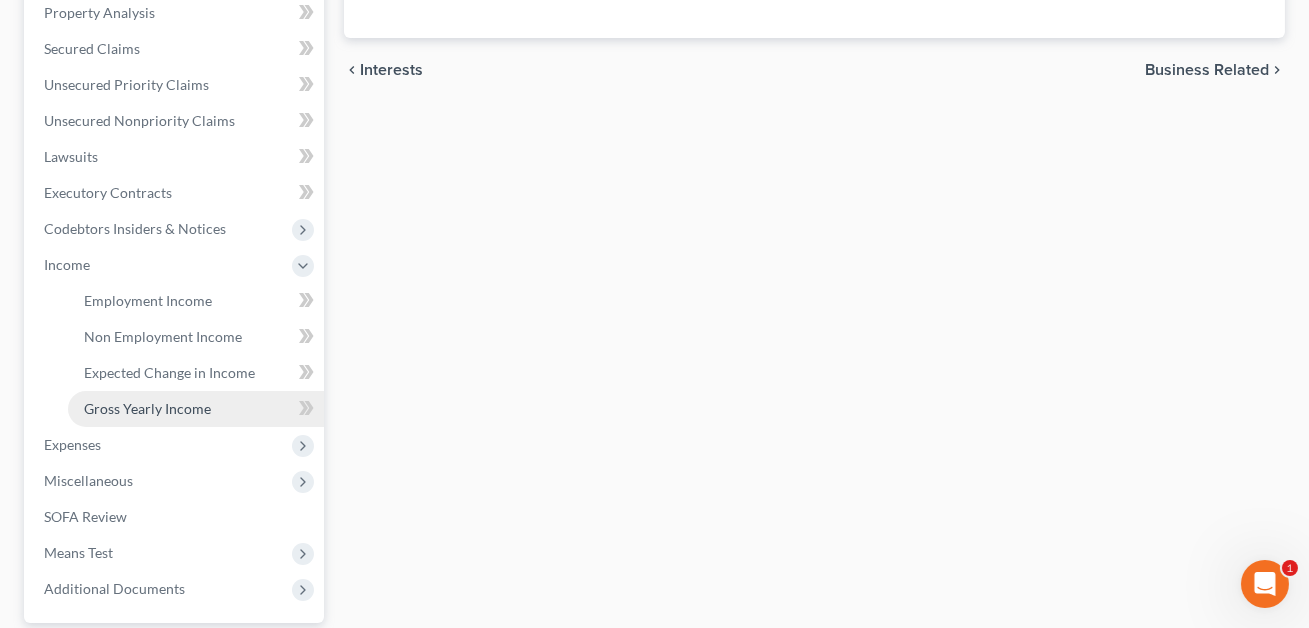 click on "Gross Yearly Income" at bounding box center [147, 408] 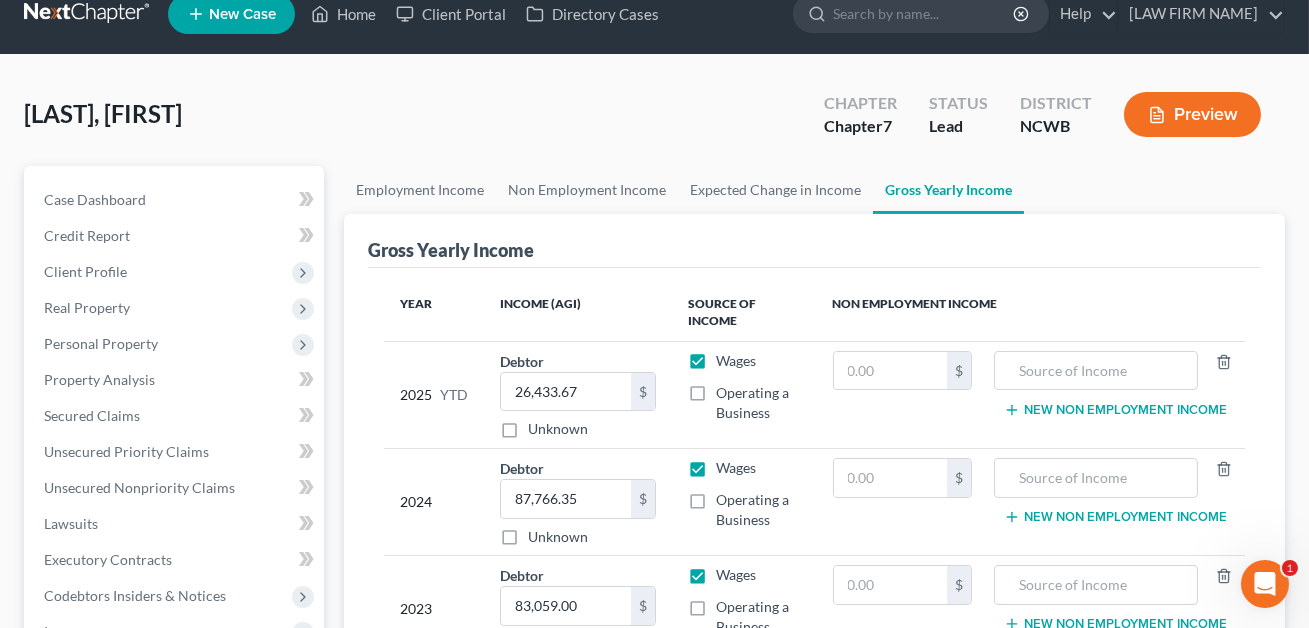 scroll, scrollTop: 0, scrollLeft: 0, axis: both 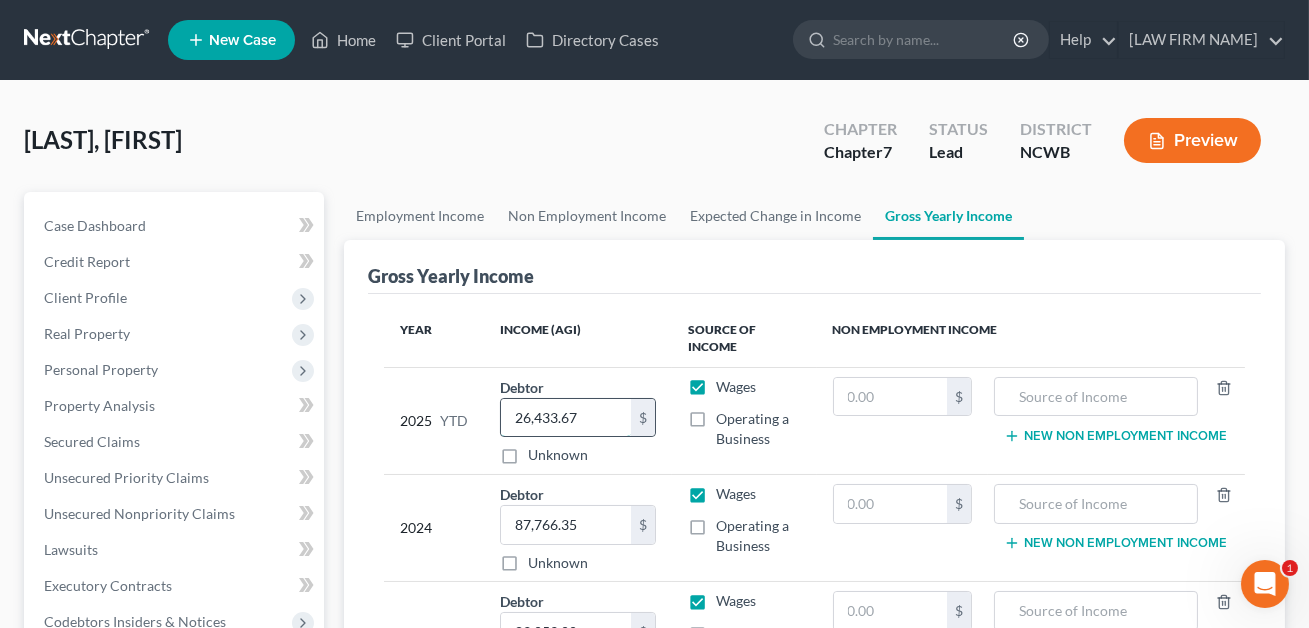 drag, startPoint x: 585, startPoint y: 408, endPoint x: 569, endPoint y: 406, distance: 16.124516 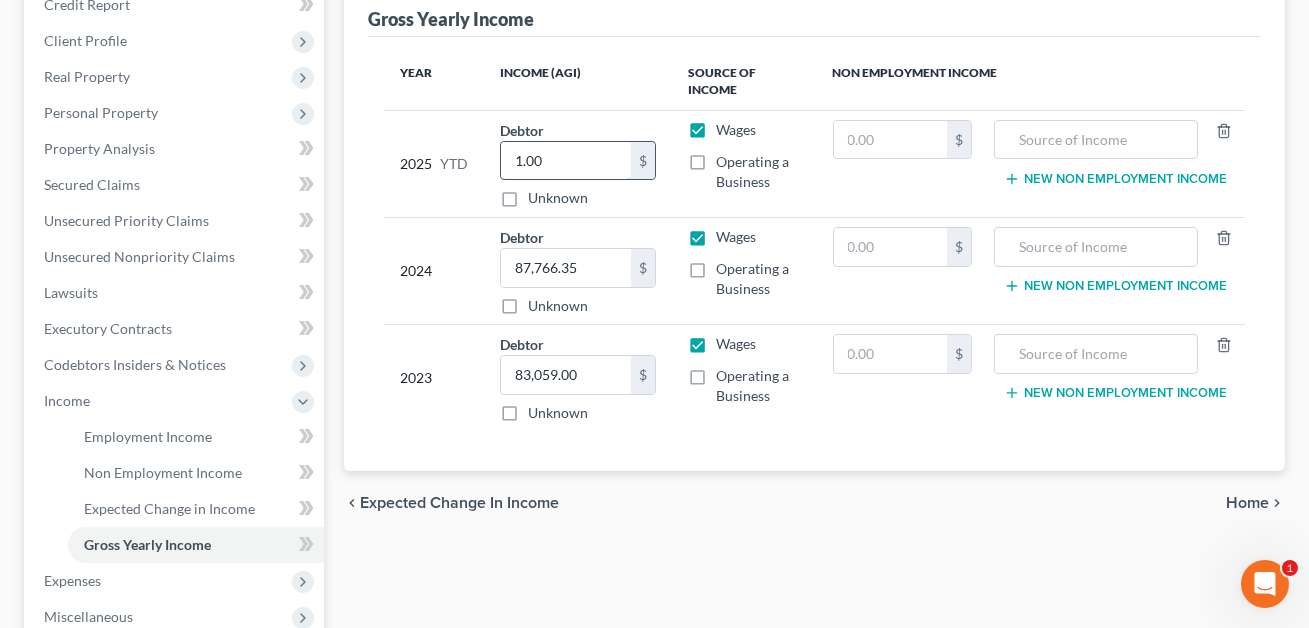 scroll, scrollTop: 260, scrollLeft: 0, axis: vertical 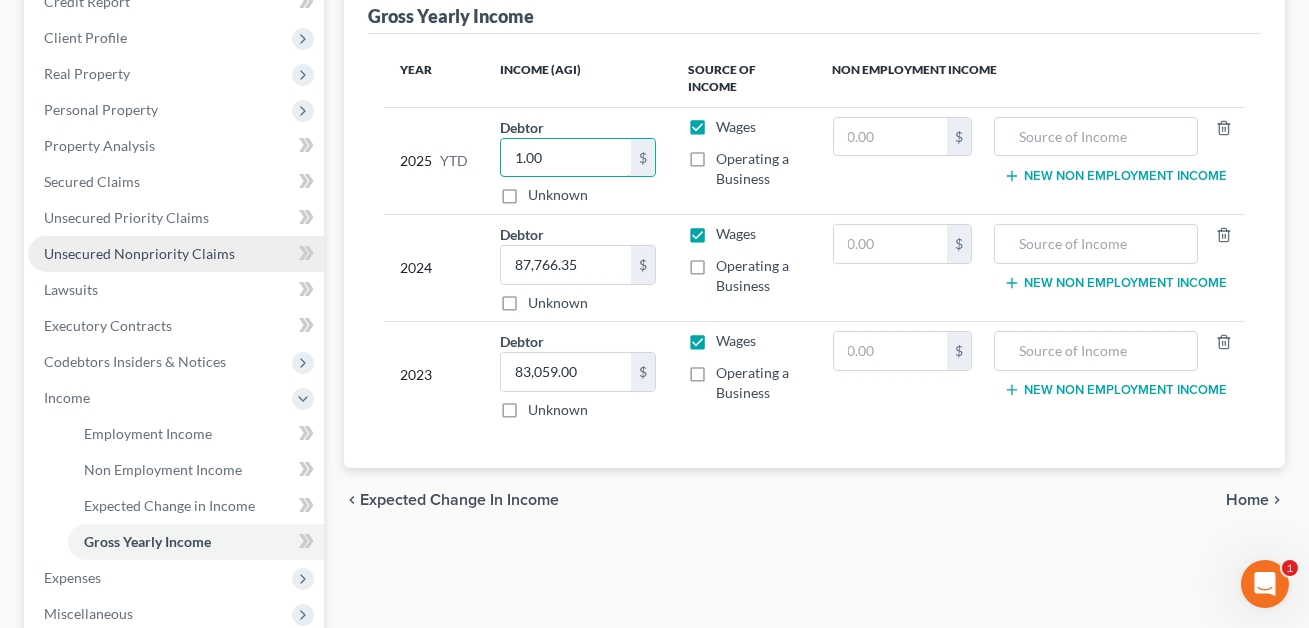 type on "1.00" 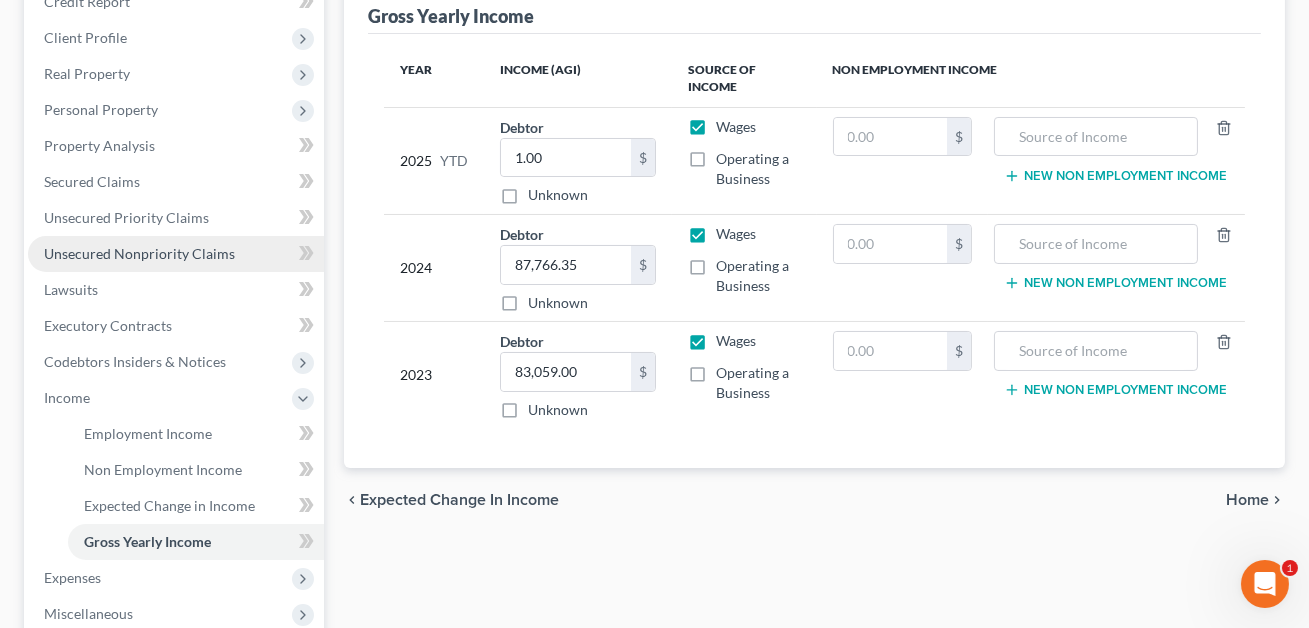 click on "Unsecured Nonpriority Claims" at bounding box center [139, 253] 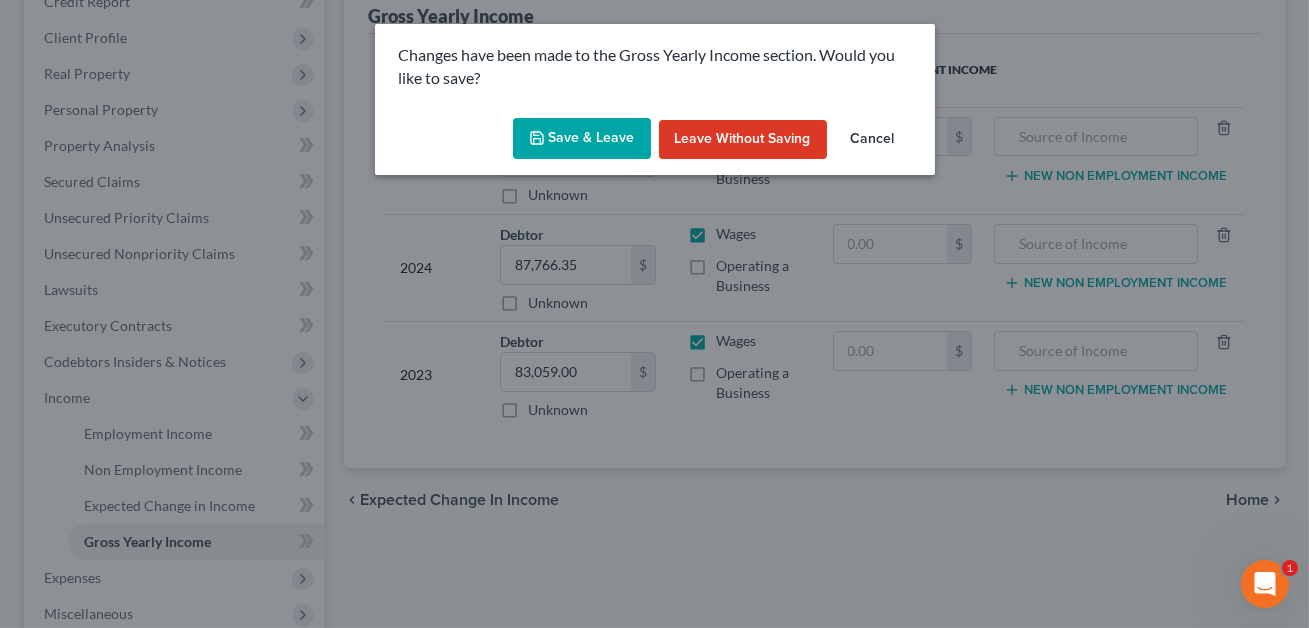 click on "Save & Leave" at bounding box center (582, 139) 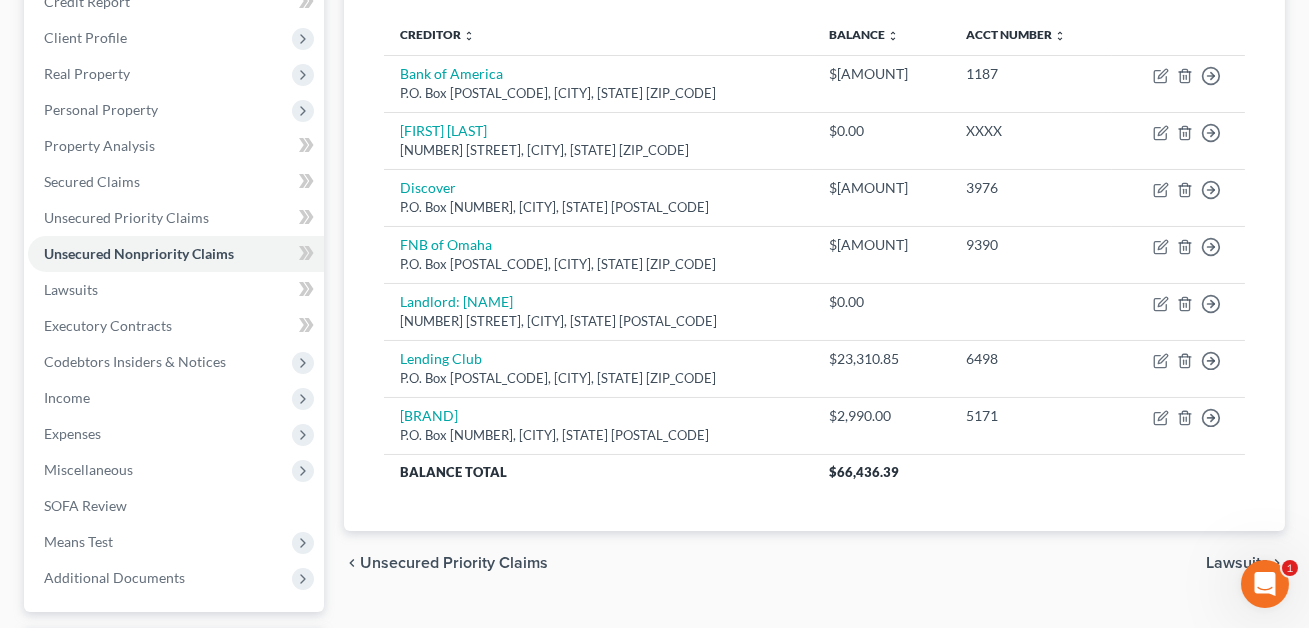 scroll, scrollTop: 0, scrollLeft: 0, axis: both 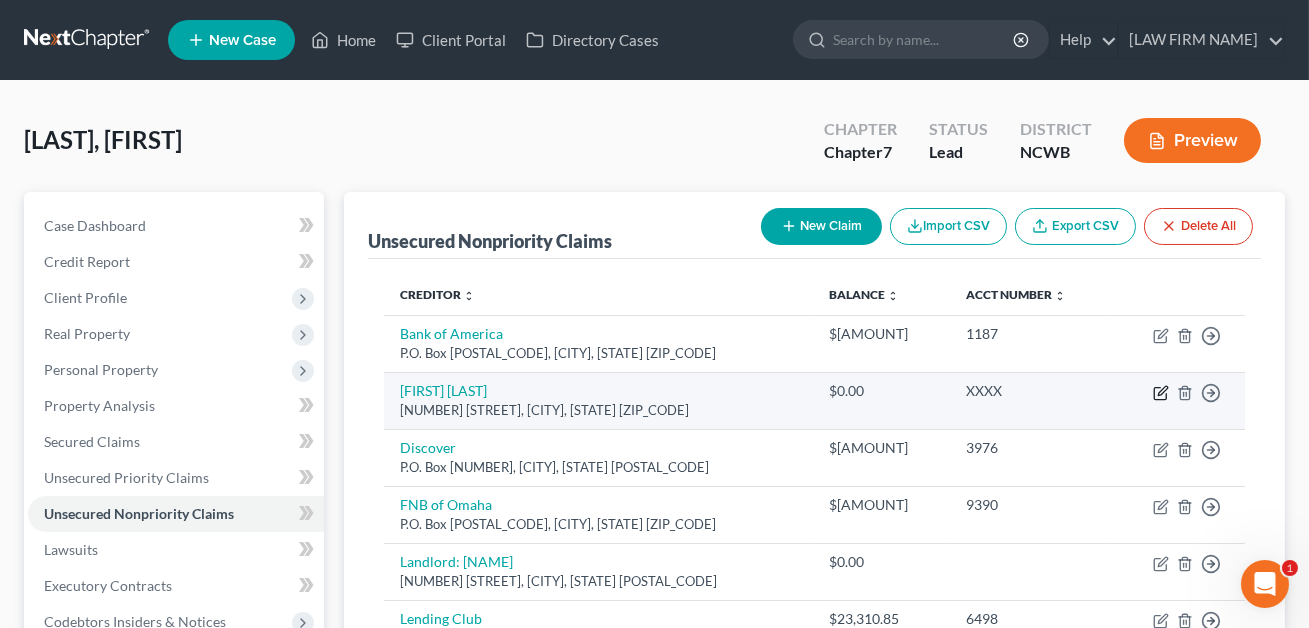 click 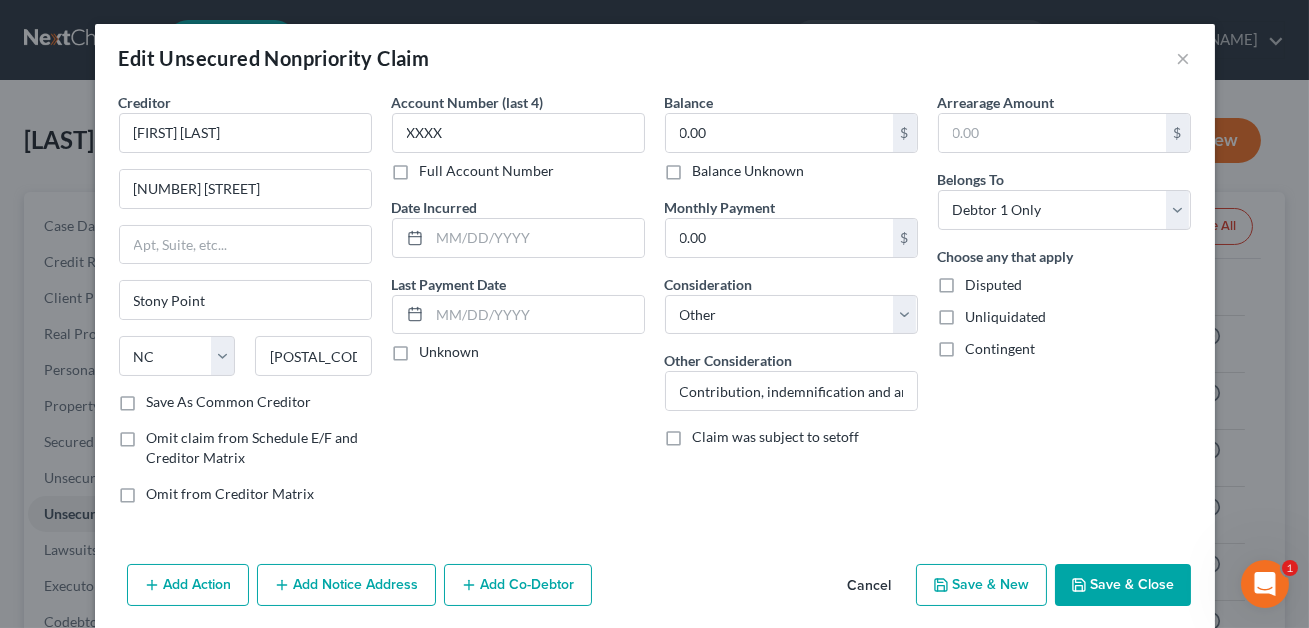 click on "Save & Close" at bounding box center [1123, 585] 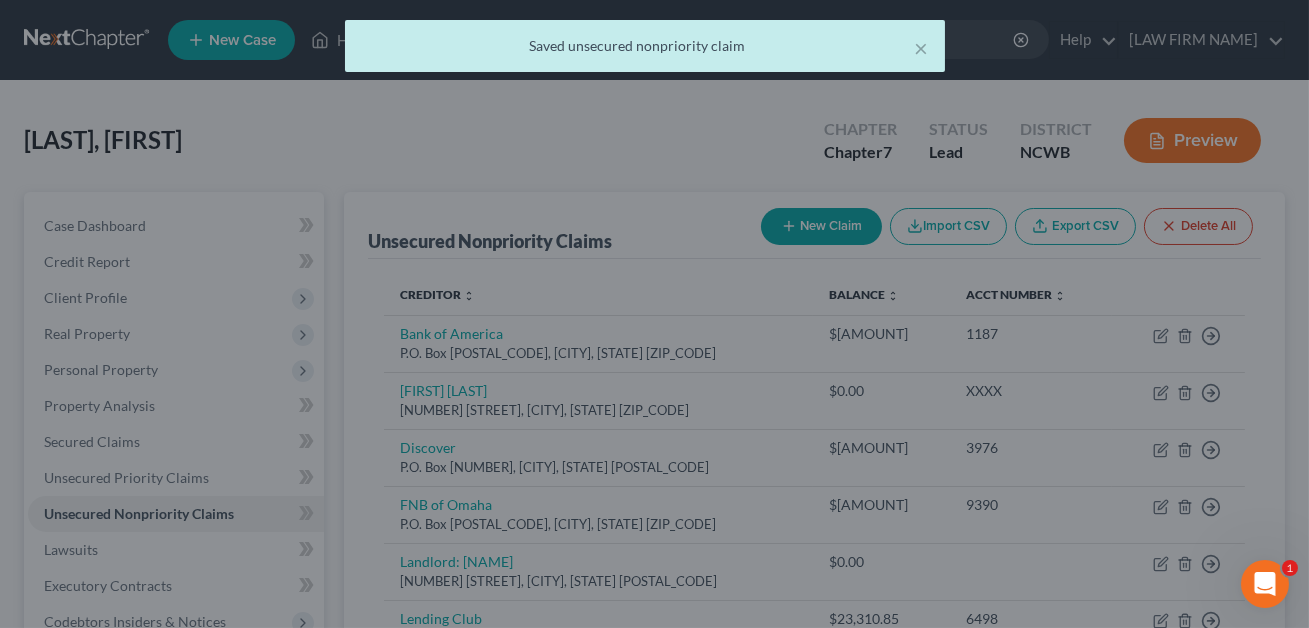 type on "0" 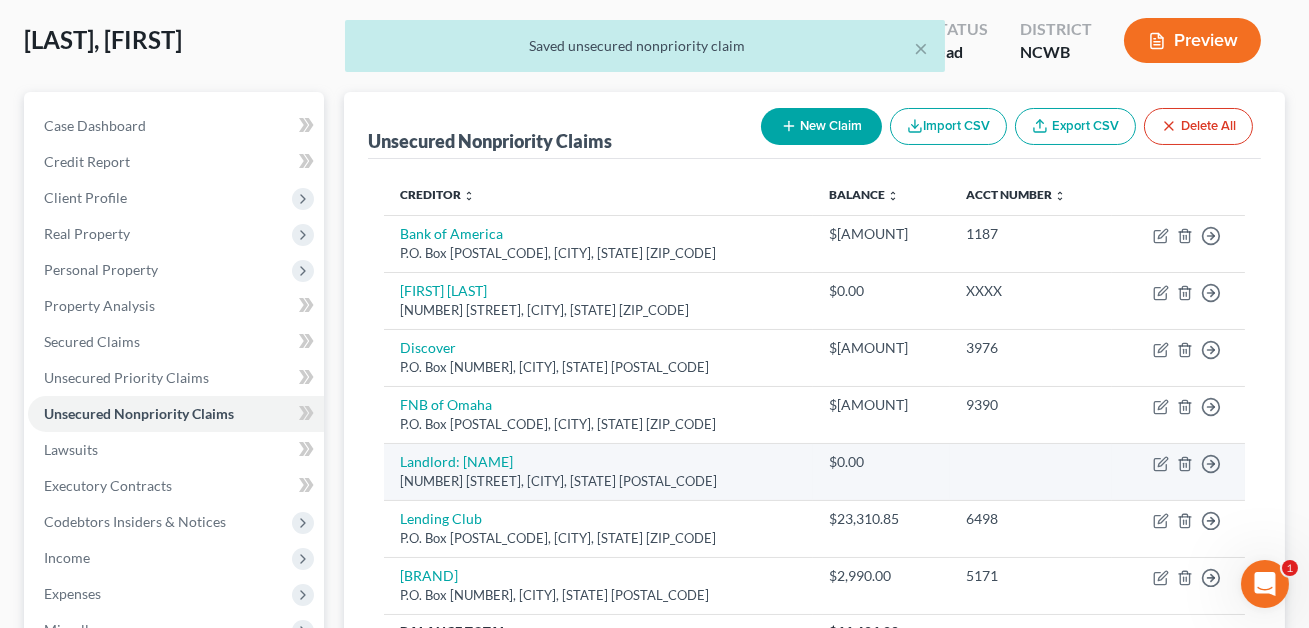 scroll, scrollTop: 99, scrollLeft: 0, axis: vertical 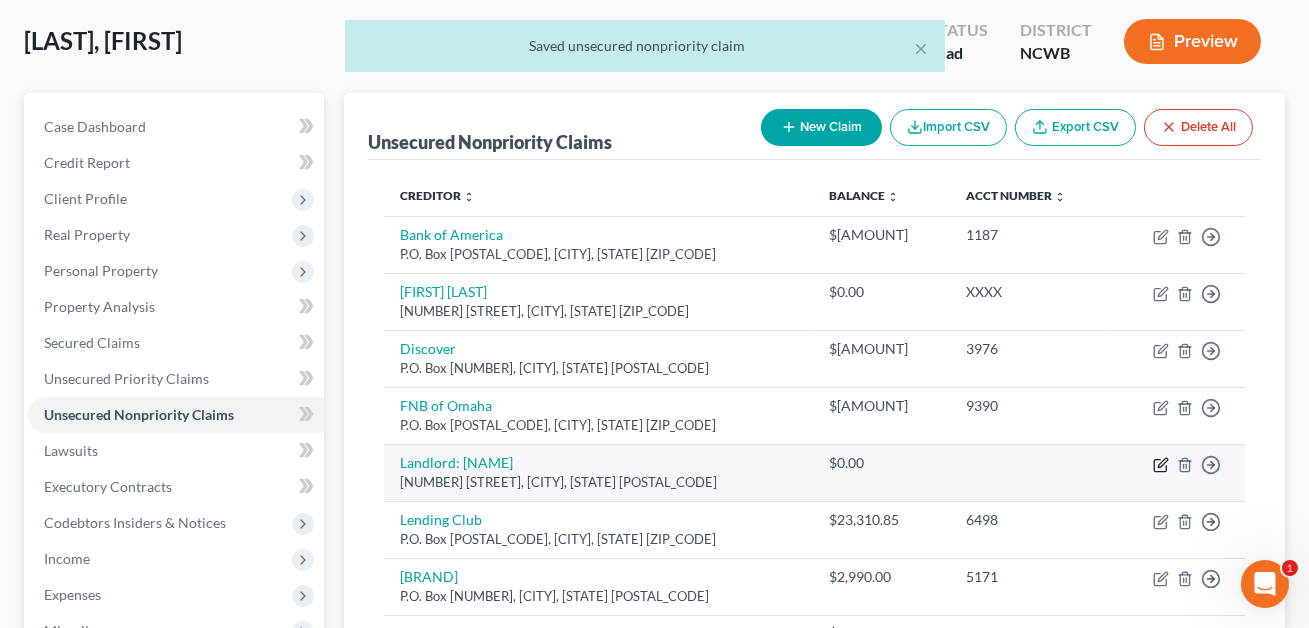 click 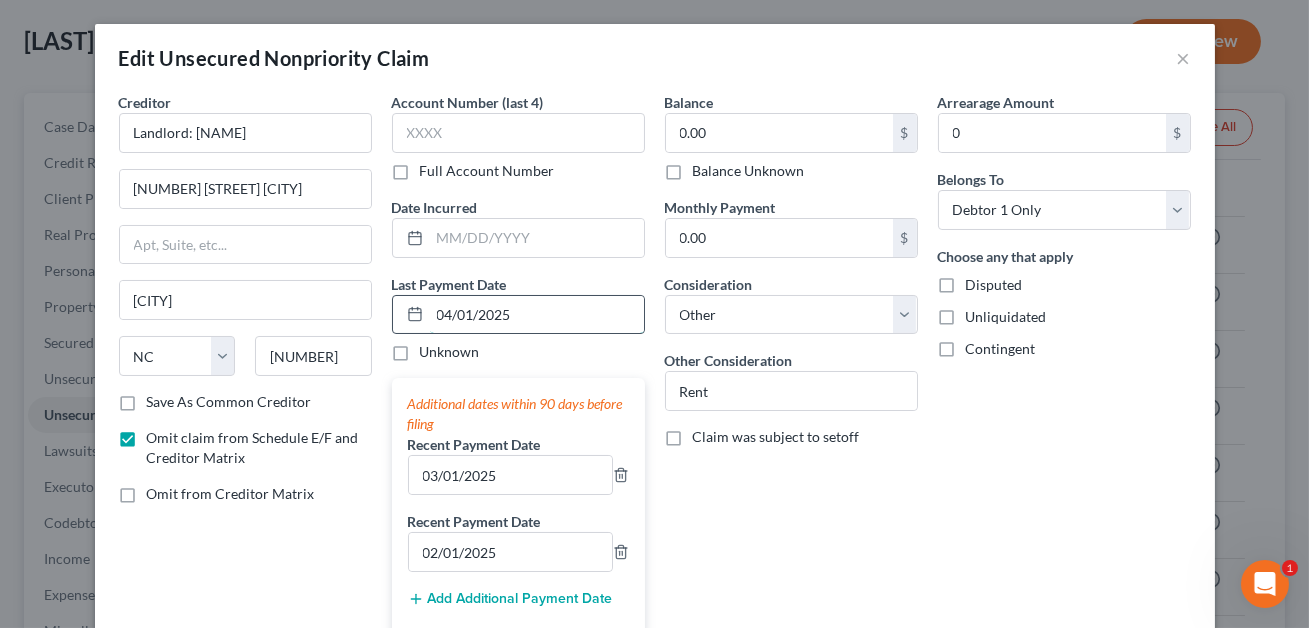 click on "04/01/2025" at bounding box center [537, 315] 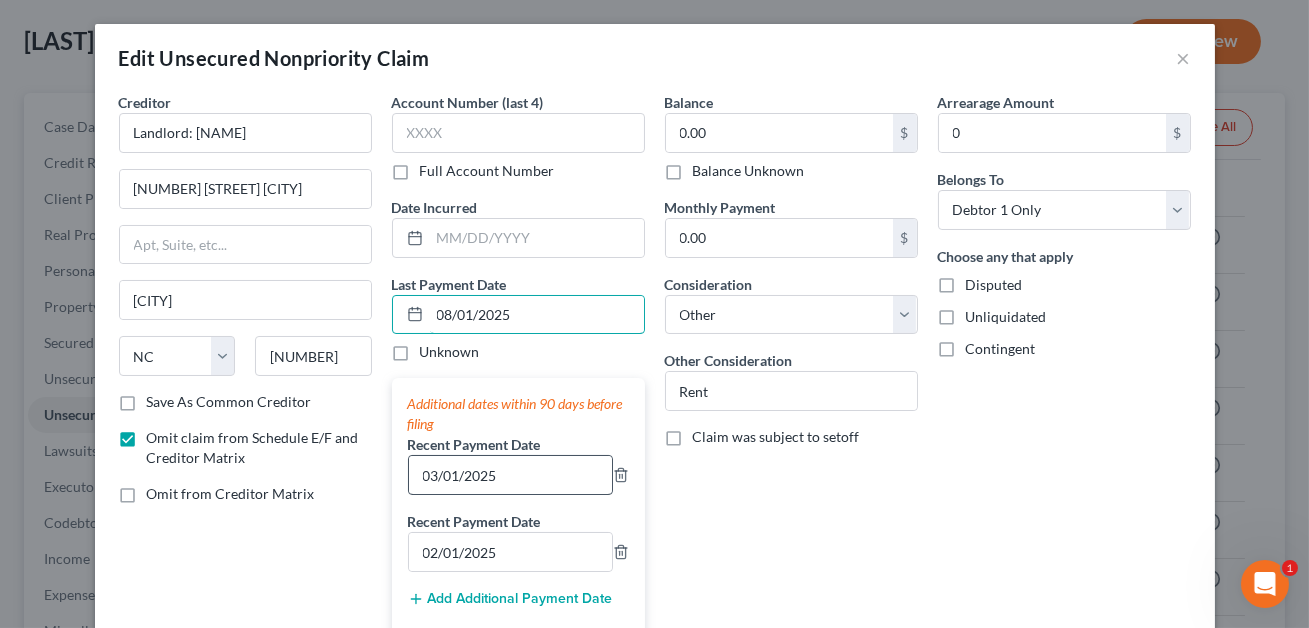 type on "08/01/2025" 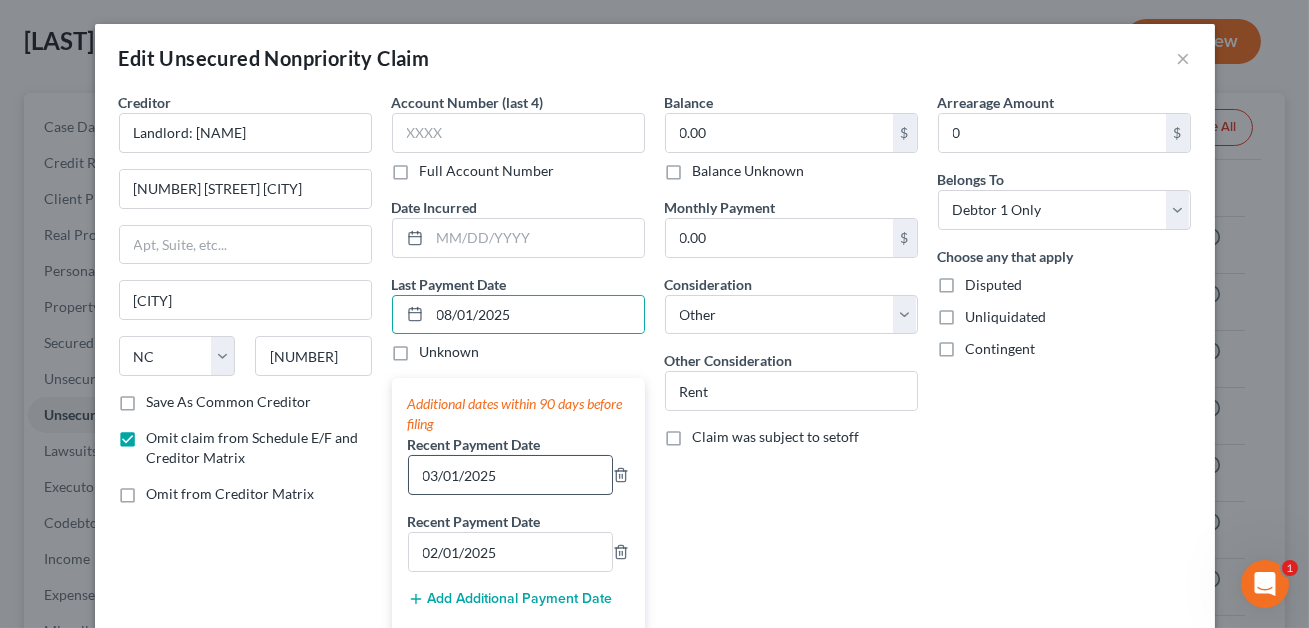 click on "03/01/2025" at bounding box center [510, 475] 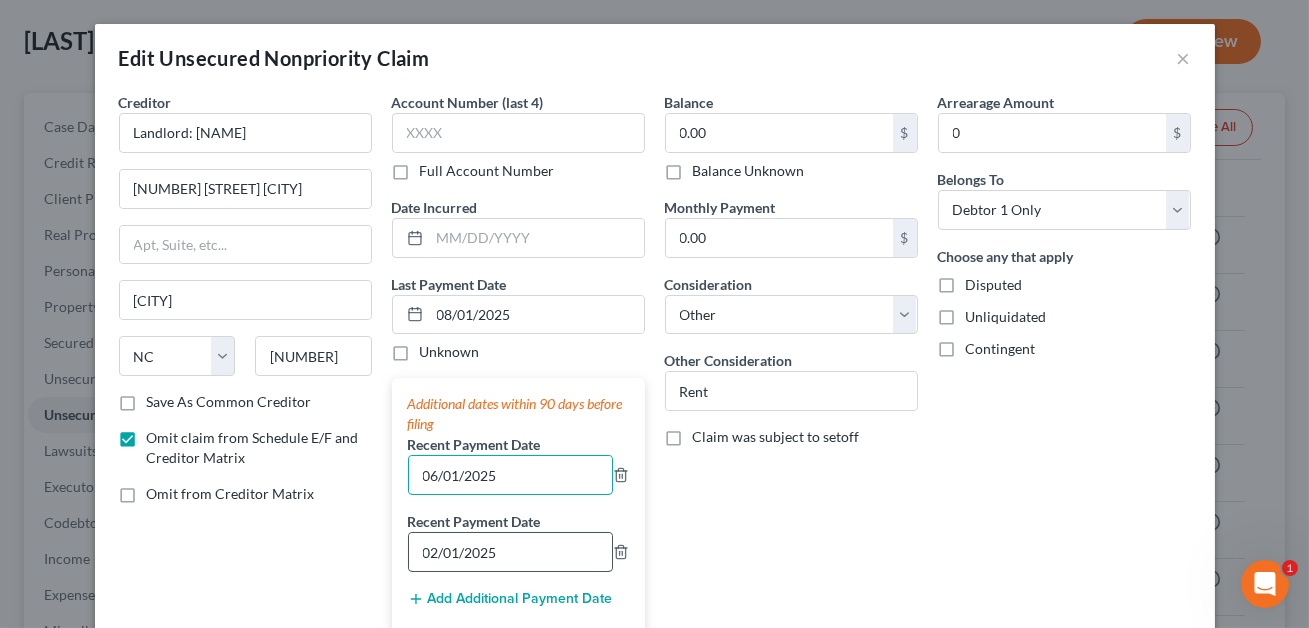type on "06/01/2025" 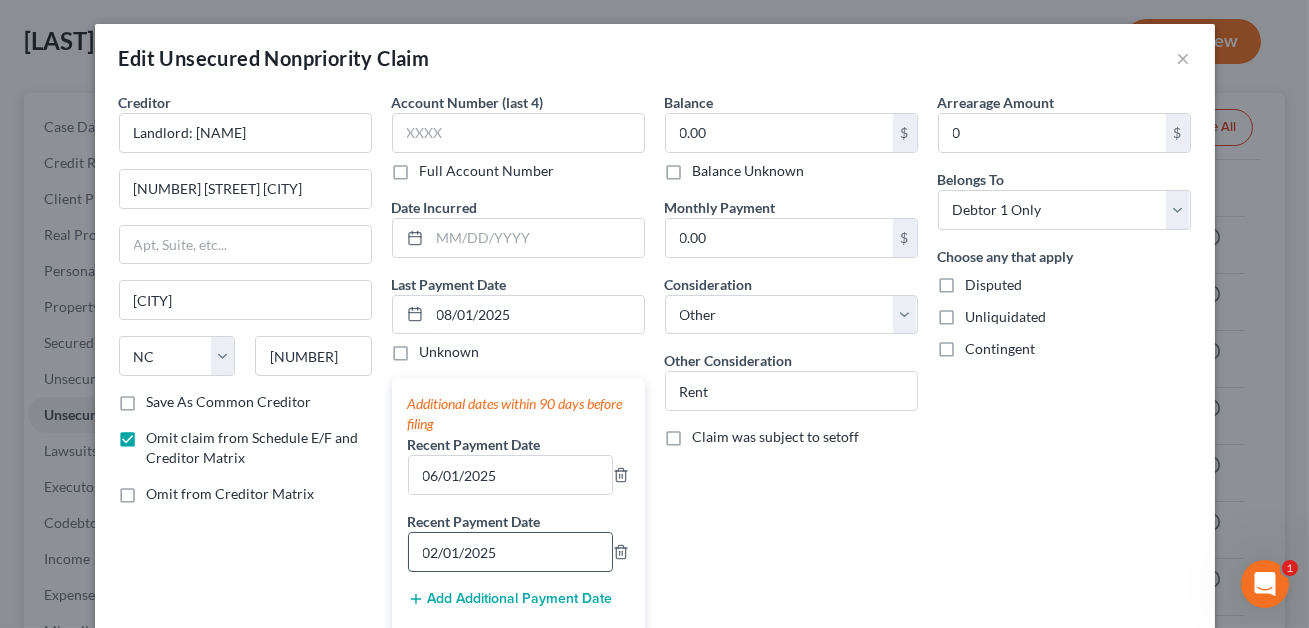click on "02/01/2025" at bounding box center [510, 552] 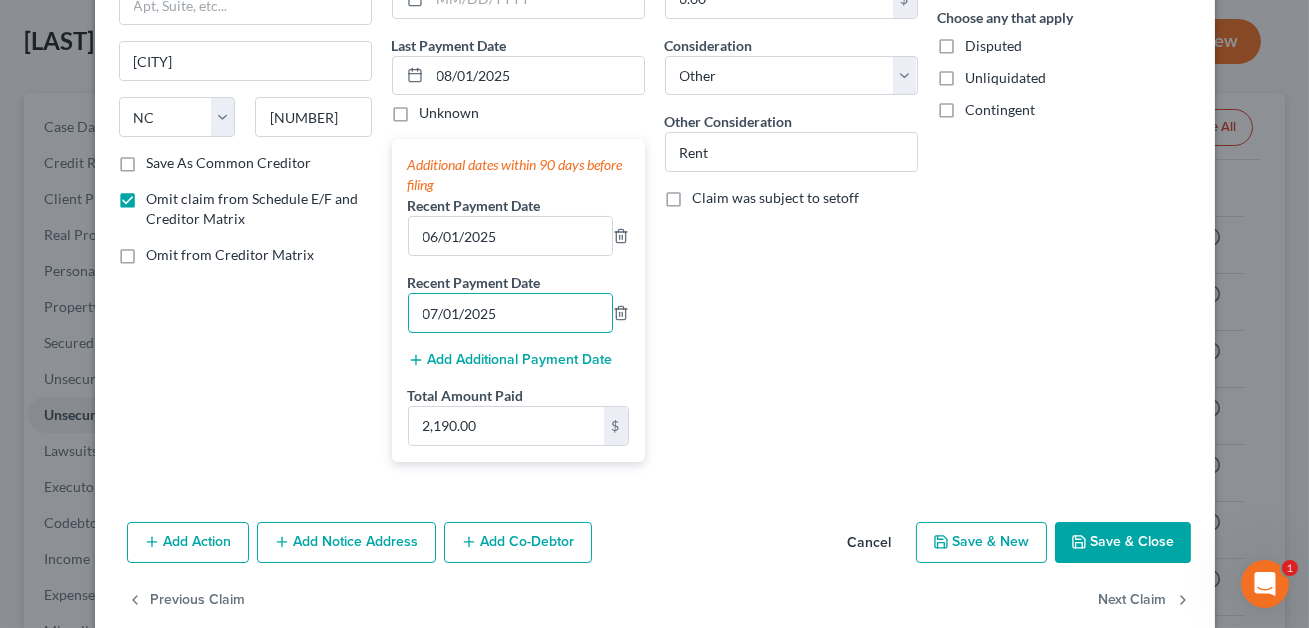 scroll, scrollTop: 270, scrollLeft: 0, axis: vertical 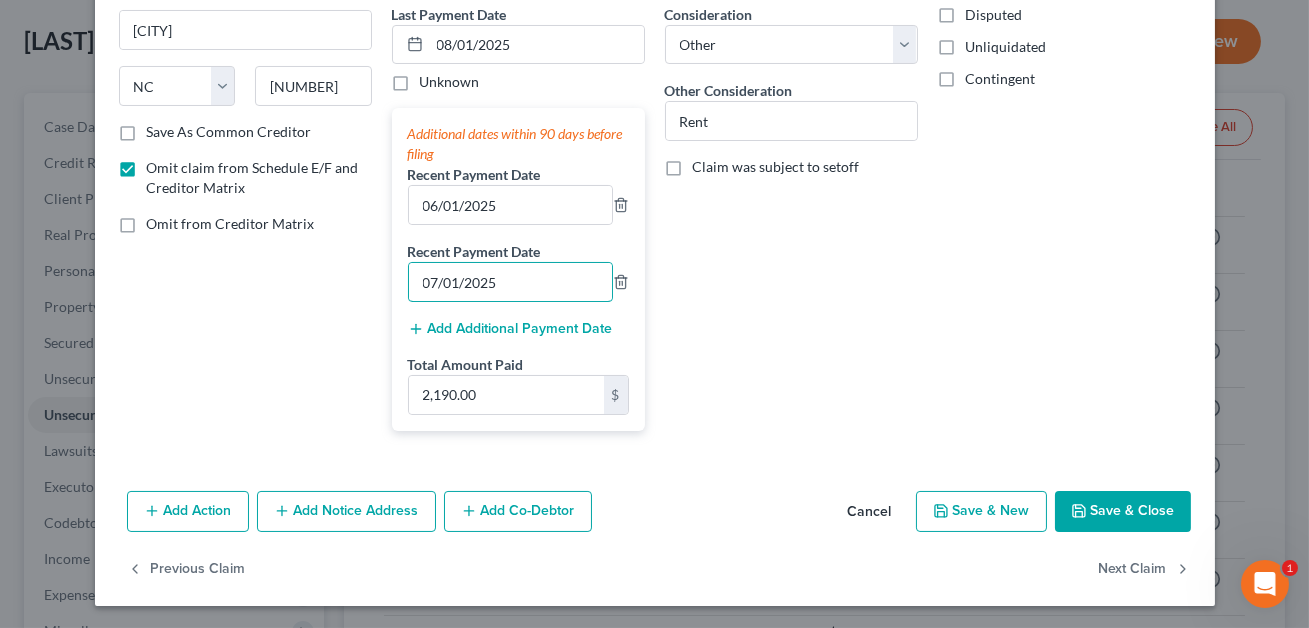 type on "07/01/2025" 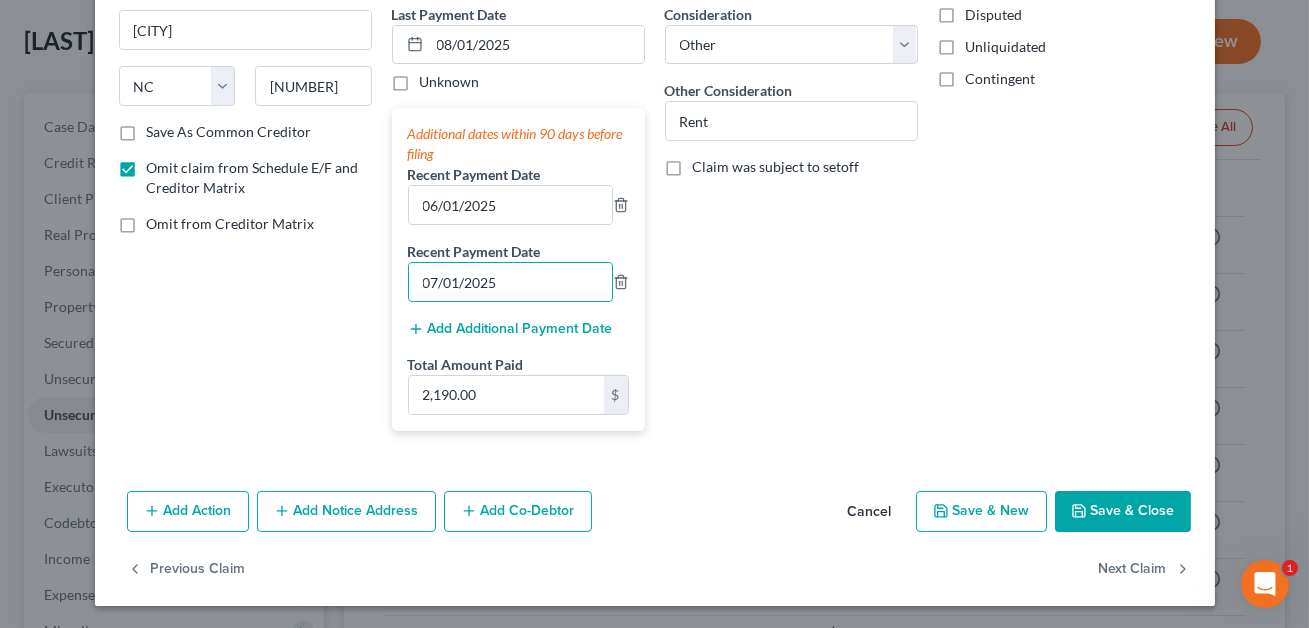 click on "Save & Close" at bounding box center (1123, 512) 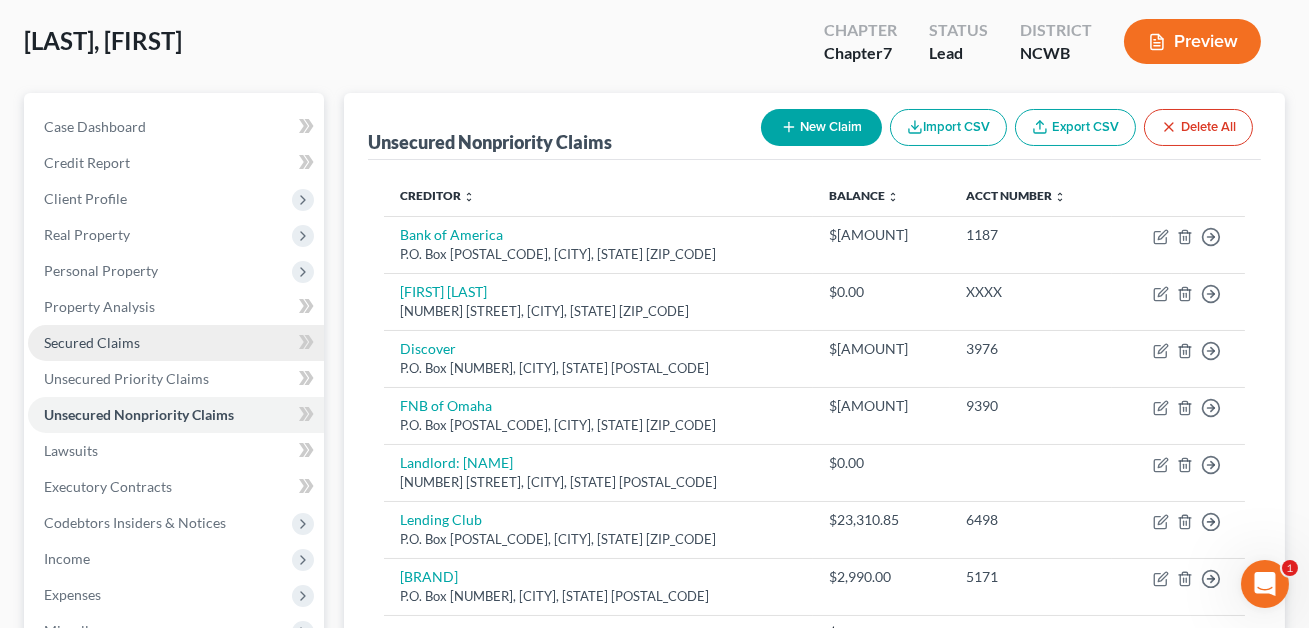 click on "Secured Claims" at bounding box center (92, 342) 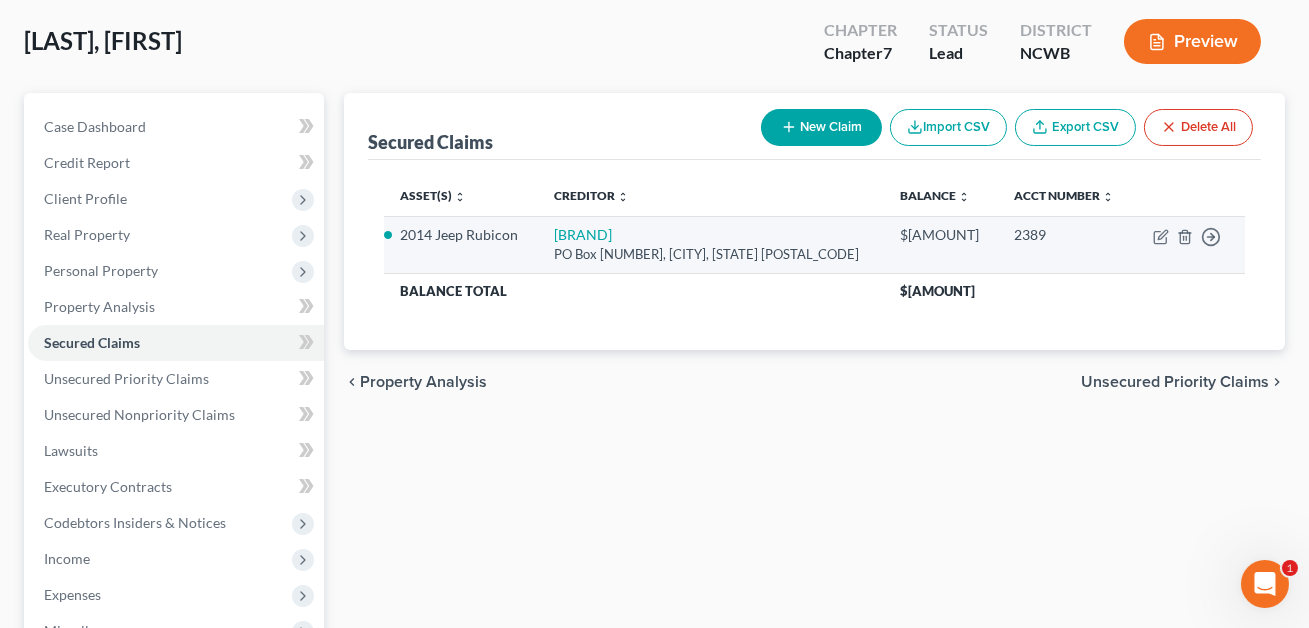 scroll, scrollTop: 0, scrollLeft: 0, axis: both 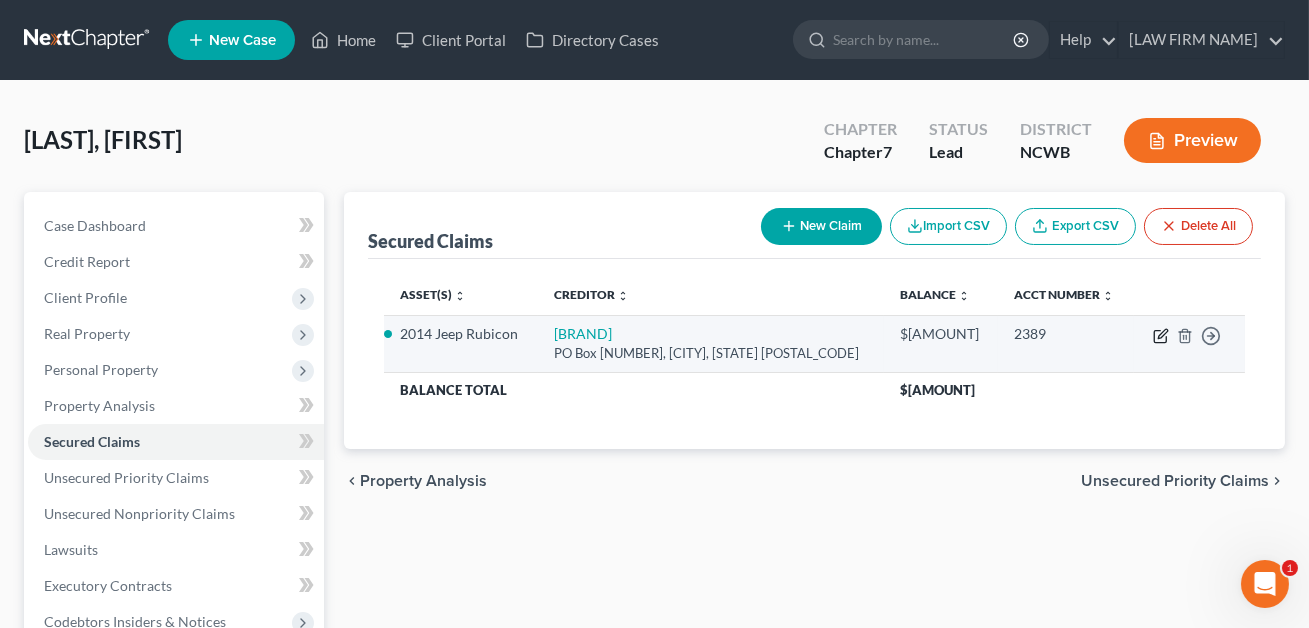 click 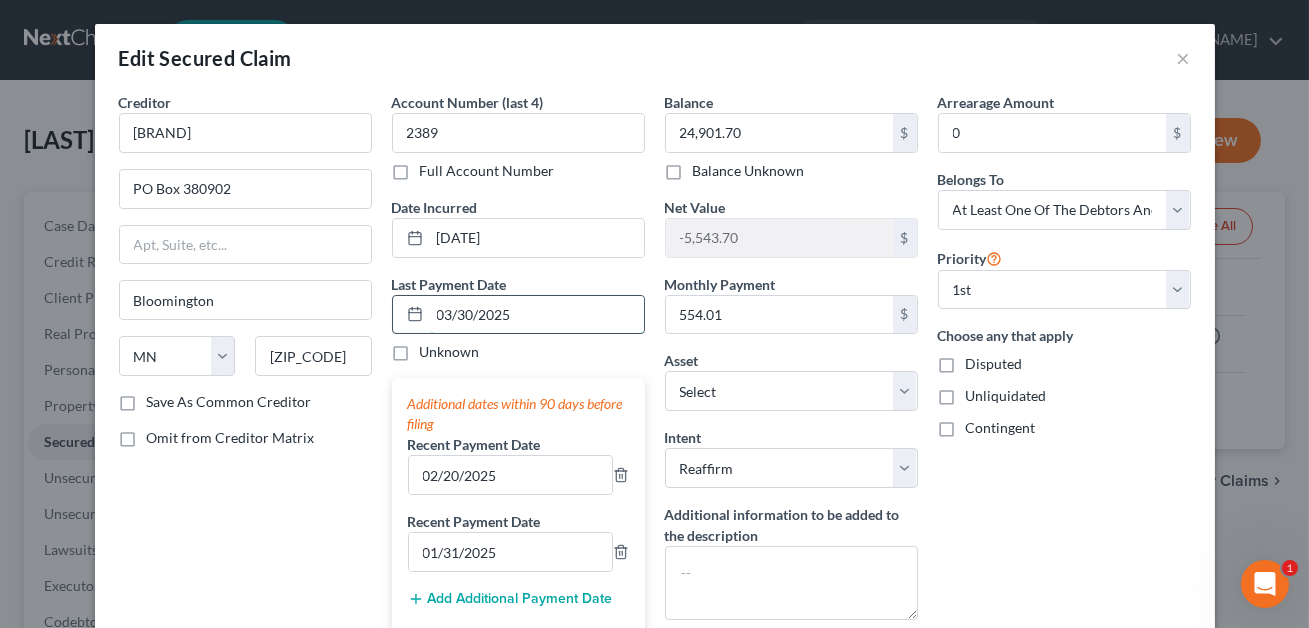 click on "03/30/2025" at bounding box center [537, 315] 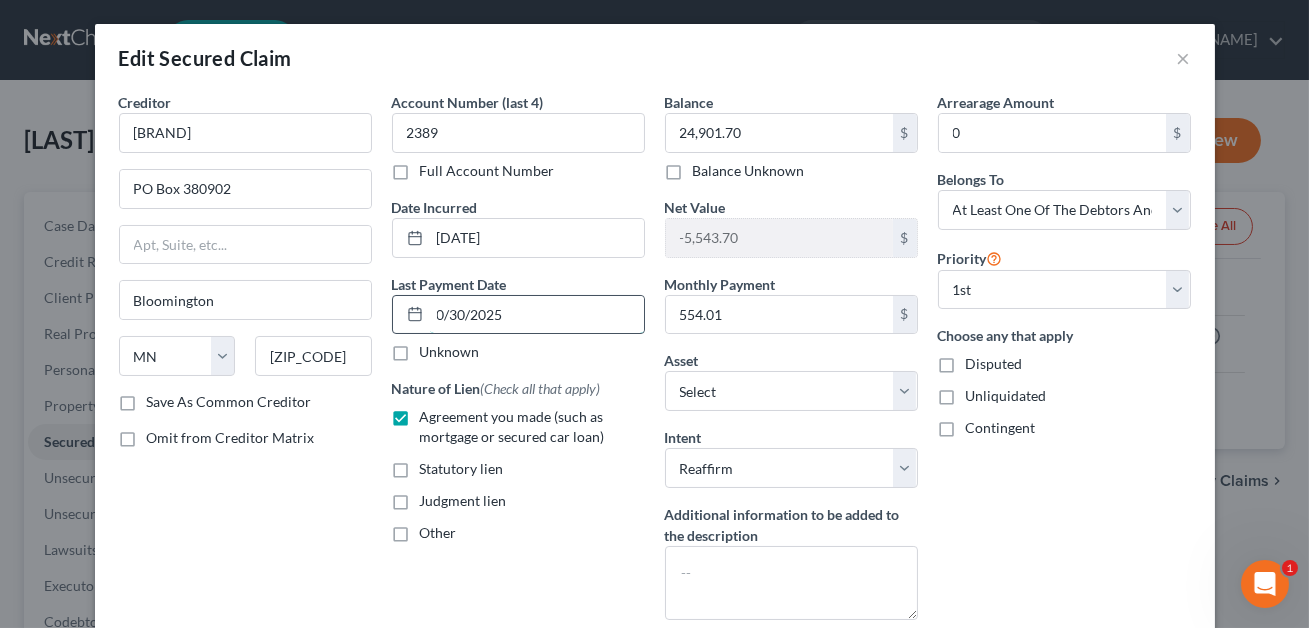type on "07/30/2025" 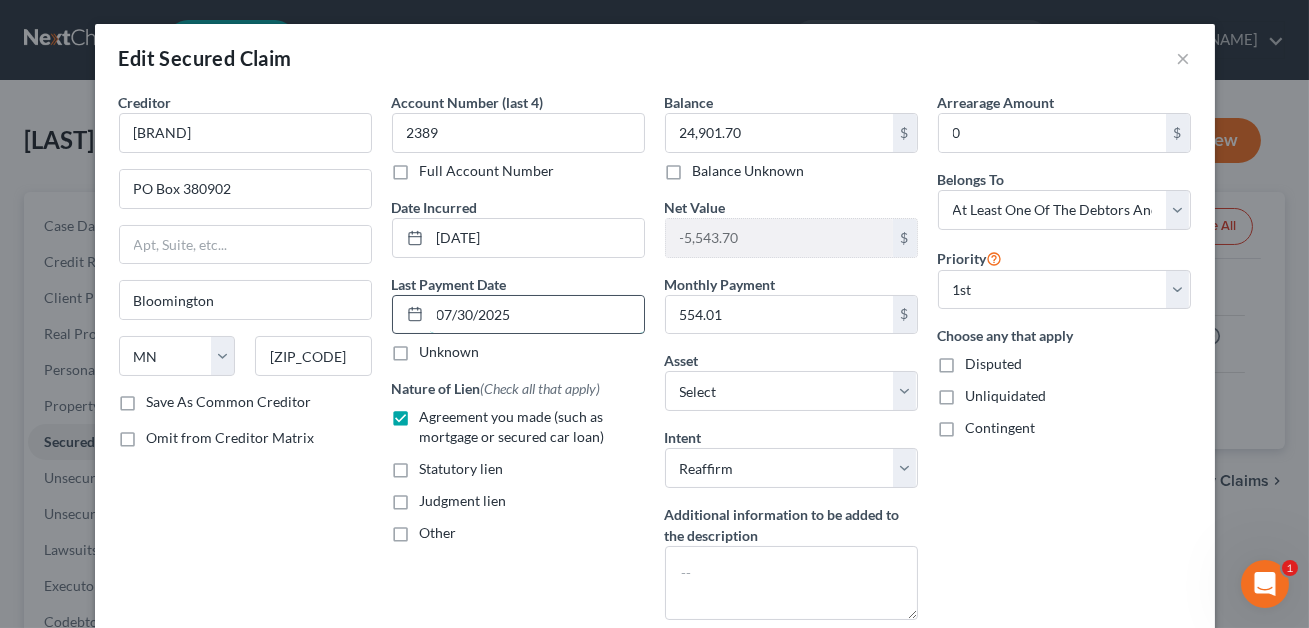 select on "0" 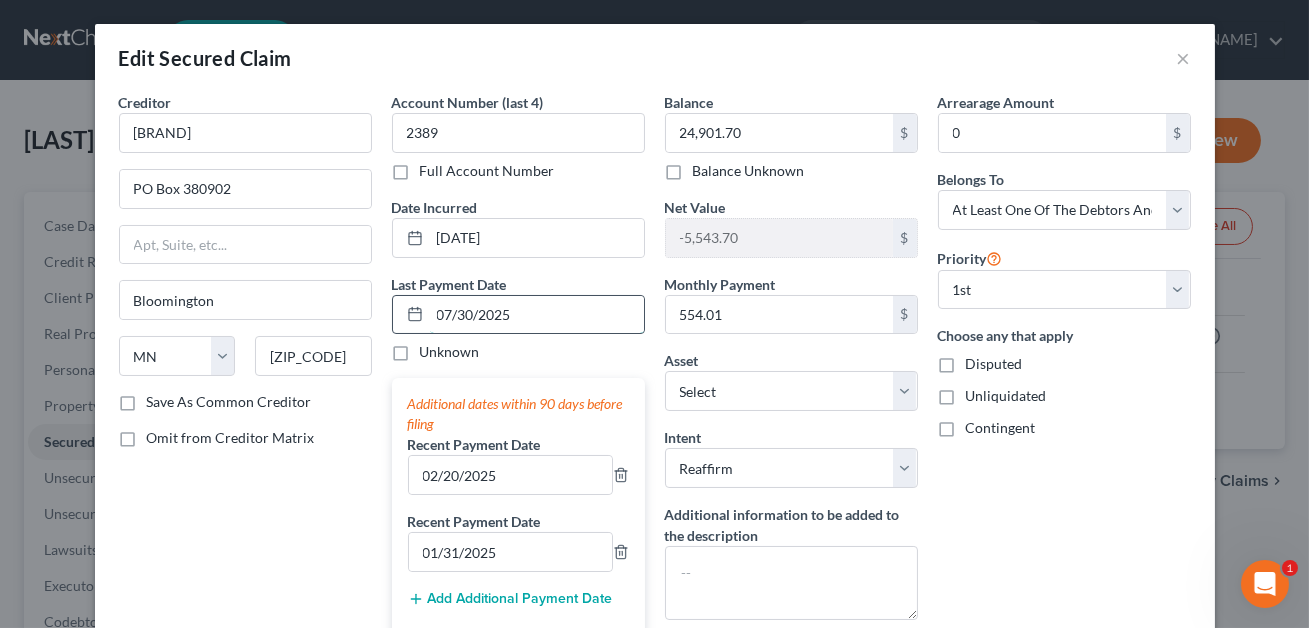 click on "07/30/2025" at bounding box center (537, 315) 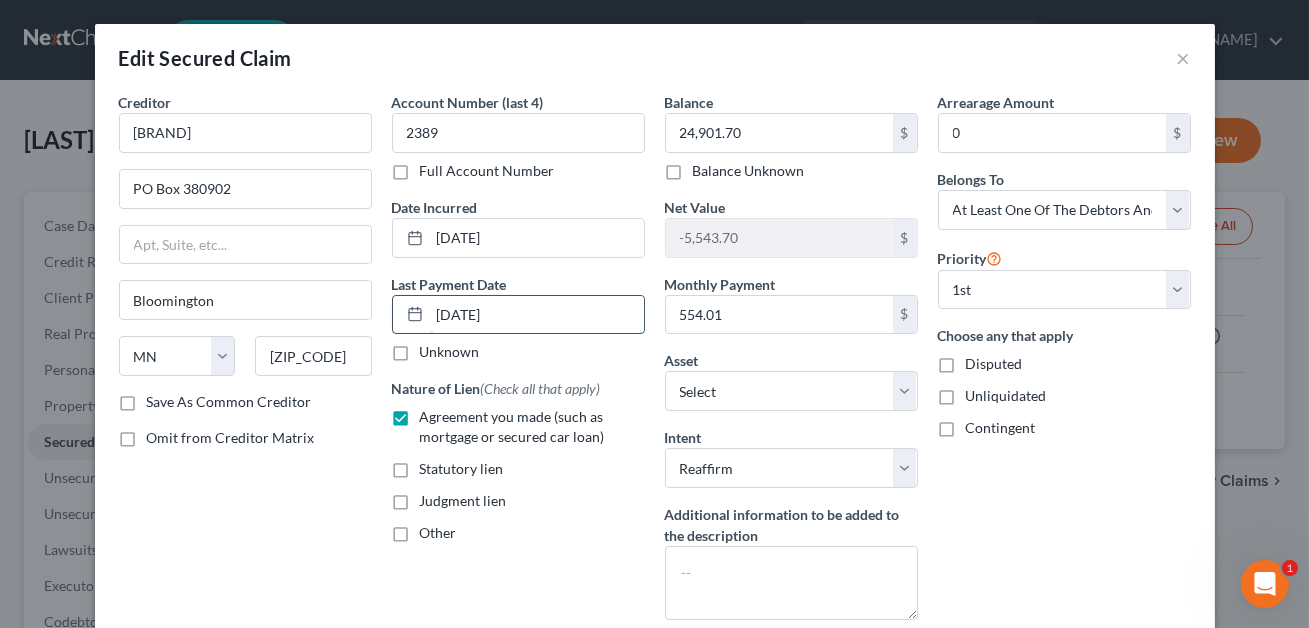 type on "07/31/2025" 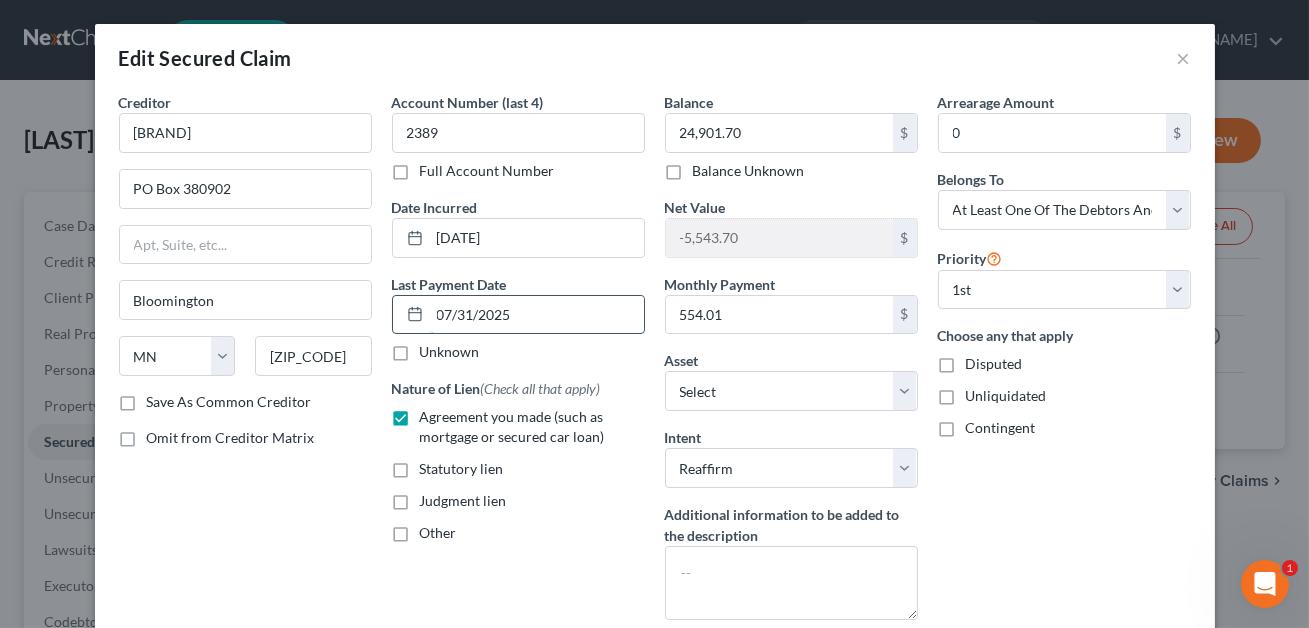 select on "0" 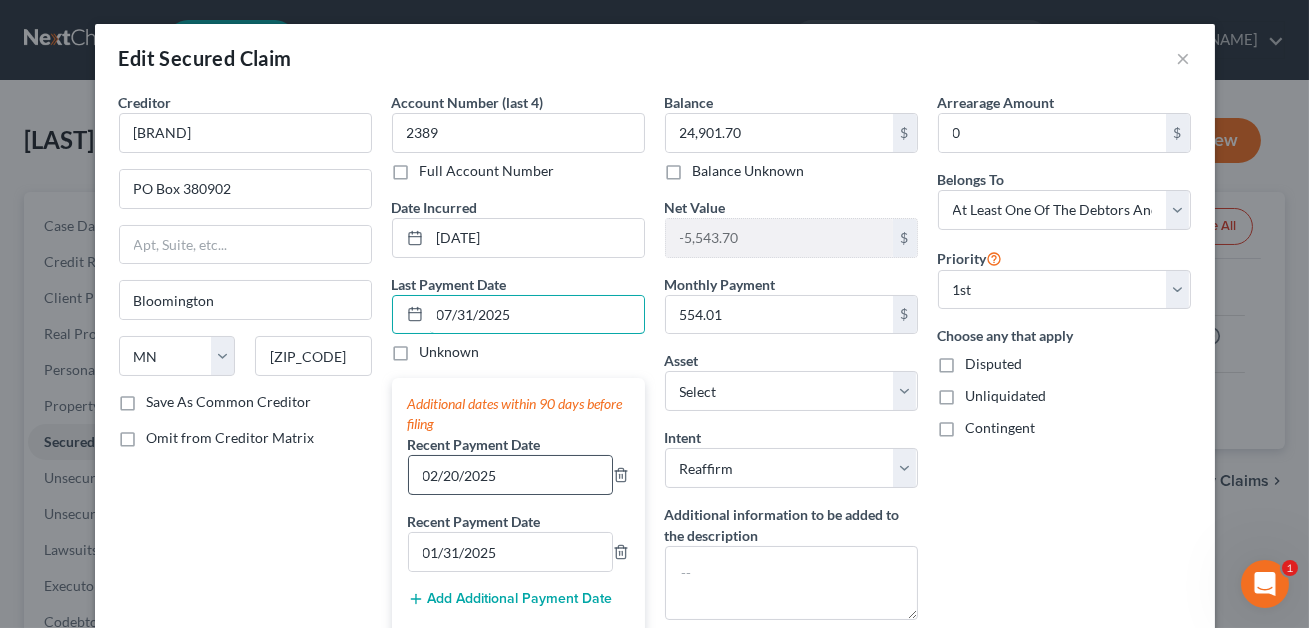 type on "07/31/2025" 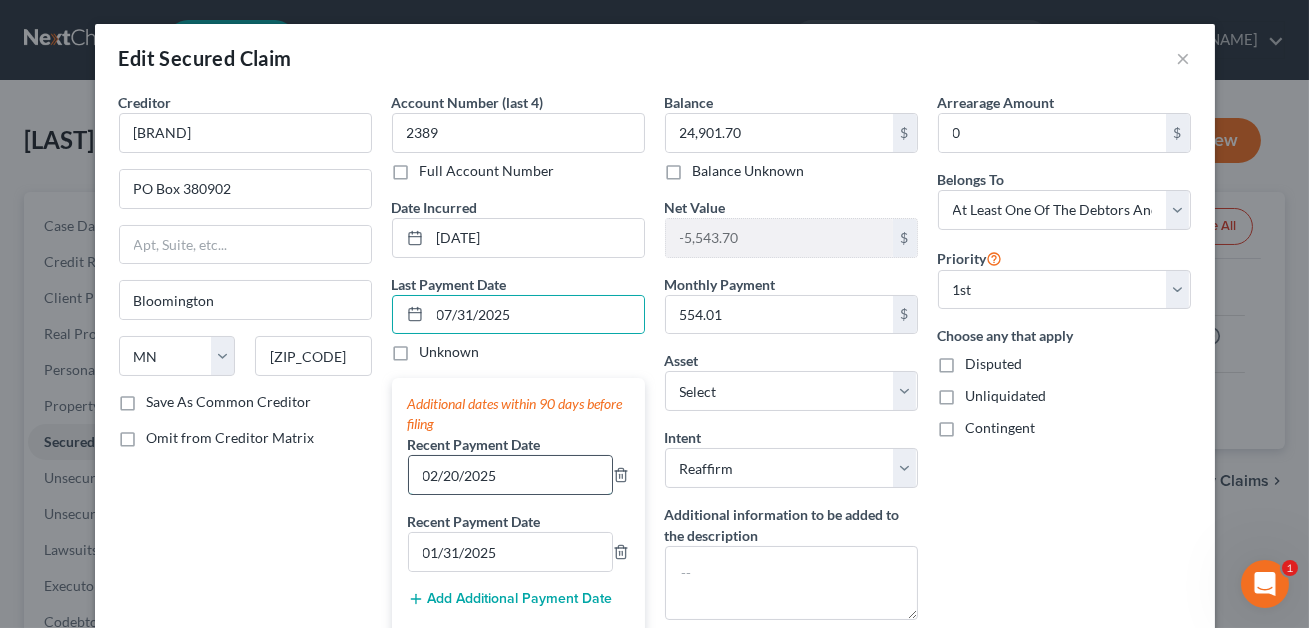 click on "02/20/2025" at bounding box center [510, 475] 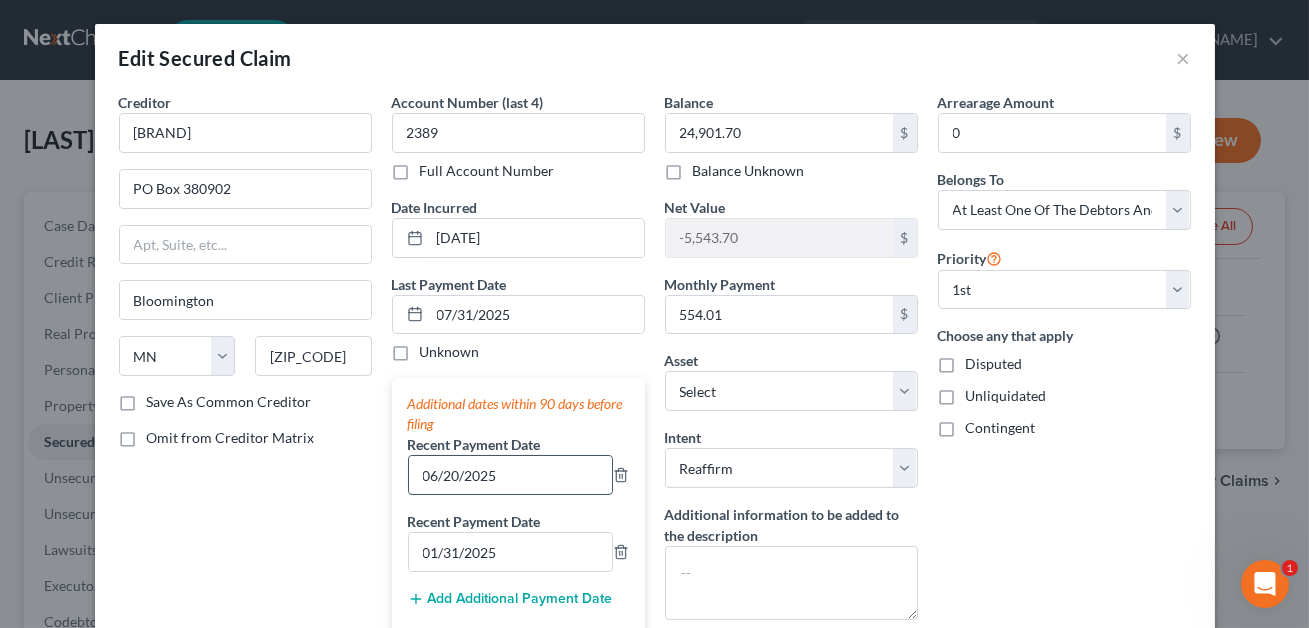 click on "06/20/2025" at bounding box center (510, 475) 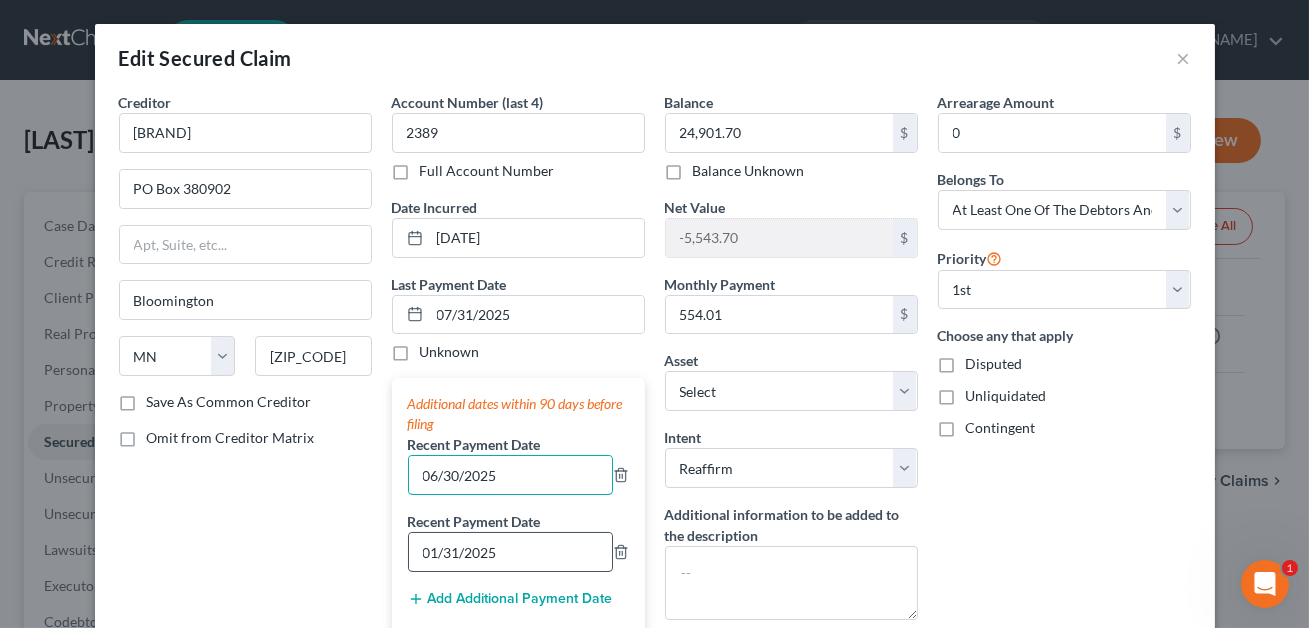 type on "06/30/2025" 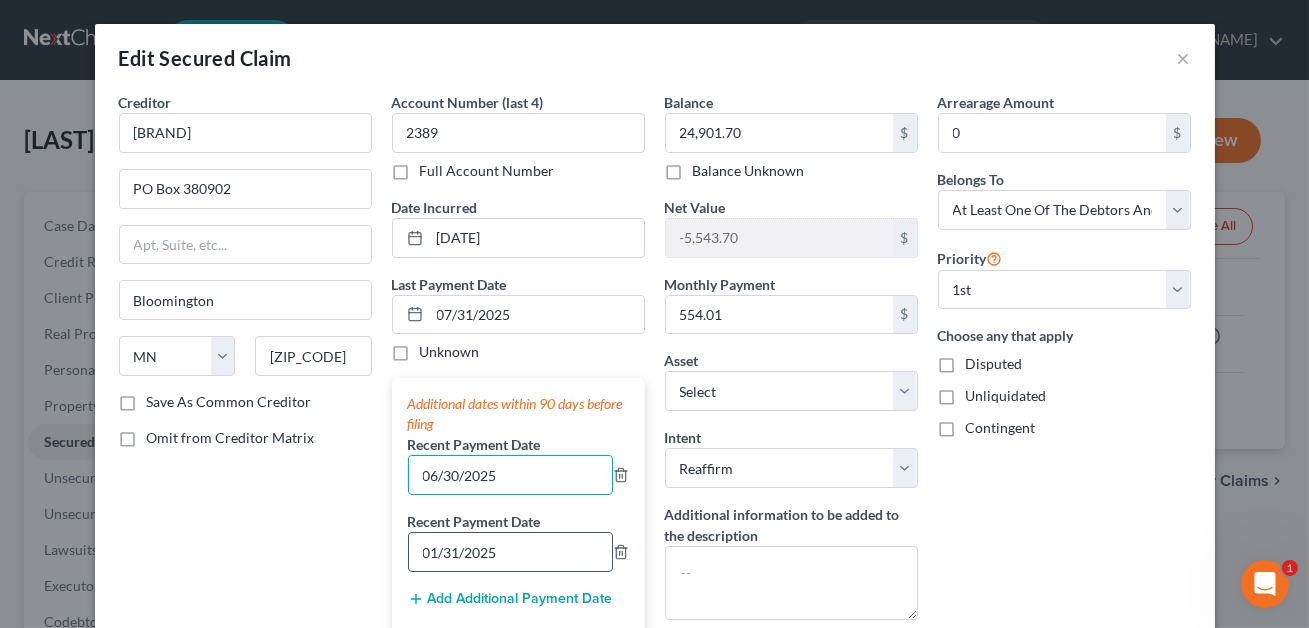 click on "01/31/2025" at bounding box center (510, 552) 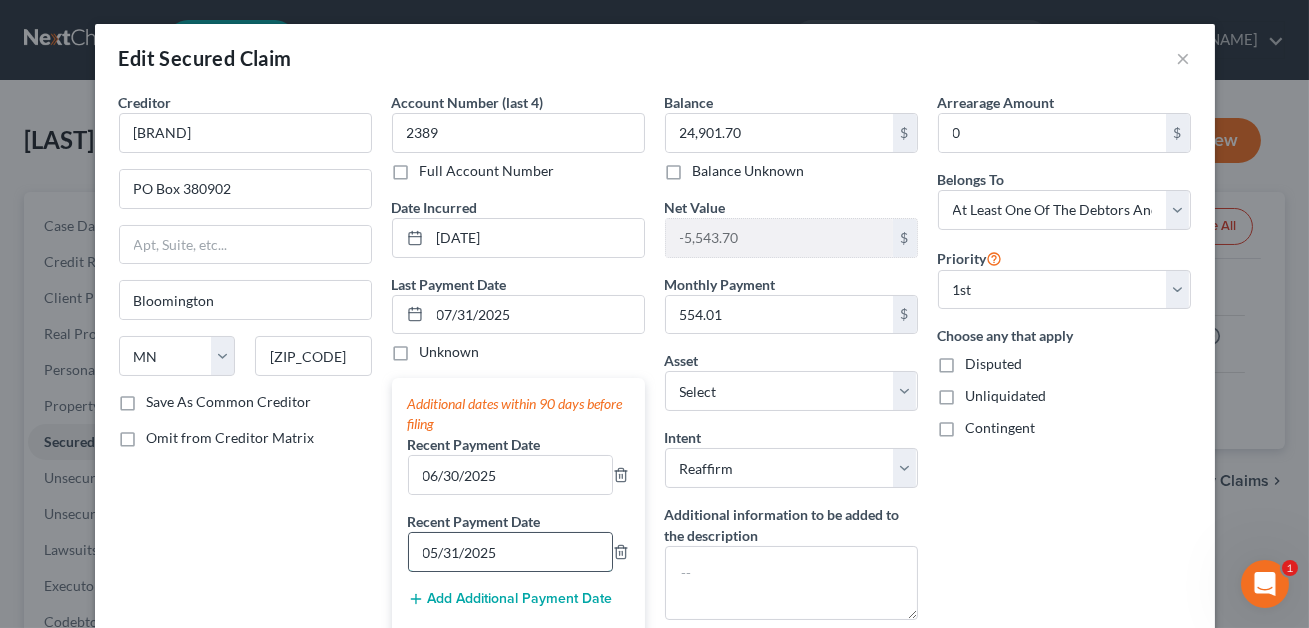 click on "05/31/2025" at bounding box center [510, 552] 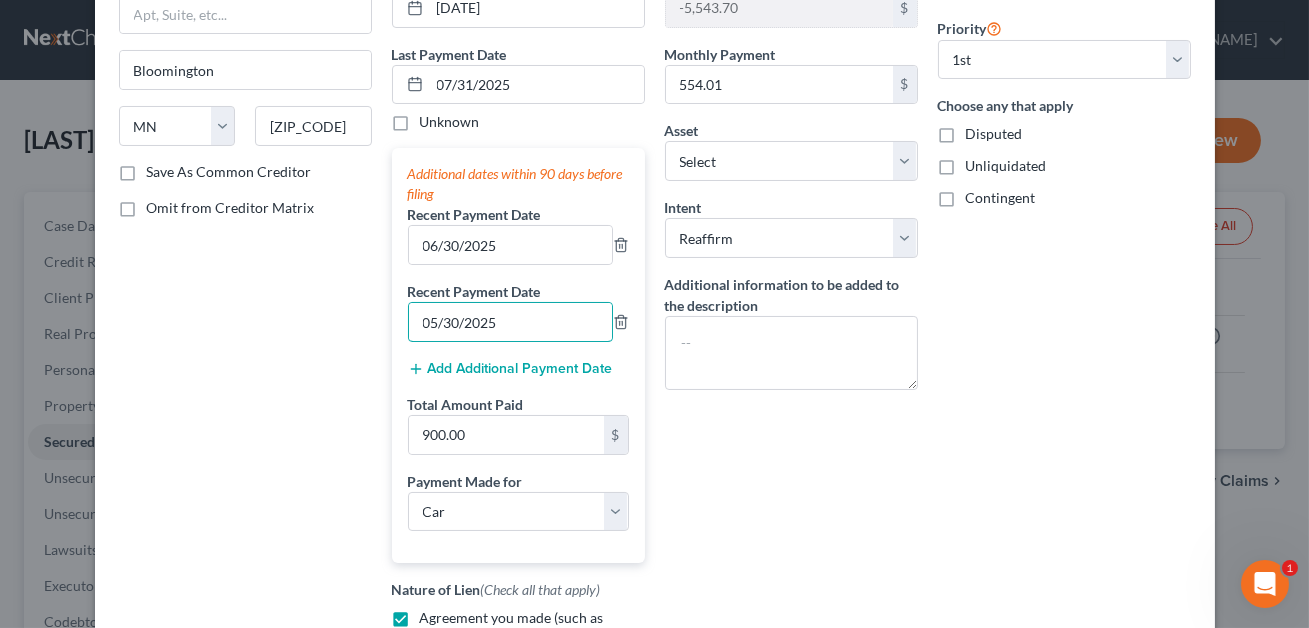 scroll, scrollTop: 557, scrollLeft: 0, axis: vertical 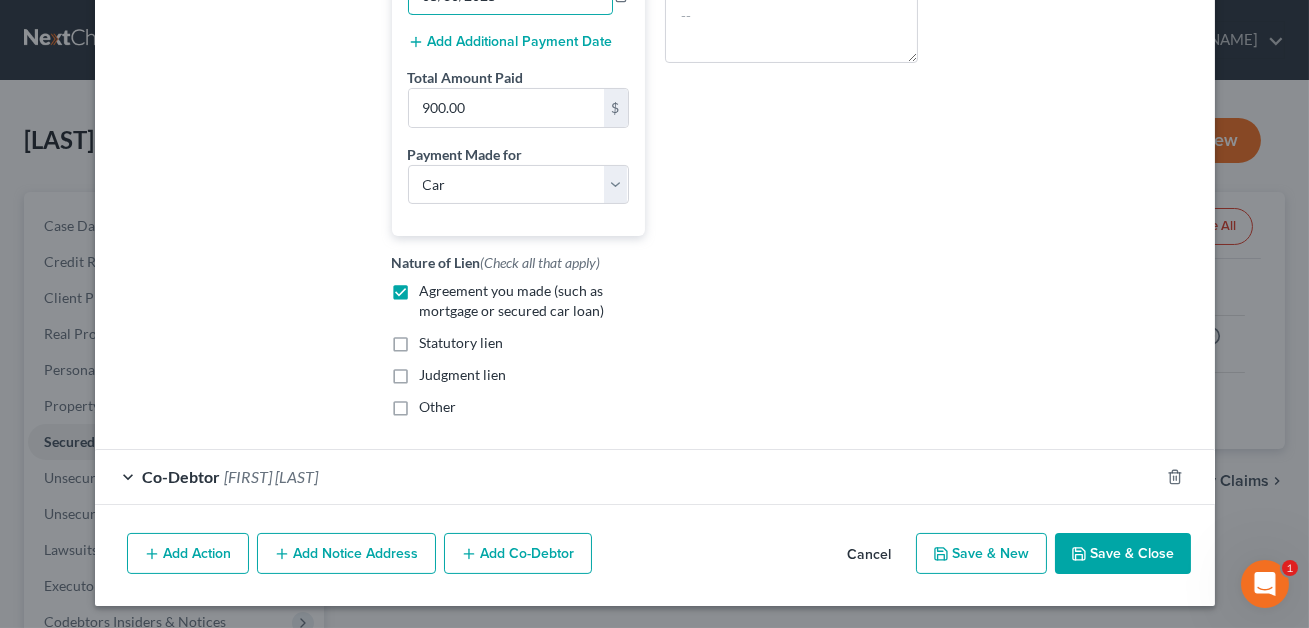 type on "05/30/2025" 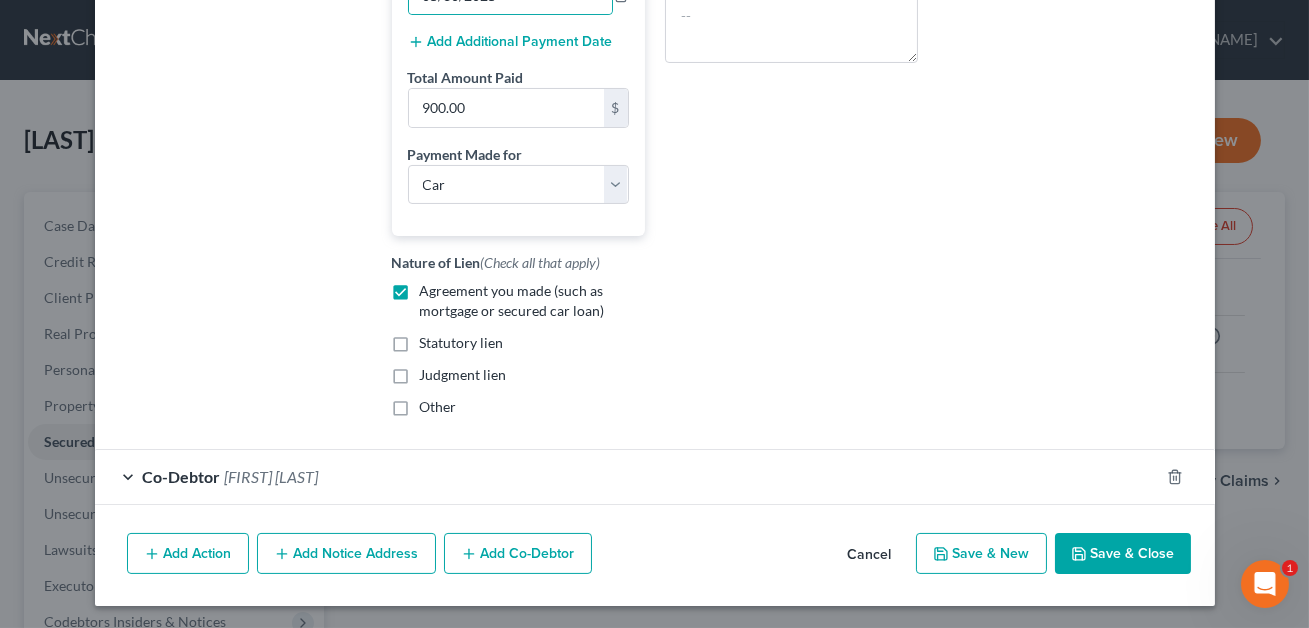 click on "Save & Close" at bounding box center [1123, 554] 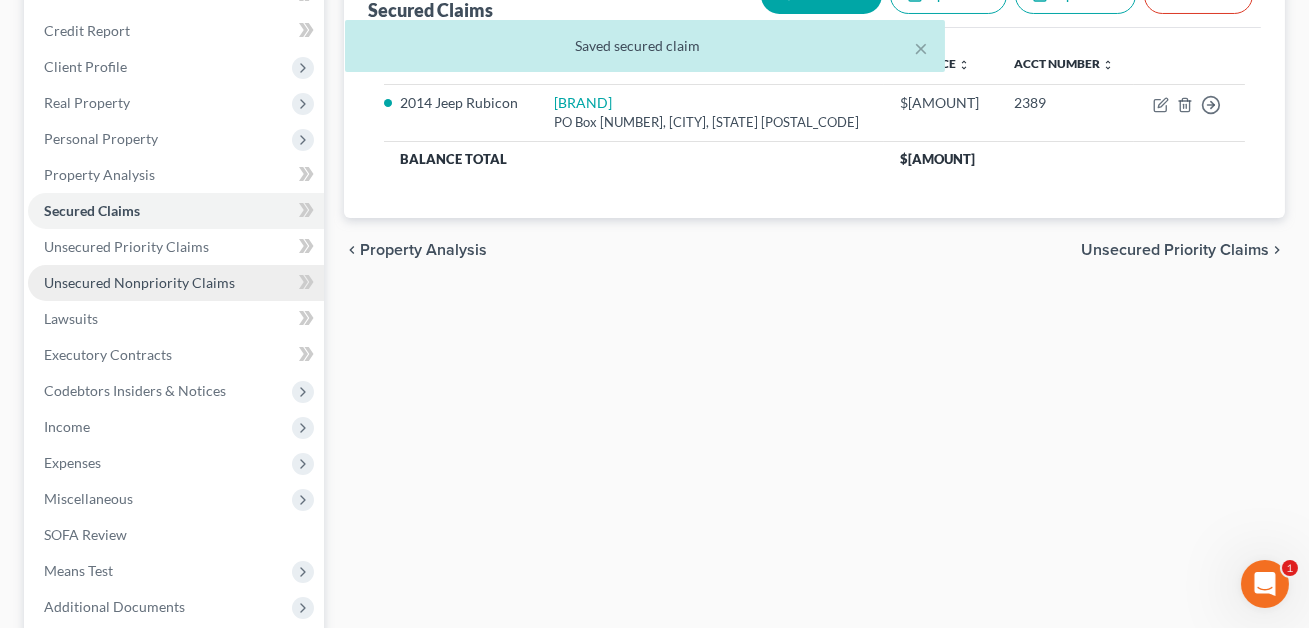scroll, scrollTop: 248, scrollLeft: 0, axis: vertical 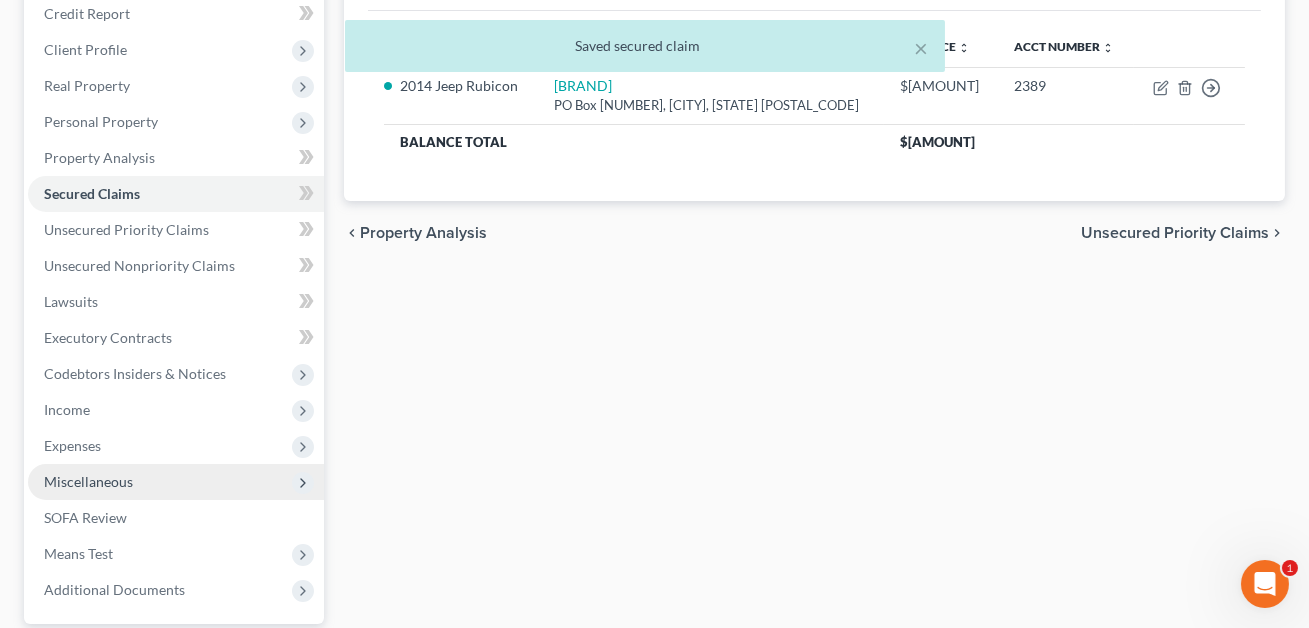 click on "Miscellaneous" at bounding box center (88, 481) 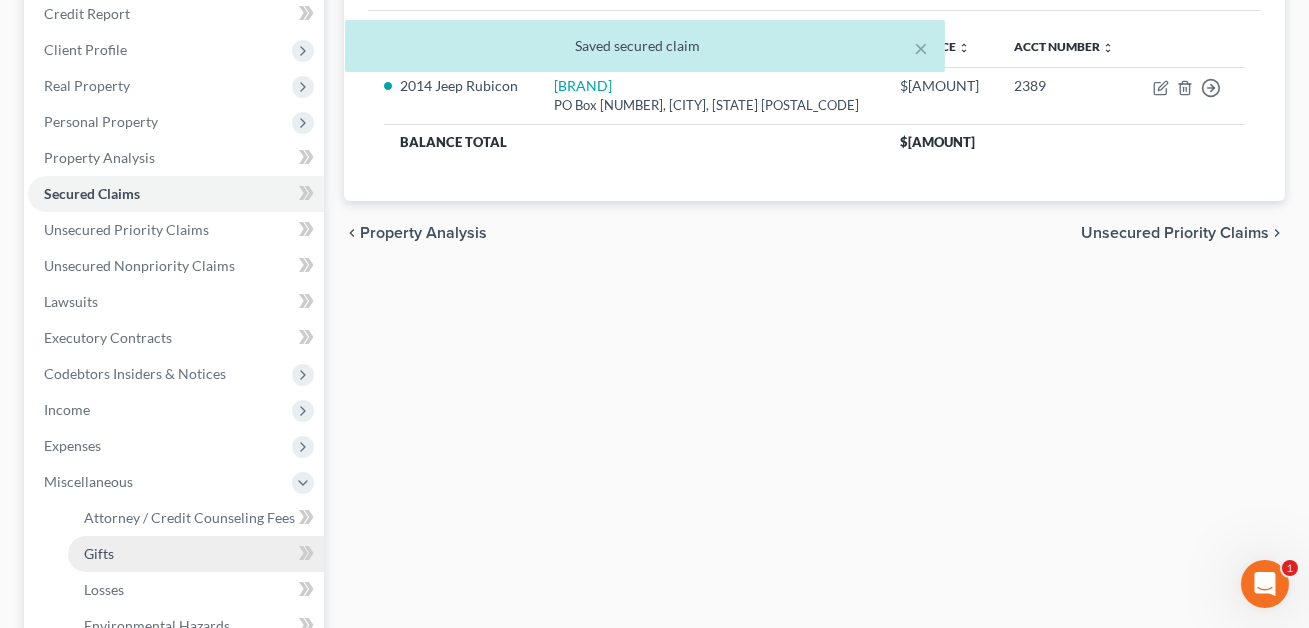 click on "Gifts" at bounding box center [99, 553] 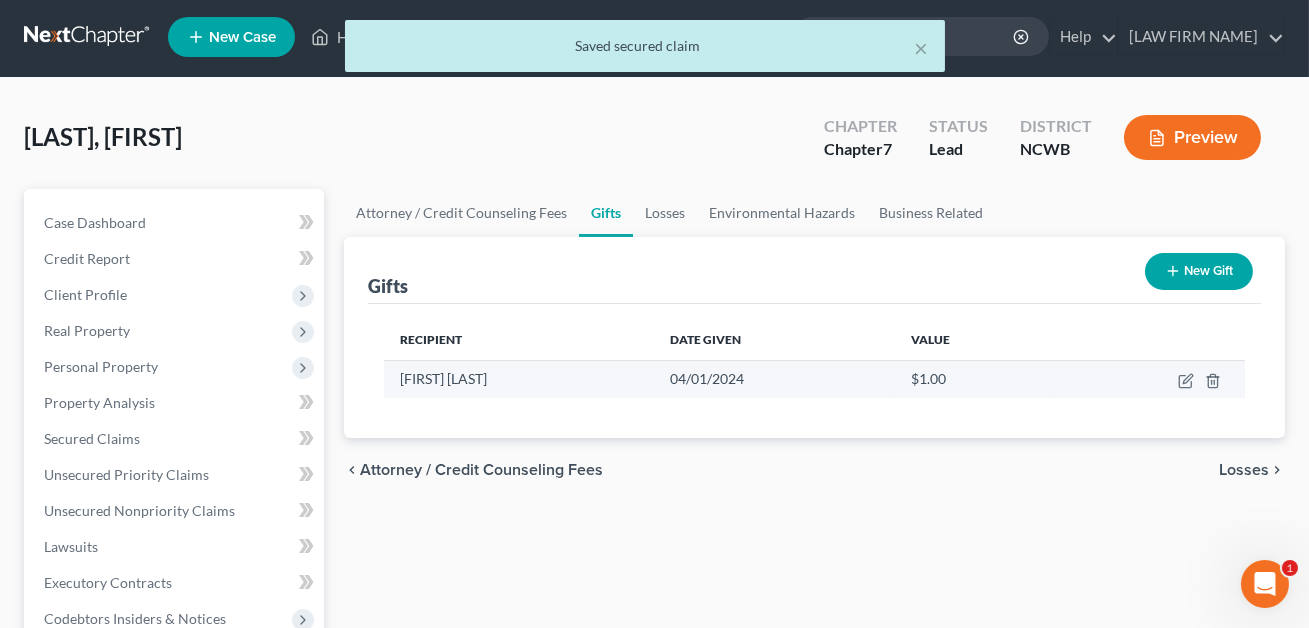 scroll, scrollTop: 0, scrollLeft: 0, axis: both 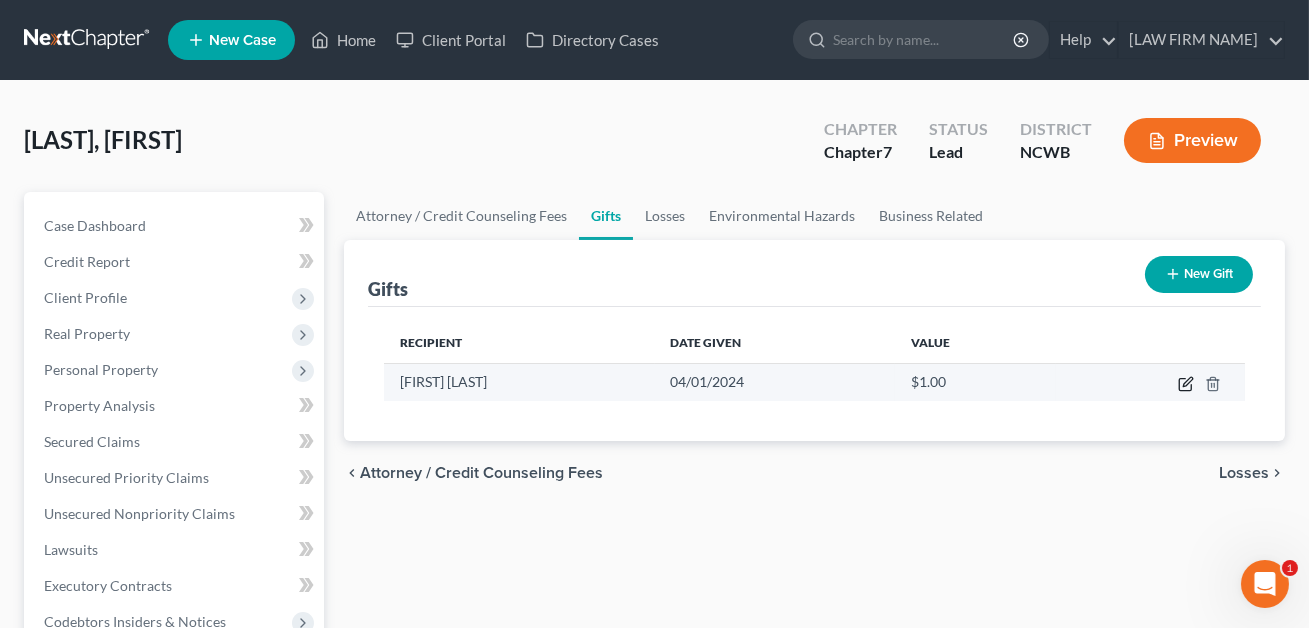 click 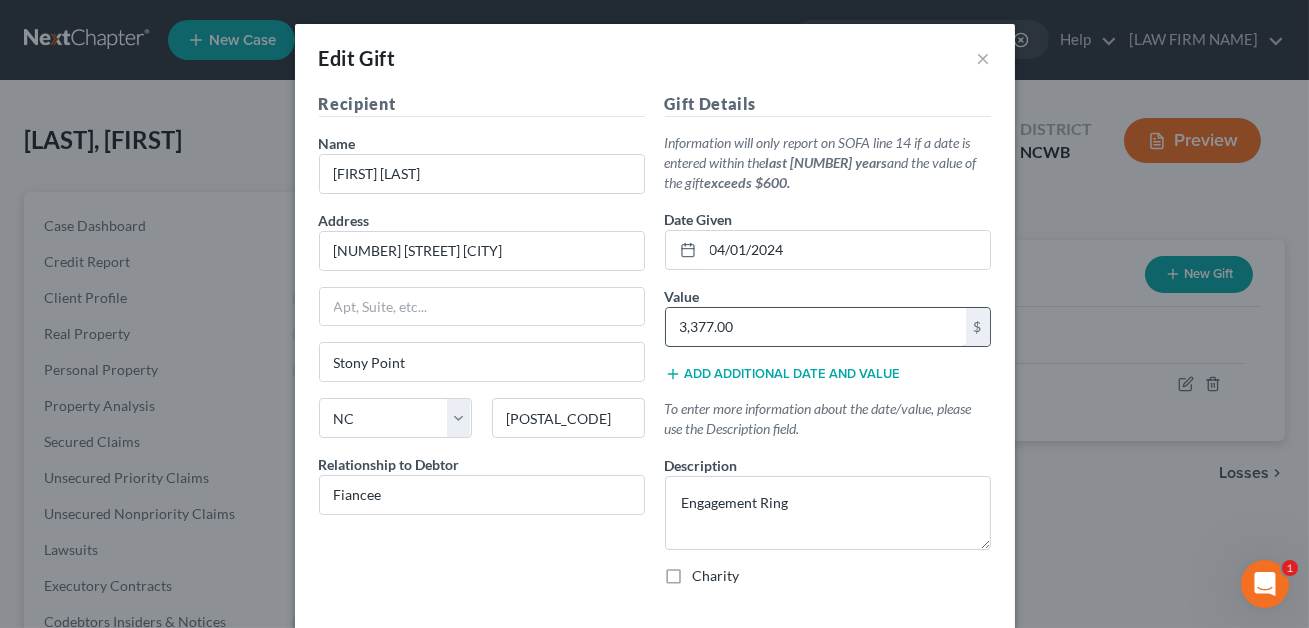 scroll, scrollTop: 81, scrollLeft: 0, axis: vertical 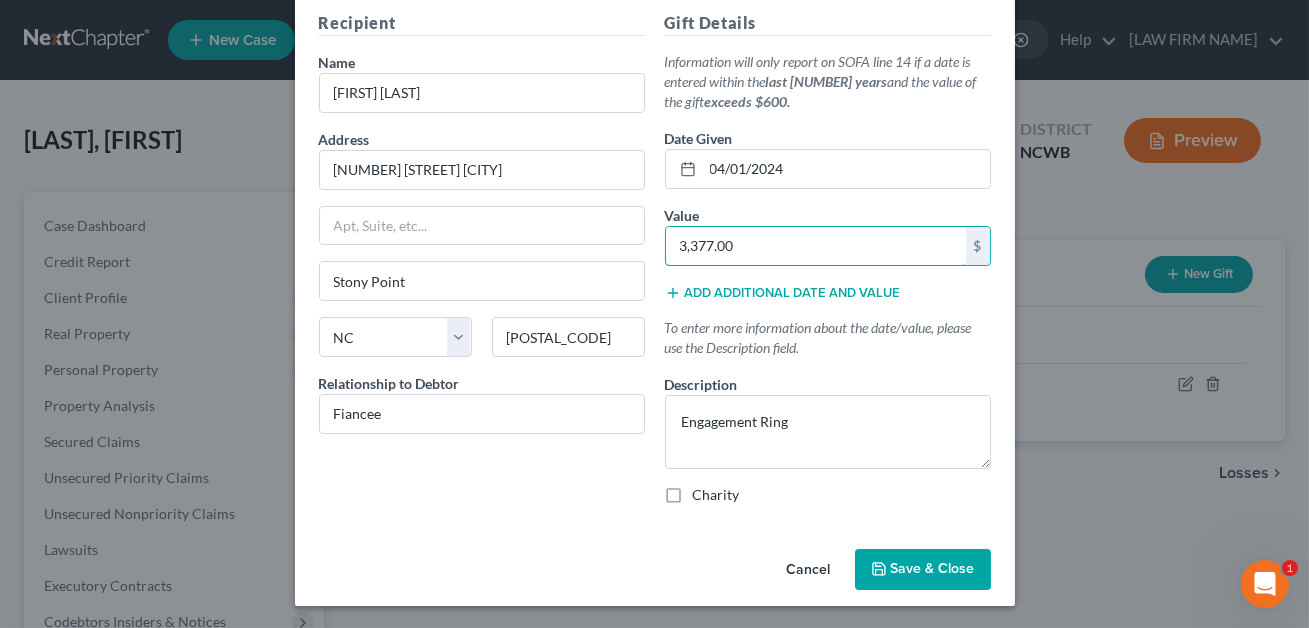 type on "3,377.00" 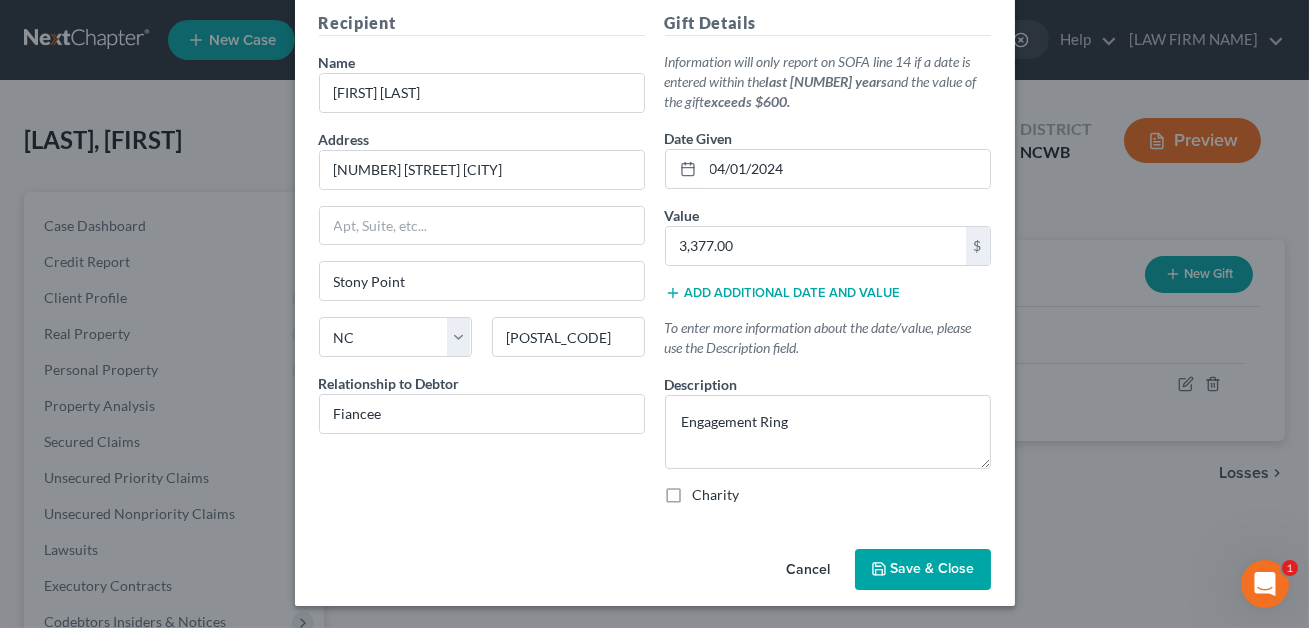 click on "Save & Close" at bounding box center [923, 570] 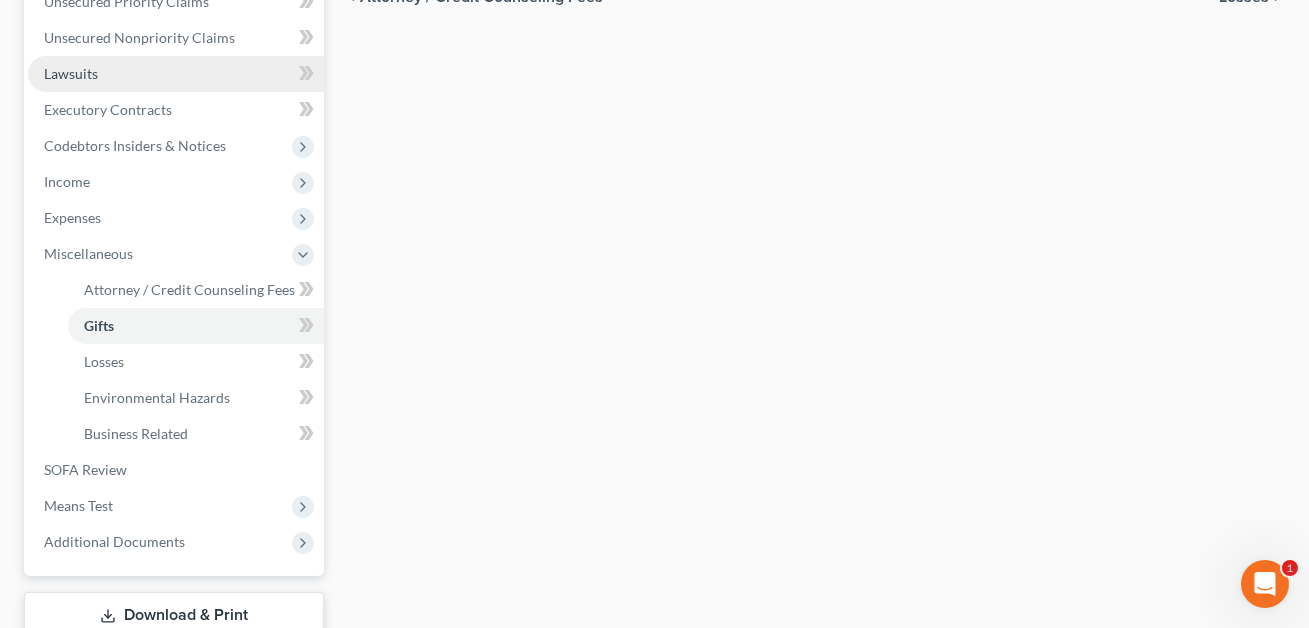 scroll, scrollTop: 516, scrollLeft: 0, axis: vertical 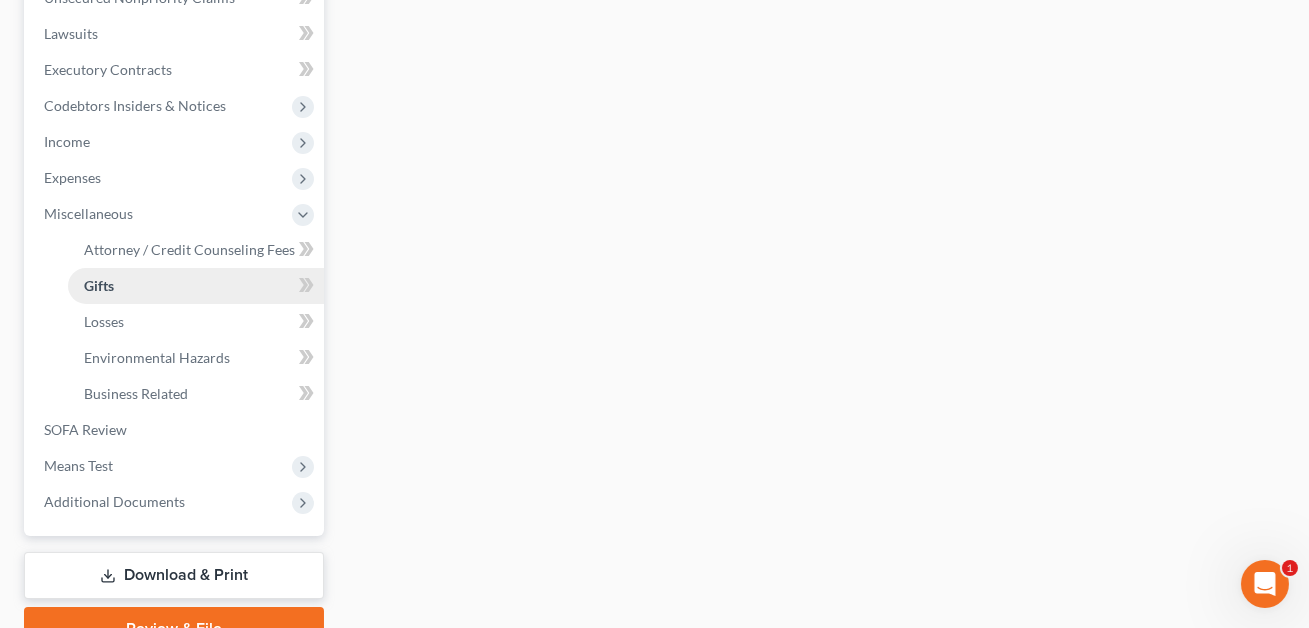 click on "Gifts" at bounding box center (99, 285) 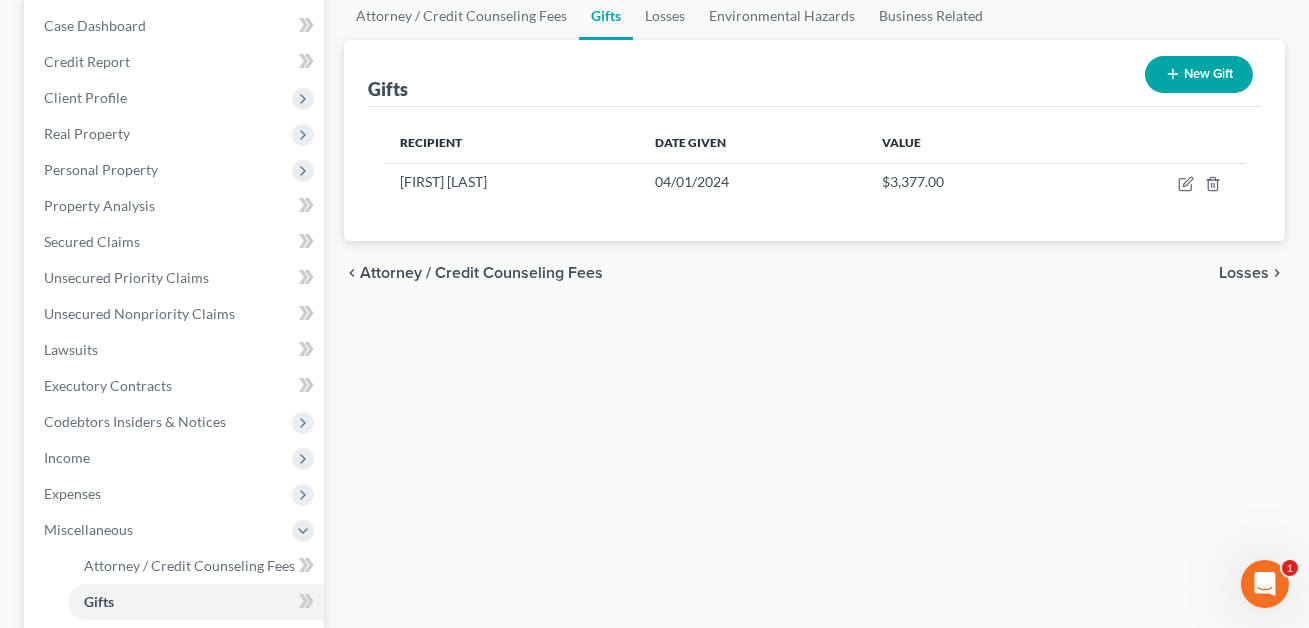 scroll, scrollTop: 201, scrollLeft: 0, axis: vertical 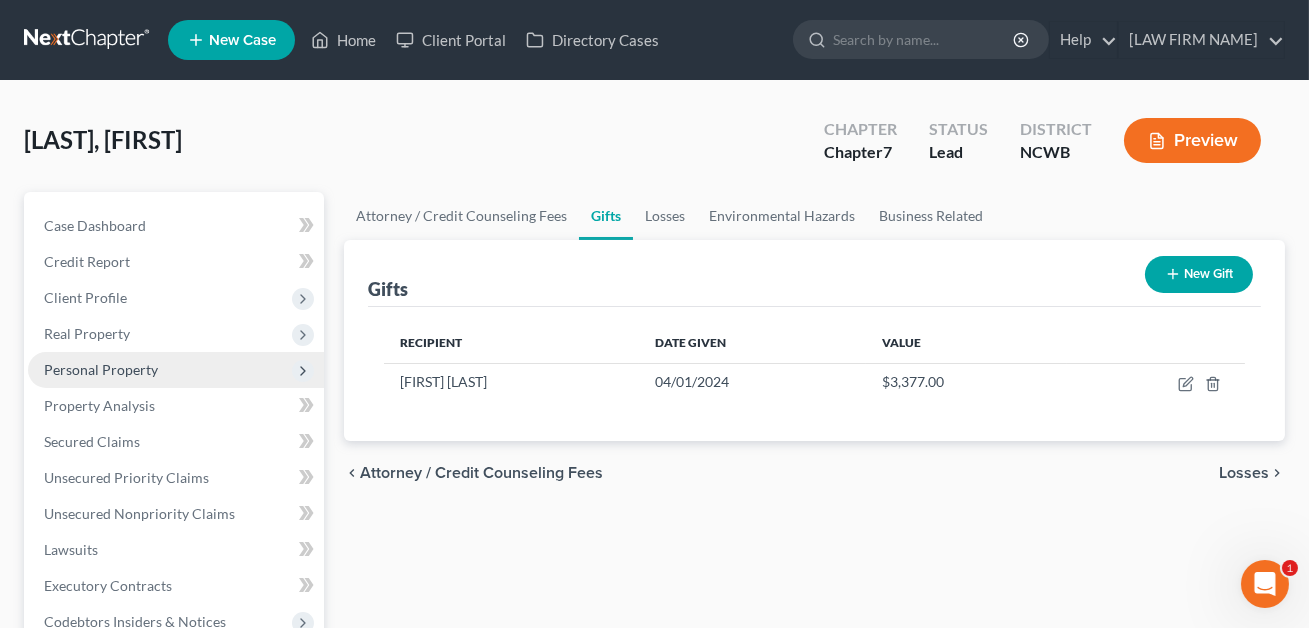 click on "Personal Property" at bounding box center [101, 369] 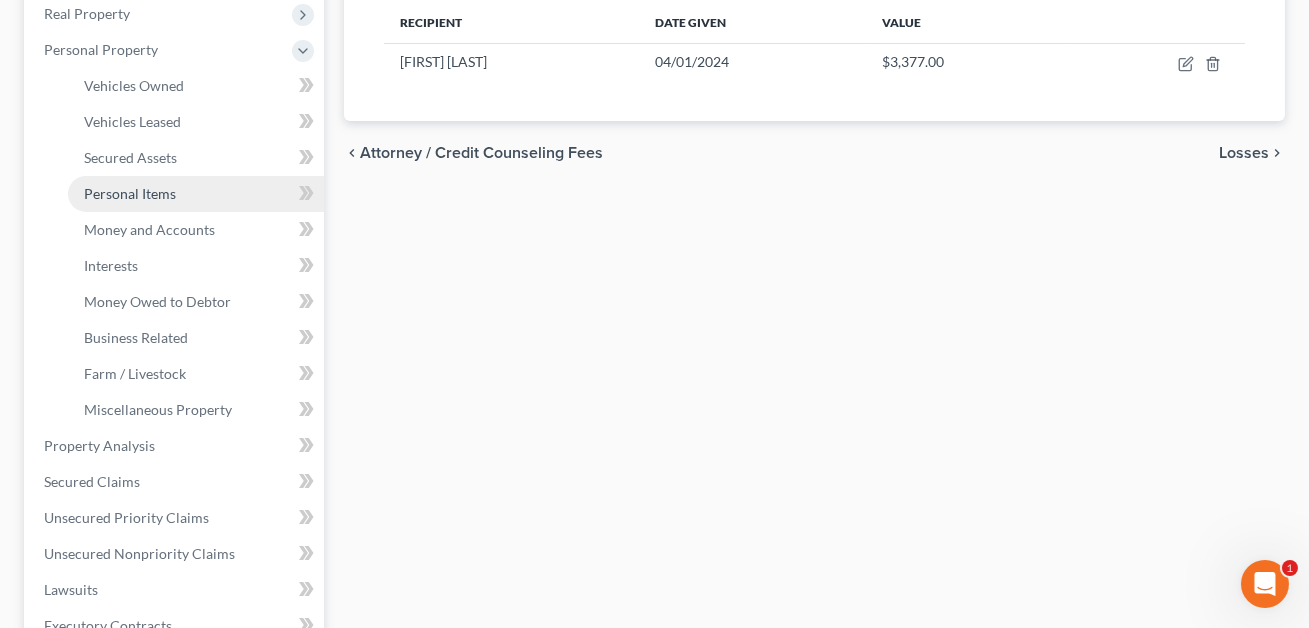 scroll, scrollTop: 358, scrollLeft: 0, axis: vertical 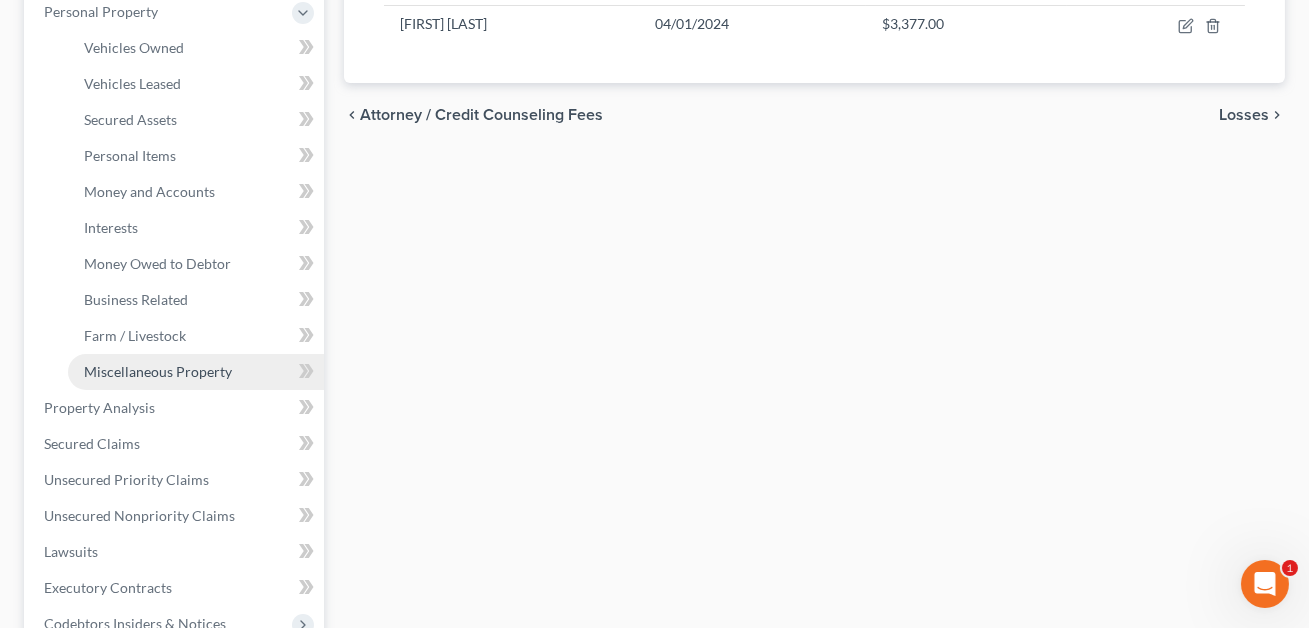 click on "Miscellaneous Property" at bounding box center [158, 371] 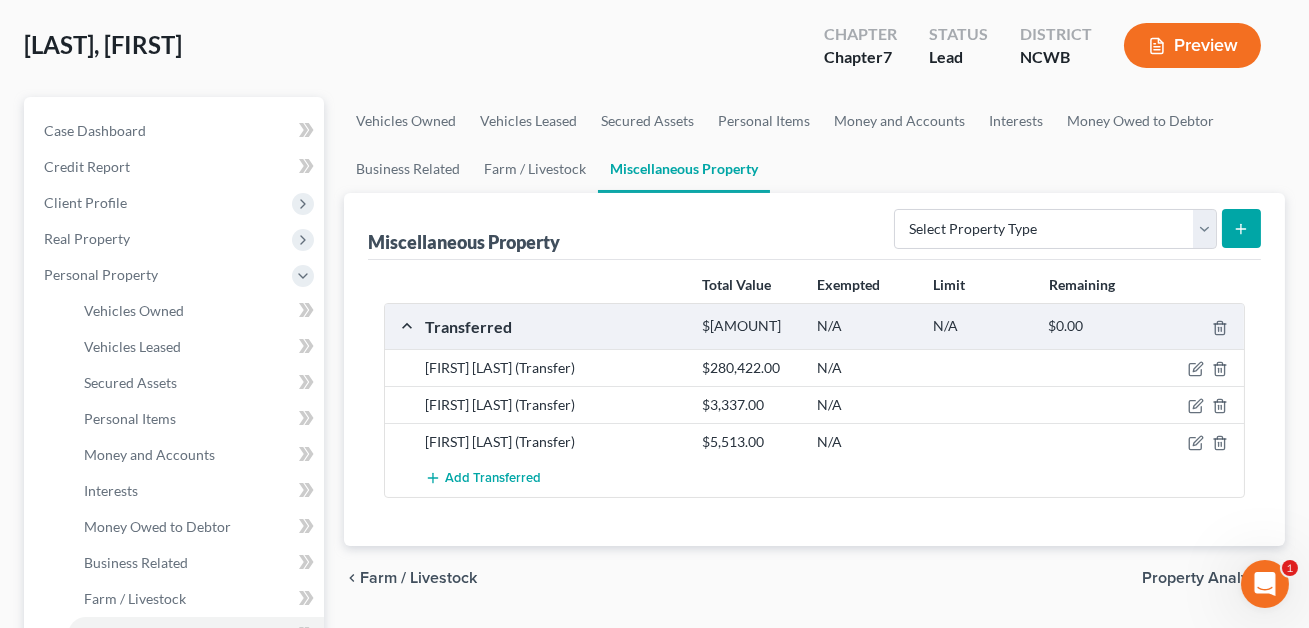 scroll, scrollTop: 254, scrollLeft: 0, axis: vertical 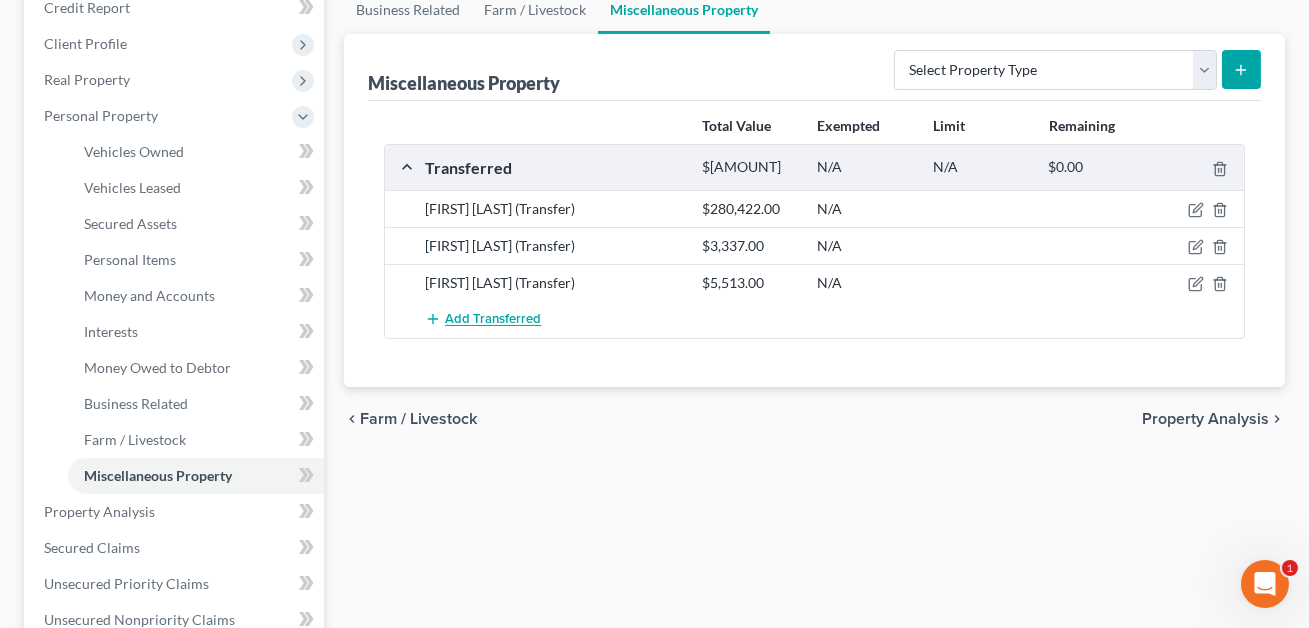 click on "Add Transferred" at bounding box center (493, 320) 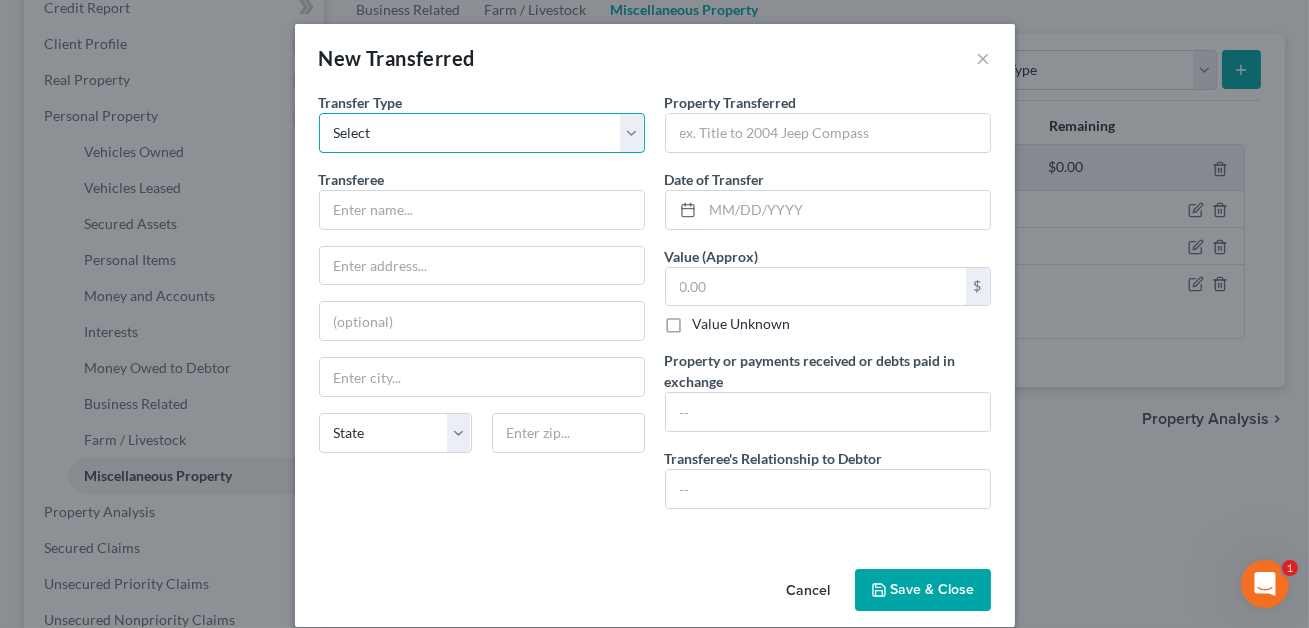 click on "Select Ordinary (within 2 years) Within 10 Years" at bounding box center [482, 133] 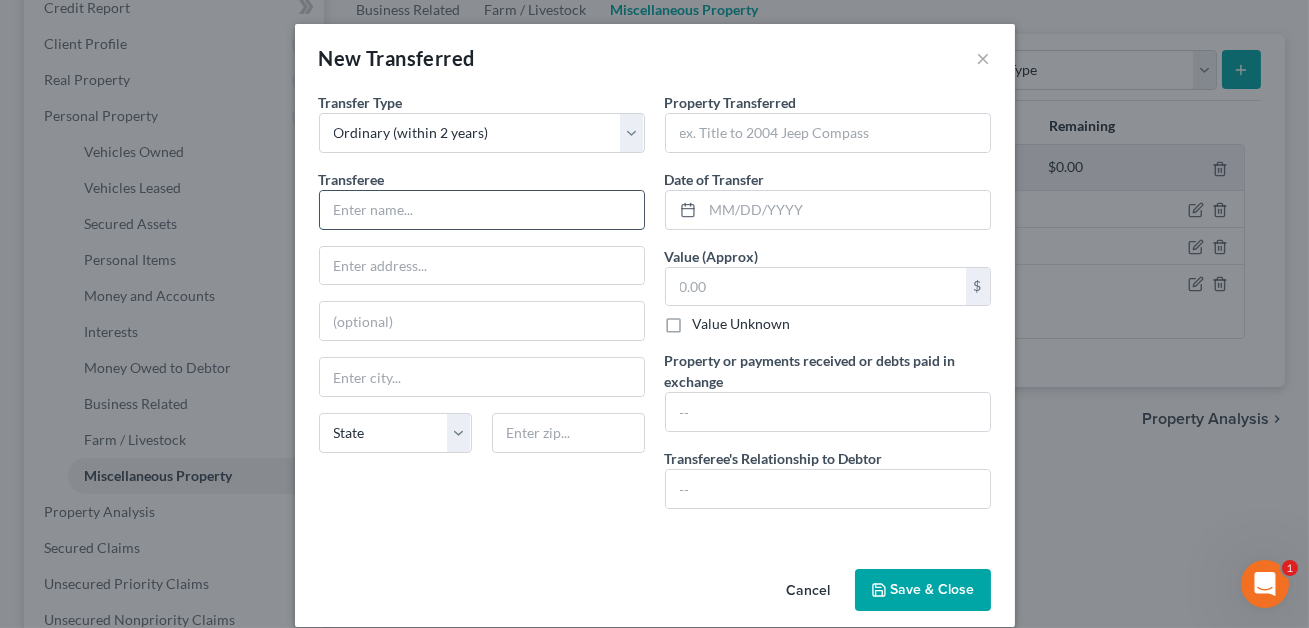 click at bounding box center (482, 210) 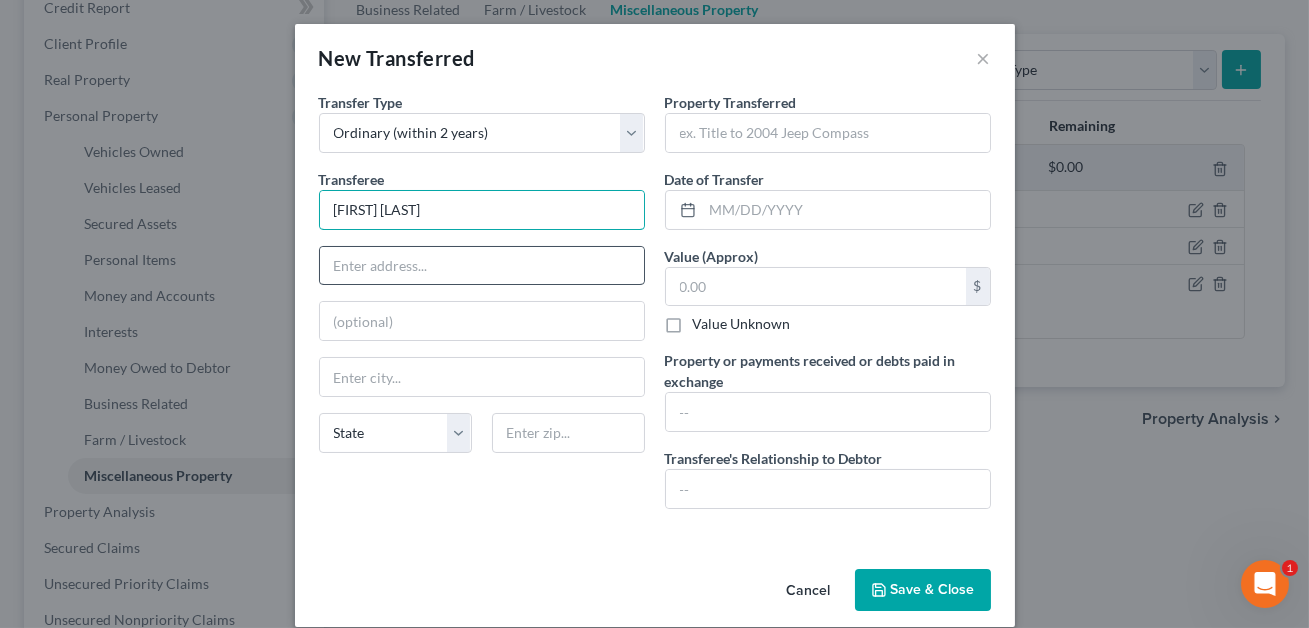 type on "[FIRST] [LAST]" 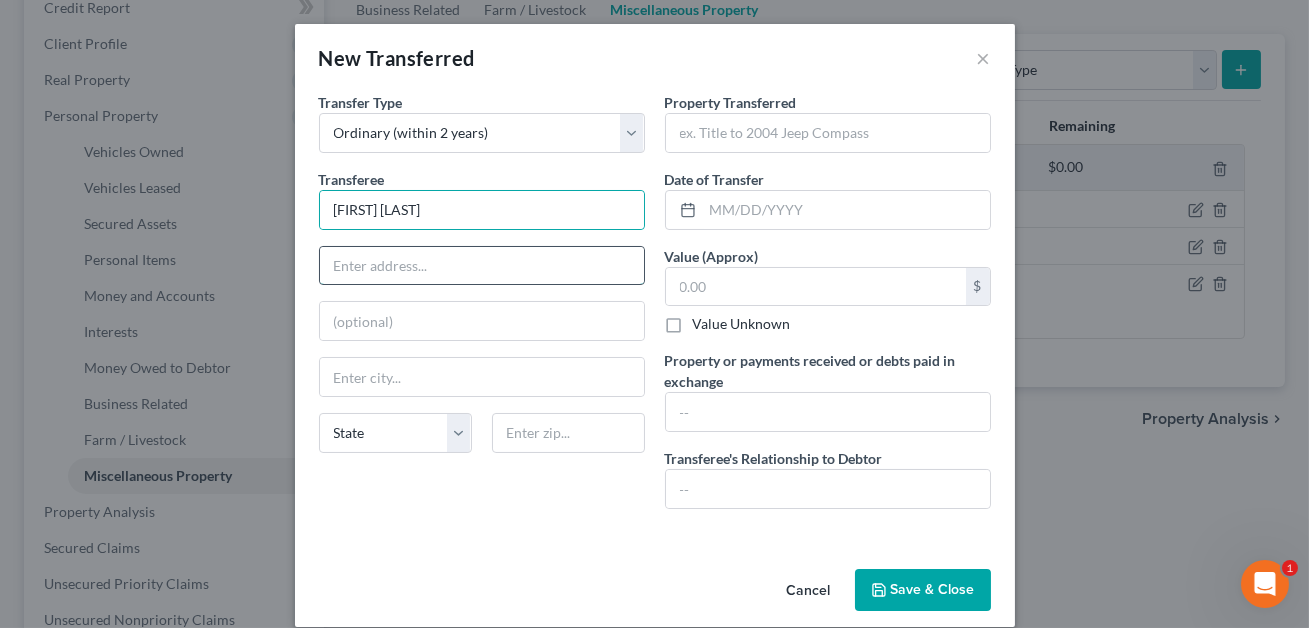 click at bounding box center (482, 266) 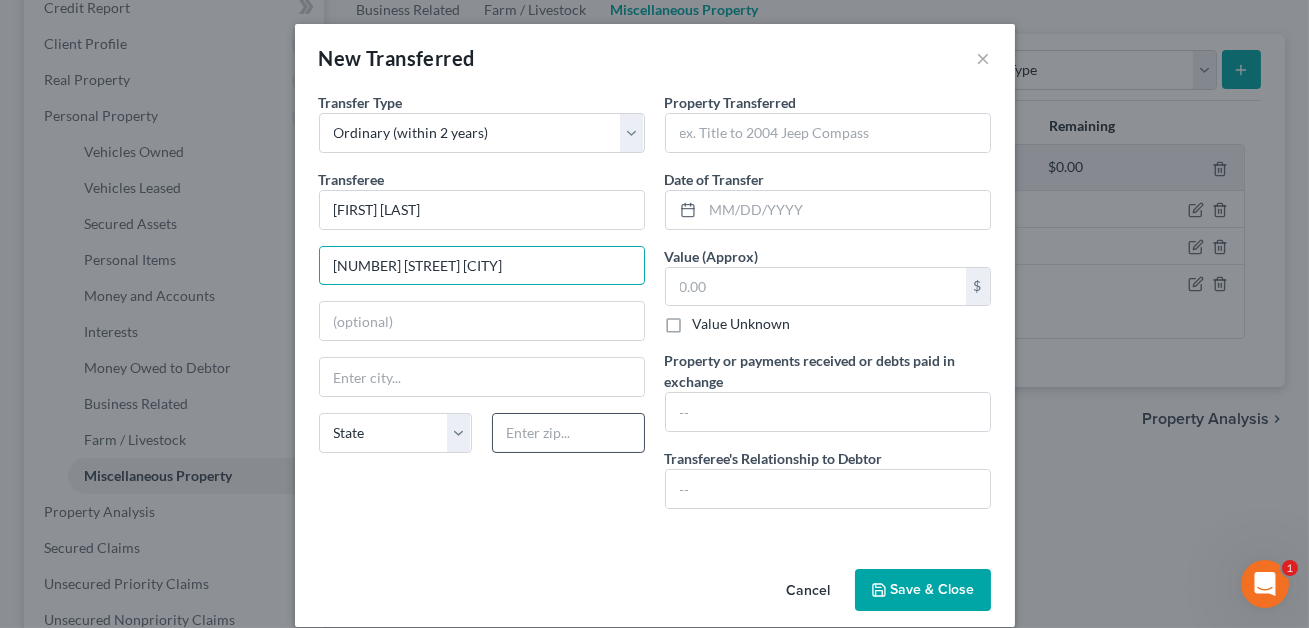 type on "[NUMBER] [STREET] [CITY]" 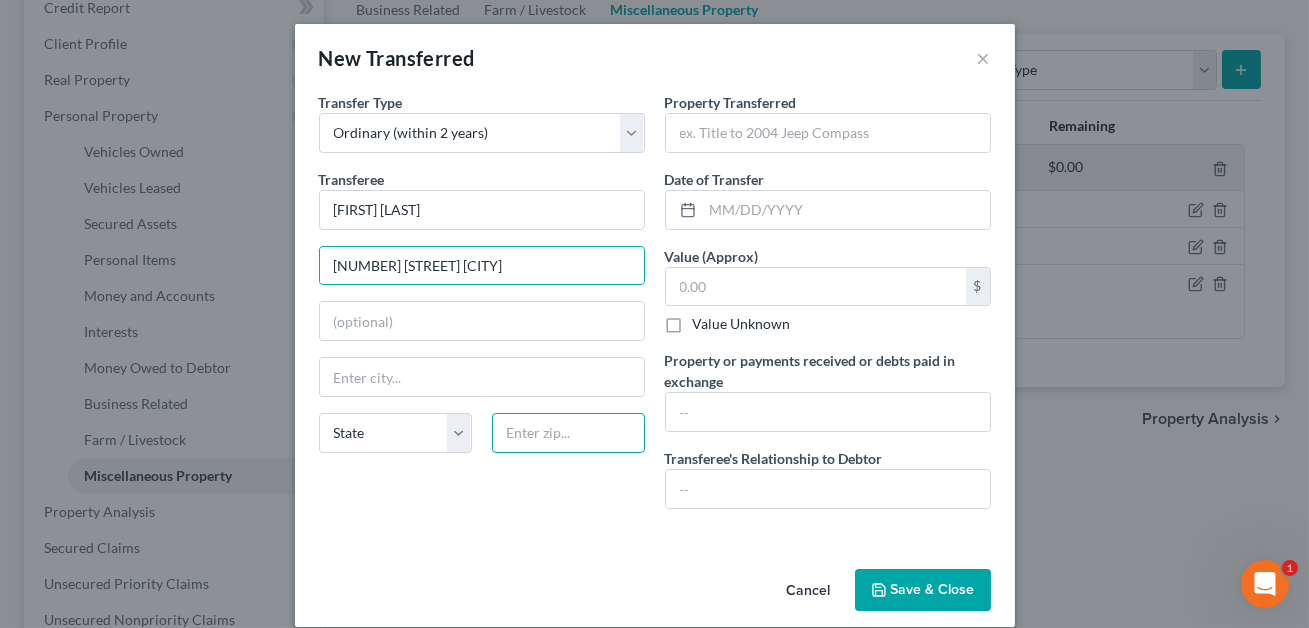 click at bounding box center [568, 433] 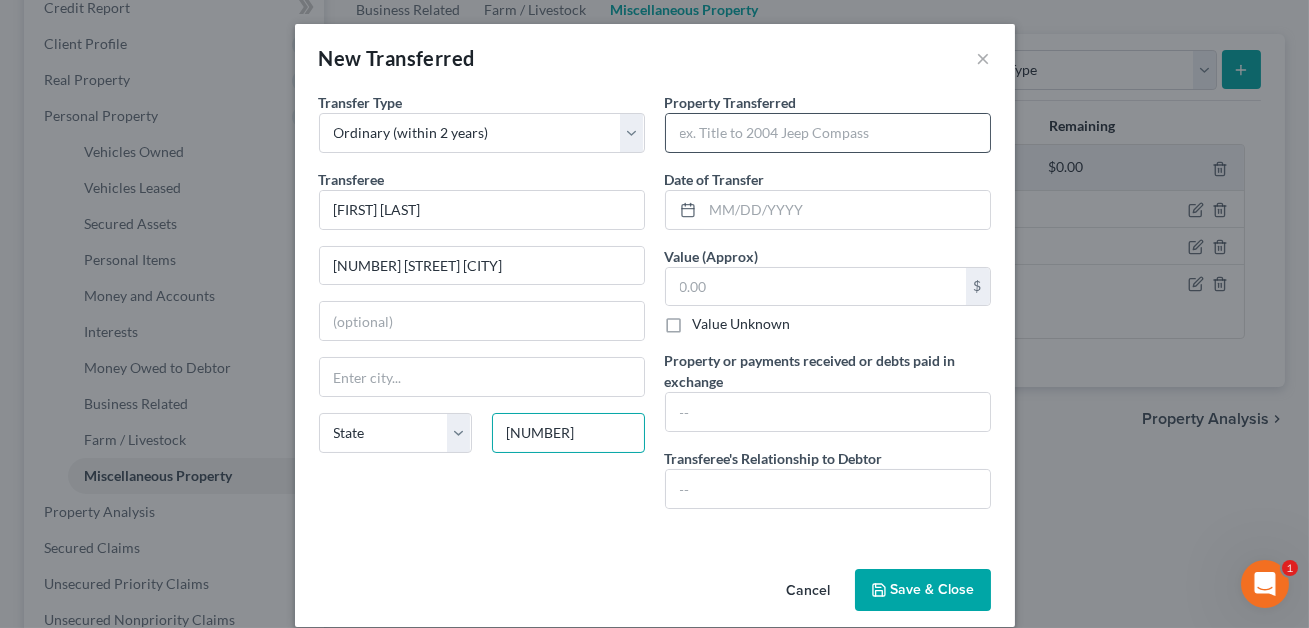 type on "[NUMBER]" 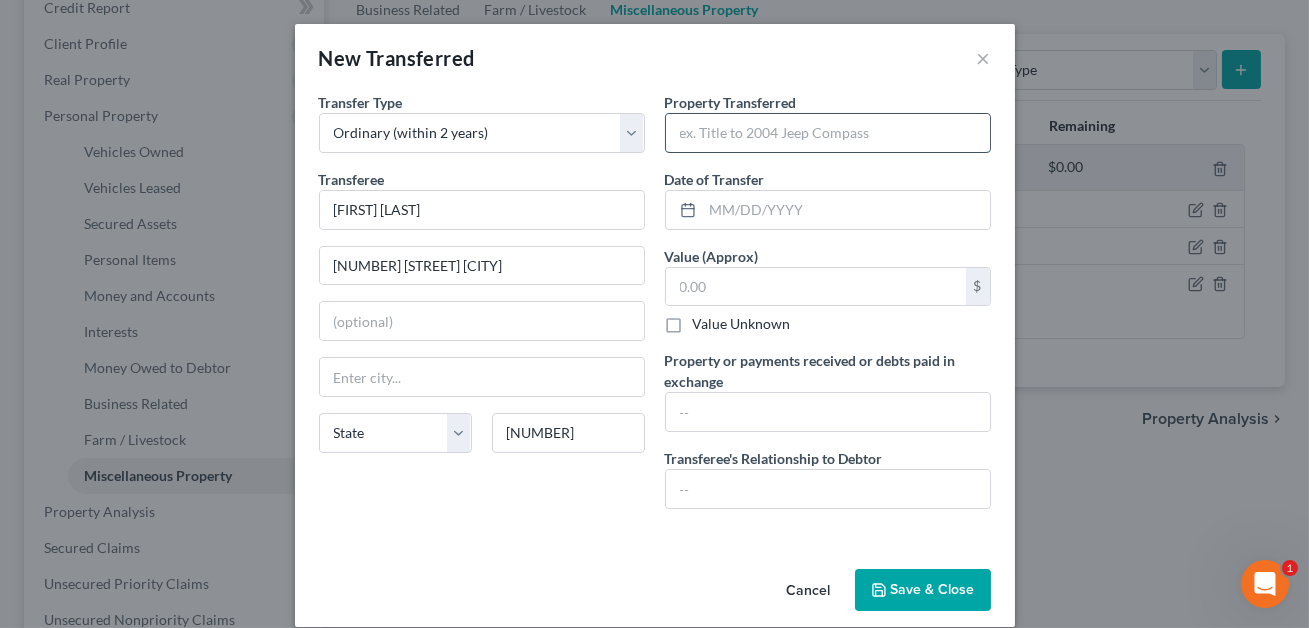 type on "[CITY]" 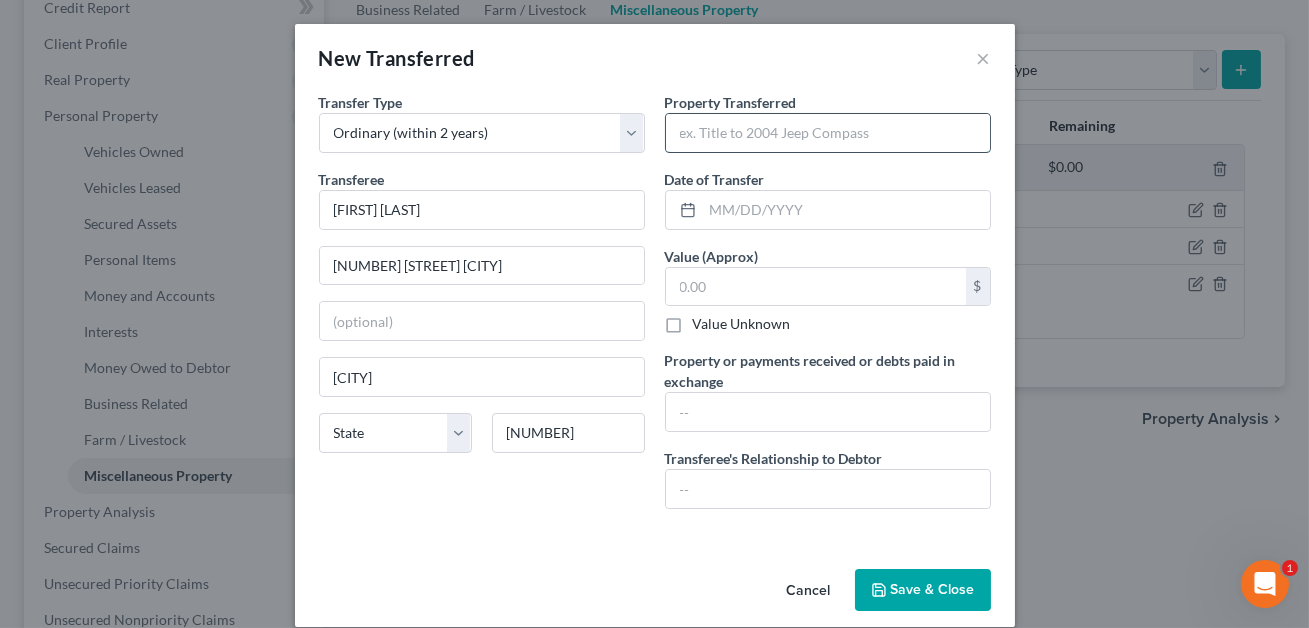 click at bounding box center (828, 133) 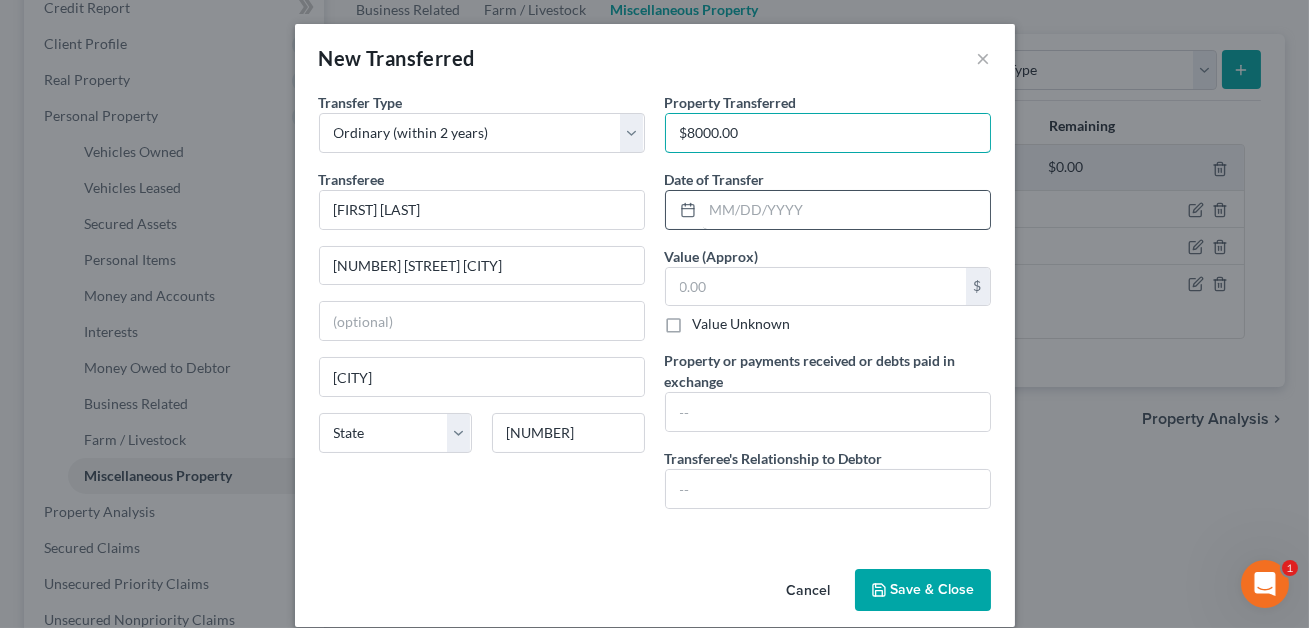 type on "$8000.00" 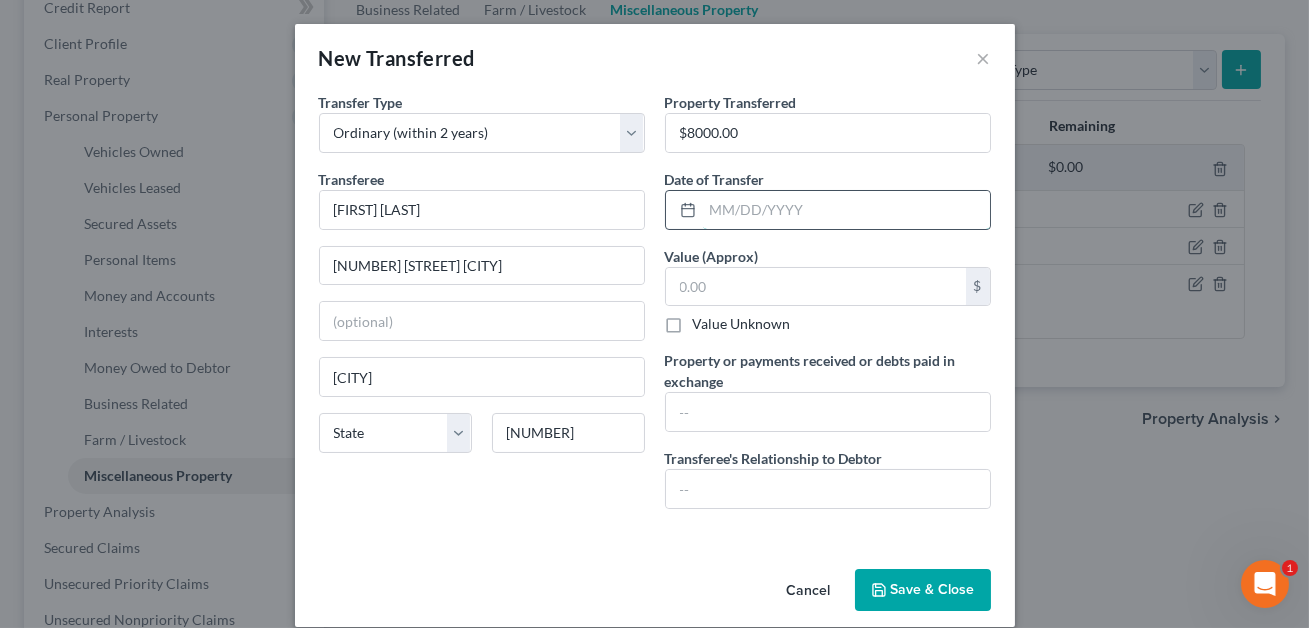 click at bounding box center (846, 210) 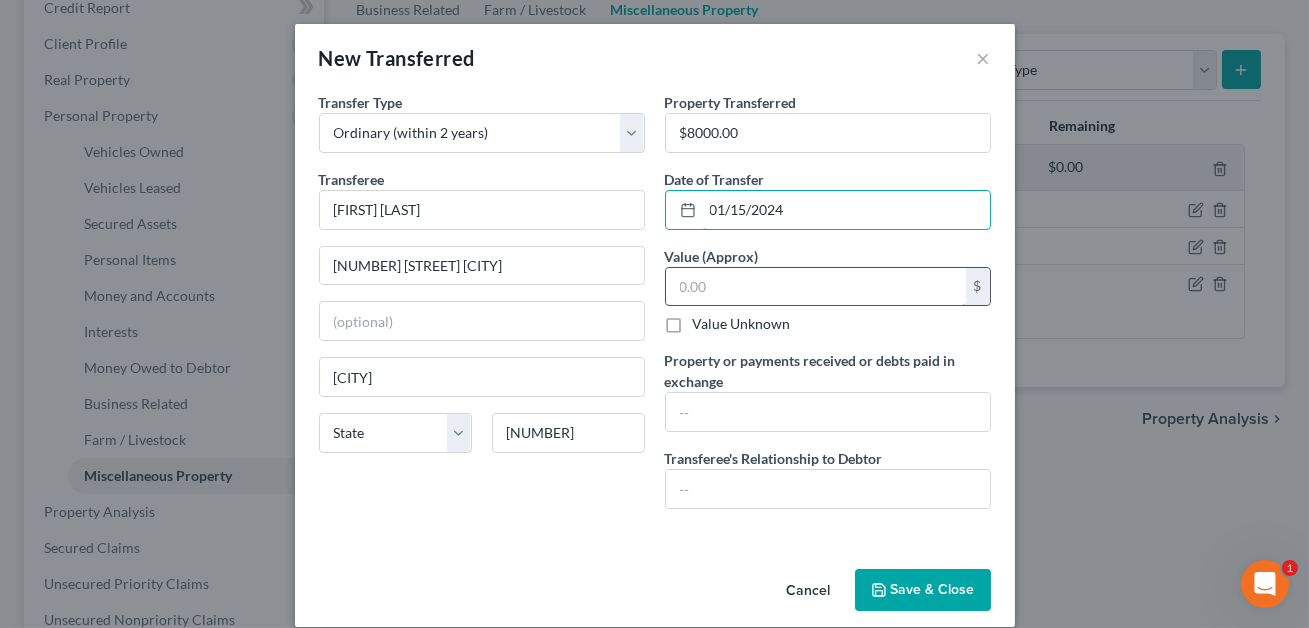 type on "01/15/2024" 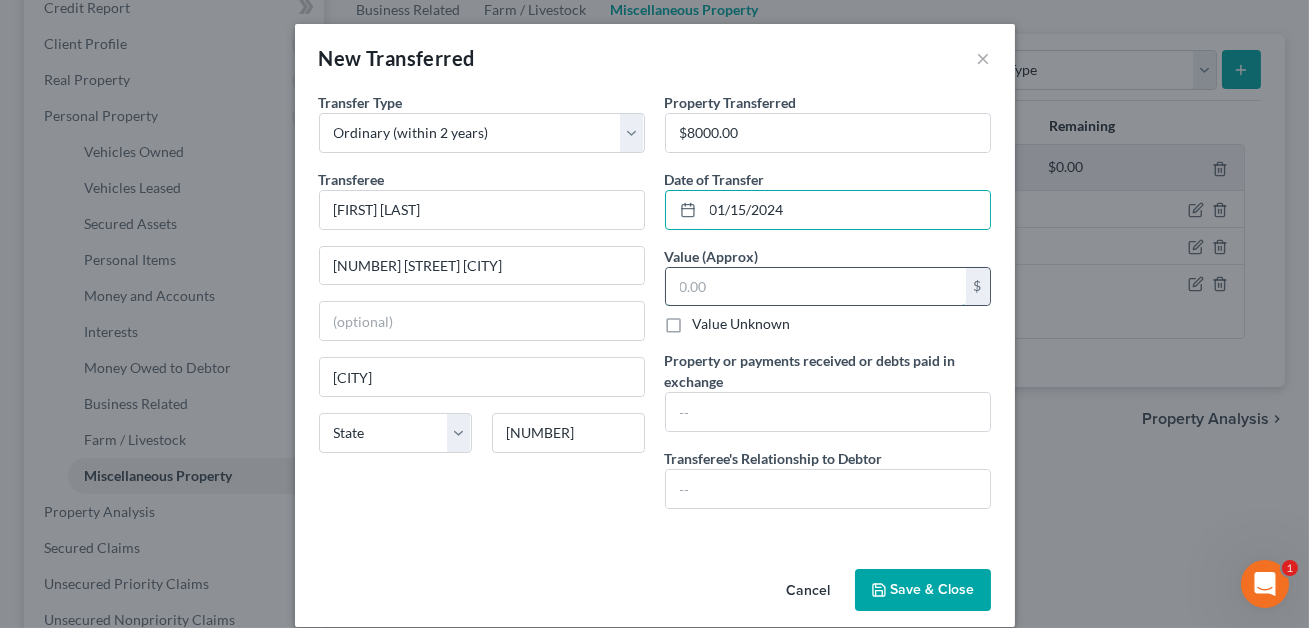 click at bounding box center [816, 287] 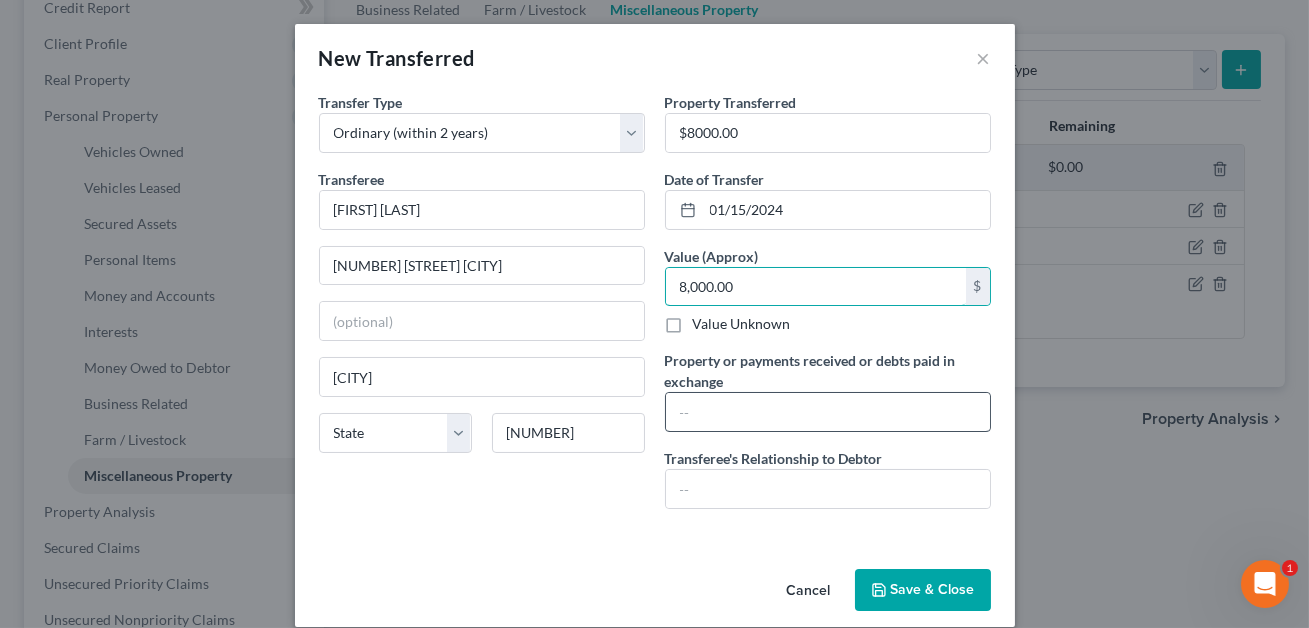 type on "8,000.00" 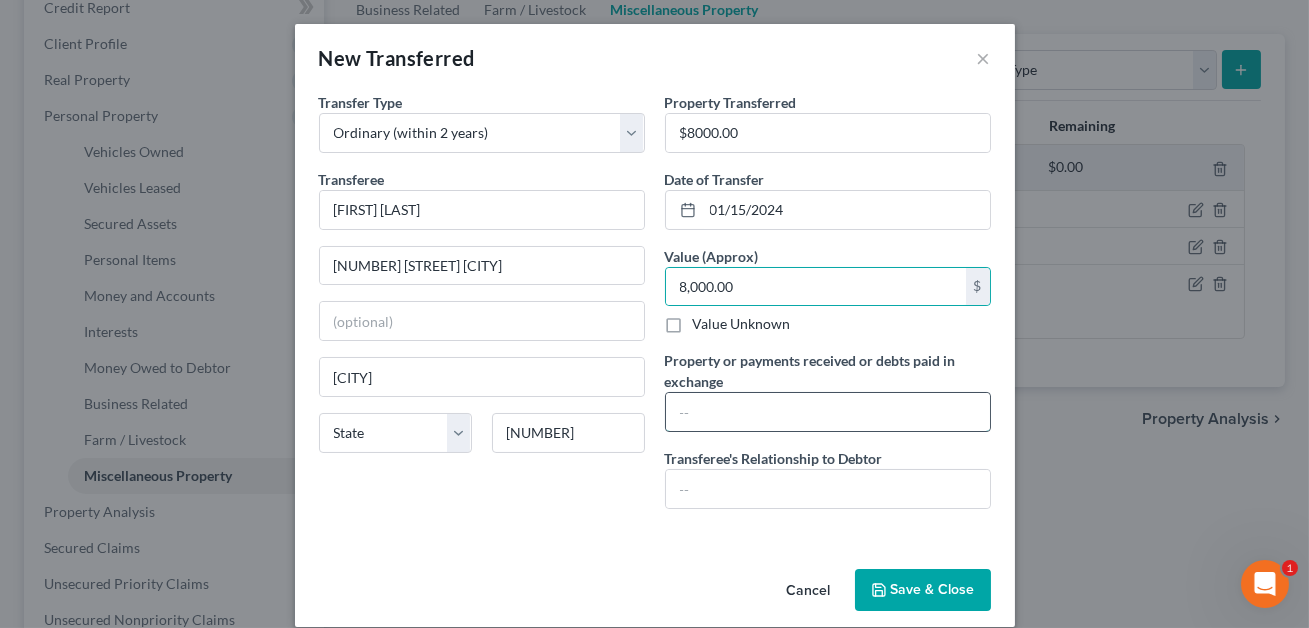 click at bounding box center [828, 412] 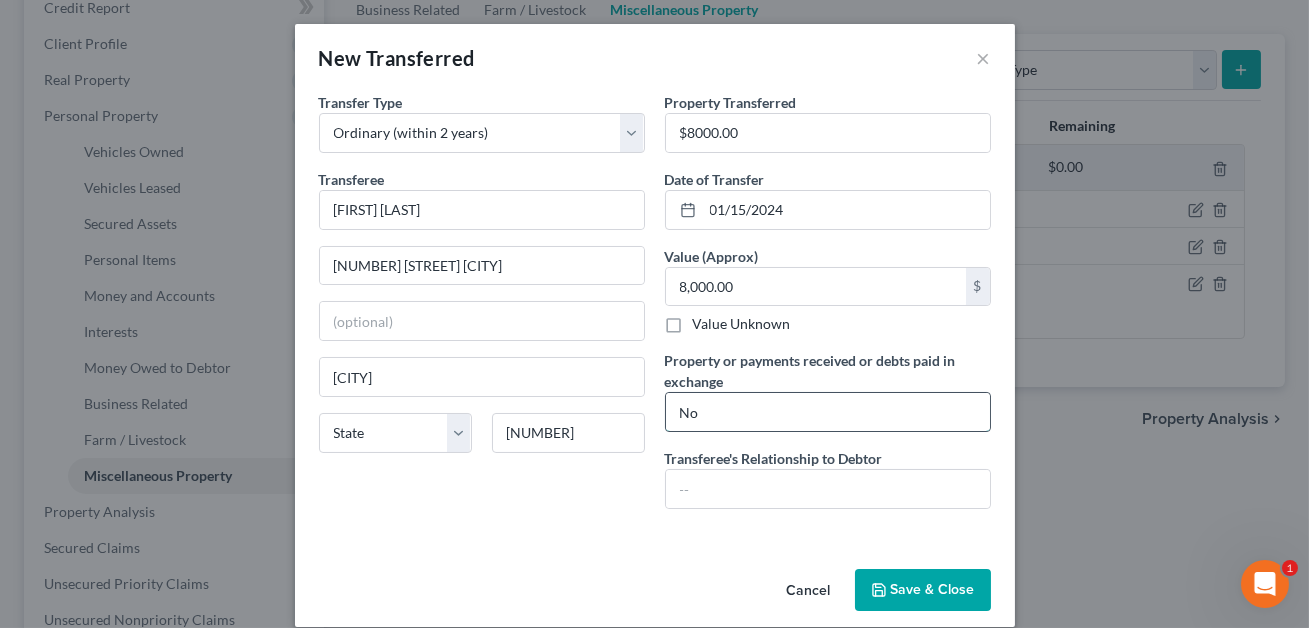 type on "N" 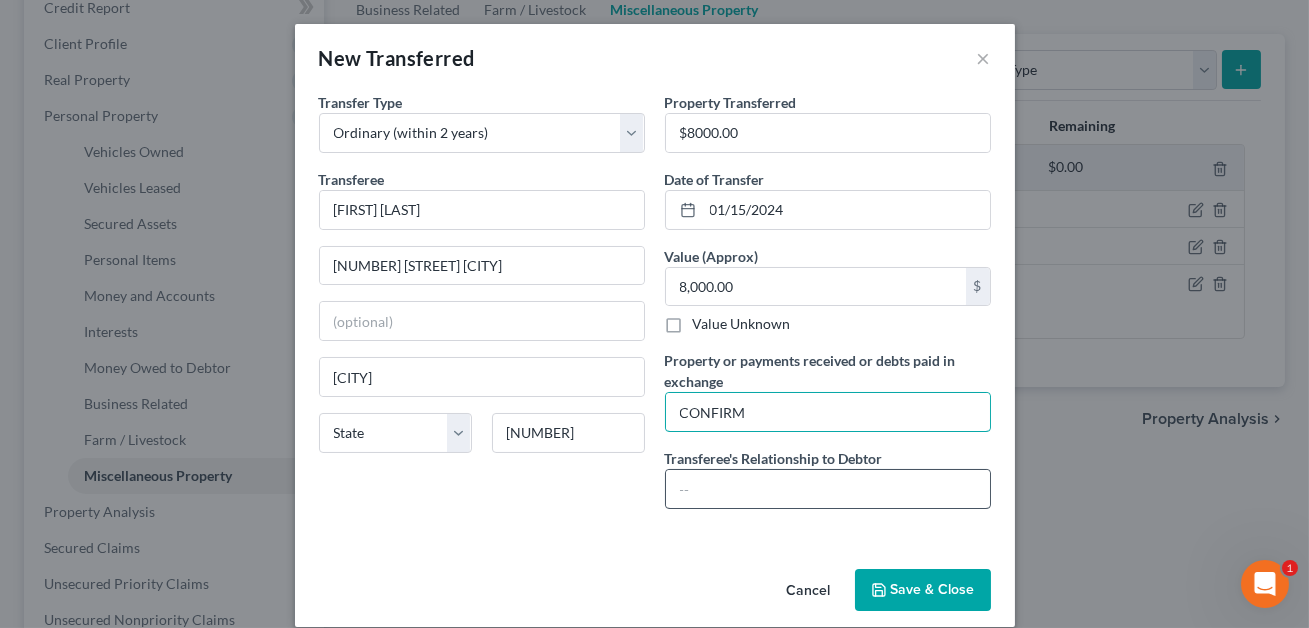 type on "CONFIRM" 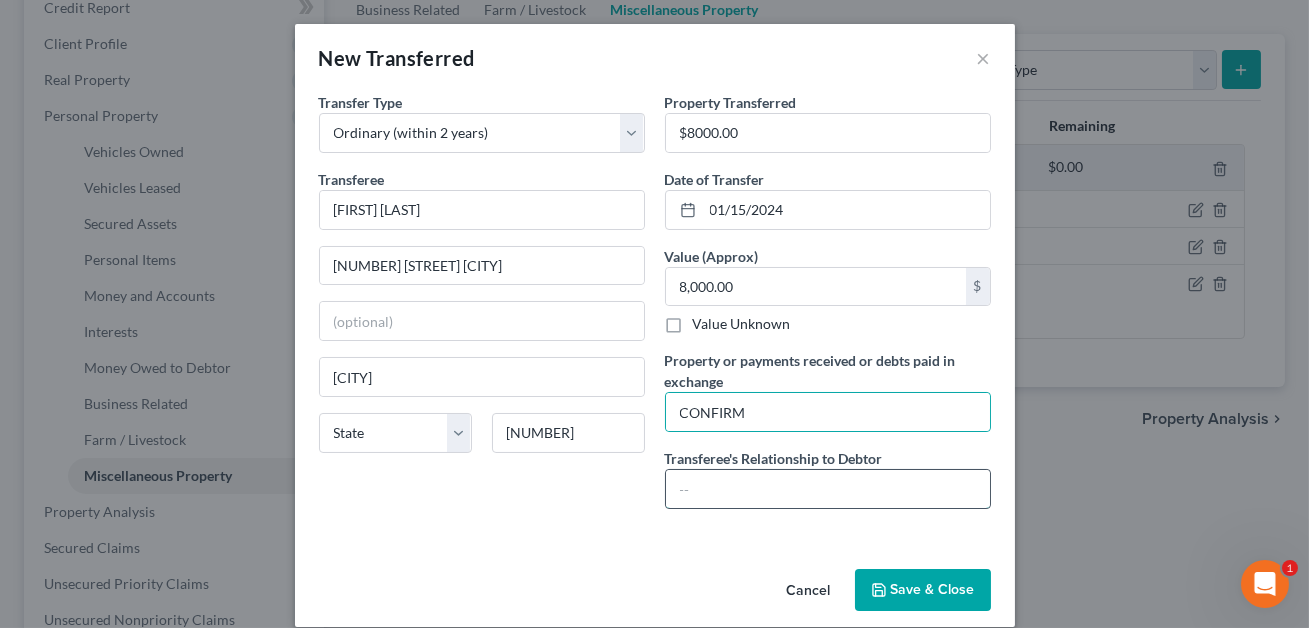 click at bounding box center (828, 489) 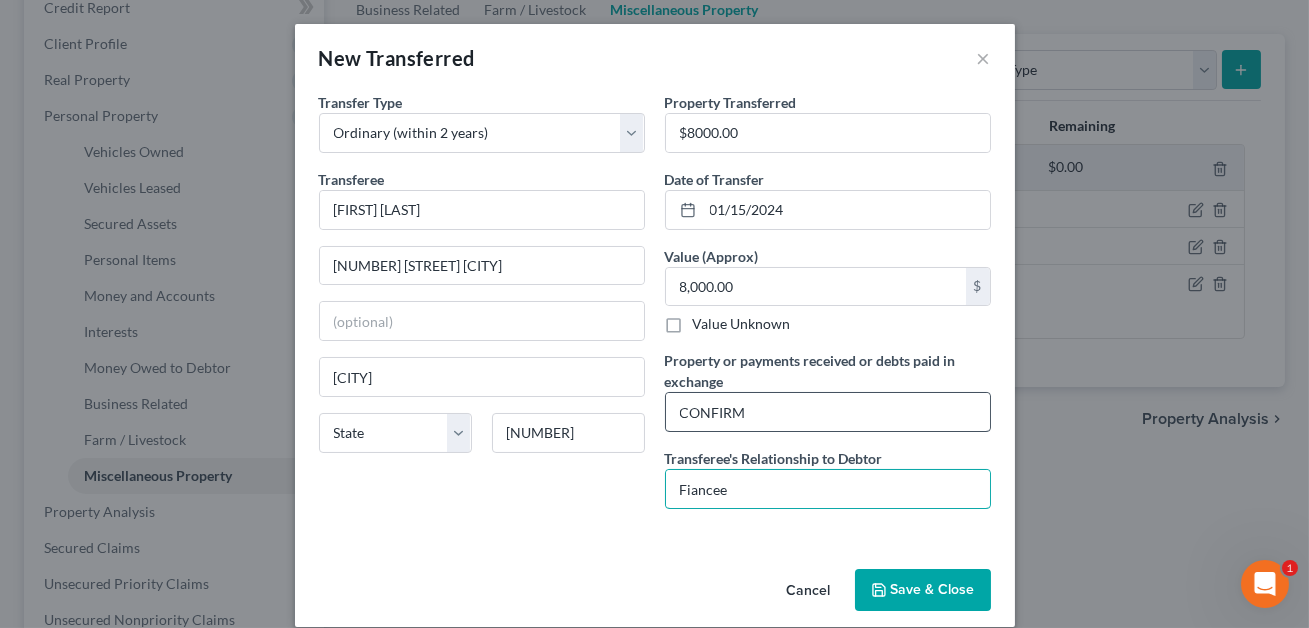 type on "Fiancee" 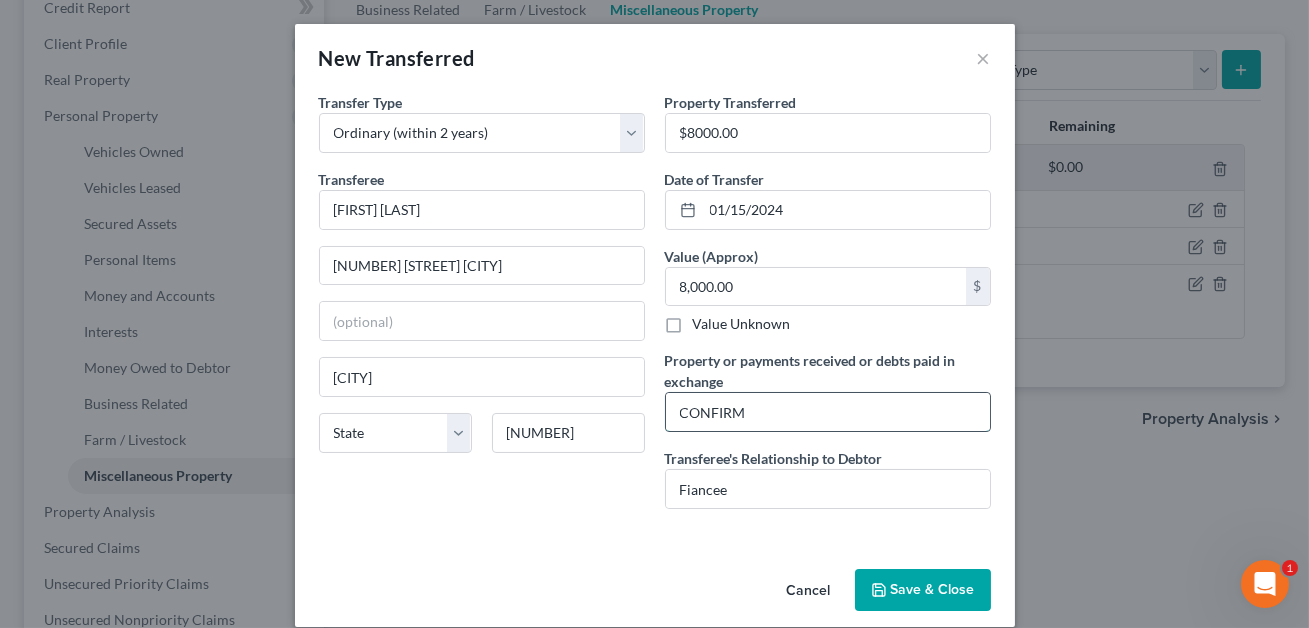 click on "CONFIRM" at bounding box center [828, 412] 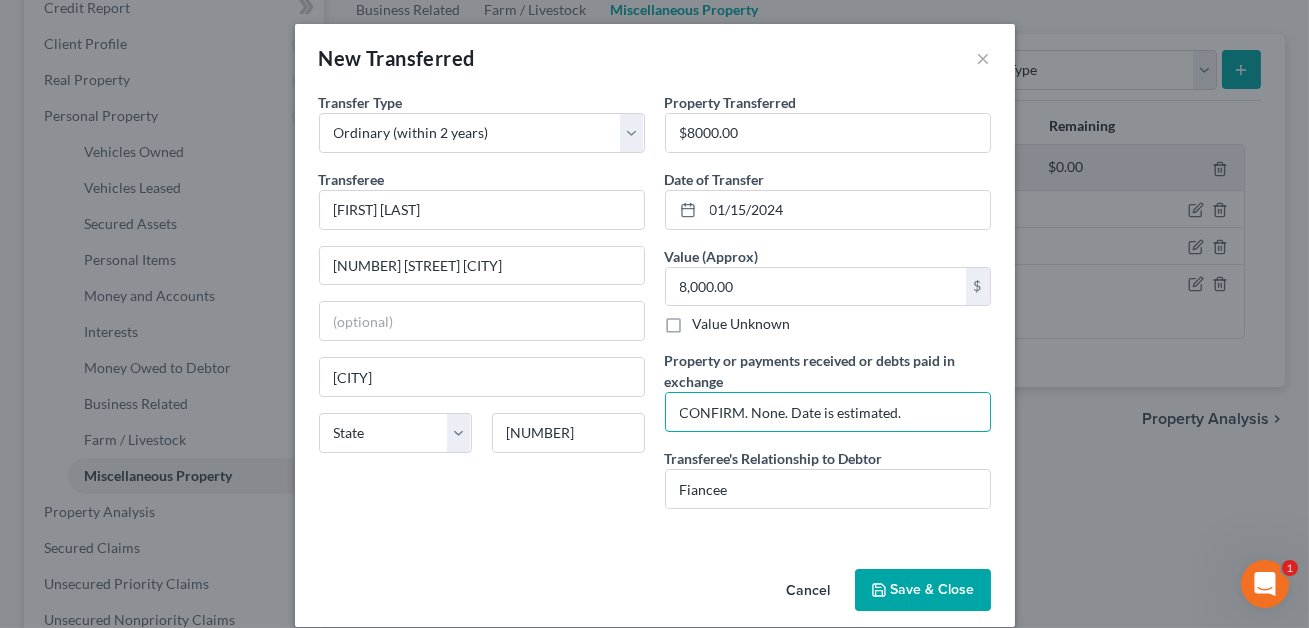 type on "CONFIRM. None. Date is estimated." 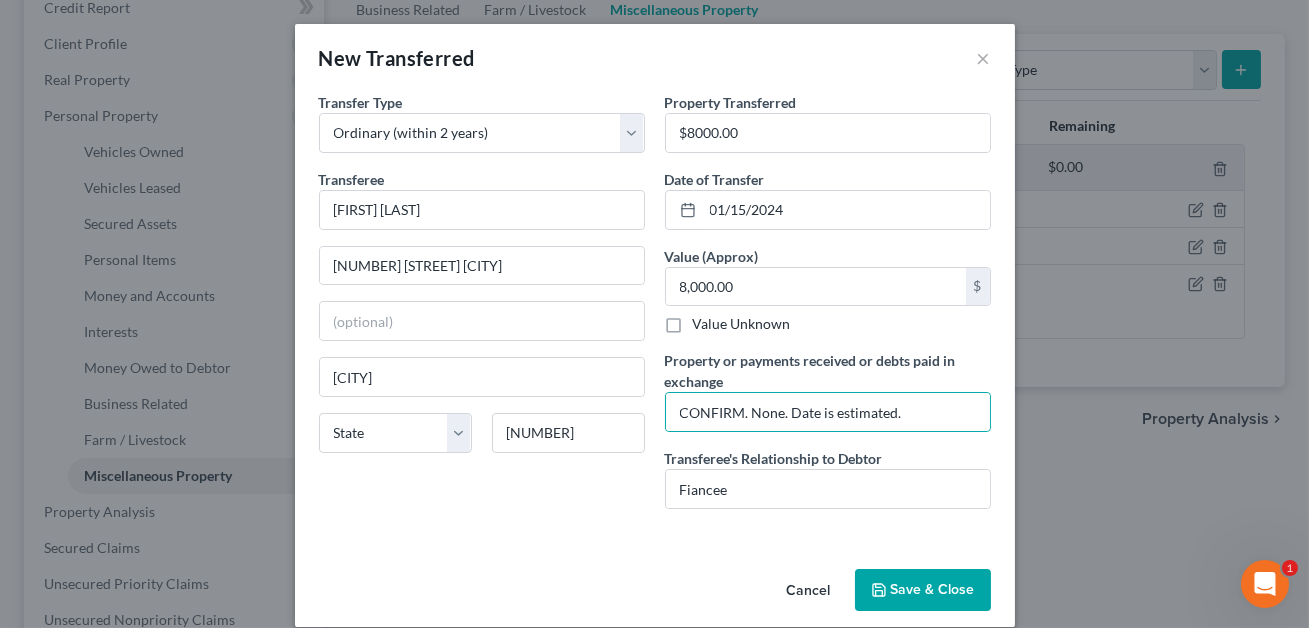 click on "Save & Close" at bounding box center [923, 590] 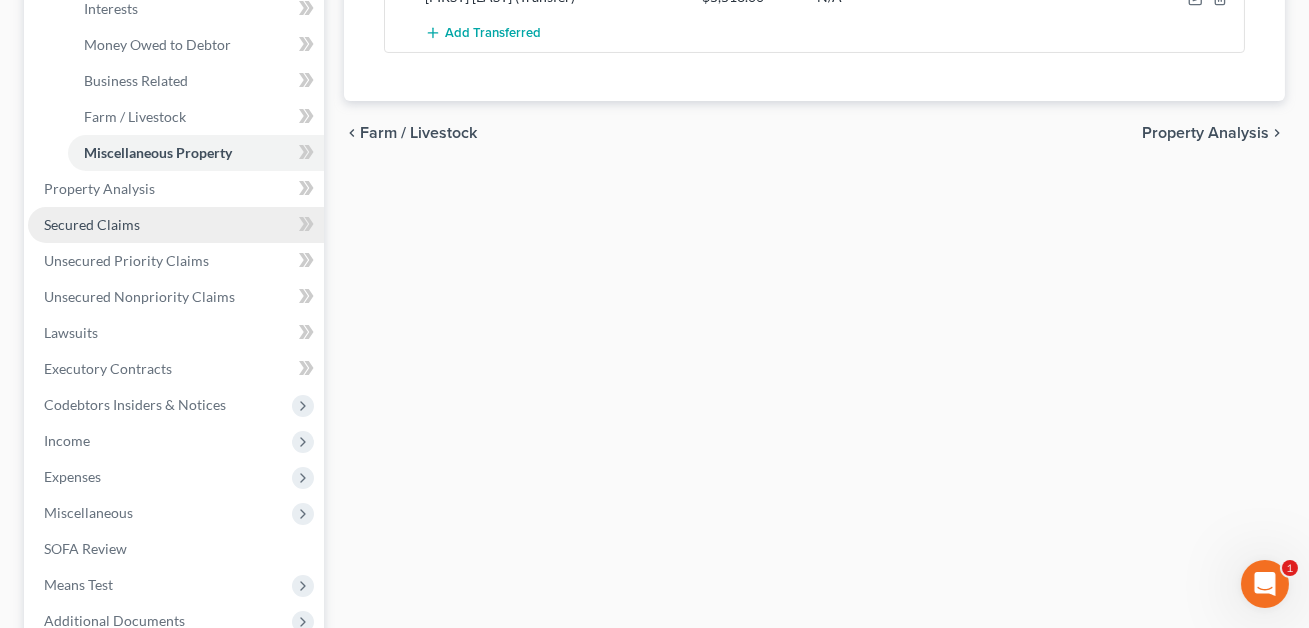 scroll, scrollTop: 653, scrollLeft: 0, axis: vertical 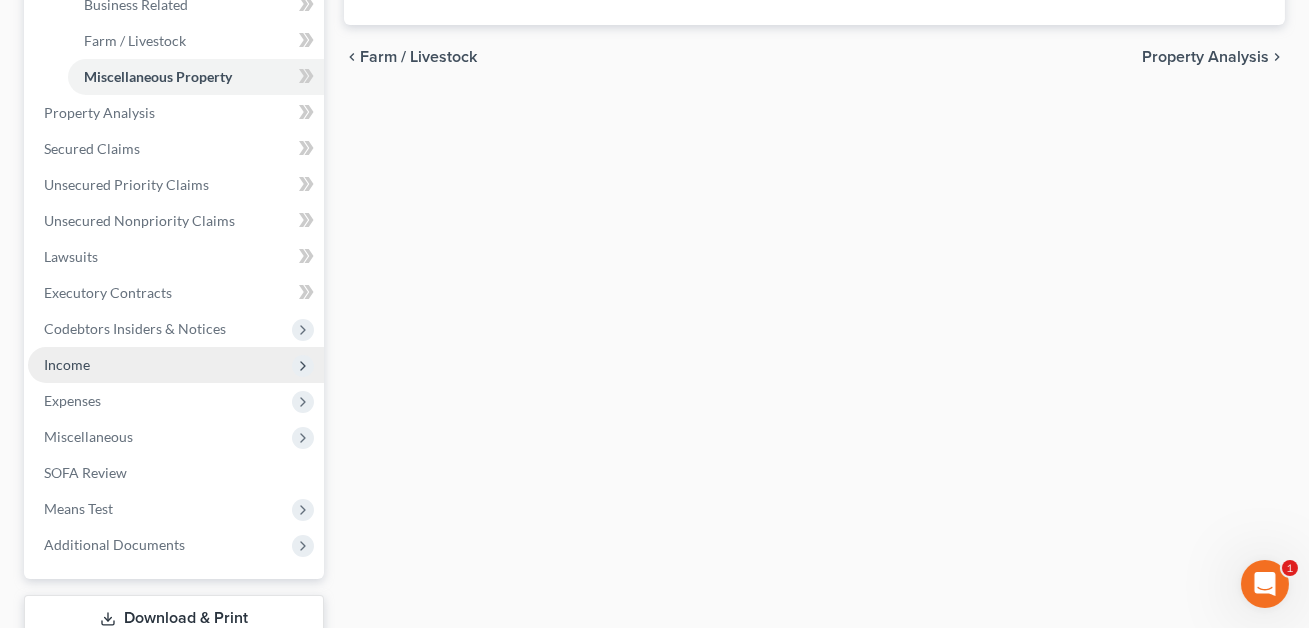 click on "Income" at bounding box center (67, 364) 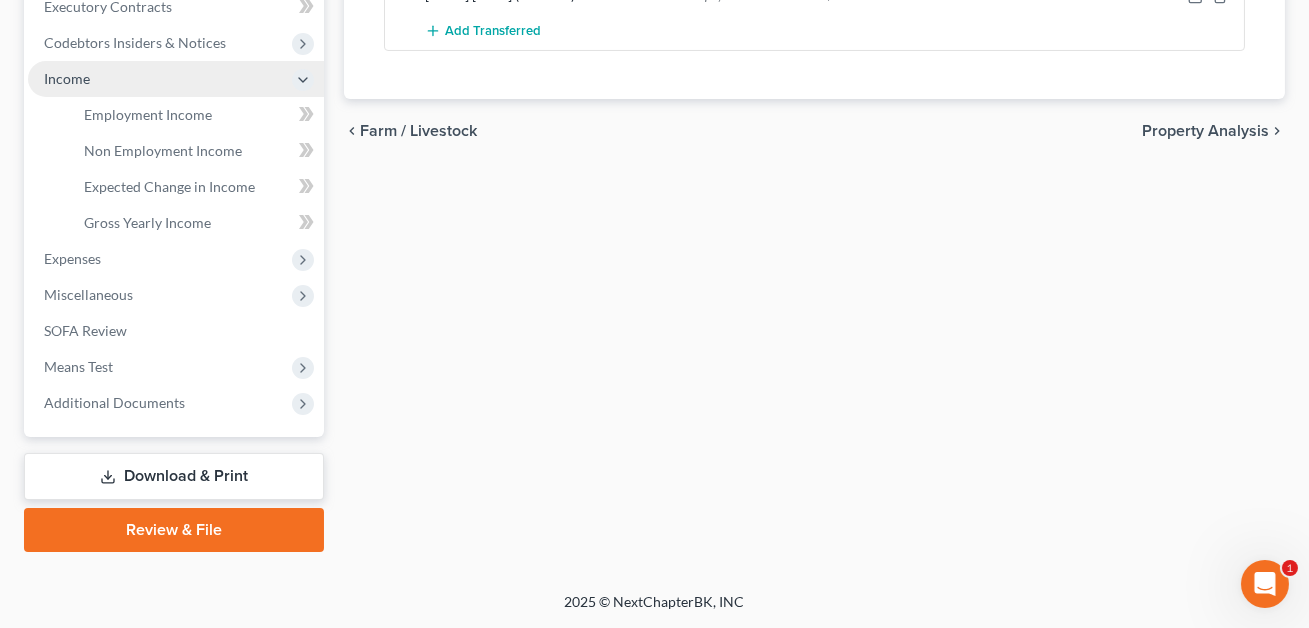 scroll, scrollTop: 576, scrollLeft: 0, axis: vertical 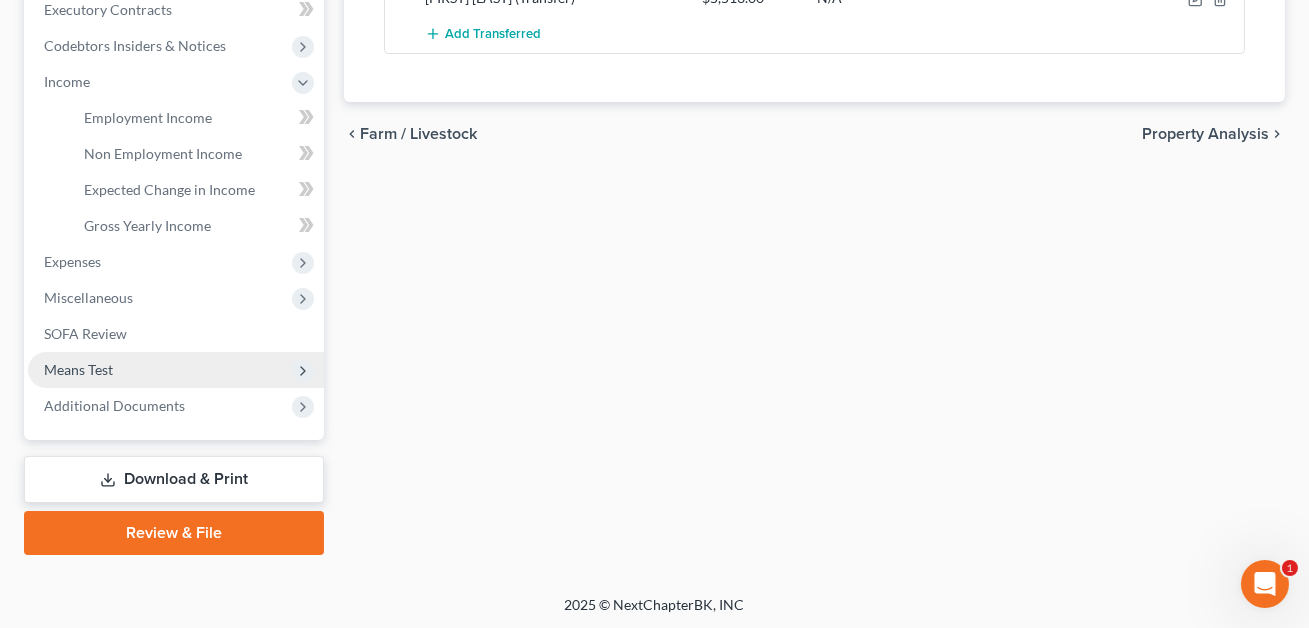 click on "Means Test" at bounding box center [78, 369] 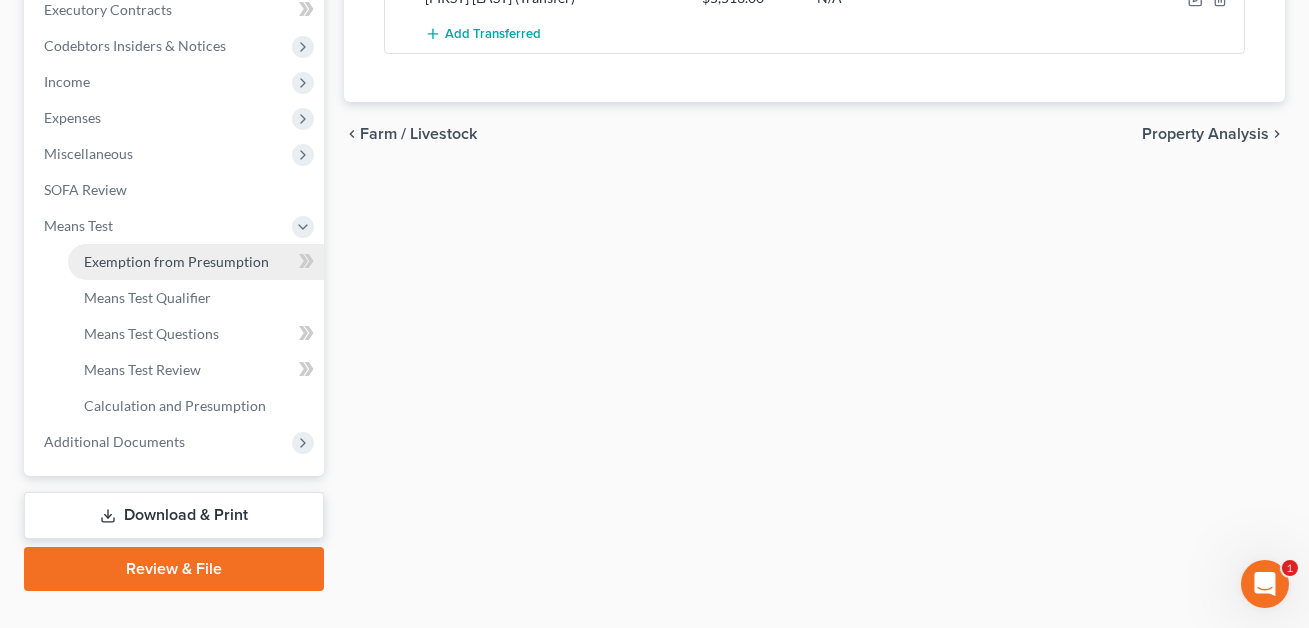 click on "Exemption from Presumption" at bounding box center [176, 261] 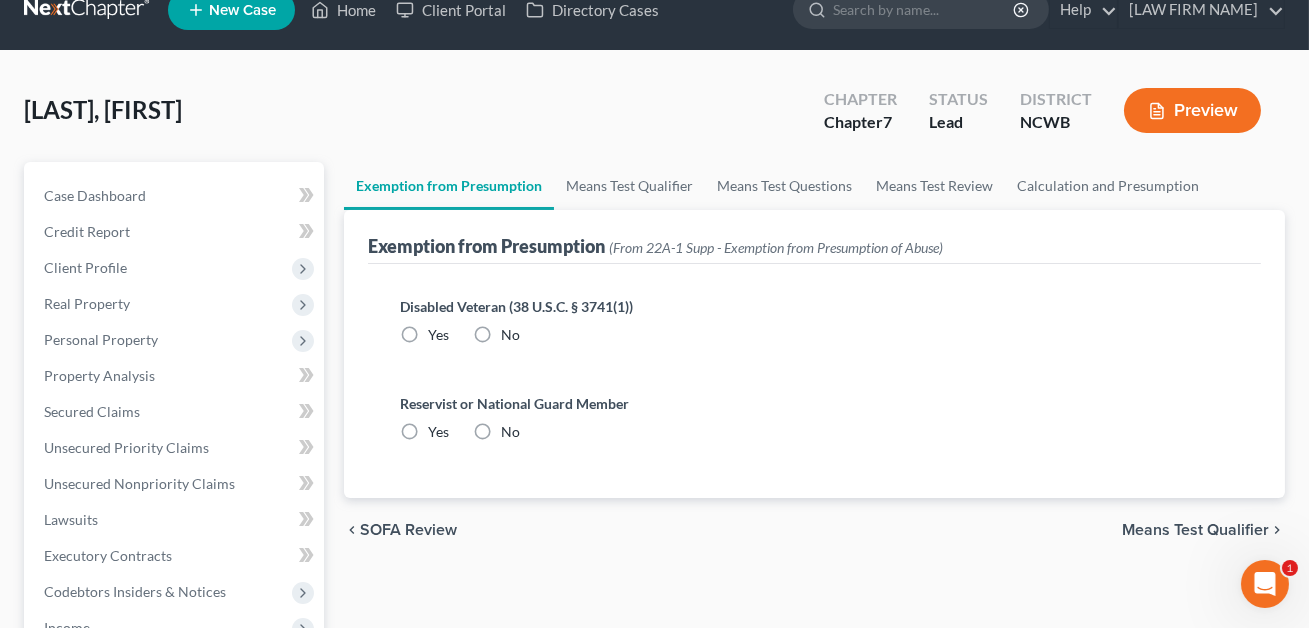 scroll, scrollTop: 0, scrollLeft: 0, axis: both 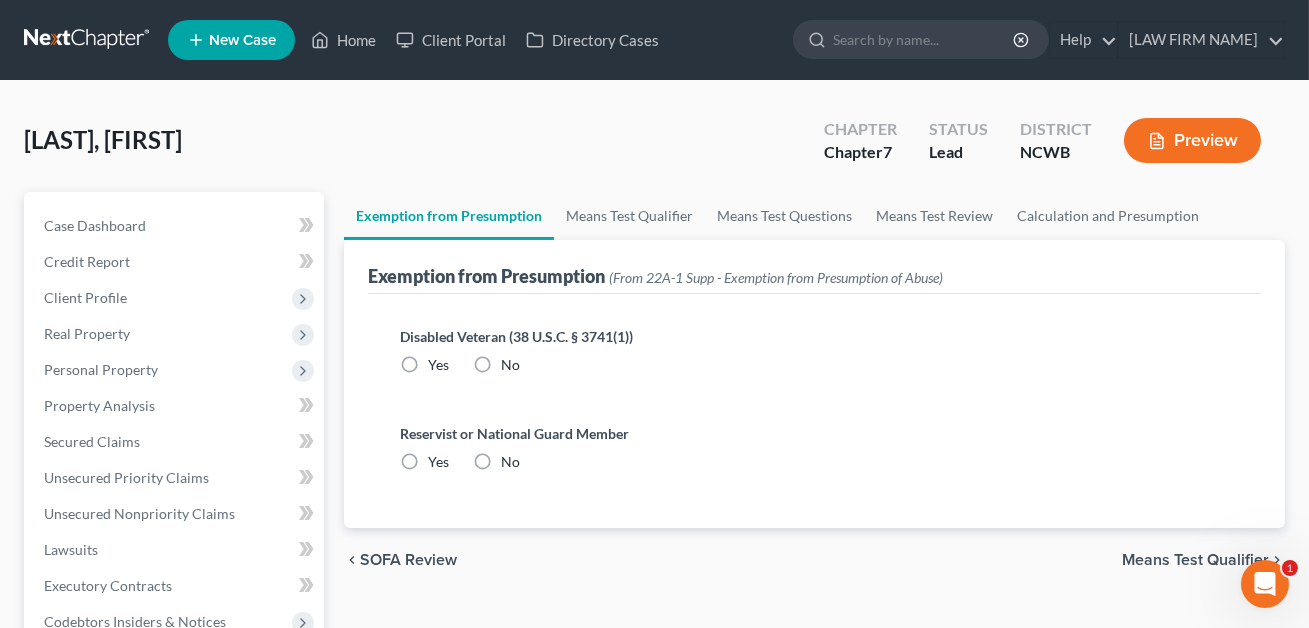 click on "No" at bounding box center [510, 365] 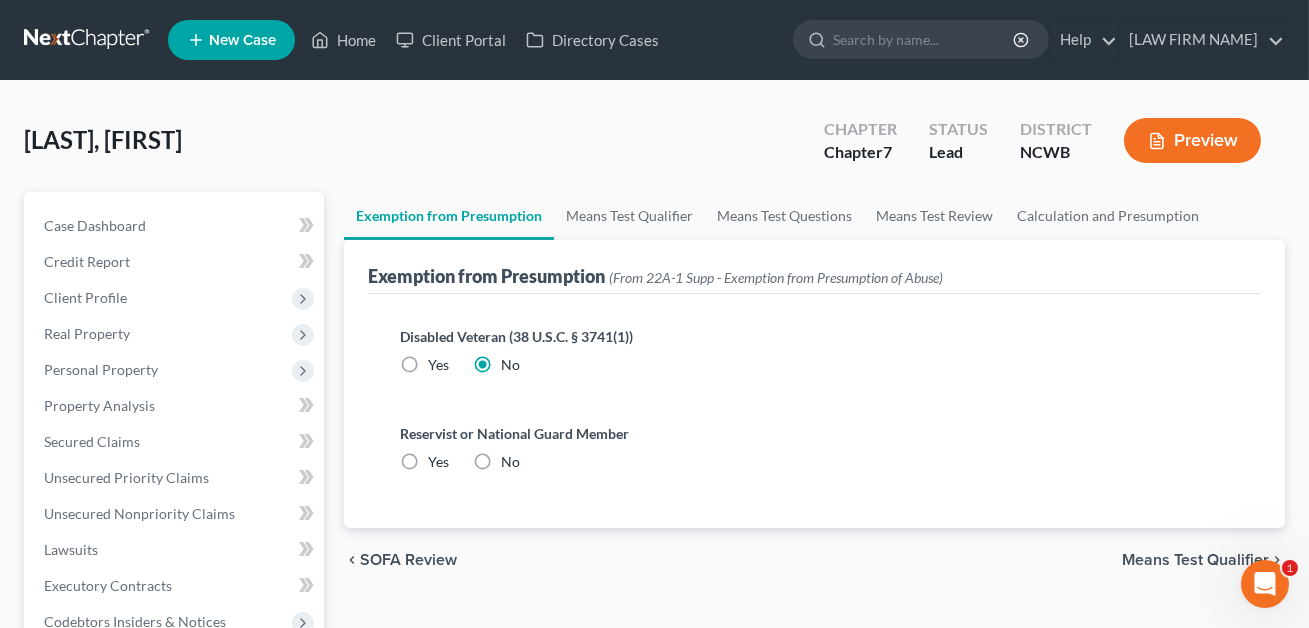 click on "No" at bounding box center [510, 462] 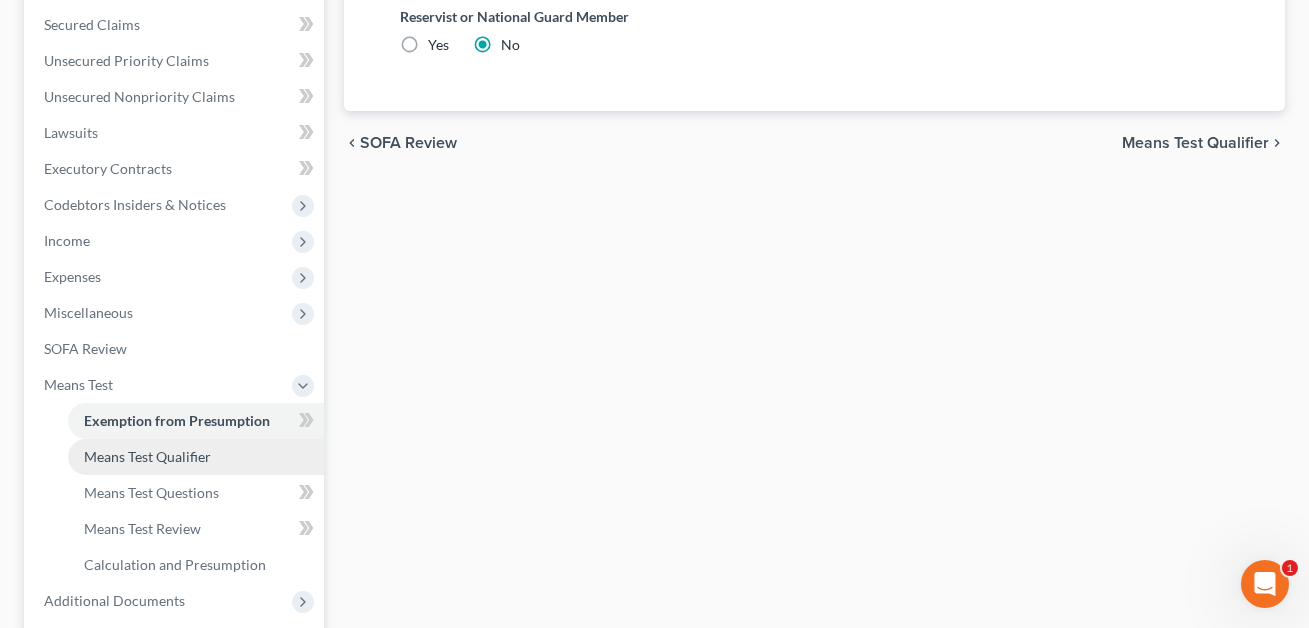 click on "Means Test Qualifier" at bounding box center (147, 456) 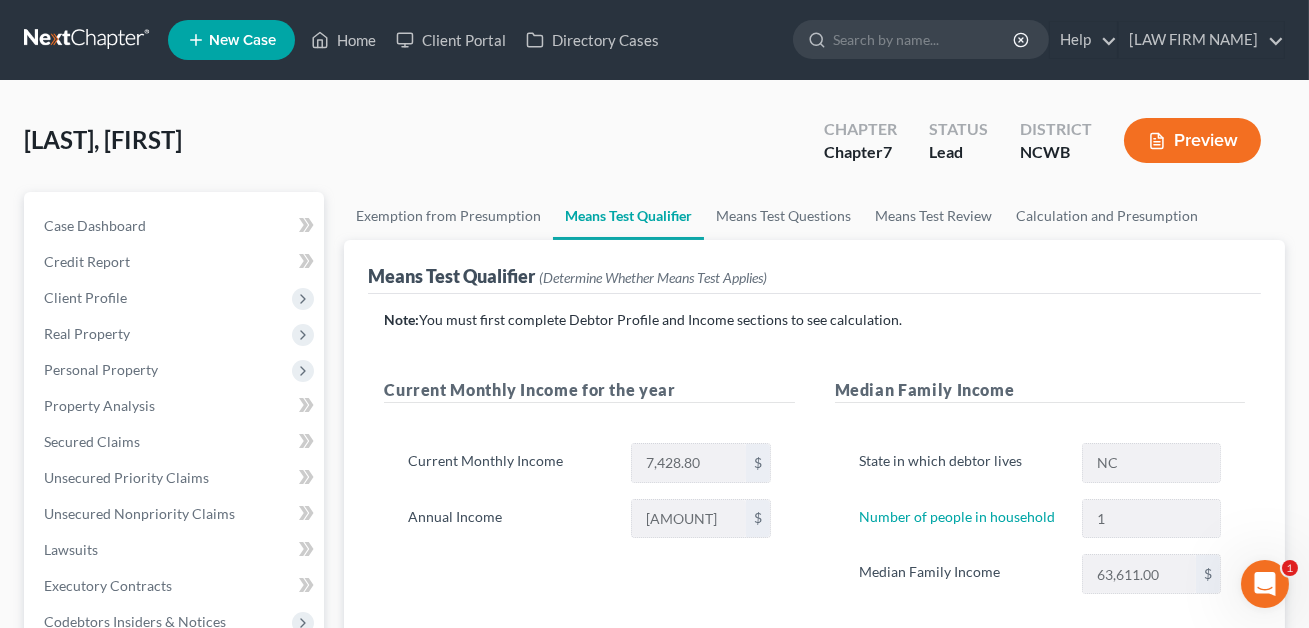 scroll, scrollTop: 395, scrollLeft: 0, axis: vertical 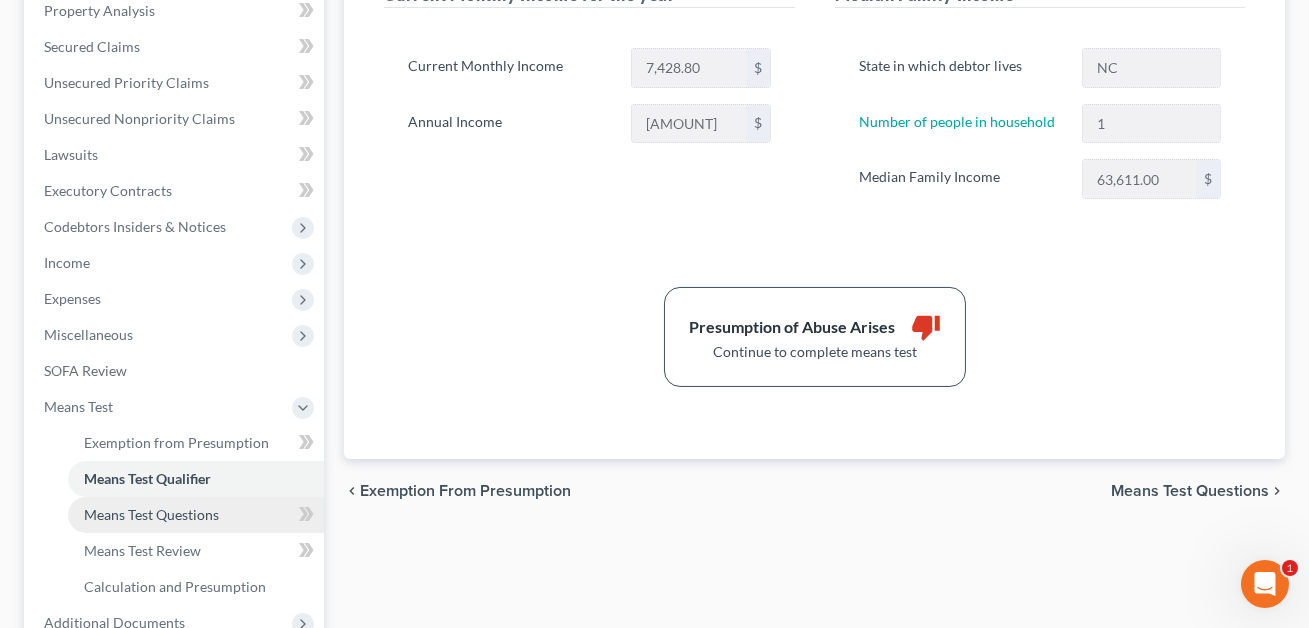 click on "Means Test Questions" at bounding box center (151, 514) 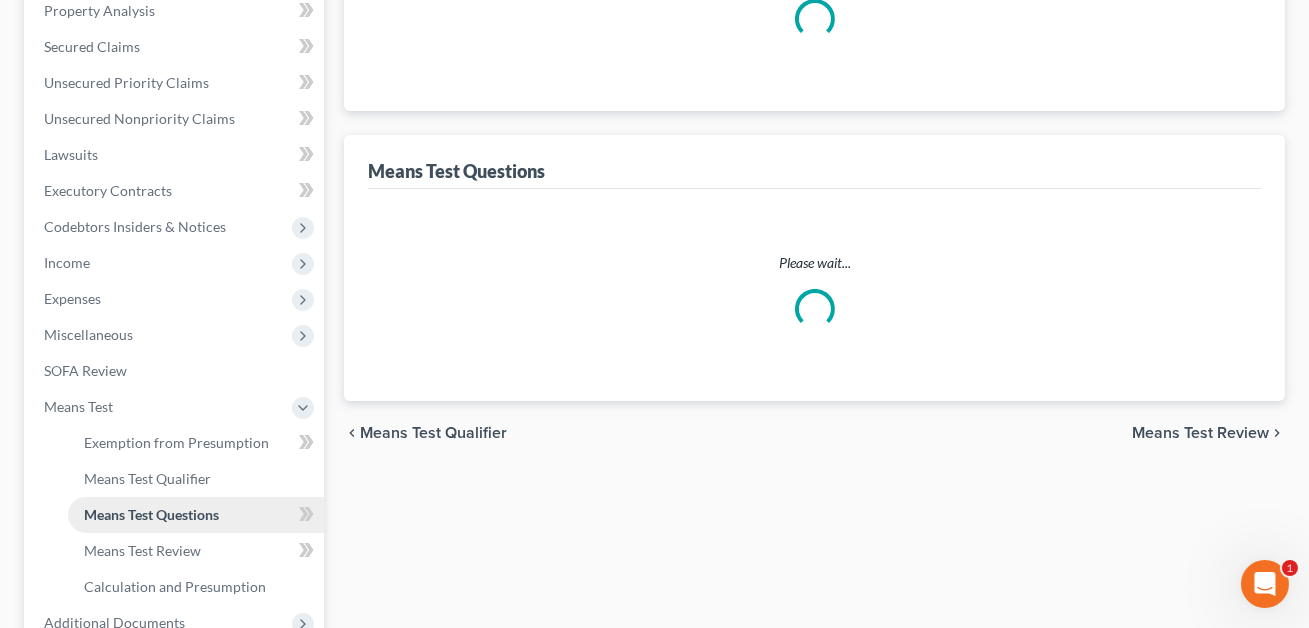 scroll, scrollTop: 393, scrollLeft: 0, axis: vertical 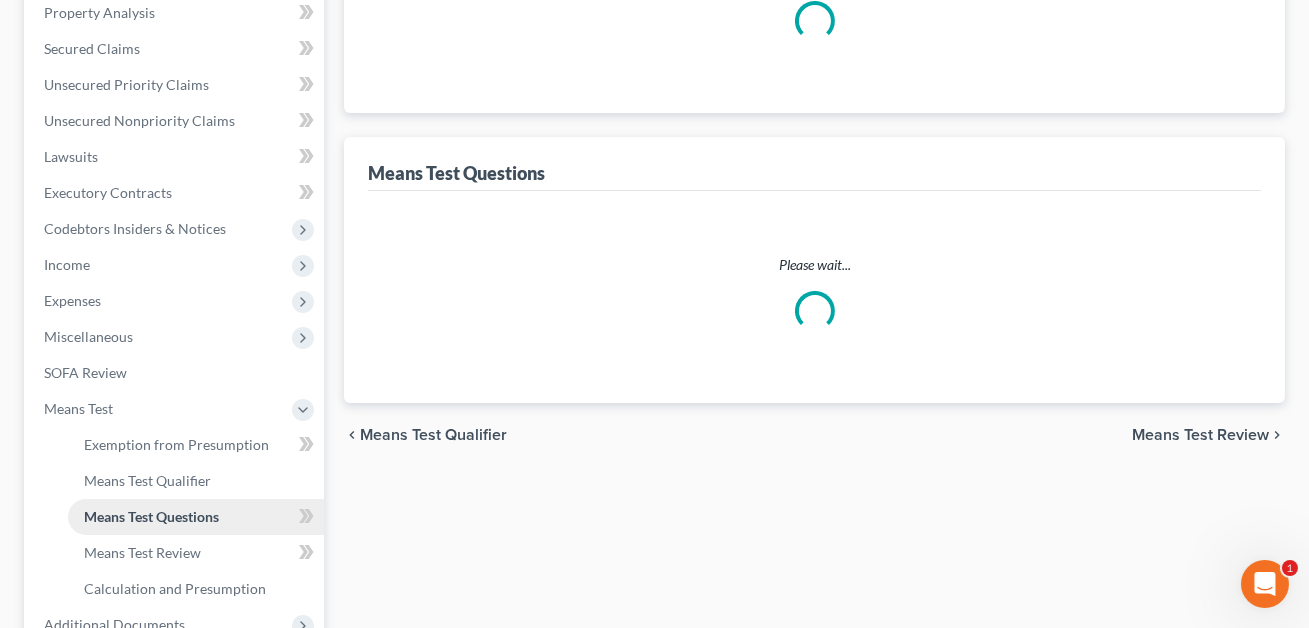 select on "1" 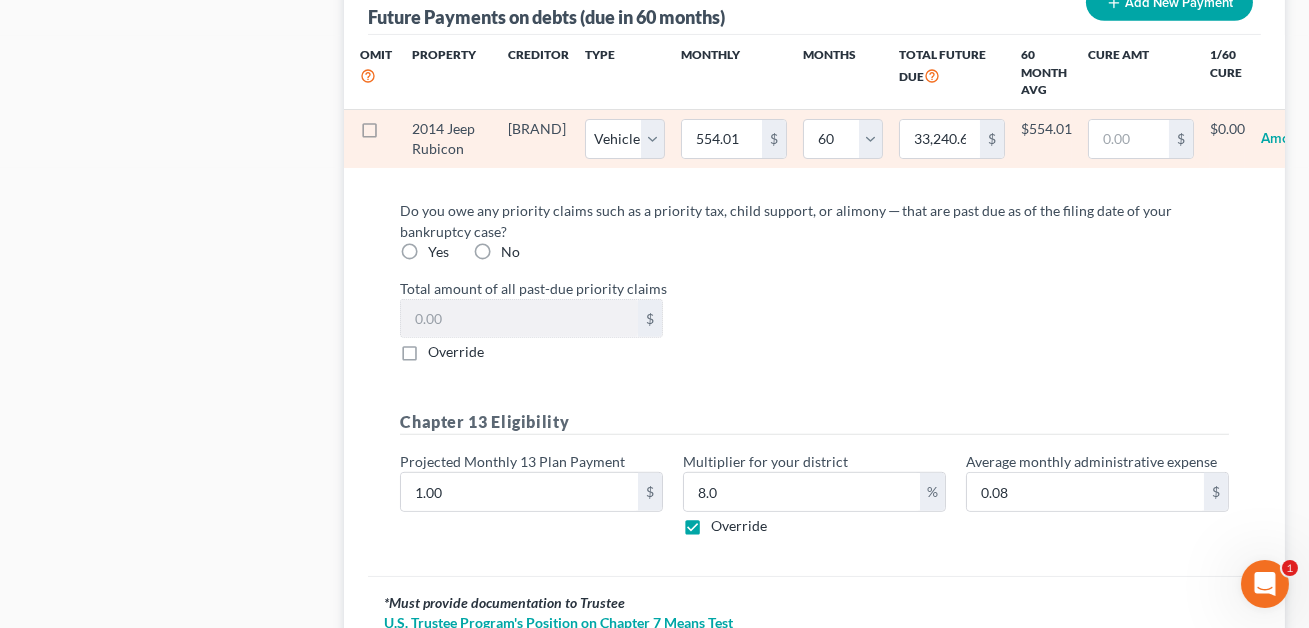 scroll, scrollTop: 2250, scrollLeft: 0, axis: vertical 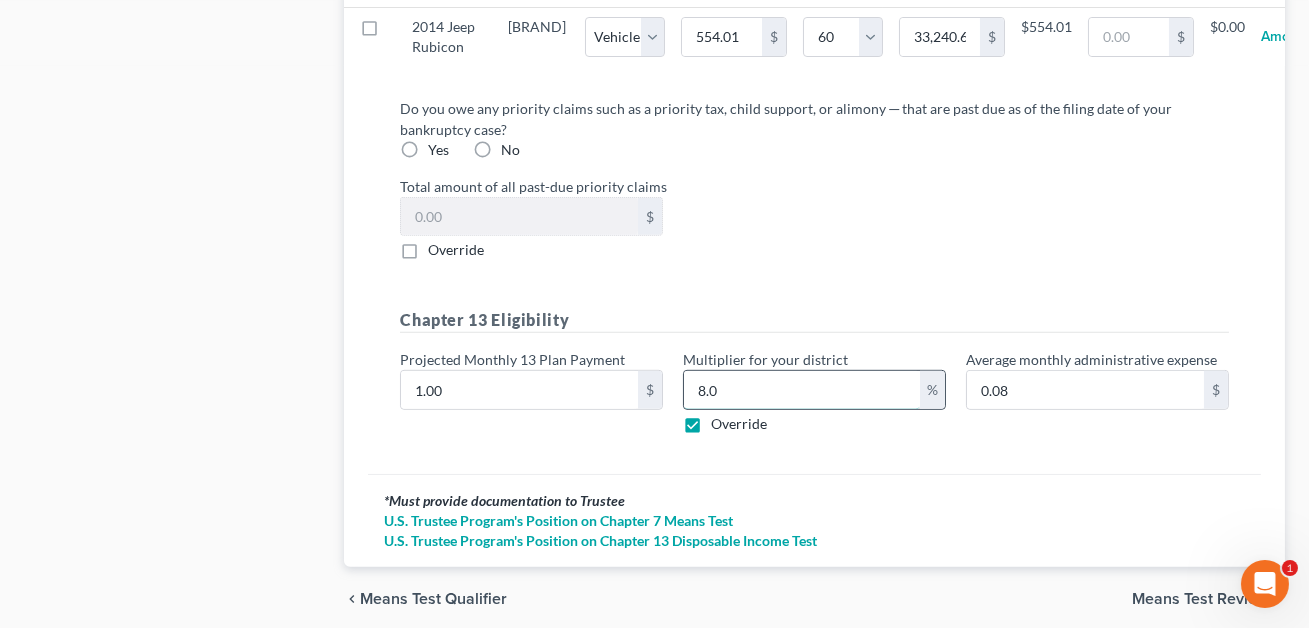 click on "8.0" at bounding box center (802, 390) 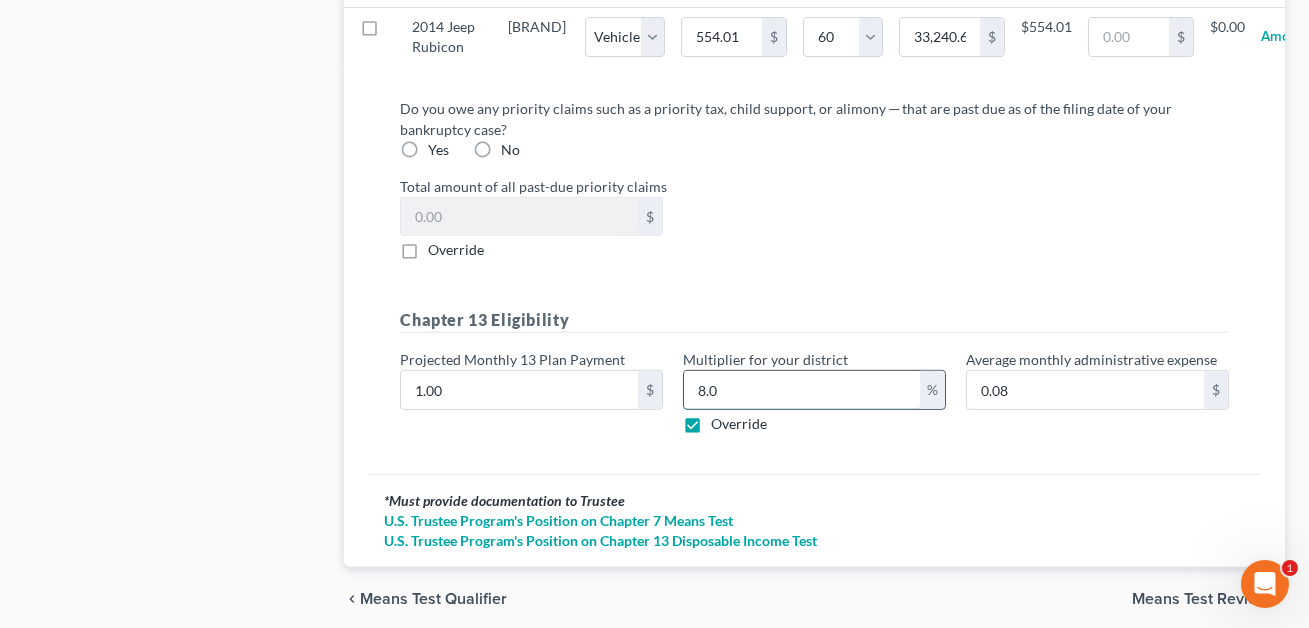 type on "6" 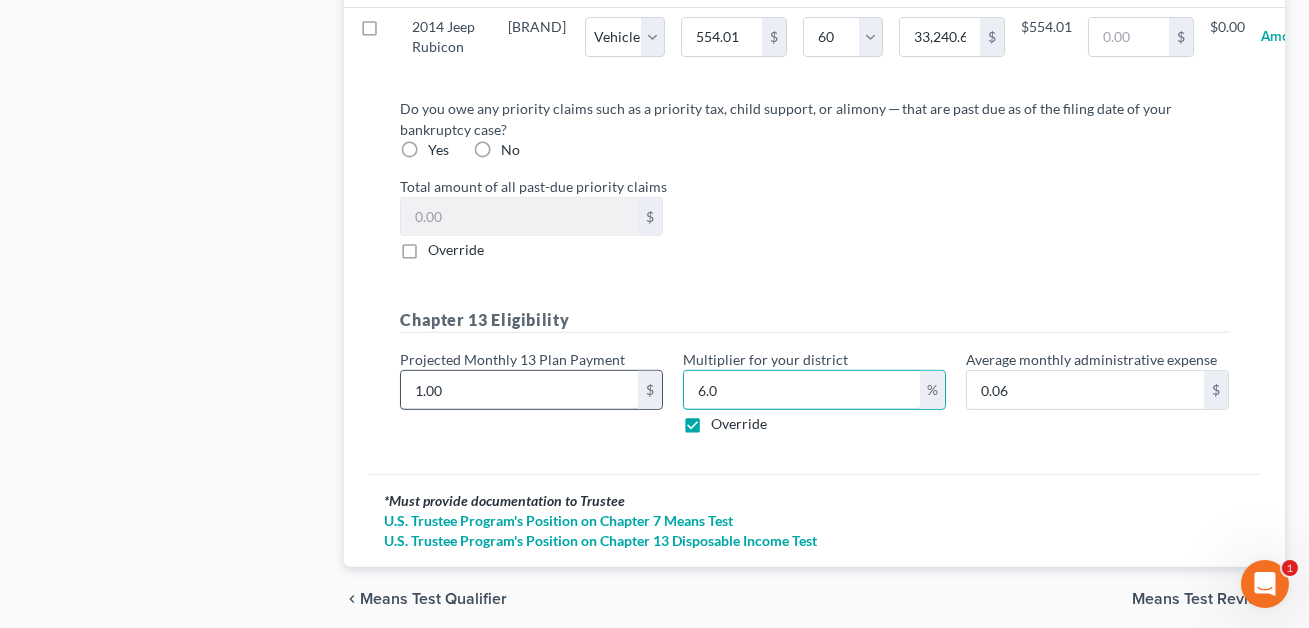 type on "6.0" 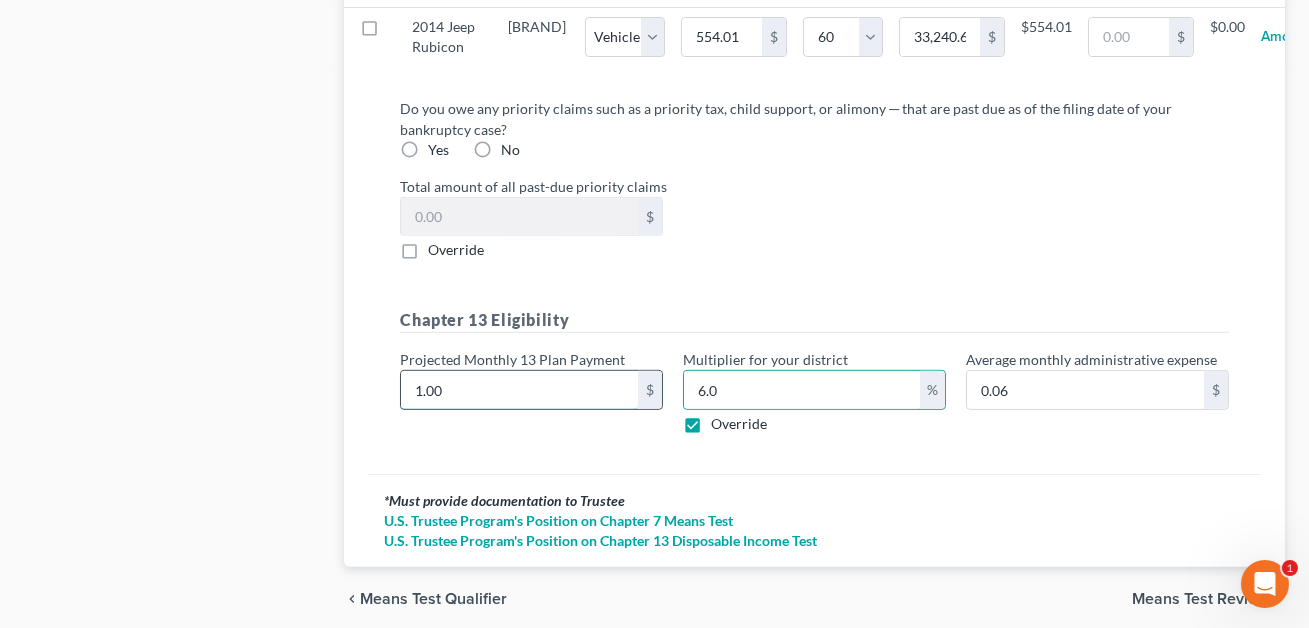 click on "1.00" at bounding box center [519, 390] 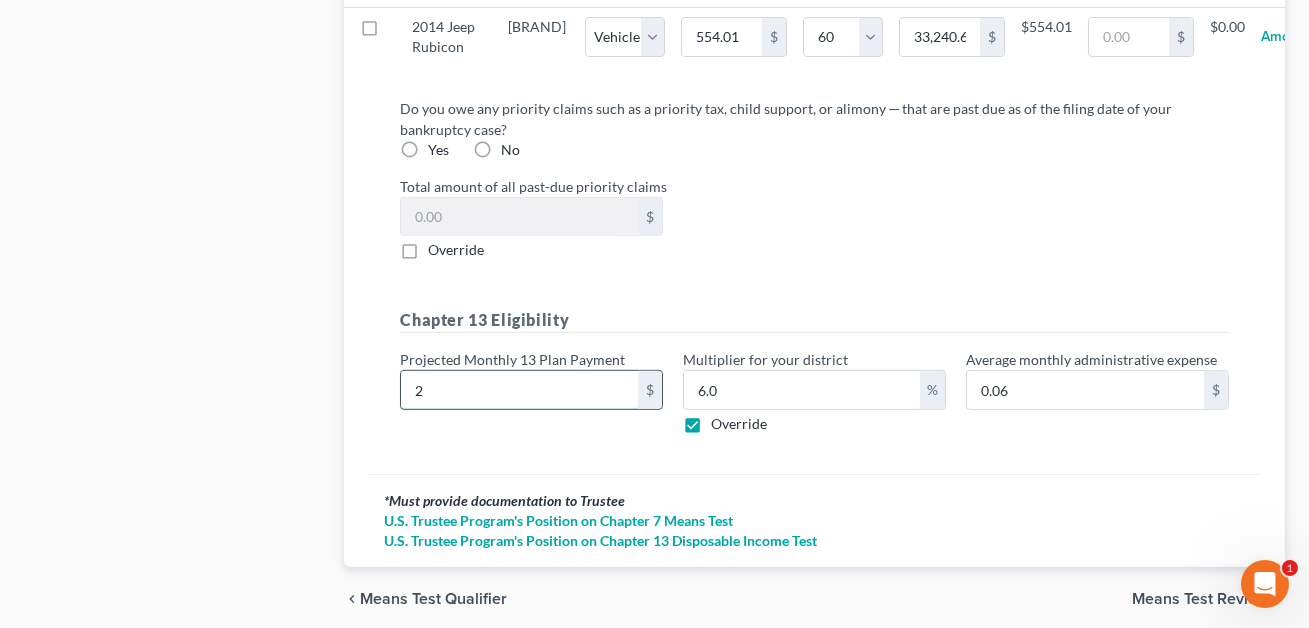 type on "23" 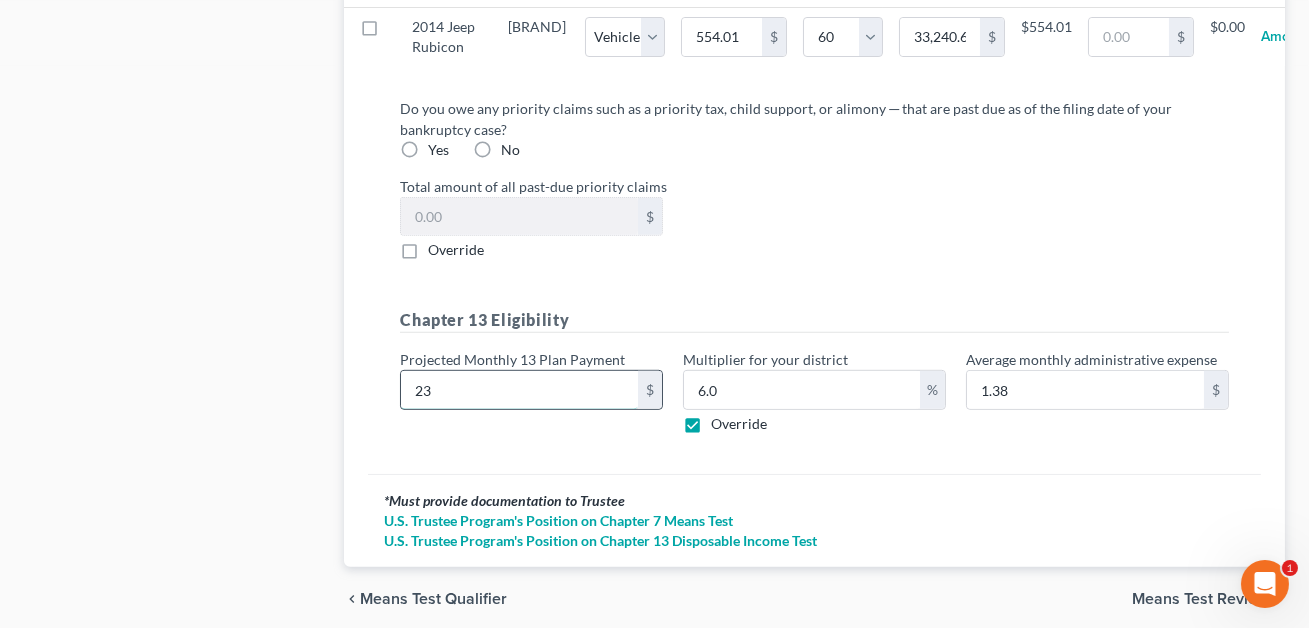 type on "230" 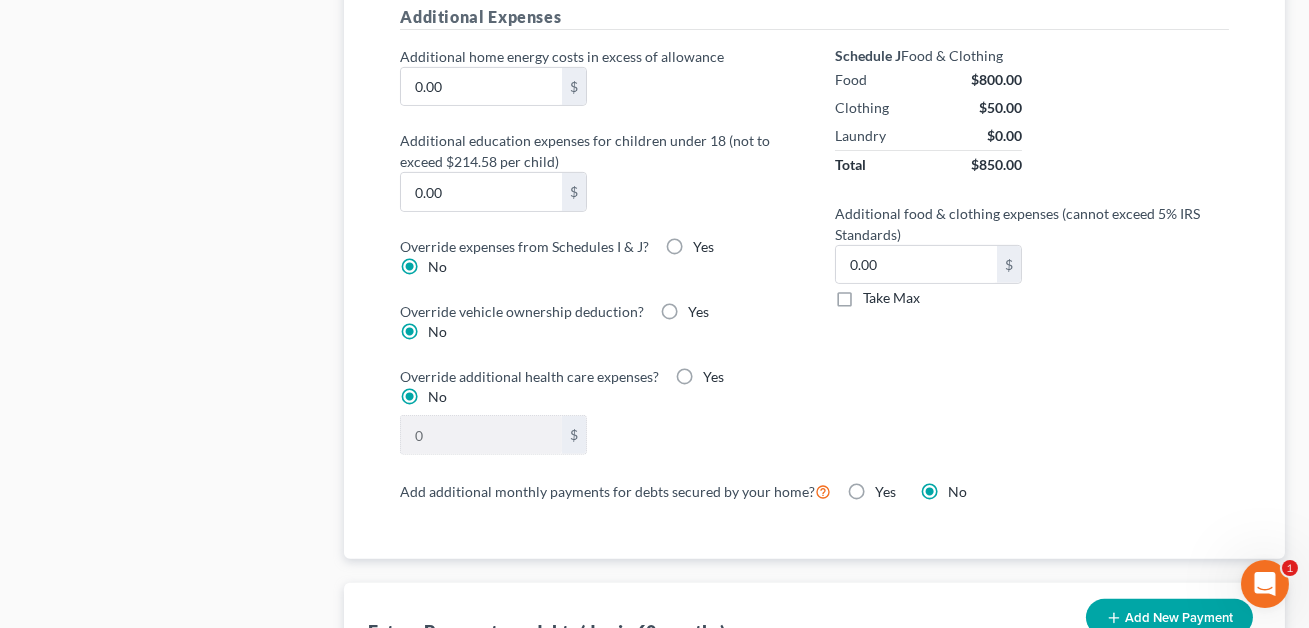 scroll, scrollTop: 1528, scrollLeft: 0, axis: vertical 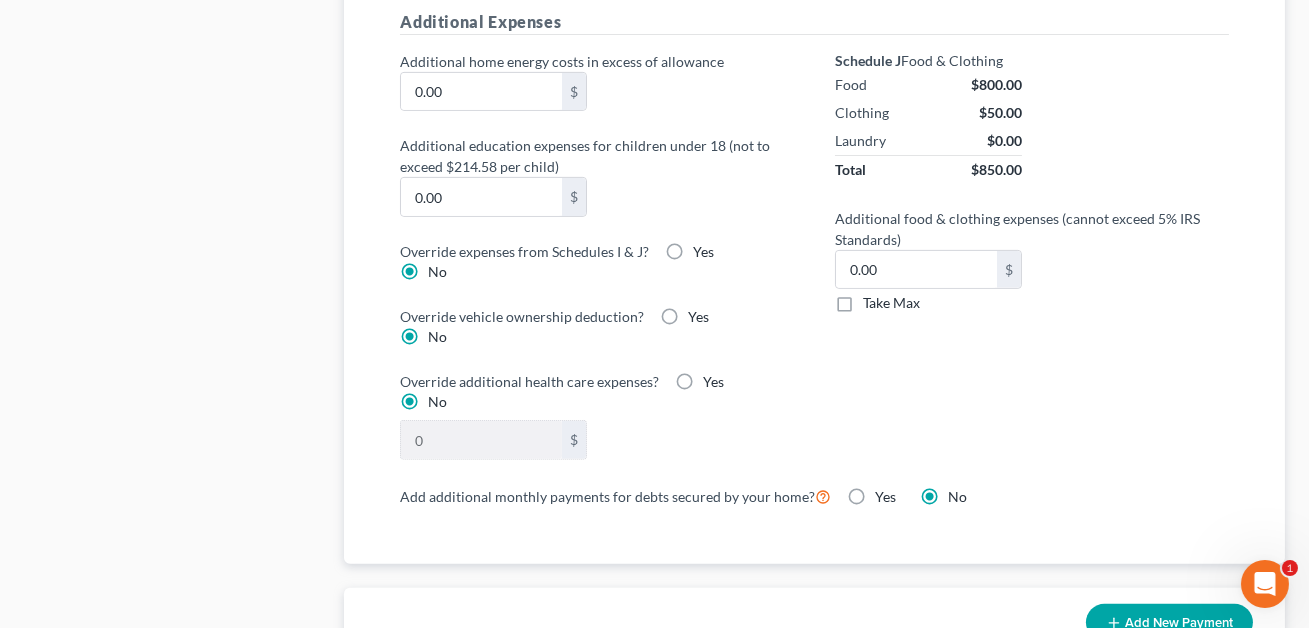 type on "230.00" 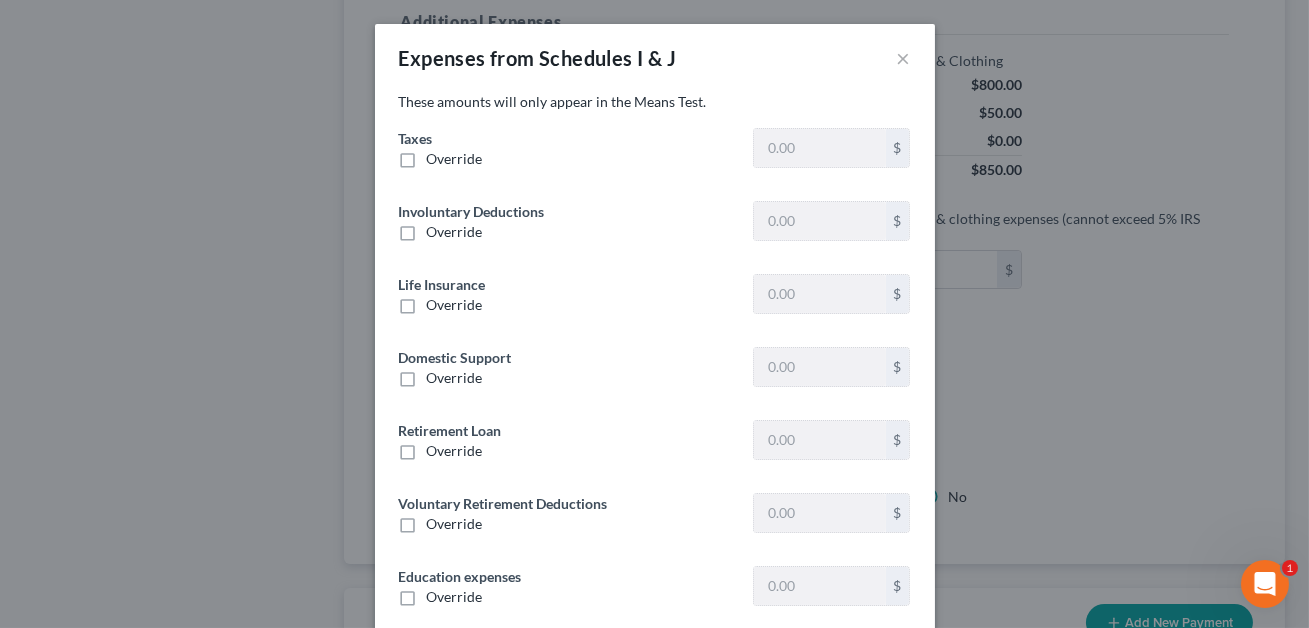 type on "1,690.64" 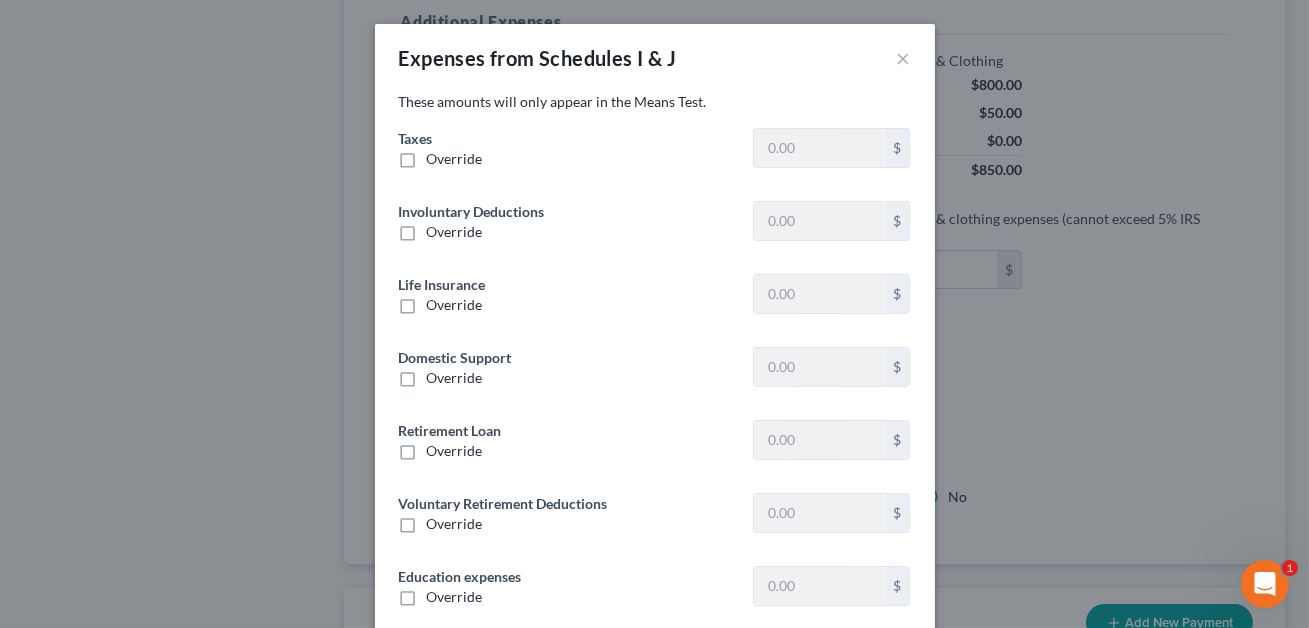 type on "0" 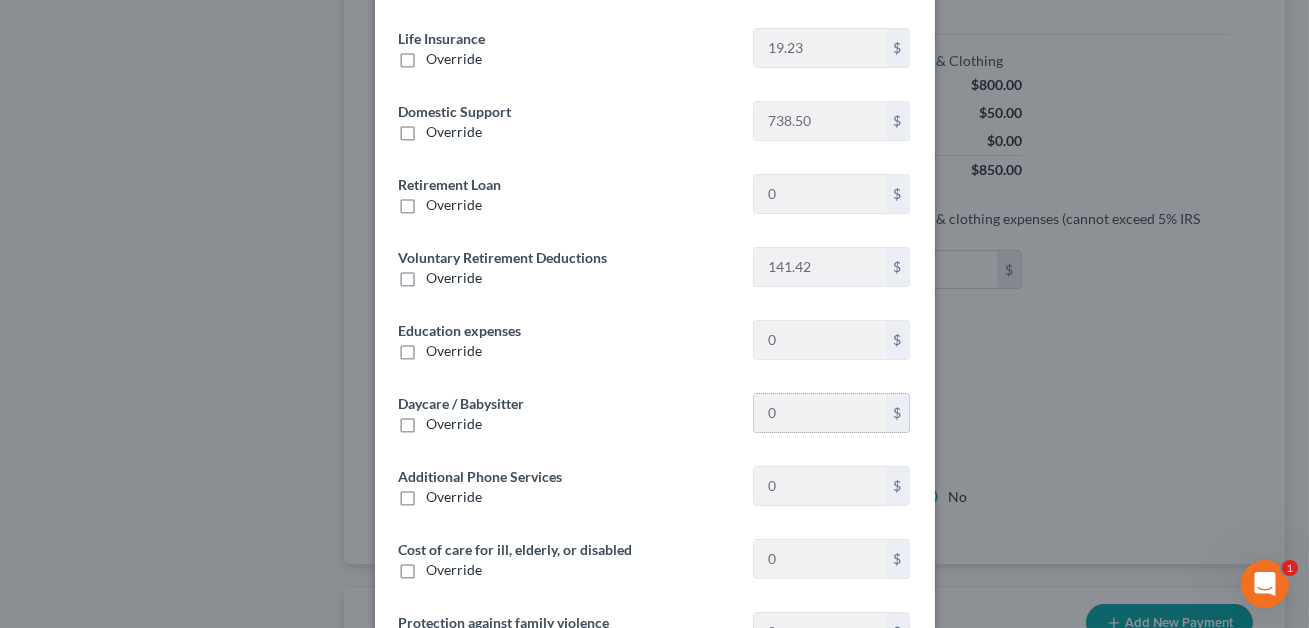 scroll, scrollTop: 467, scrollLeft: 0, axis: vertical 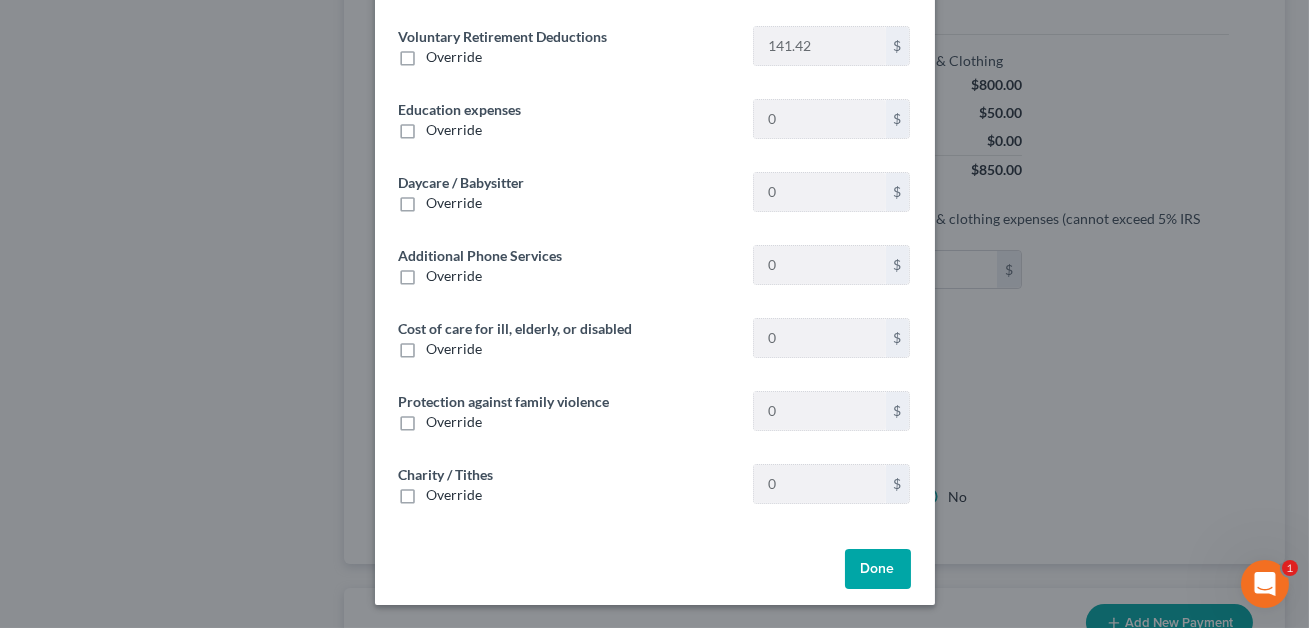 click on "Done" at bounding box center [878, 569] 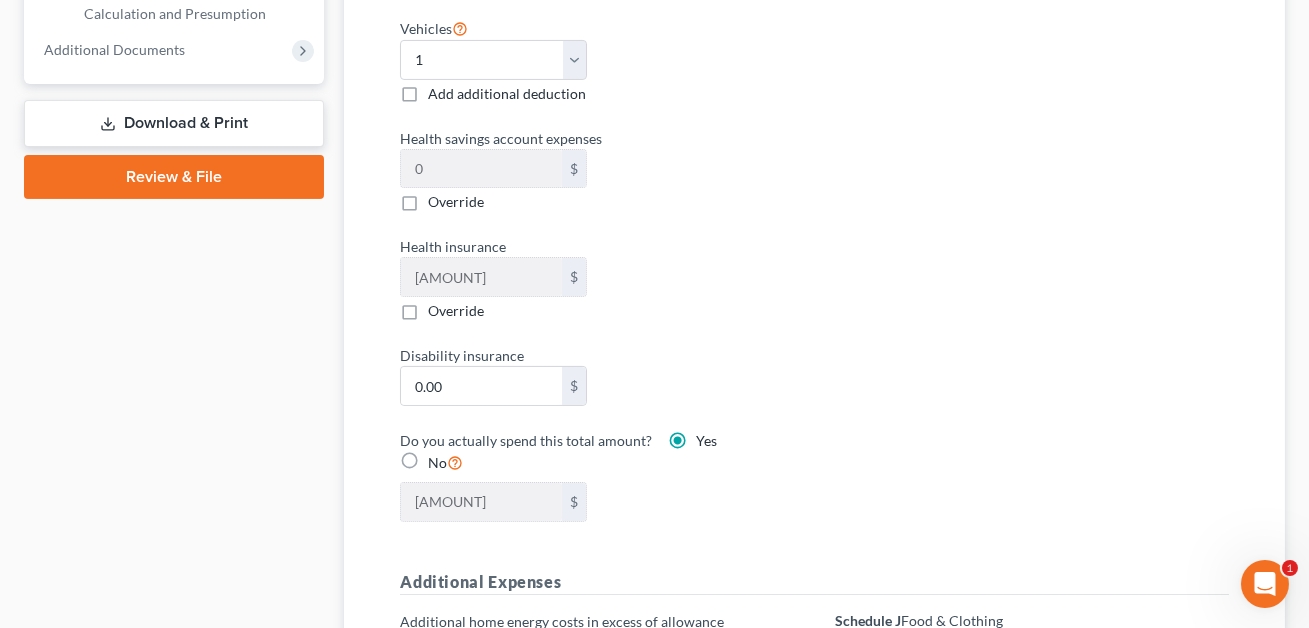 scroll, scrollTop: 981, scrollLeft: 0, axis: vertical 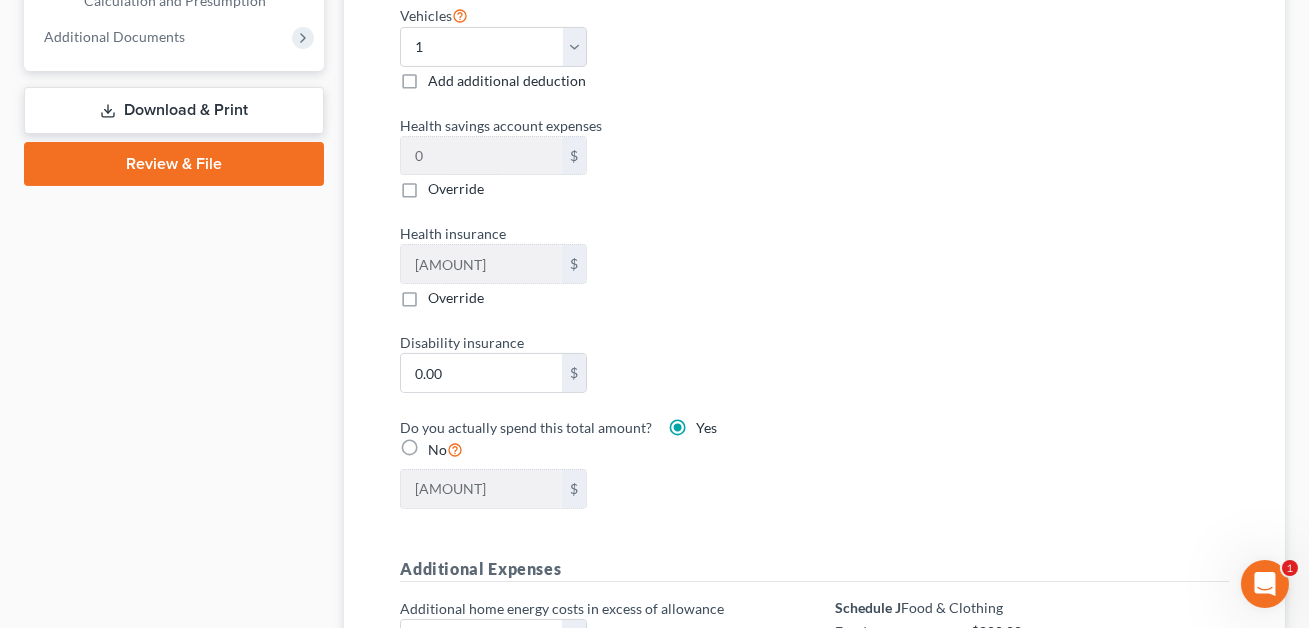 click on "Download & Print" at bounding box center (174, 110) 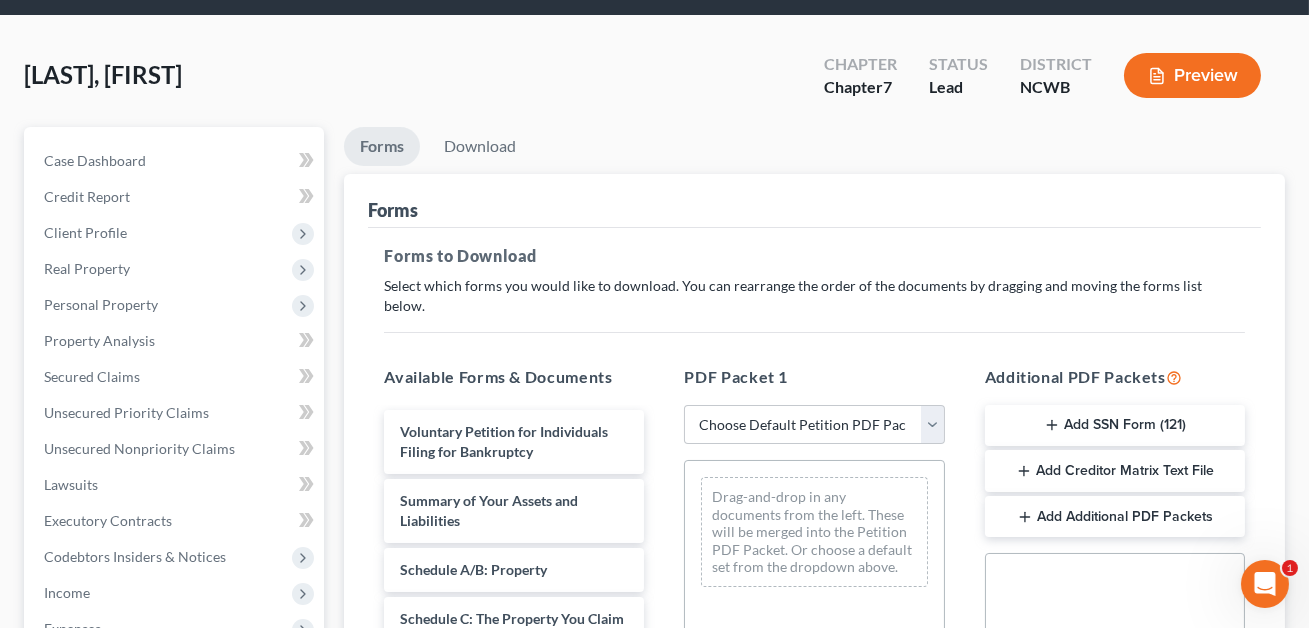 scroll, scrollTop: 0, scrollLeft: 0, axis: both 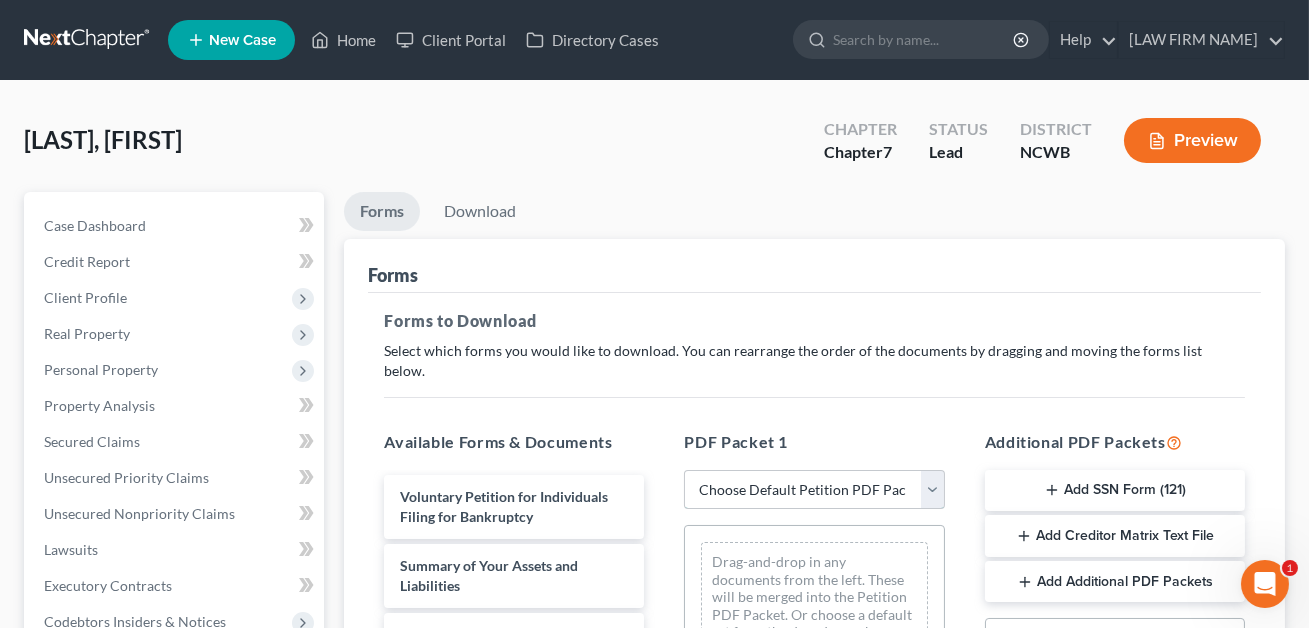 click on "Choose Default Petition PDF Packet Complete Bankruptcy Petition (all forms and schedules) Emergency Filing Forms (Petition and Creditor List Only) Amended Forms Signature Pages Only RHG CHPT 7 SIGNING PKT" at bounding box center [814, 490] 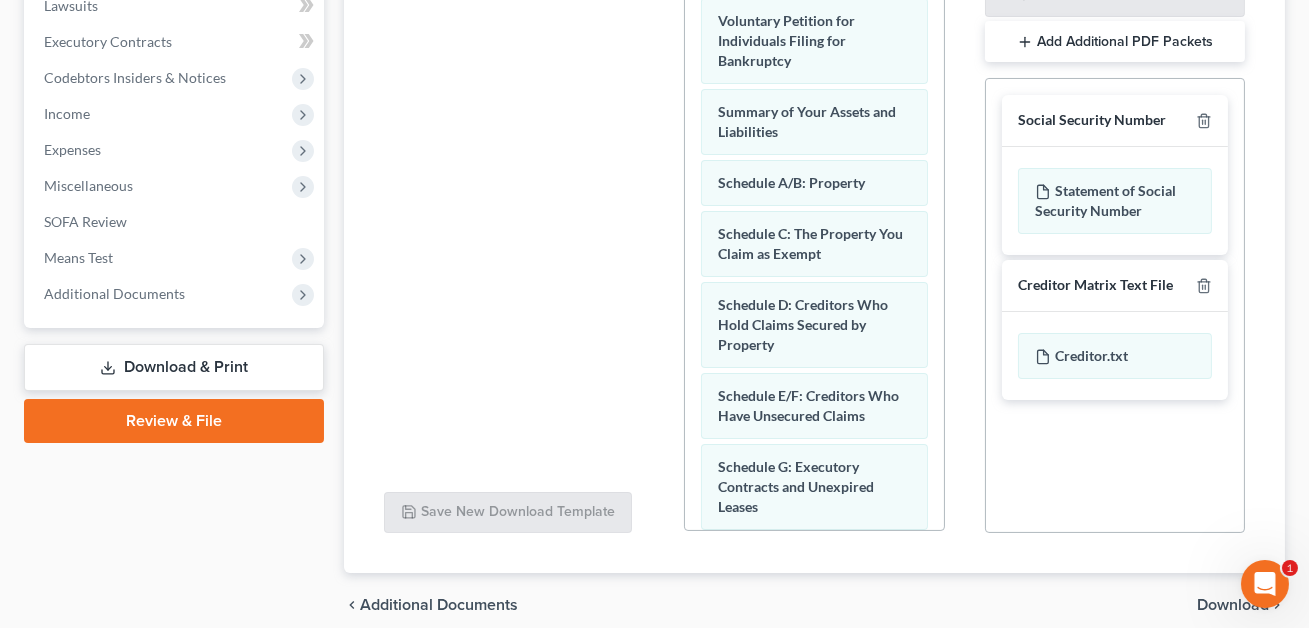 scroll, scrollTop: 607, scrollLeft: 0, axis: vertical 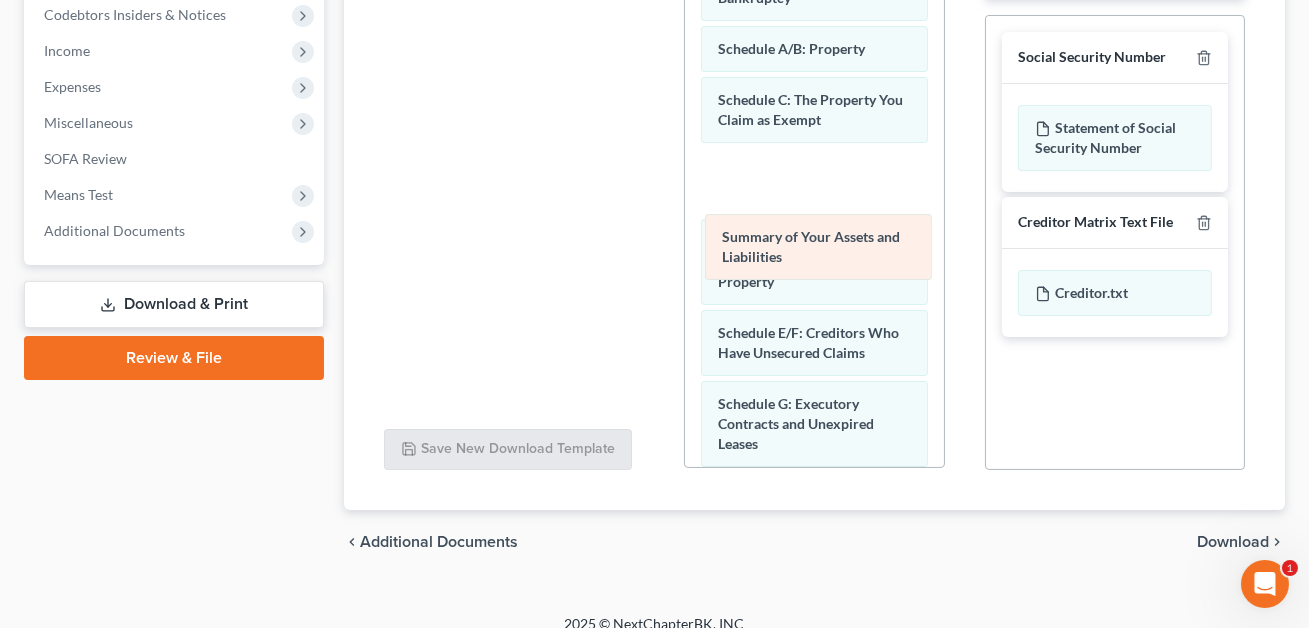 drag, startPoint x: 766, startPoint y: 29, endPoint x: 777, endPoint y: 364, distance: 335.18054 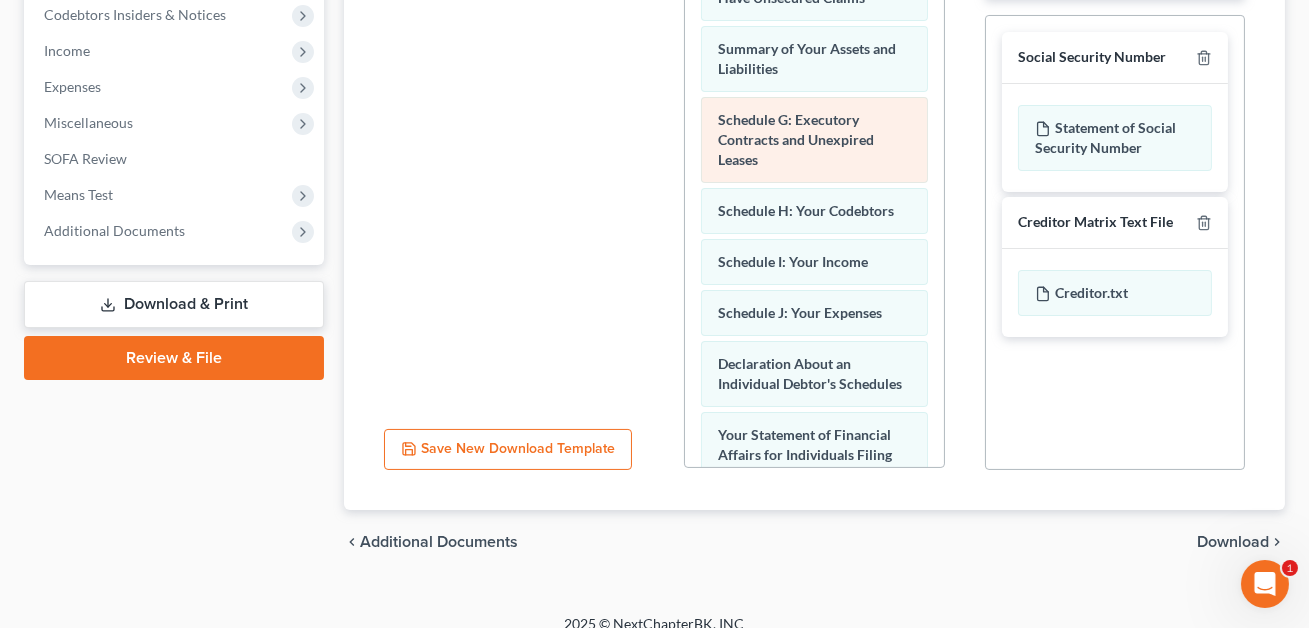 scroll, scrollTop: 266, scrollLeft: 0, axis: vertical 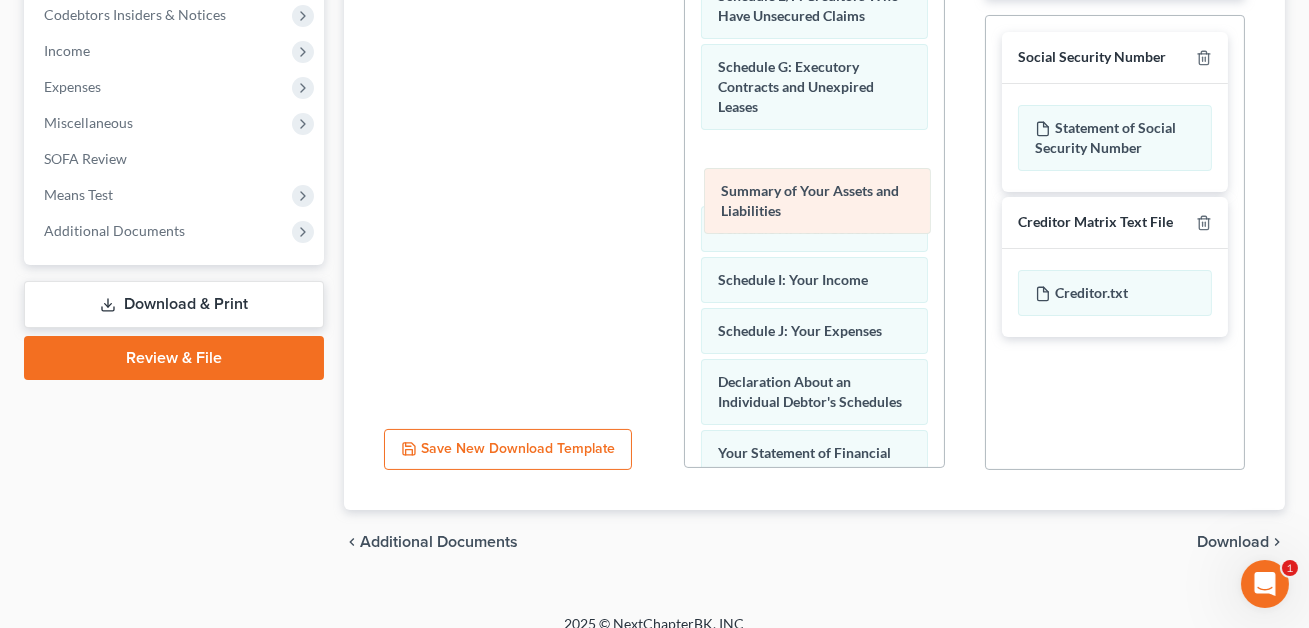 drag, startPoint x: 761, startPoint y: 40, endPoint x: 765, endPoint y: 239, distance: 199.04019 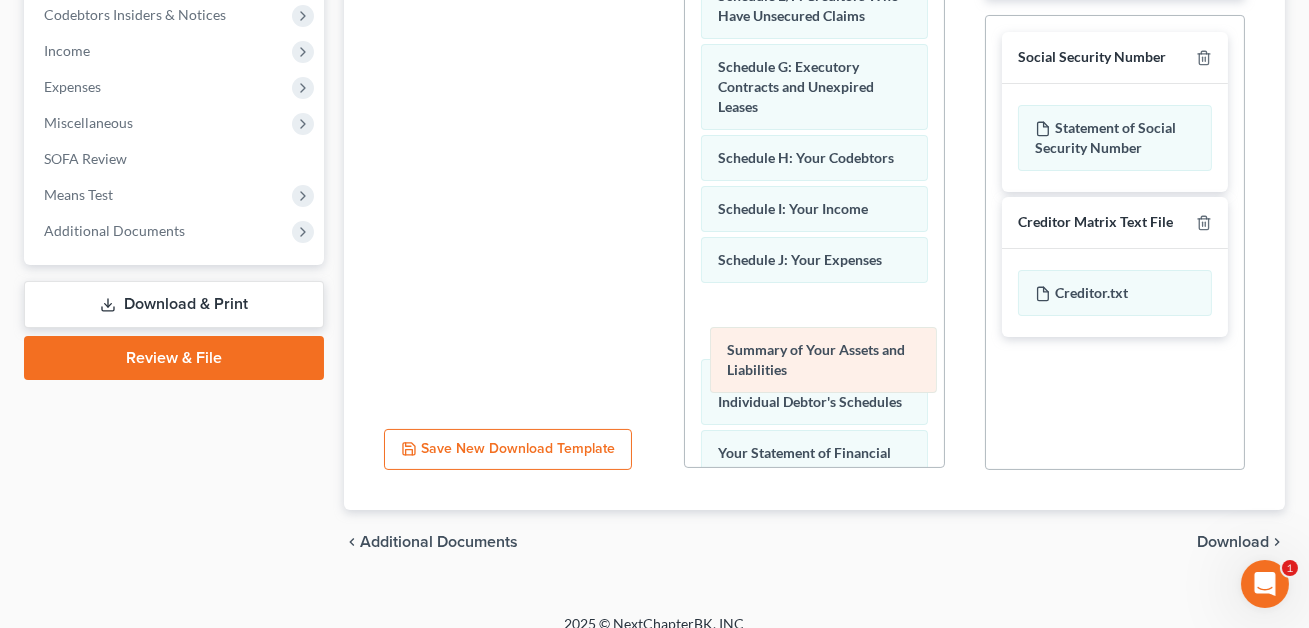 drag, startPoint x: 760, startPoint y: 191, endPoint x: 769, endPoint y: 349, distance: 158.25612 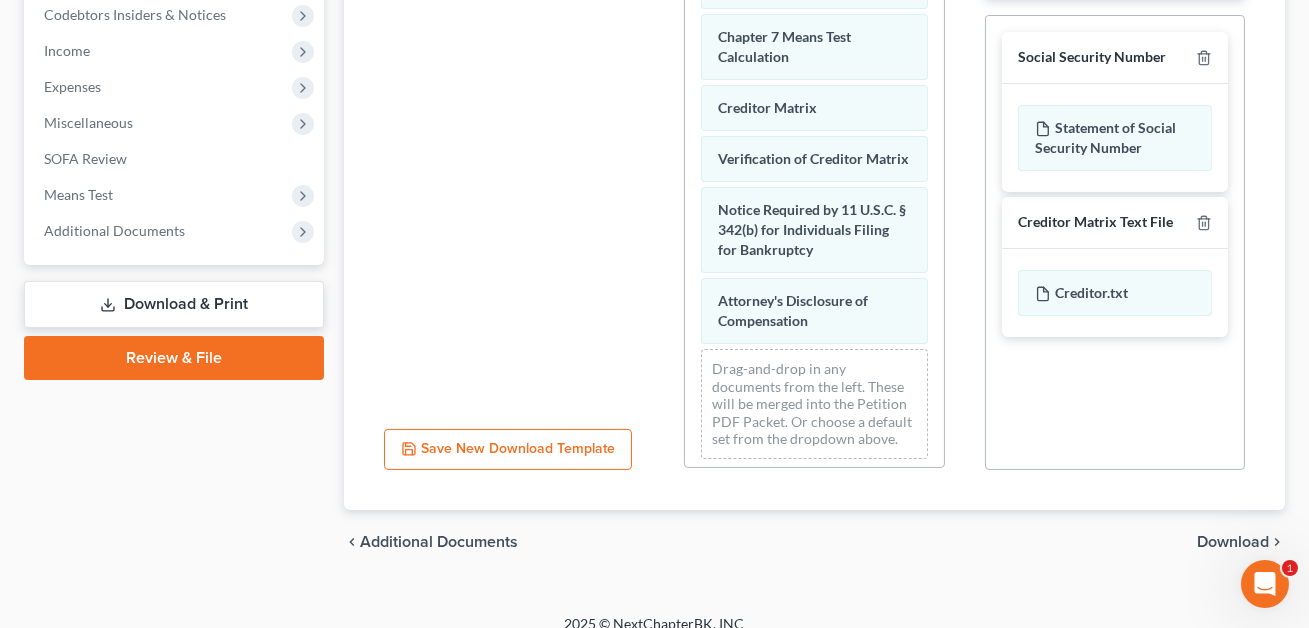 scroll, scrollTop: 958, scrollLeft: 0, axis: vertical 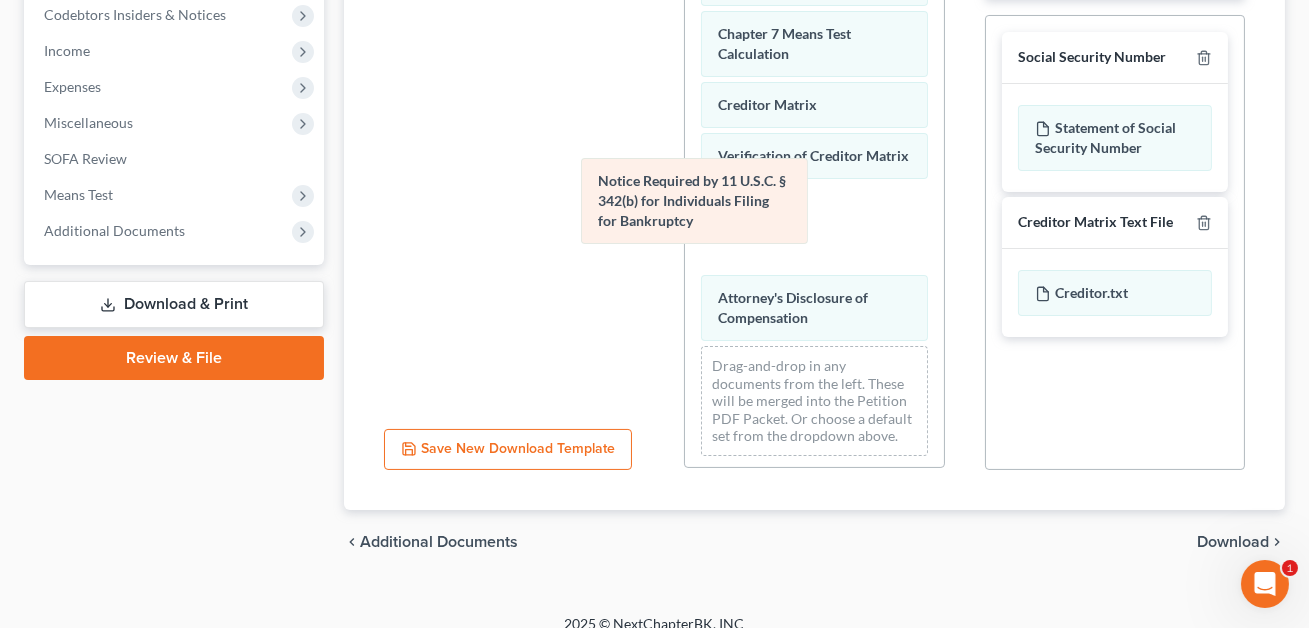 drag, startPoint x: 756, startPoint y: 197, endPoint x: 465, endPoint y: 186, distance: 291.20782 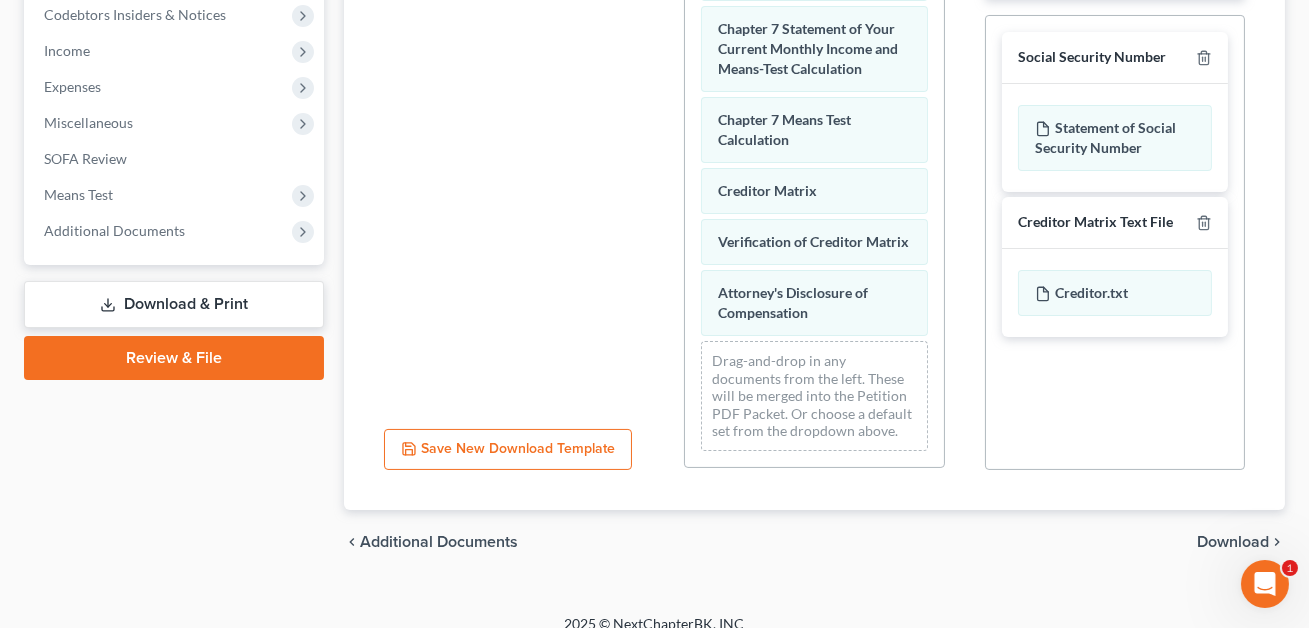 scroll, scrollTop: 867, scrollLeft: 0, axis: vertical 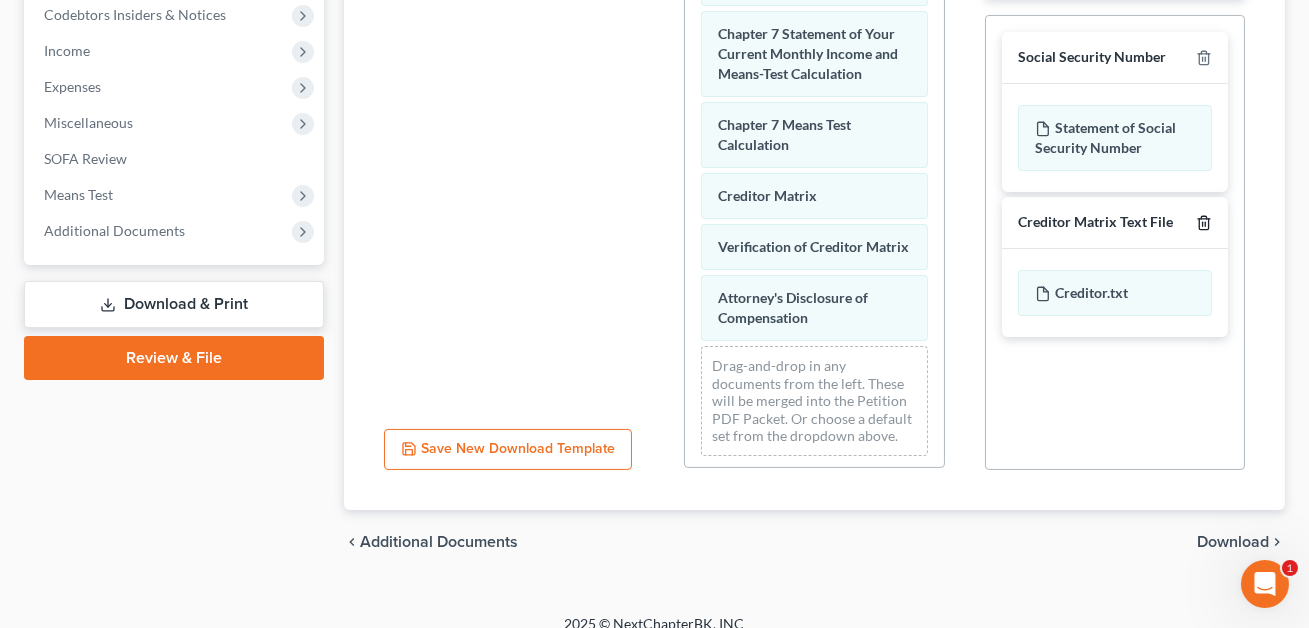 click 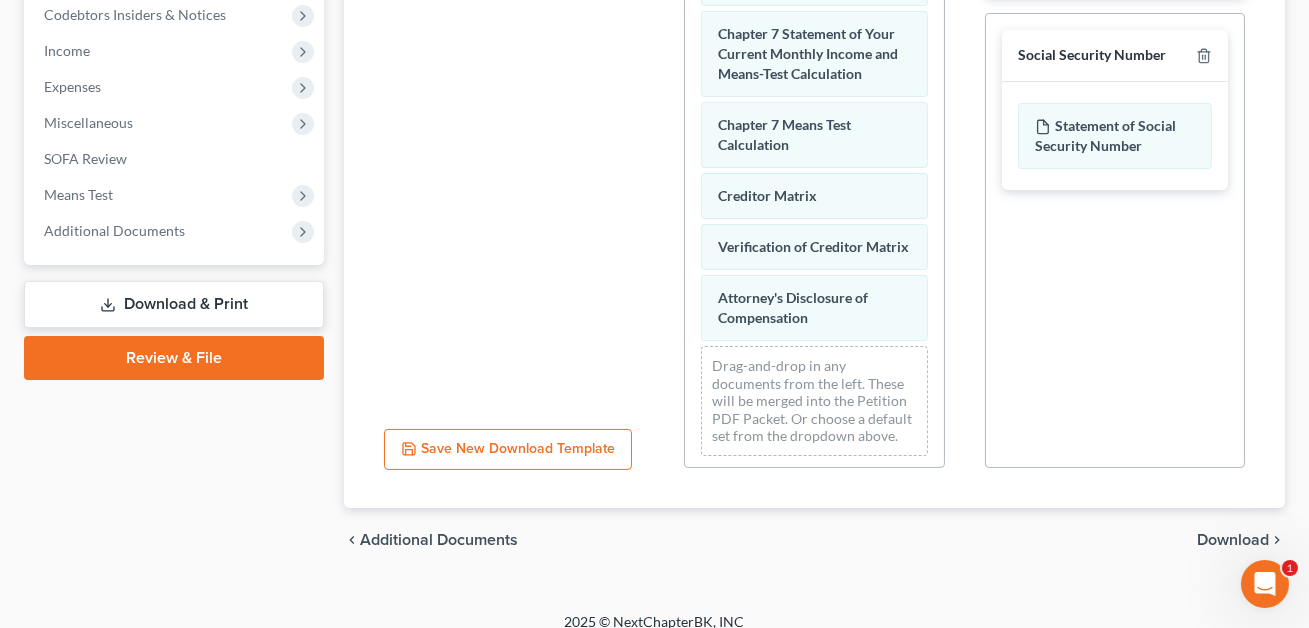 scroll, scrollTop: 605, scrollLeft: 0, axis: vertical 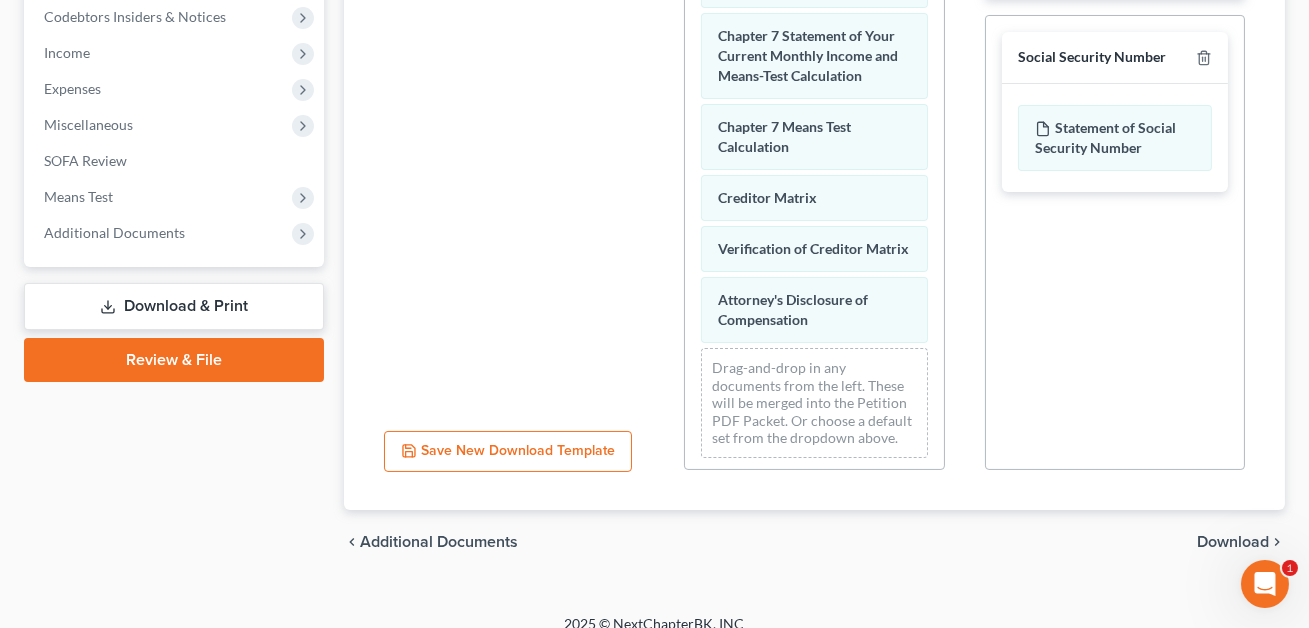 click on "Download" at bounding box center (1233, 542) 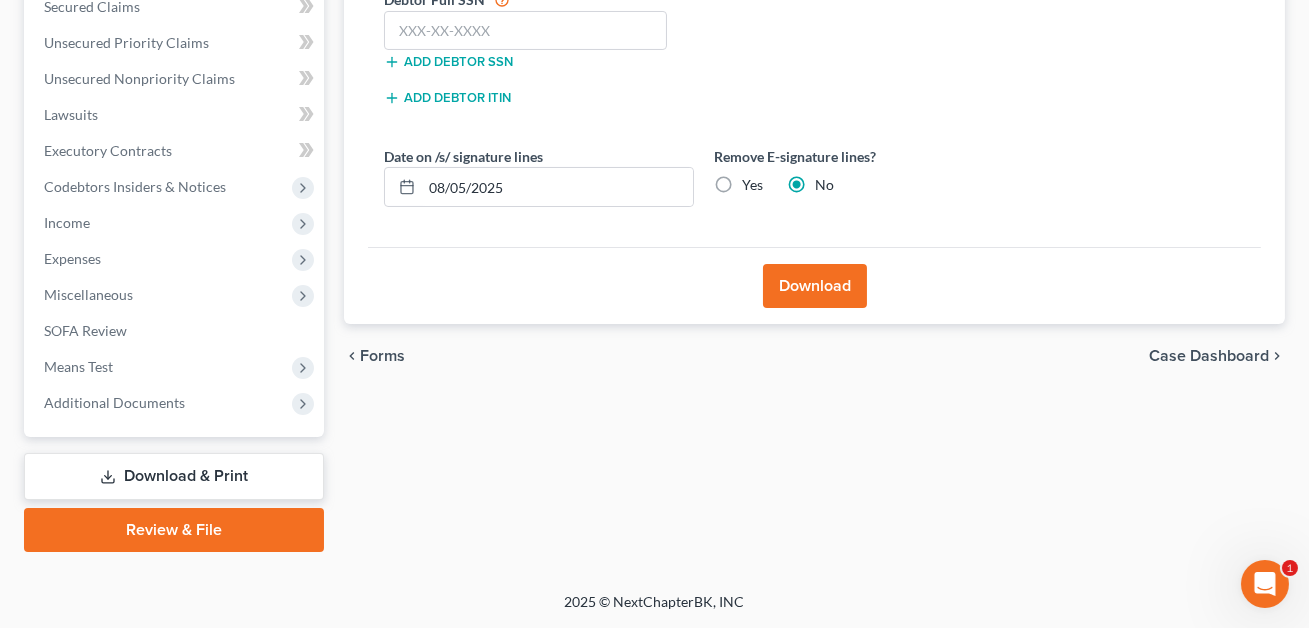 scroll, scrollTop: 432, scrollLeft: 0, axis: vertical 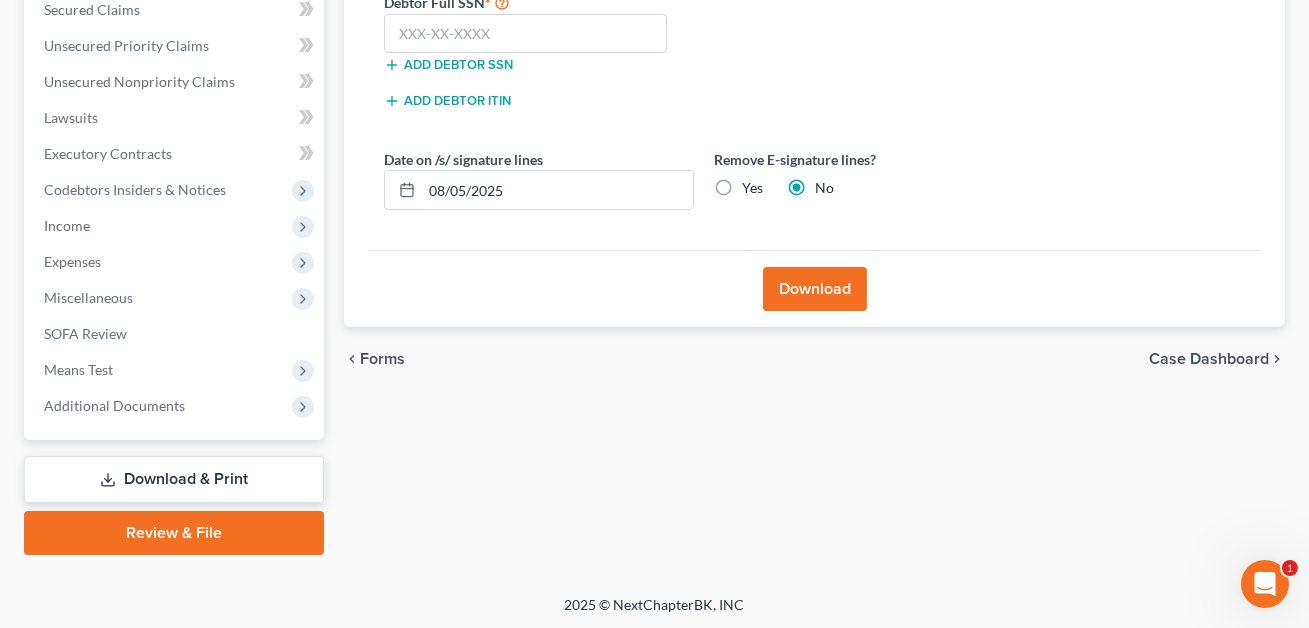 click on "Yes" at bounding box center [752, 188] 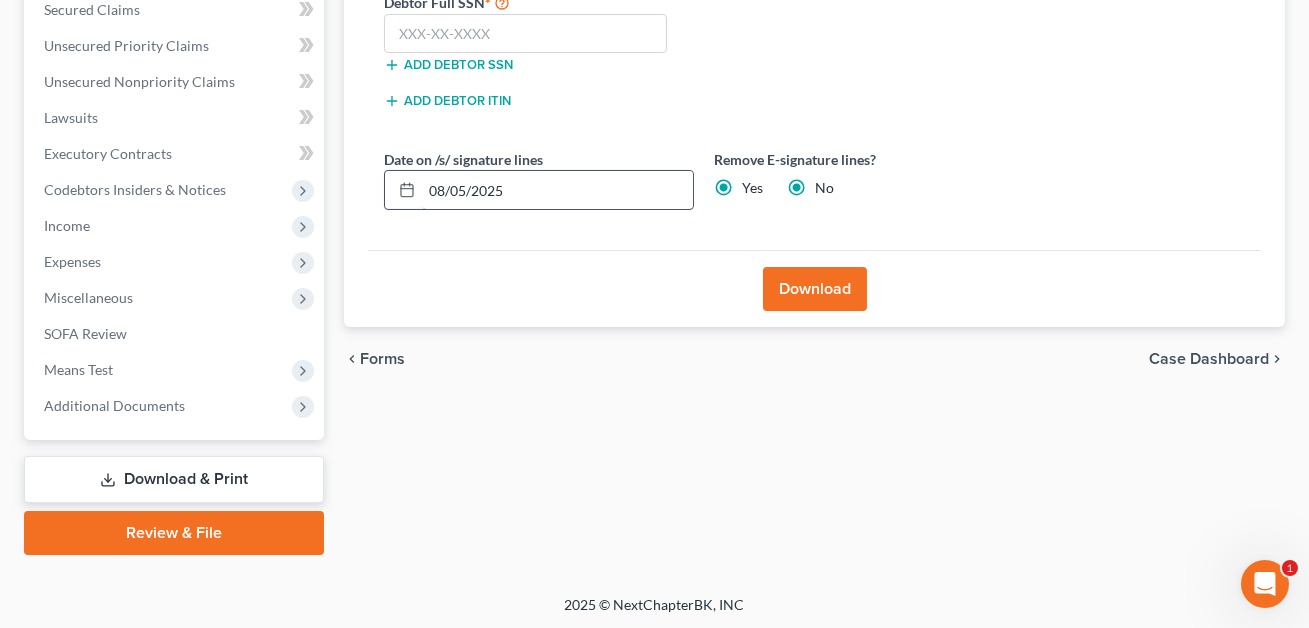 radio on "false" 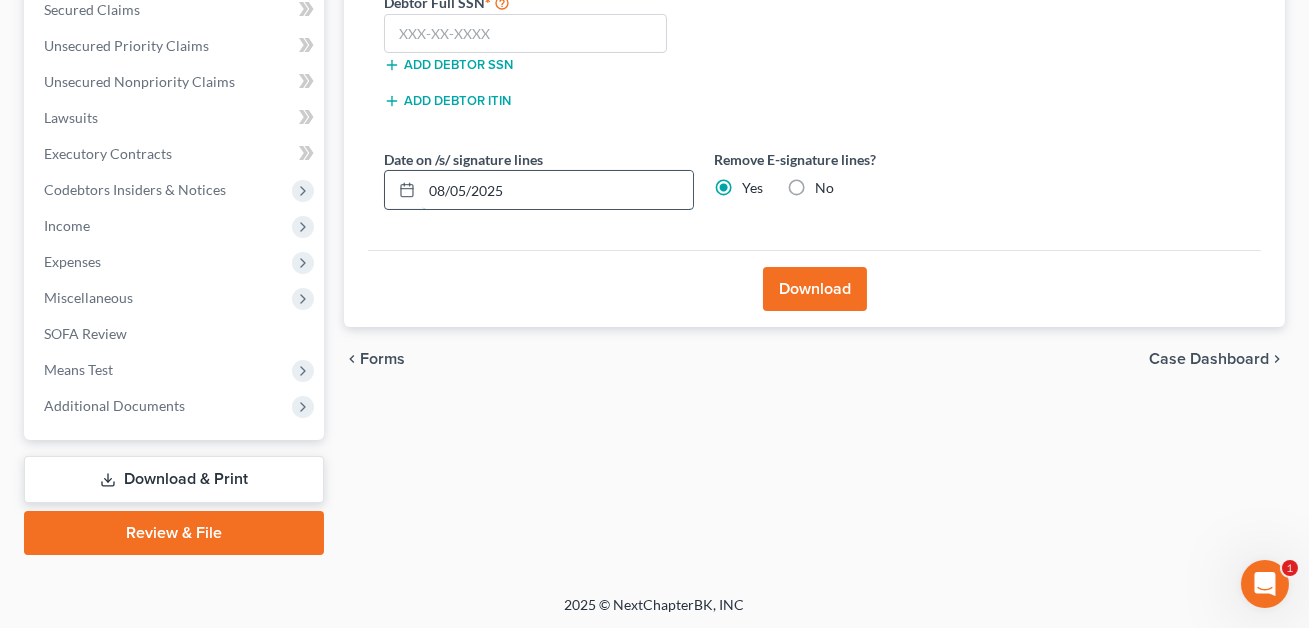 drag, startPoint x: 519, startPoint y: 189, endPoint x: 424, endPoint y: 187, distance: 95.02105 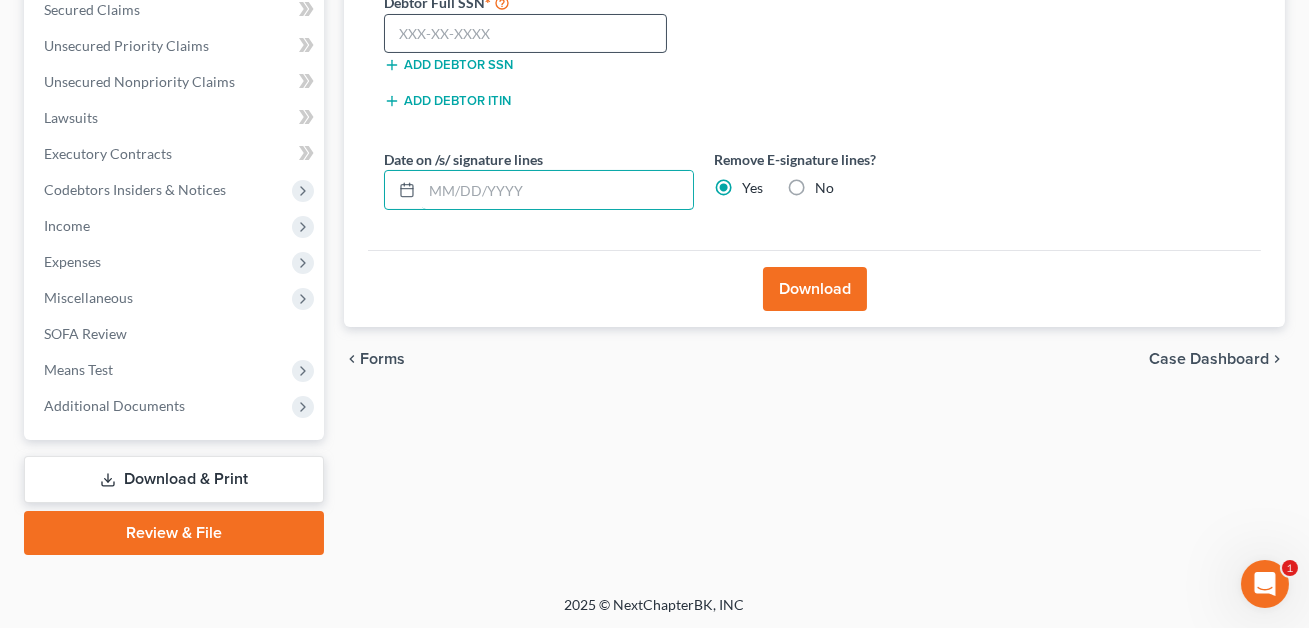 type 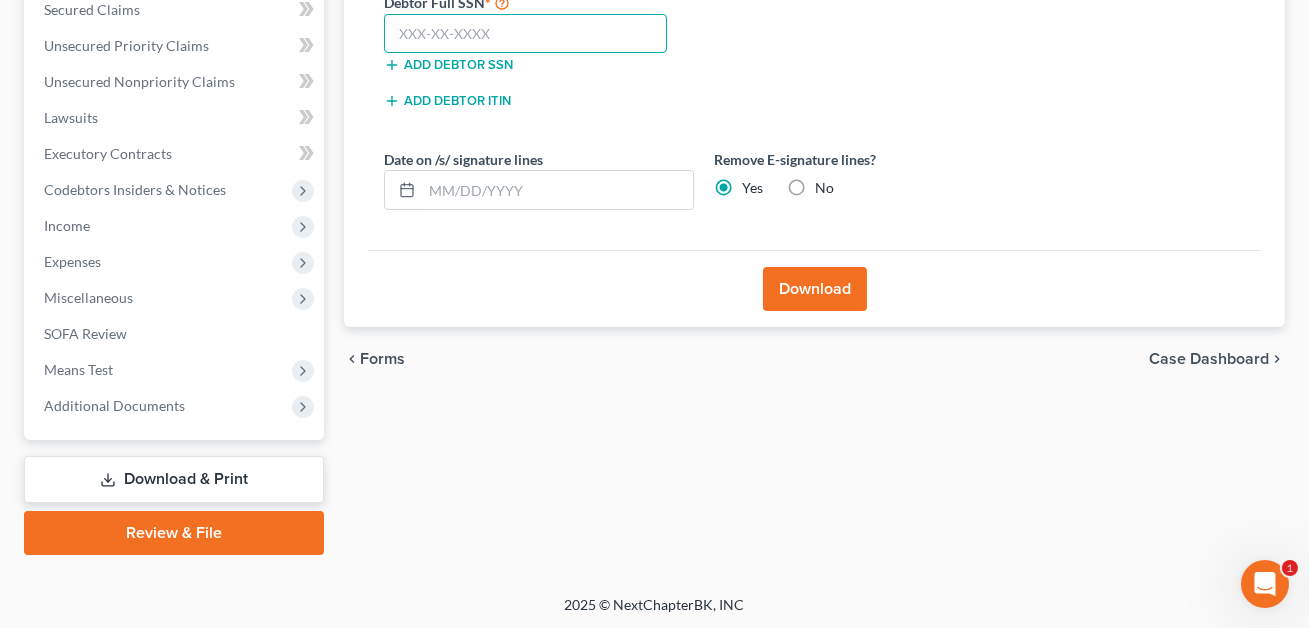 click at bounding box center (525, 34) 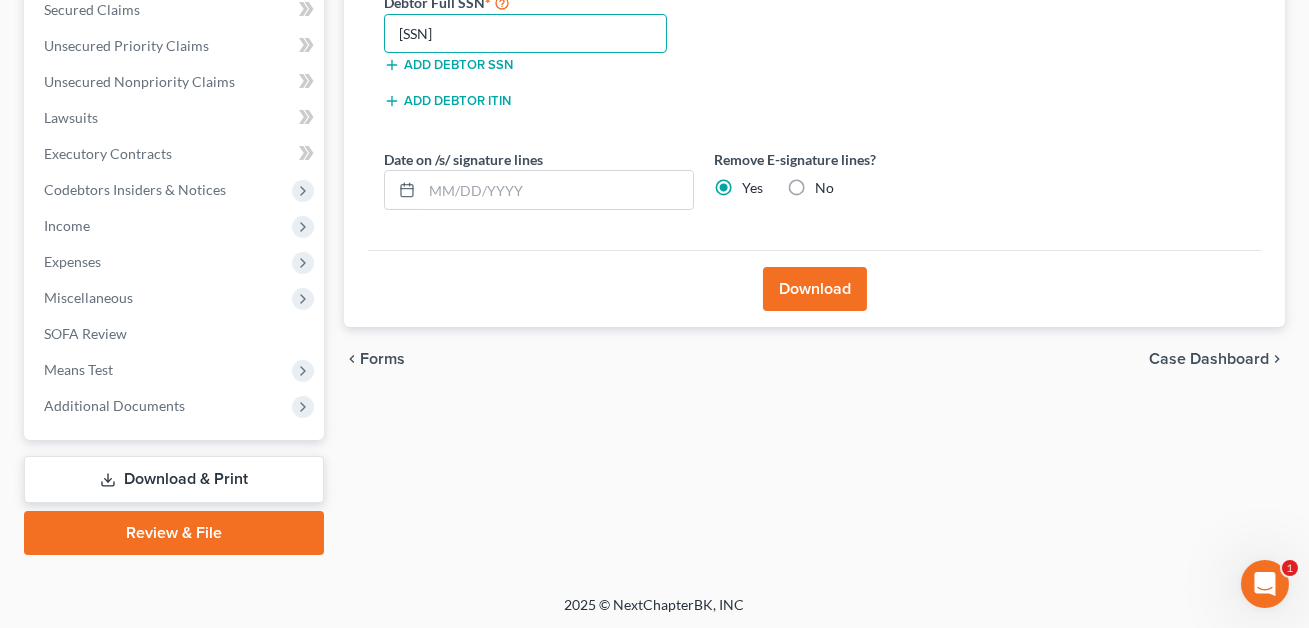 type on "[SSN]" 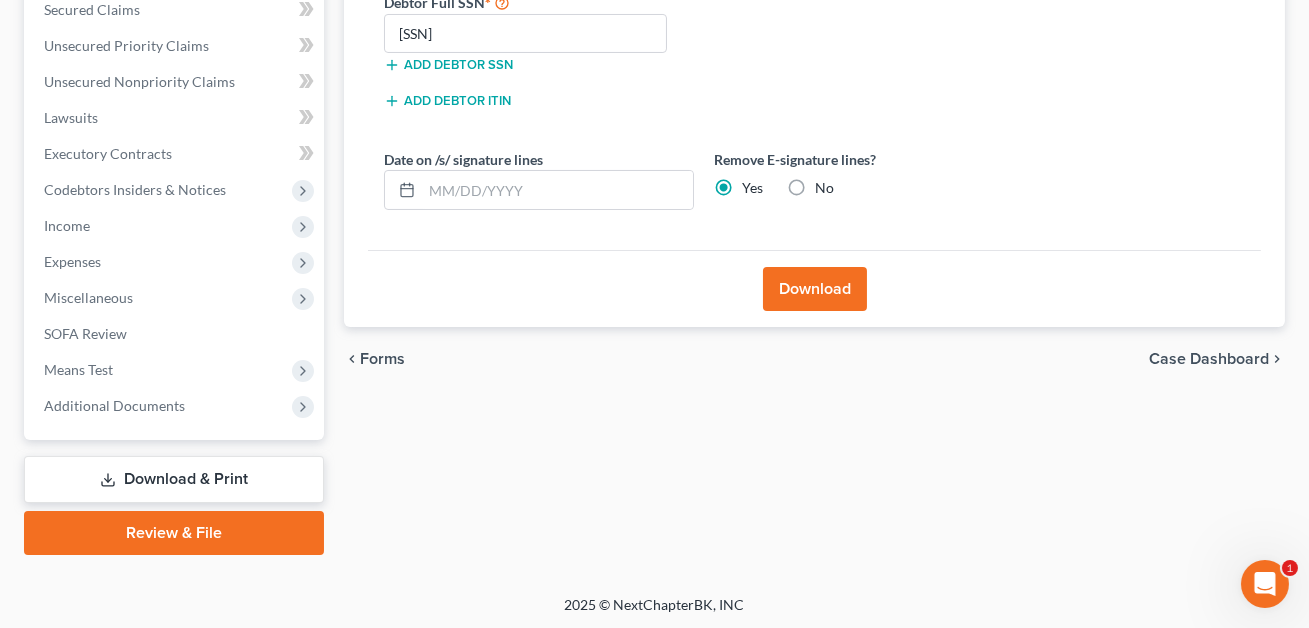 click on "Download" at bounding box center [815, 289] 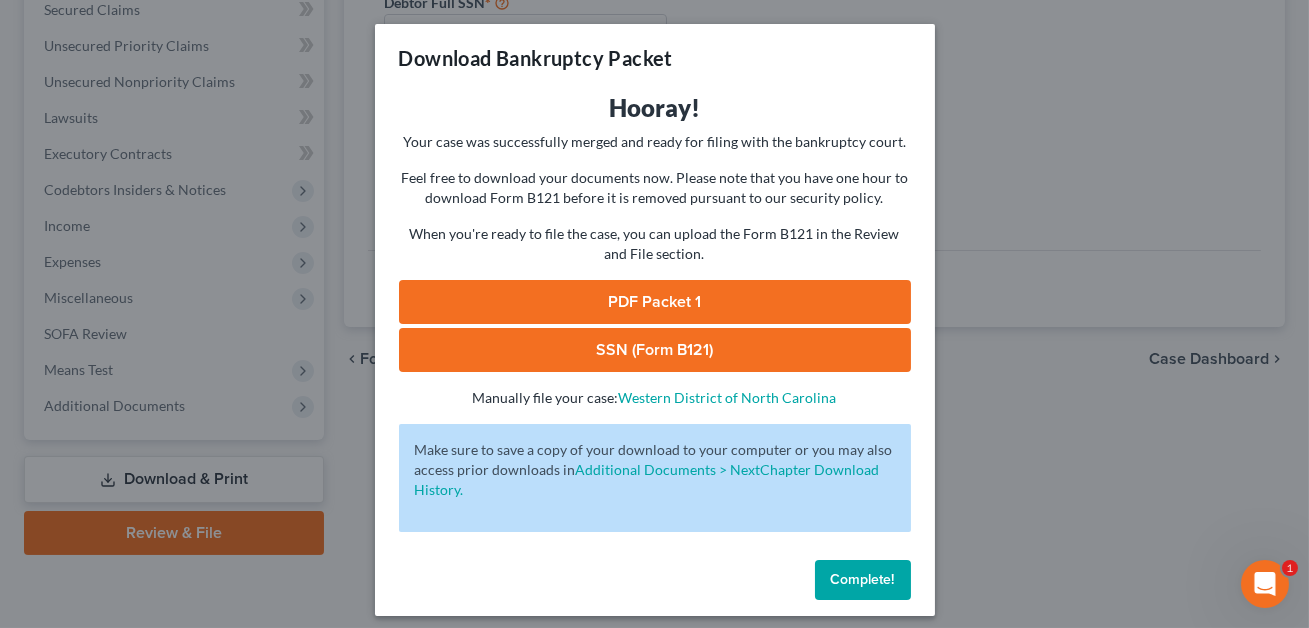 click on "SSN (Form B121)" at bounding box center (655, 350) 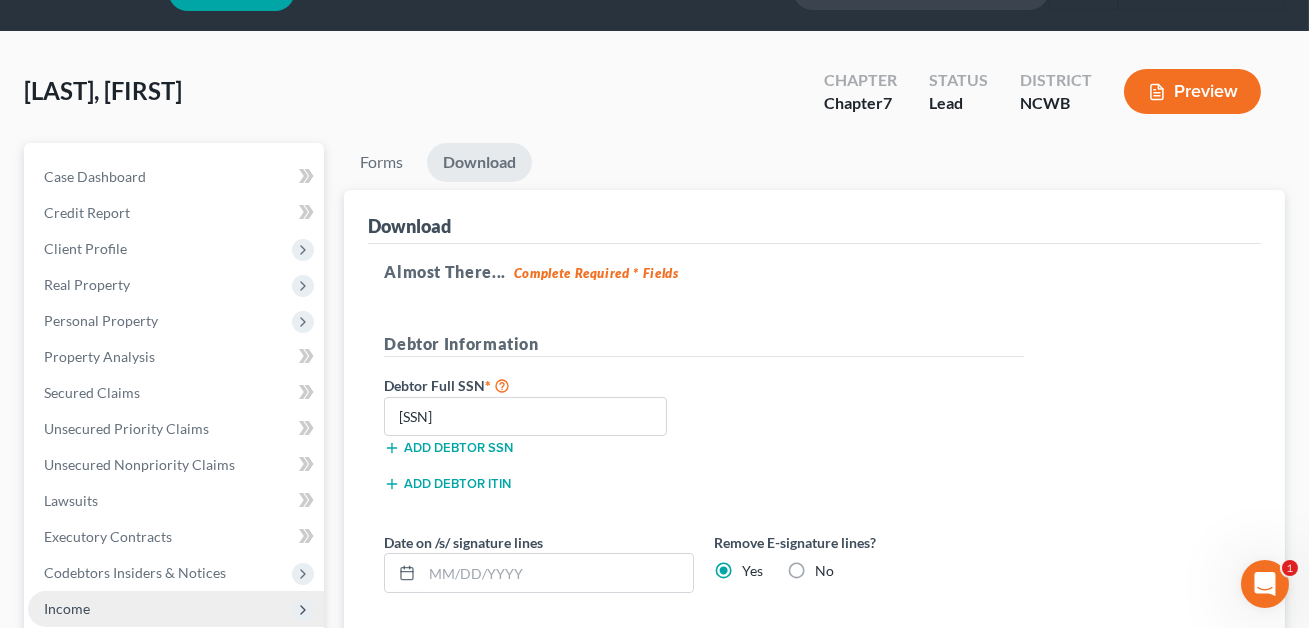 scroll, scrollTop: 0, scrollLeft: 0, axis: both 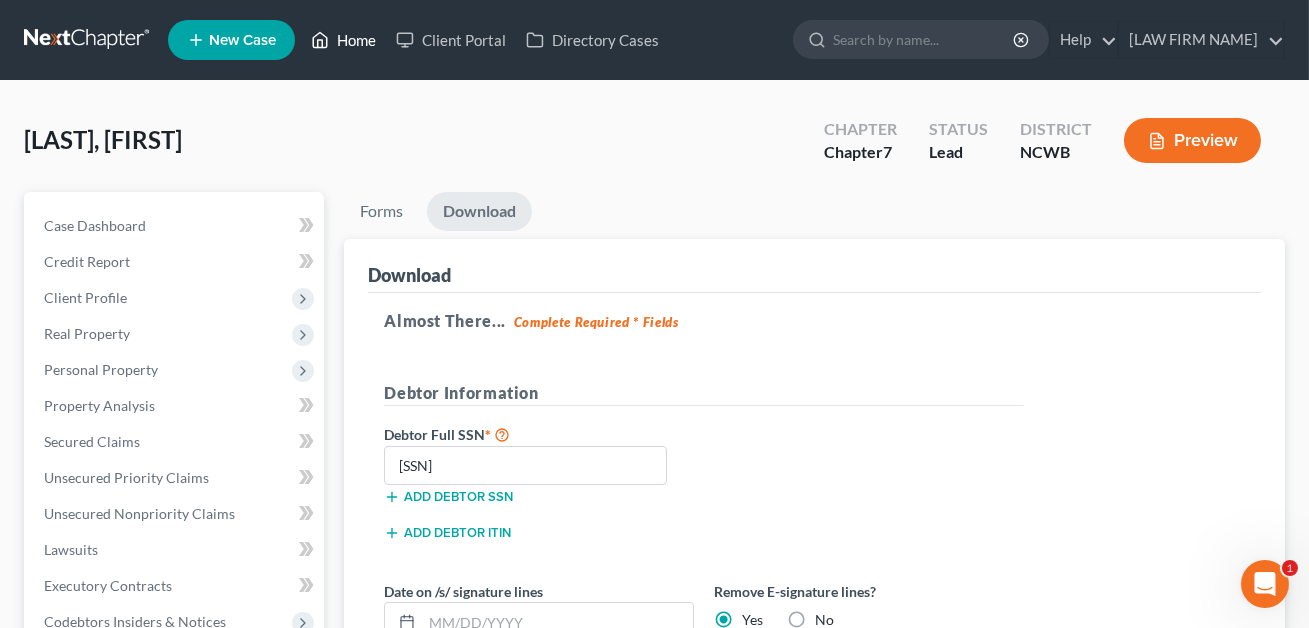 click on "Home" at bounding box center [343, 40] 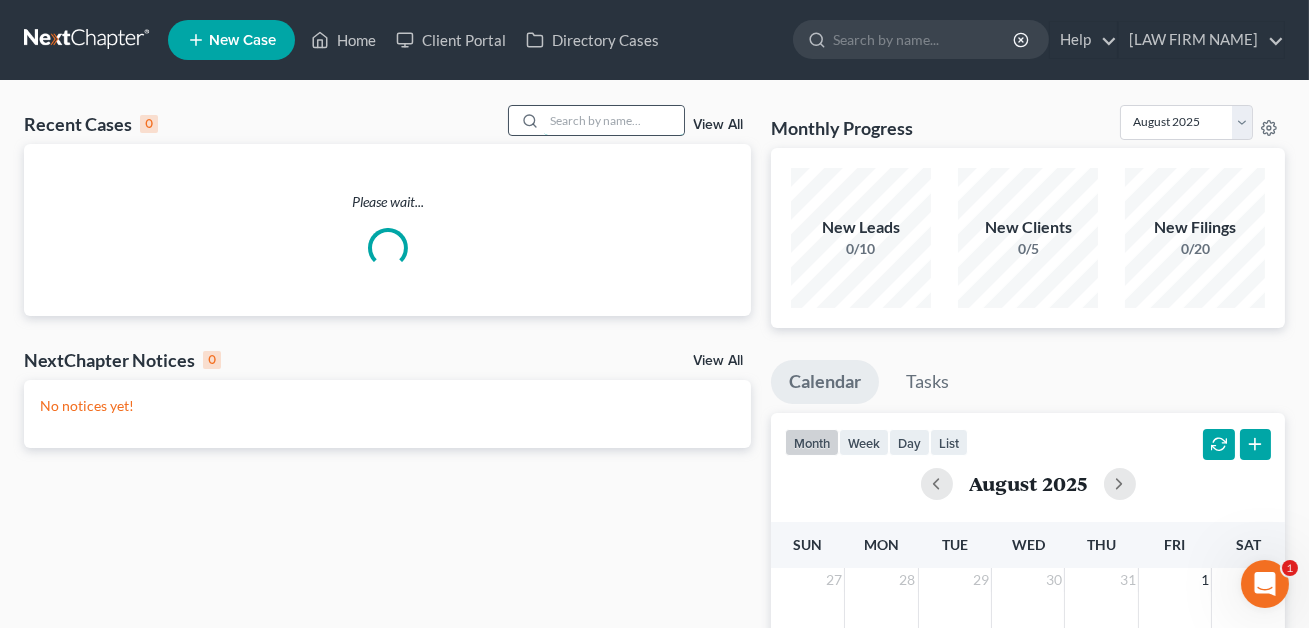 click at bounding box center [614, 120] 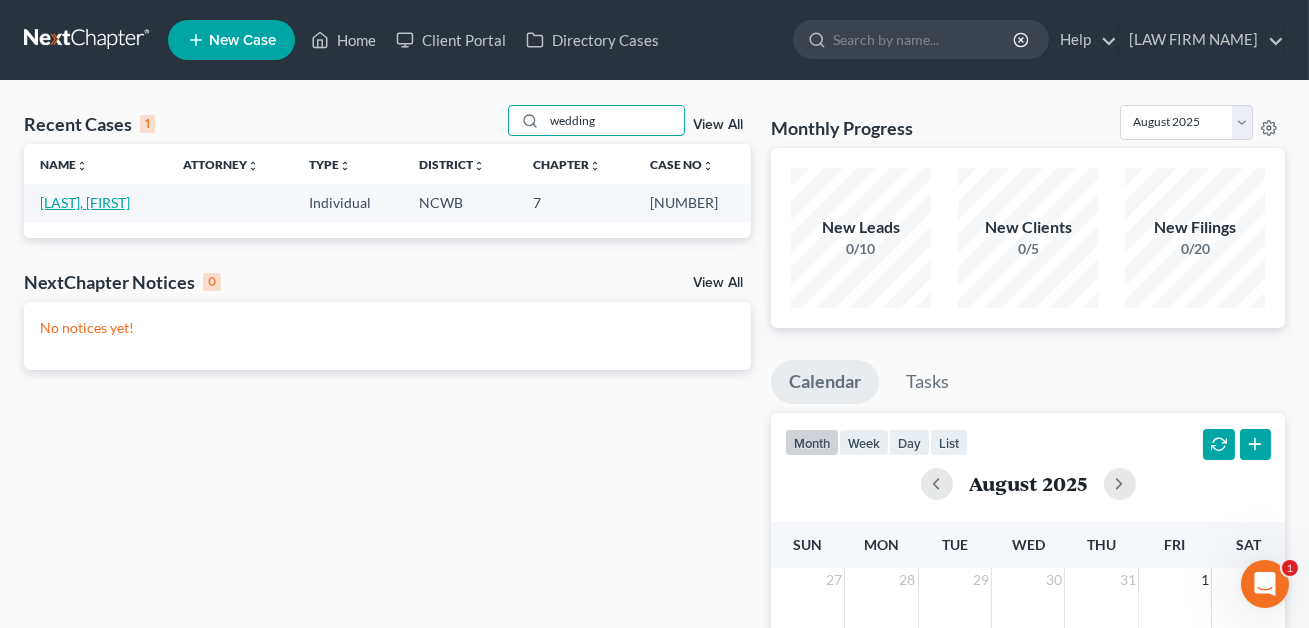 type on "wedding" 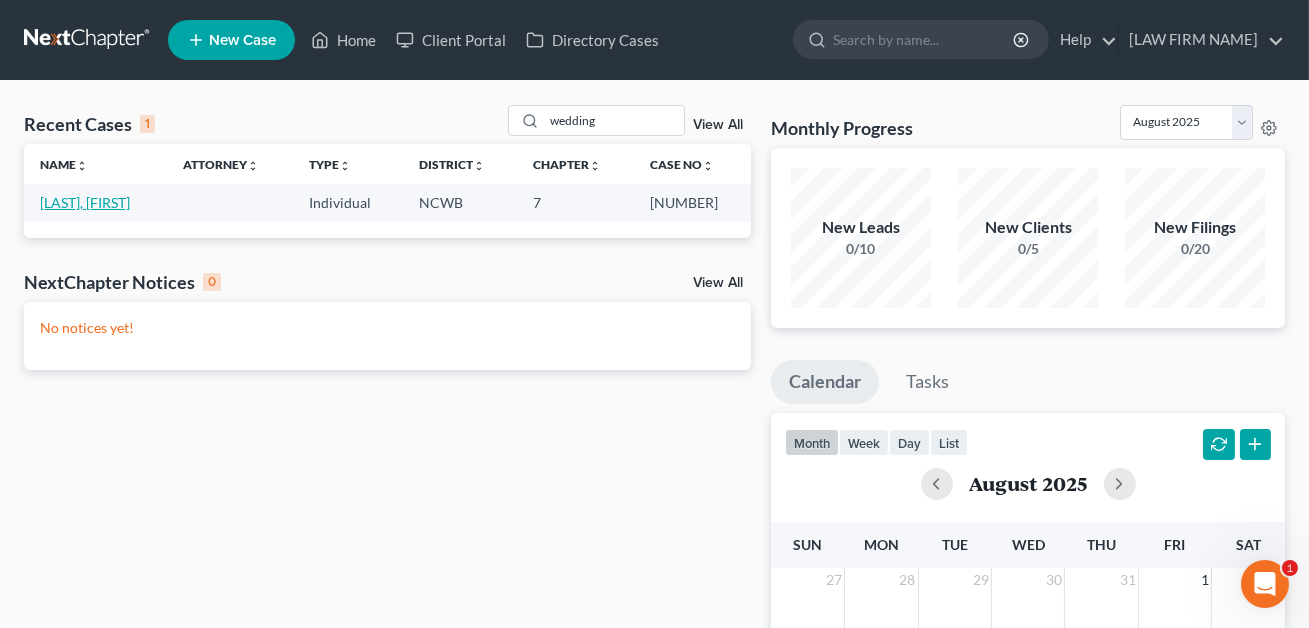 click on "[LAST], [FIRST]" at bounding box center (85, 202) 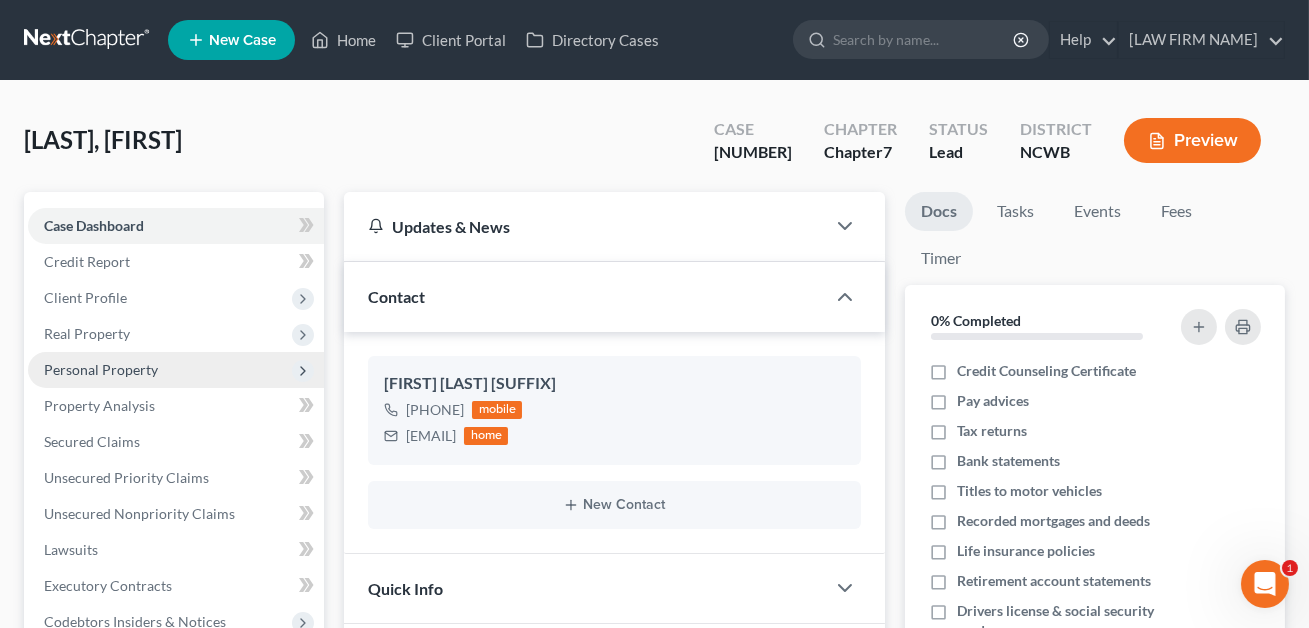 click on "Personal Property" at bounding box center (101, 369) 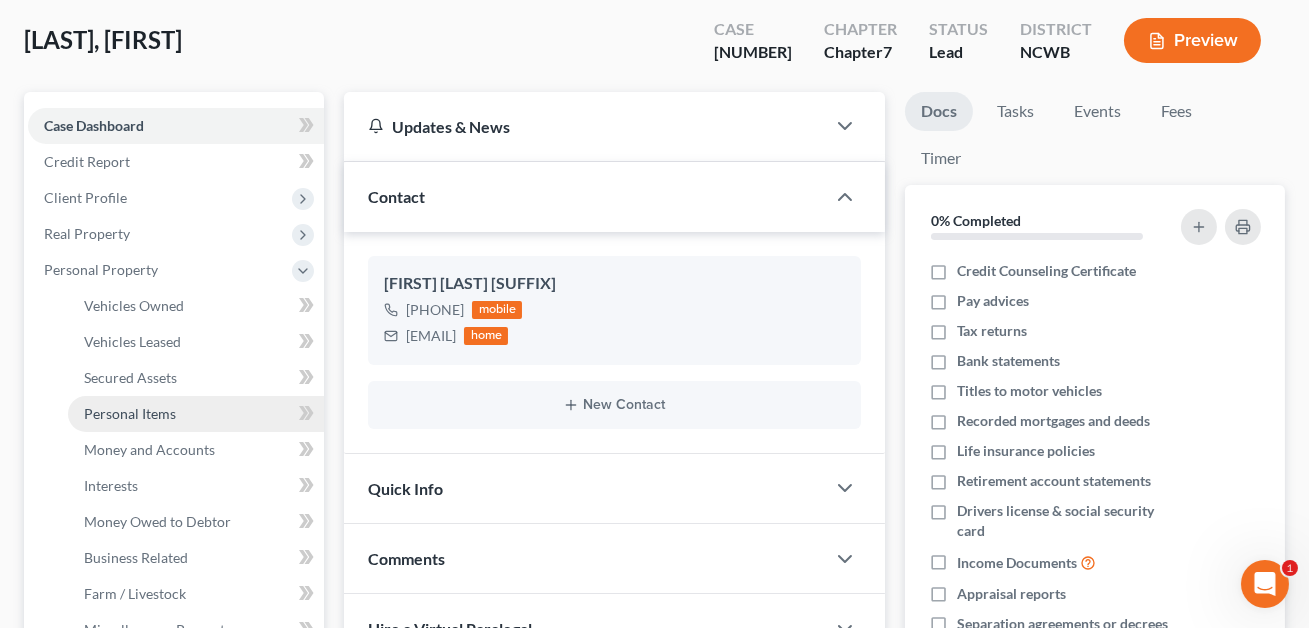 scroll, scrollTop: 152, scrollLeft: 0, axis: vertical 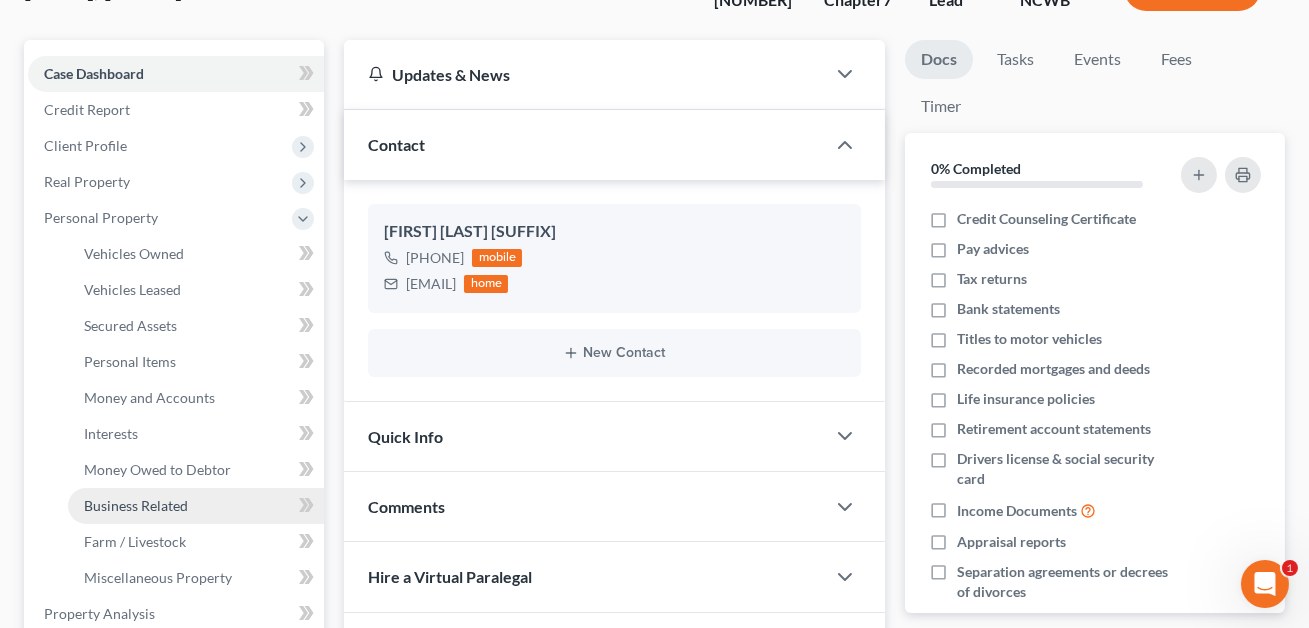 click on "Business Related" at bounding box center (136, 505) 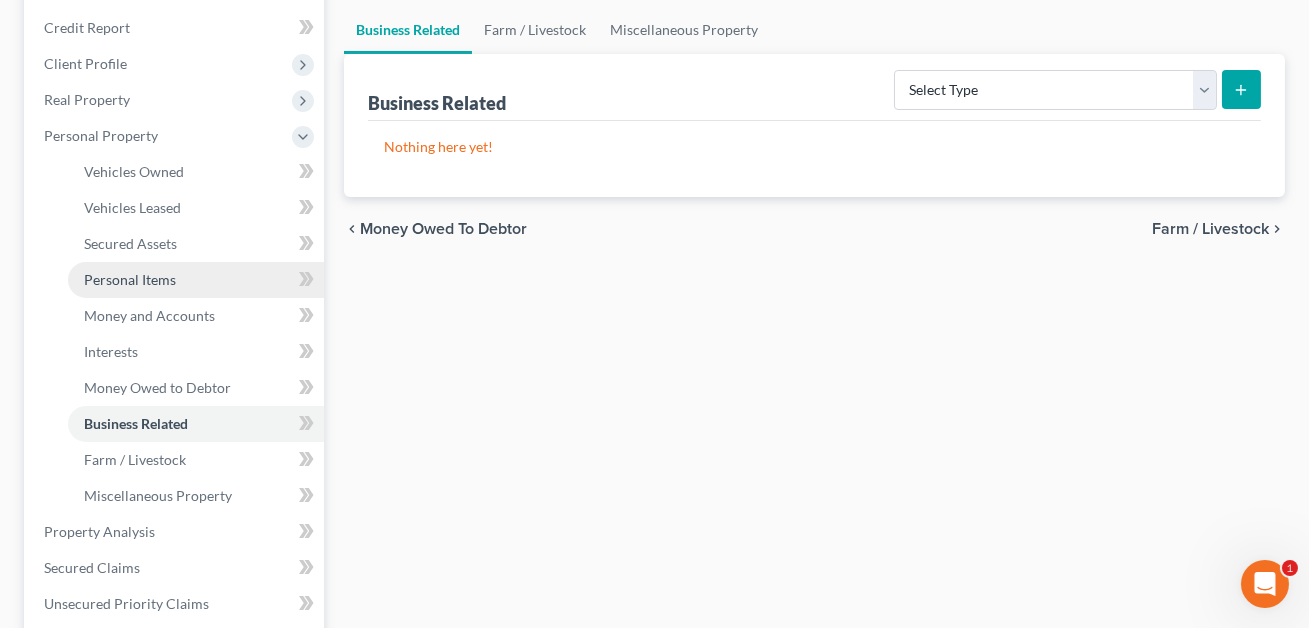 scroll, scrollTop: 627, scrollLeft: 0, axis: vertical 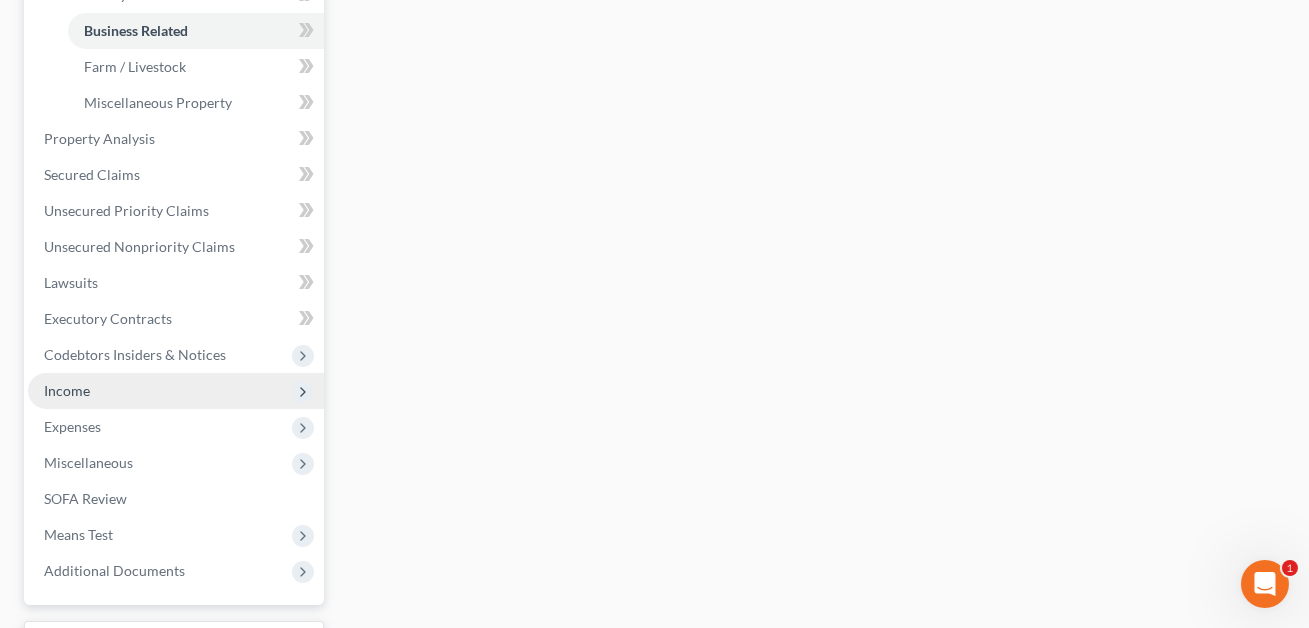 click on "Income" at bounding box center [67, 390] 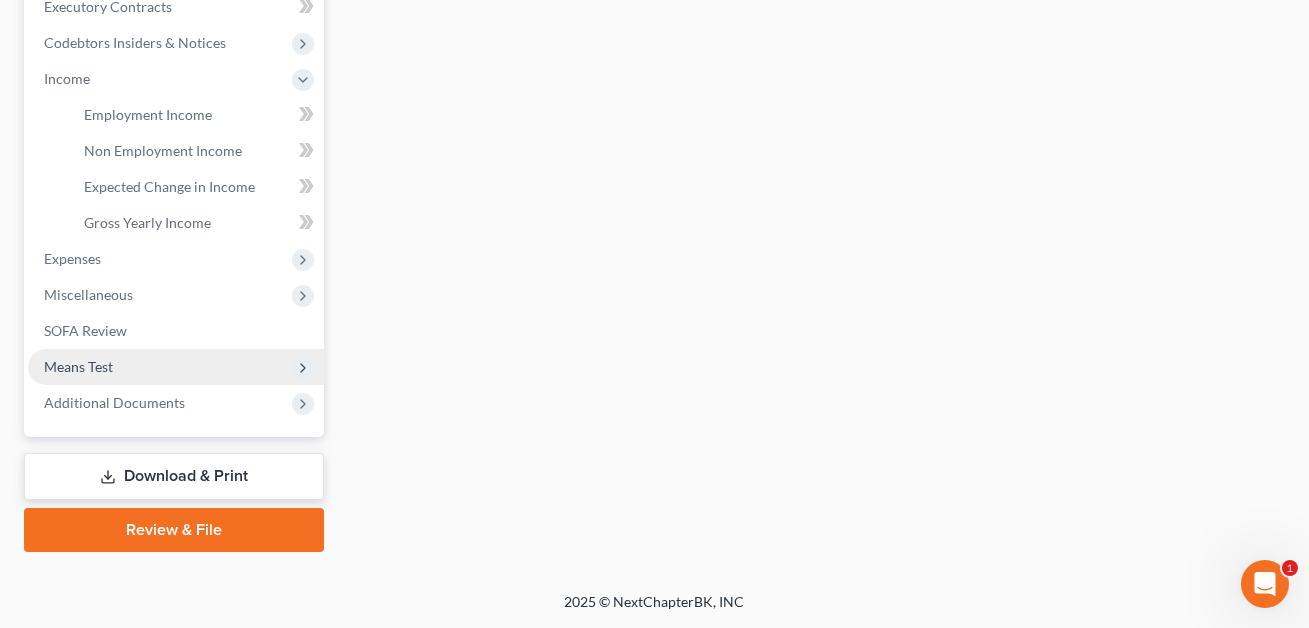 scroll, scrollTop: 576, scrollLeft: 0, axis: vertical 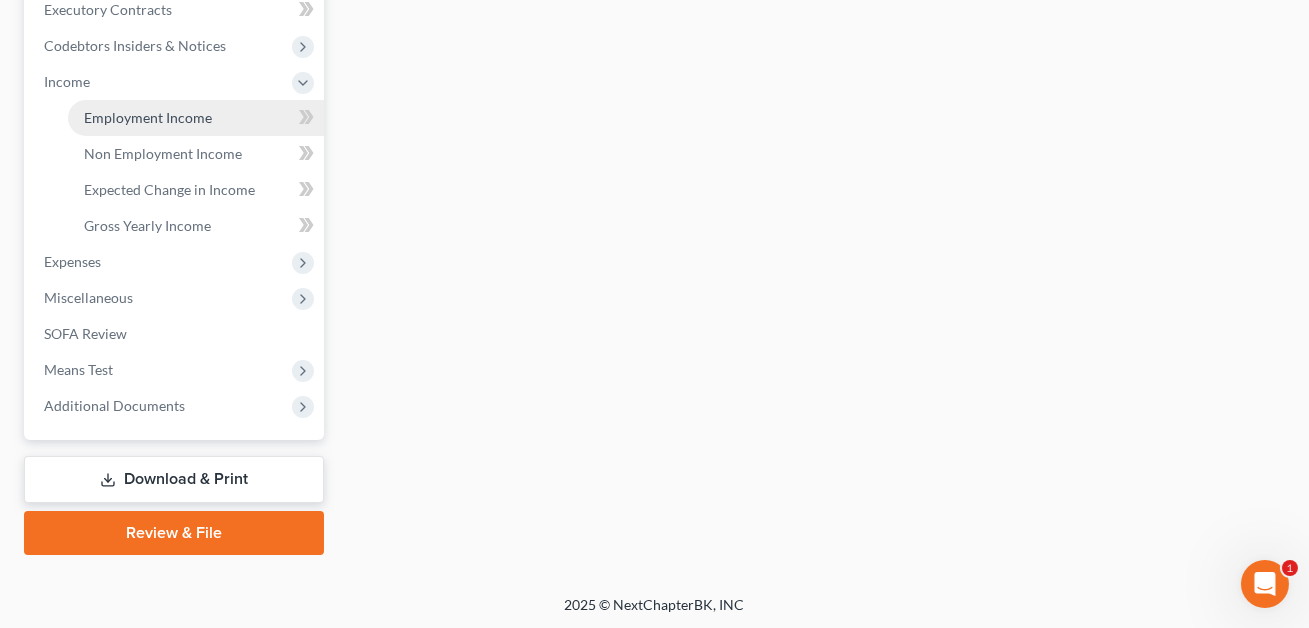 click on "Employment Income" at bounding box center [148, 117] 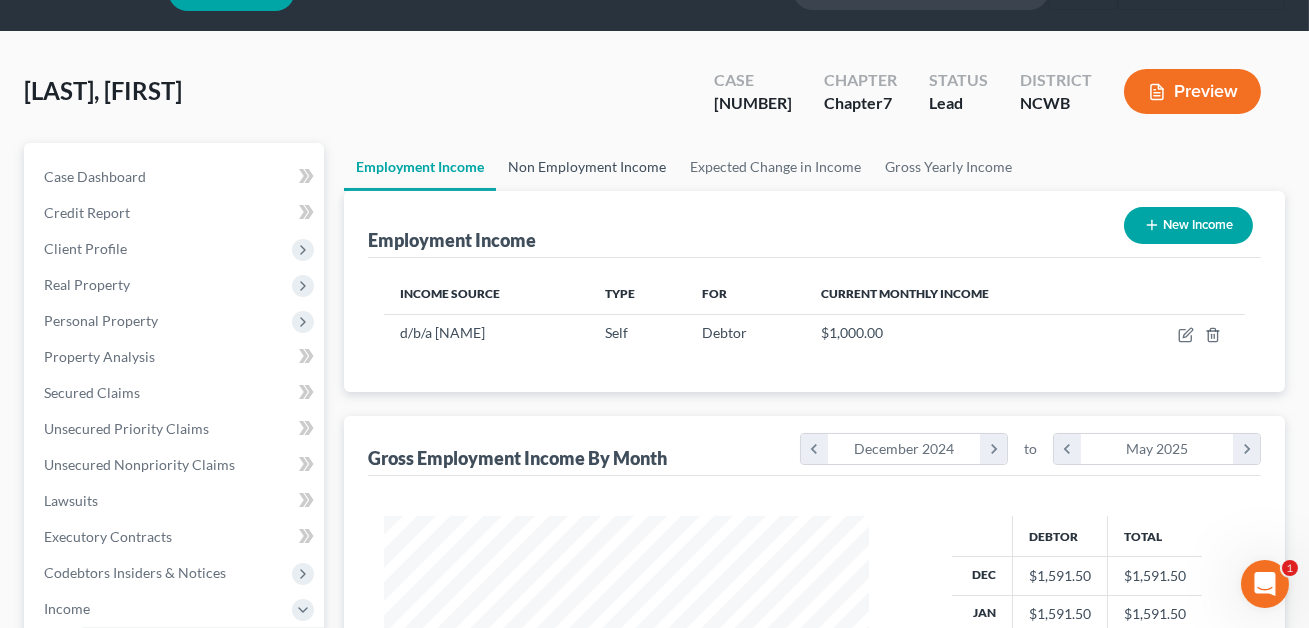 scroll, scrollTop: 0, scrollLeft: 0, axis: both 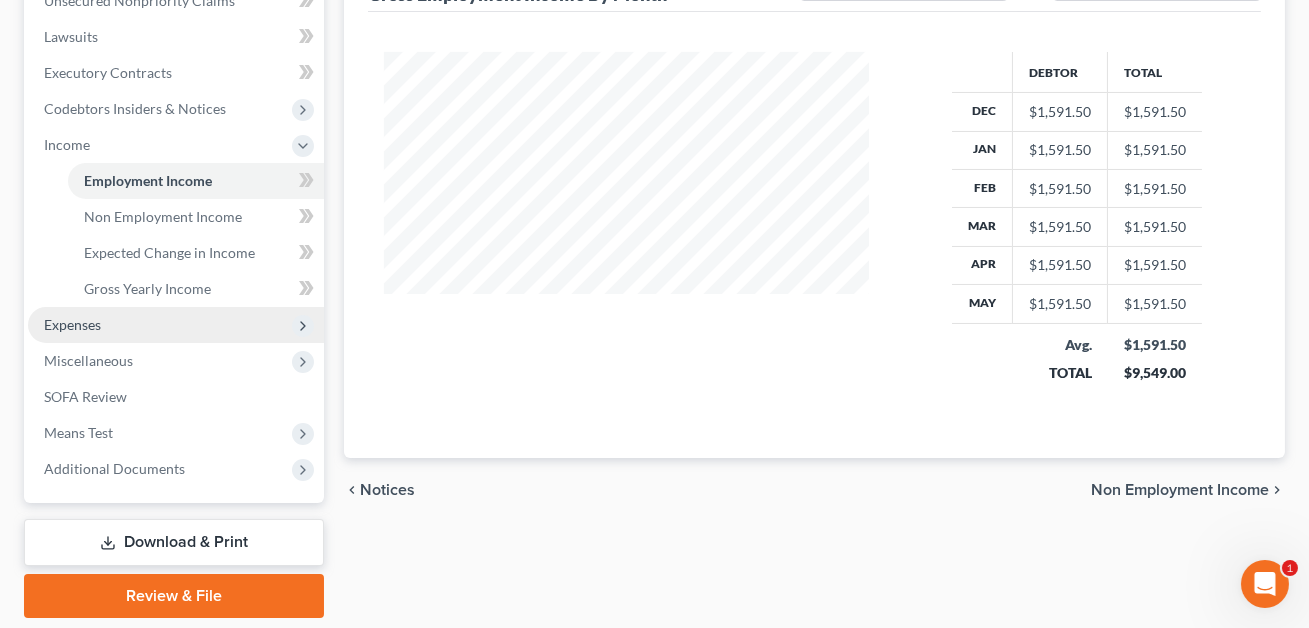 click on "Expenses" at bounding box center (72, 324) 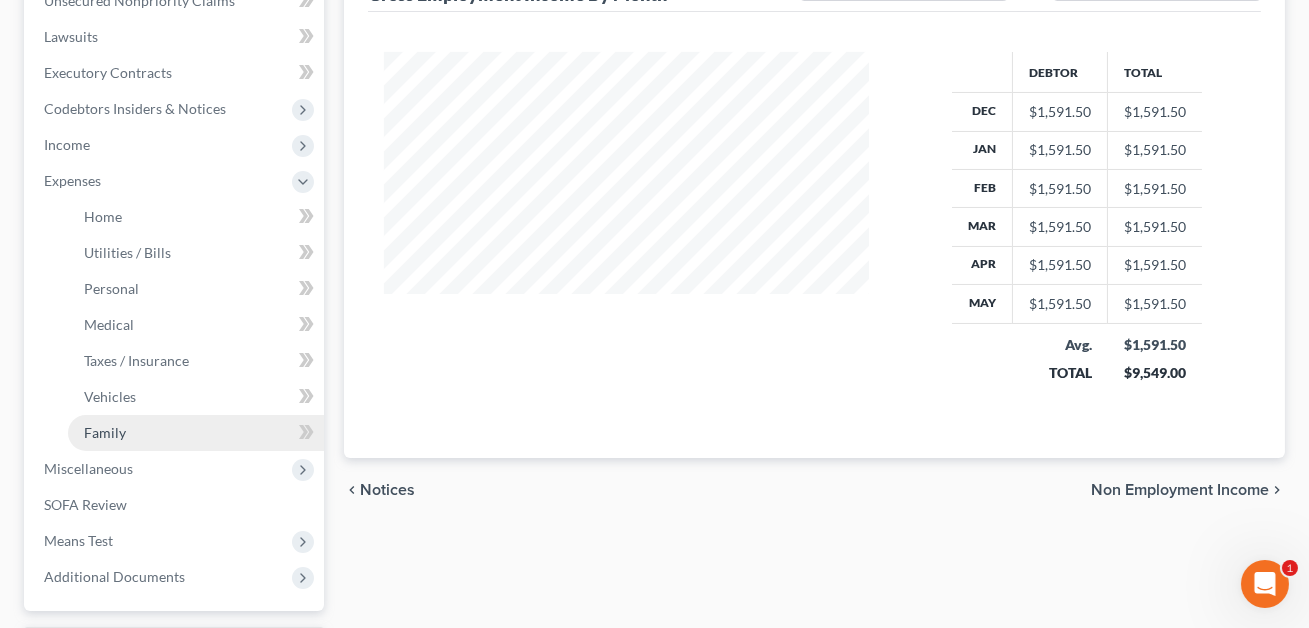 click on "Family" at bounding box center [105, 432] 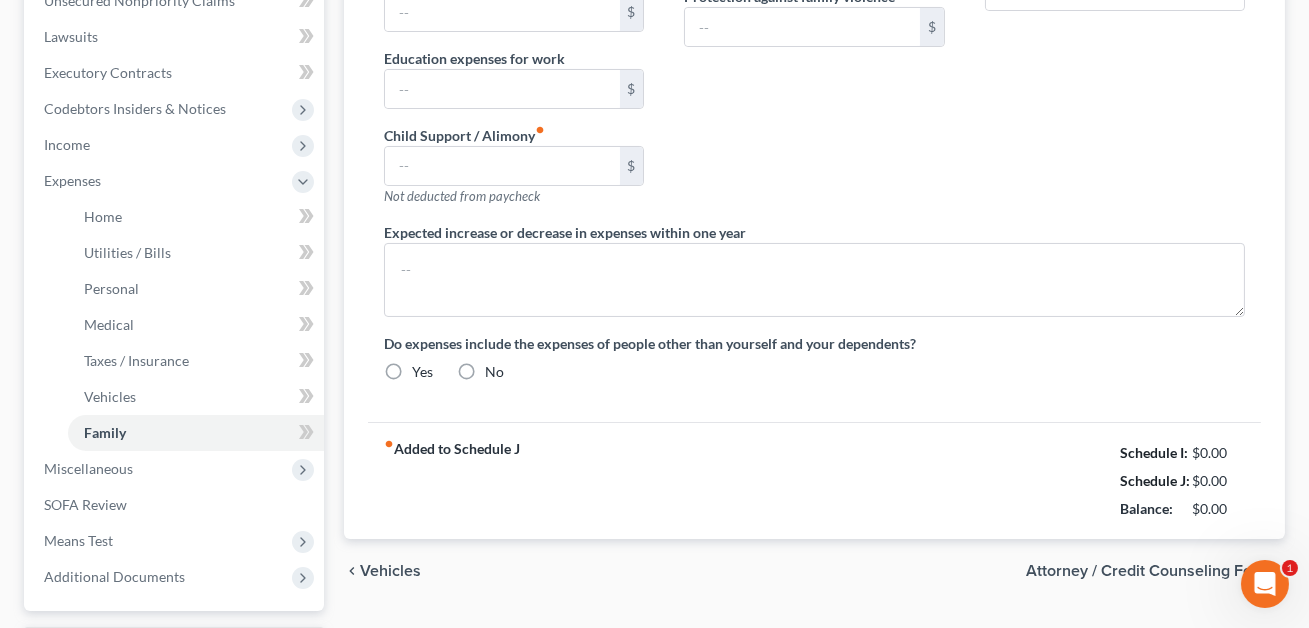 type on "0.00" 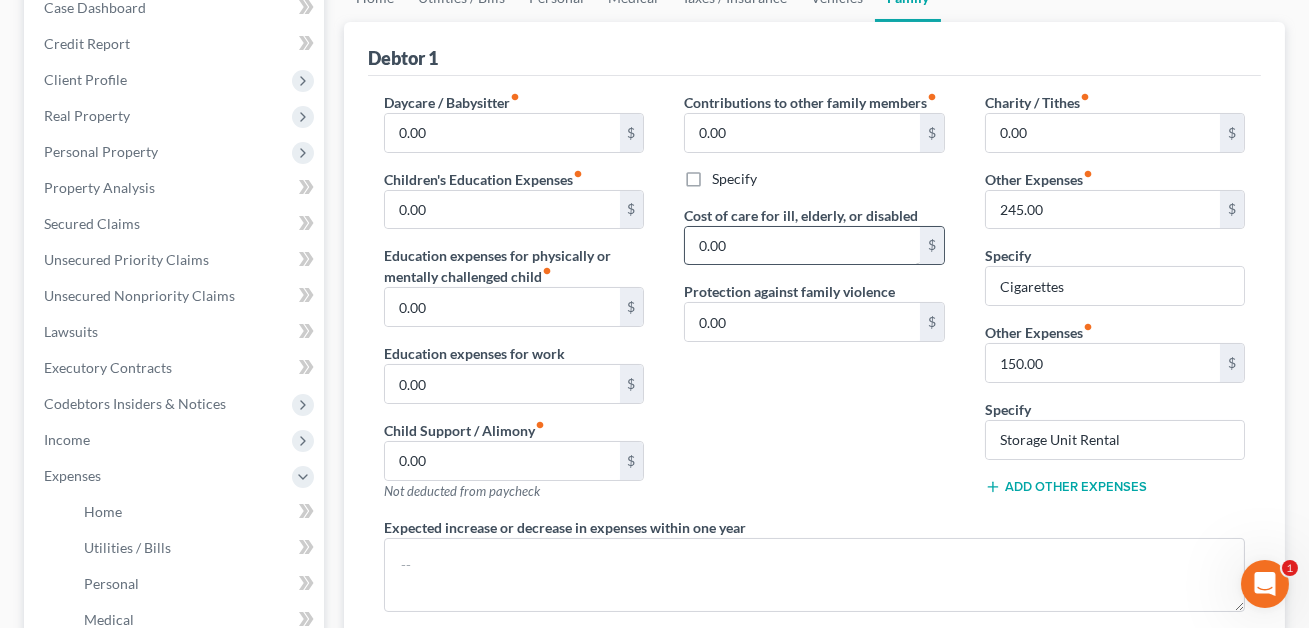 scroll, scrollTop: 238, scrollLeft: 0, axis: vertical 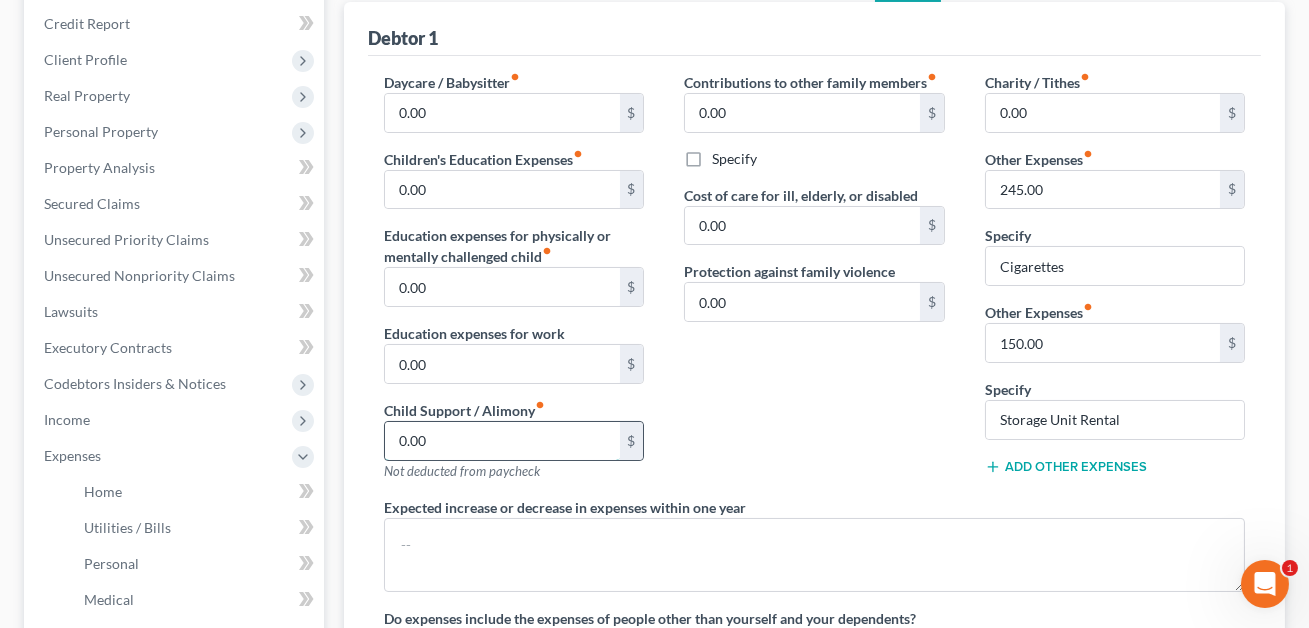 click on "0.00" at bounding box center [502, 441] 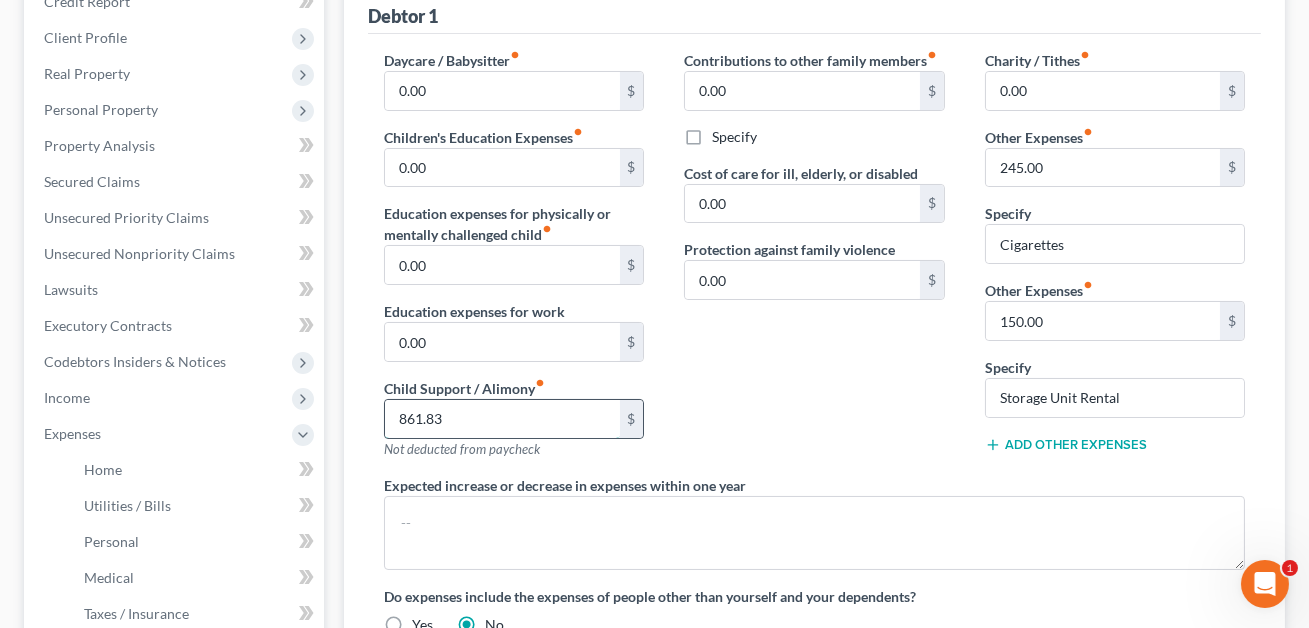 scroll, scrollTop: 259, scrollLeft: 0, axis: vertical 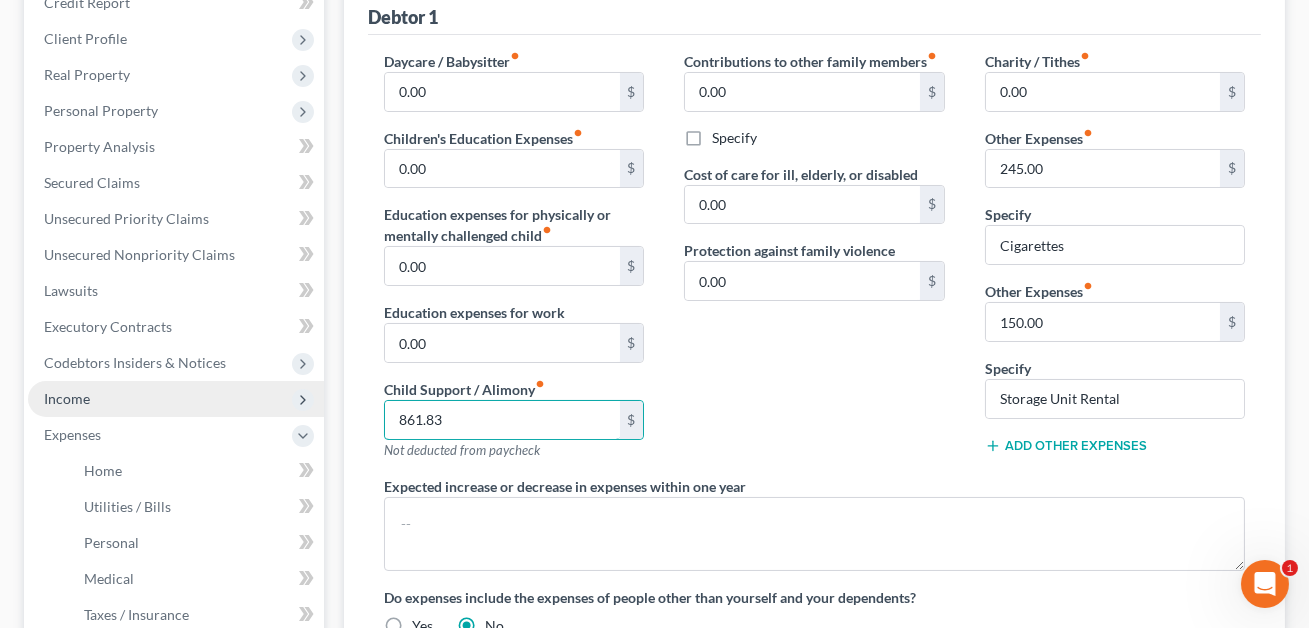type on "861.83" 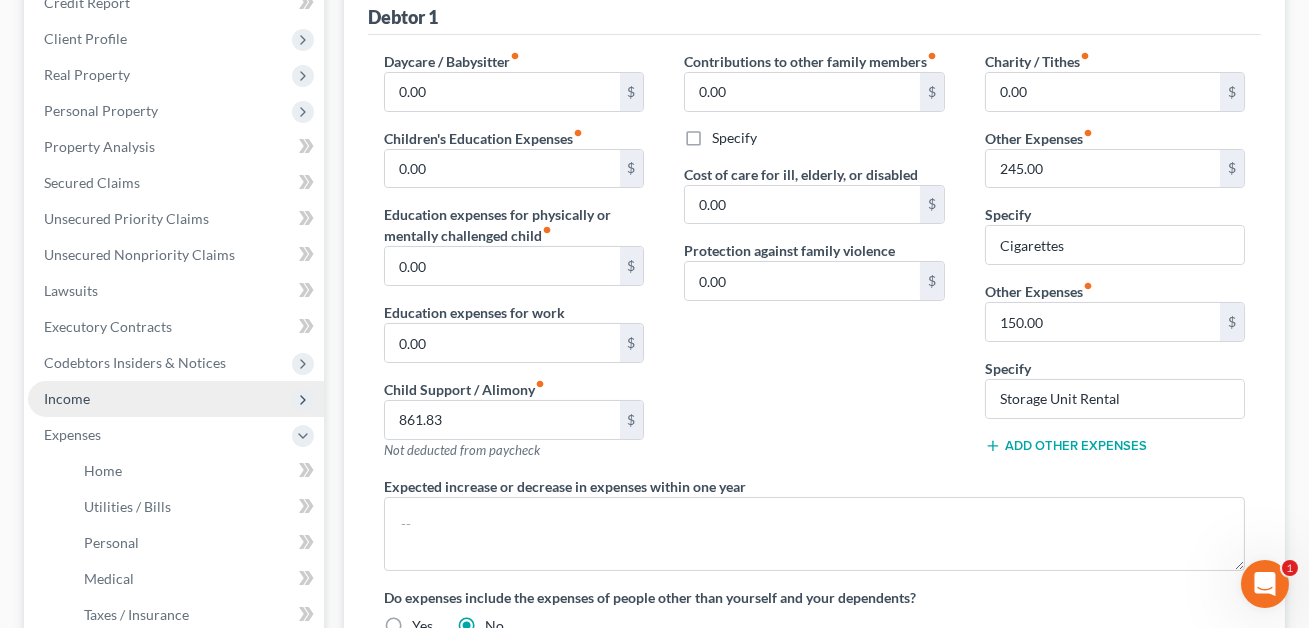 click on "Income" at bounding box center [67, 398] 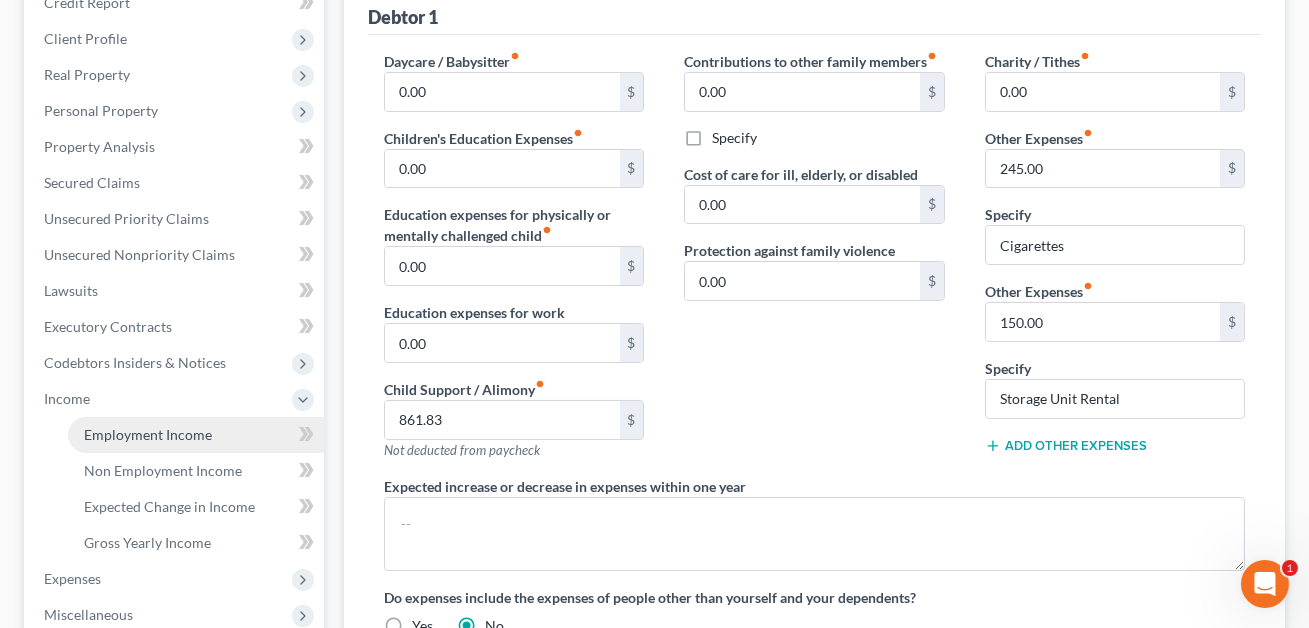 click on "Employment Income" at bounding box center [148, 434] 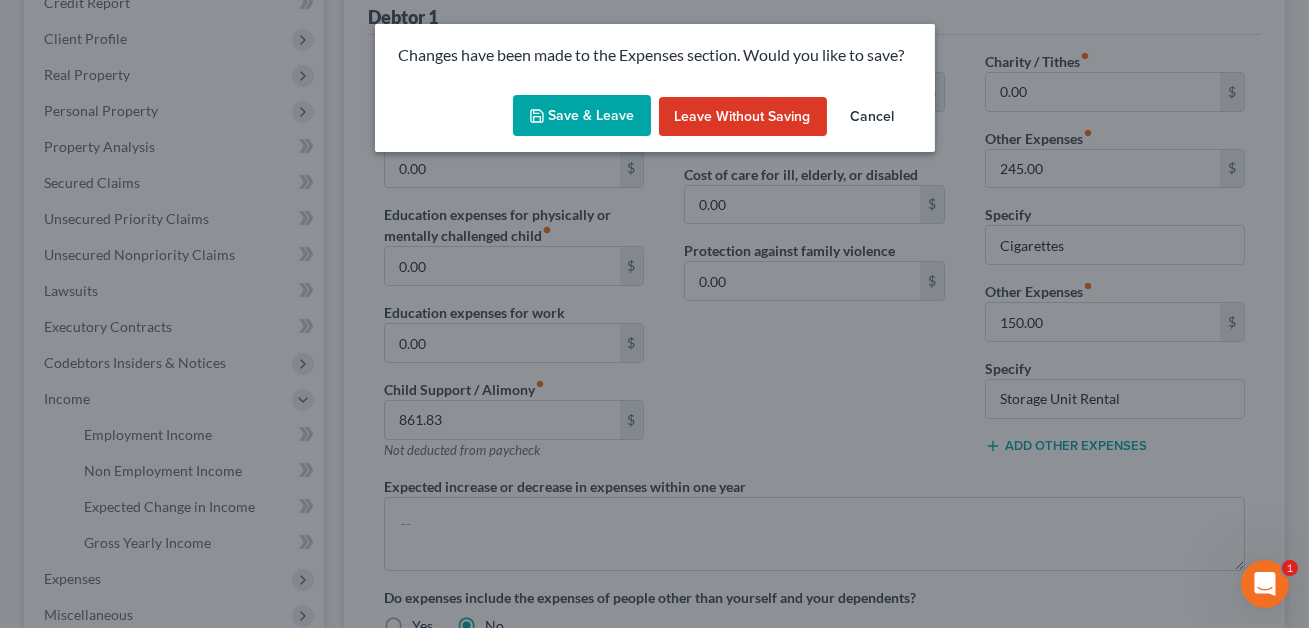 click on "Save & Leave" at bounding box center [582, 116] 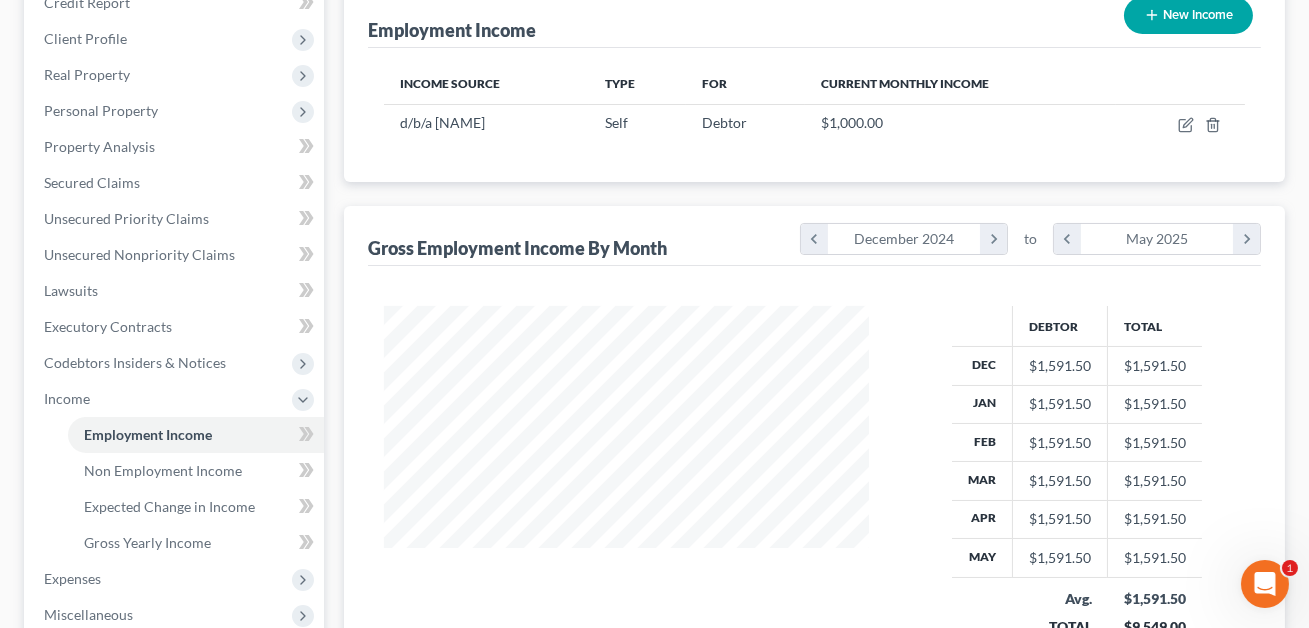 scroll, scrollTop: 0, scrollLeft: 0, axis: both 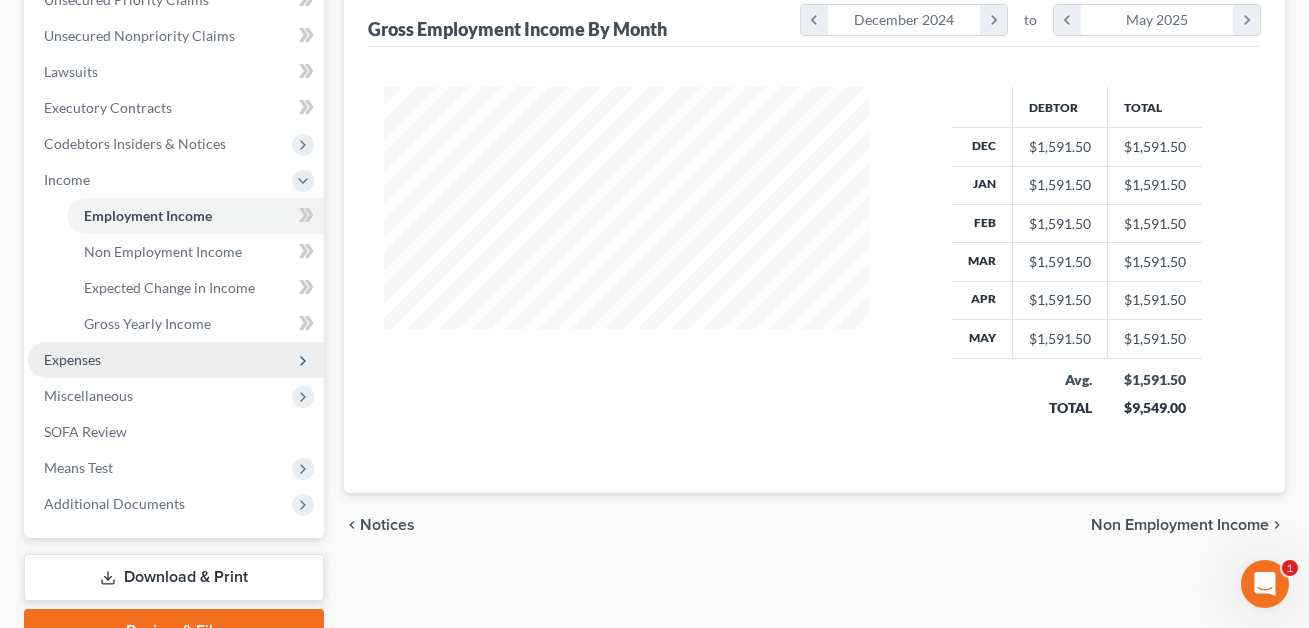 click on "Expenses" at bounding box center (72, 359) 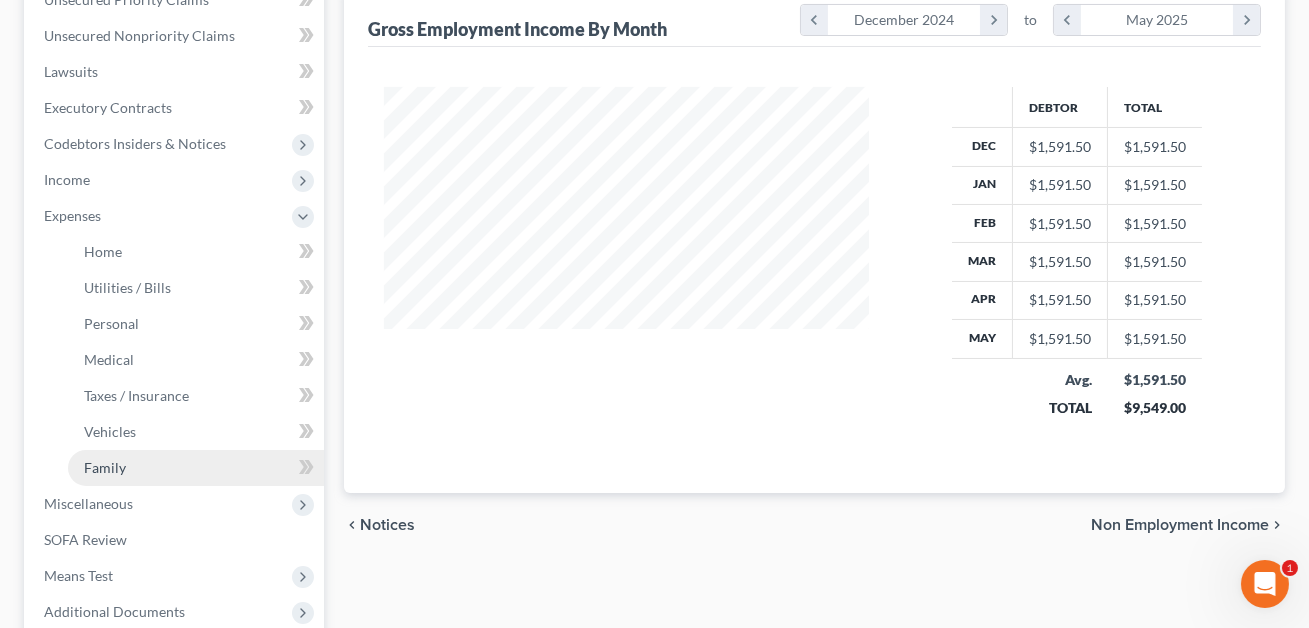 click on "Family" at bounding box center [105, 467] 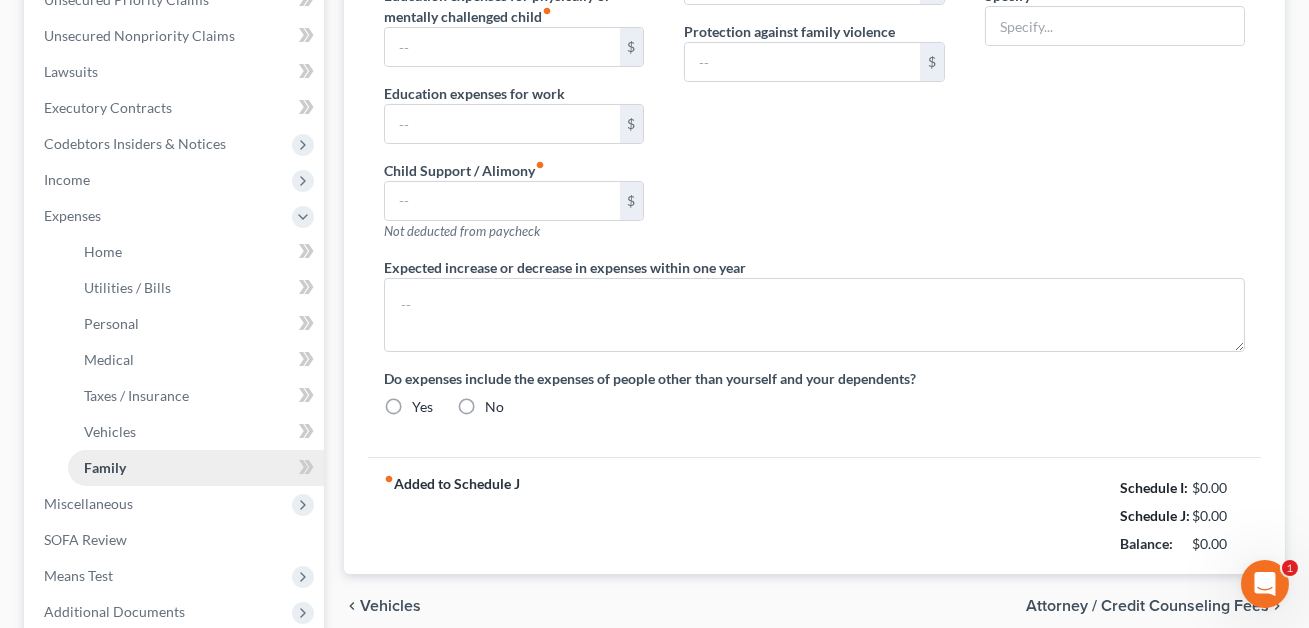 type on "0.00" 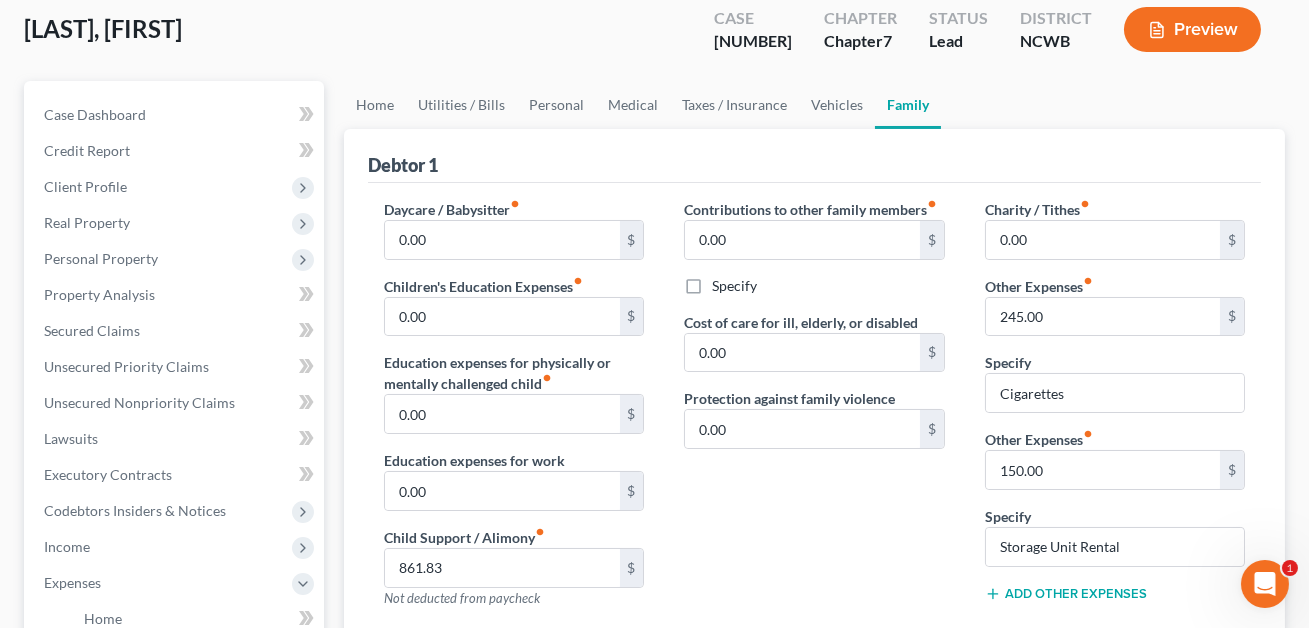 scroll, scrollTop: 194, scrollLeft: 0, axis: vertical 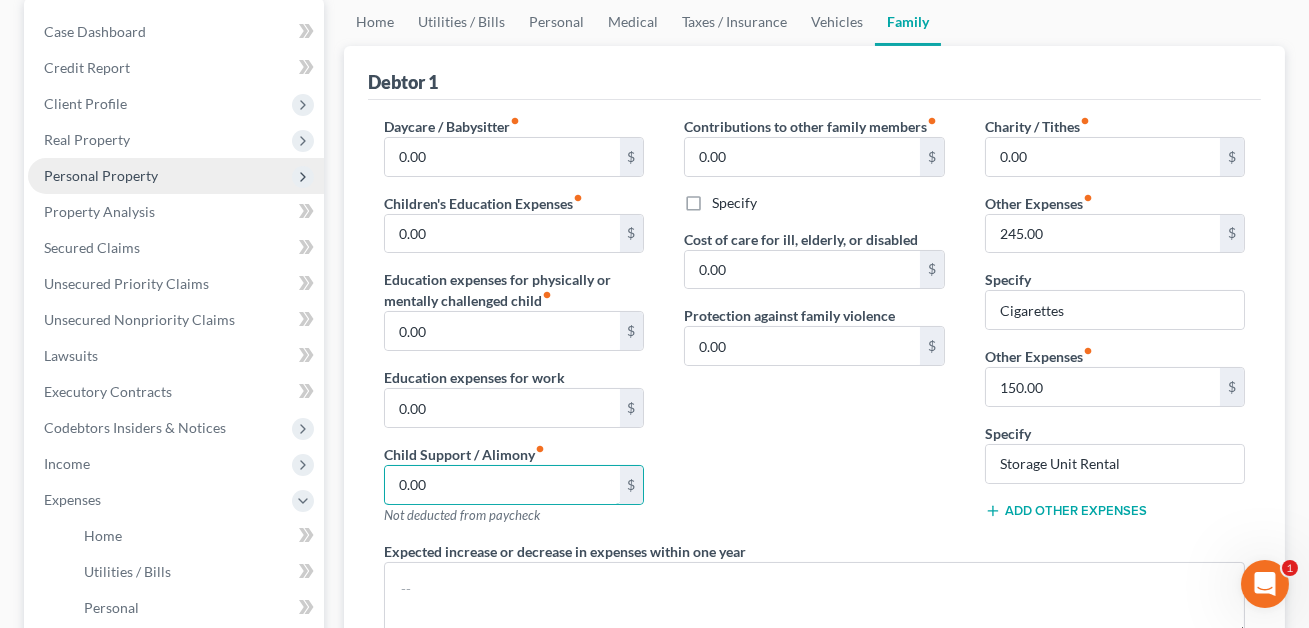 type on "0.00" 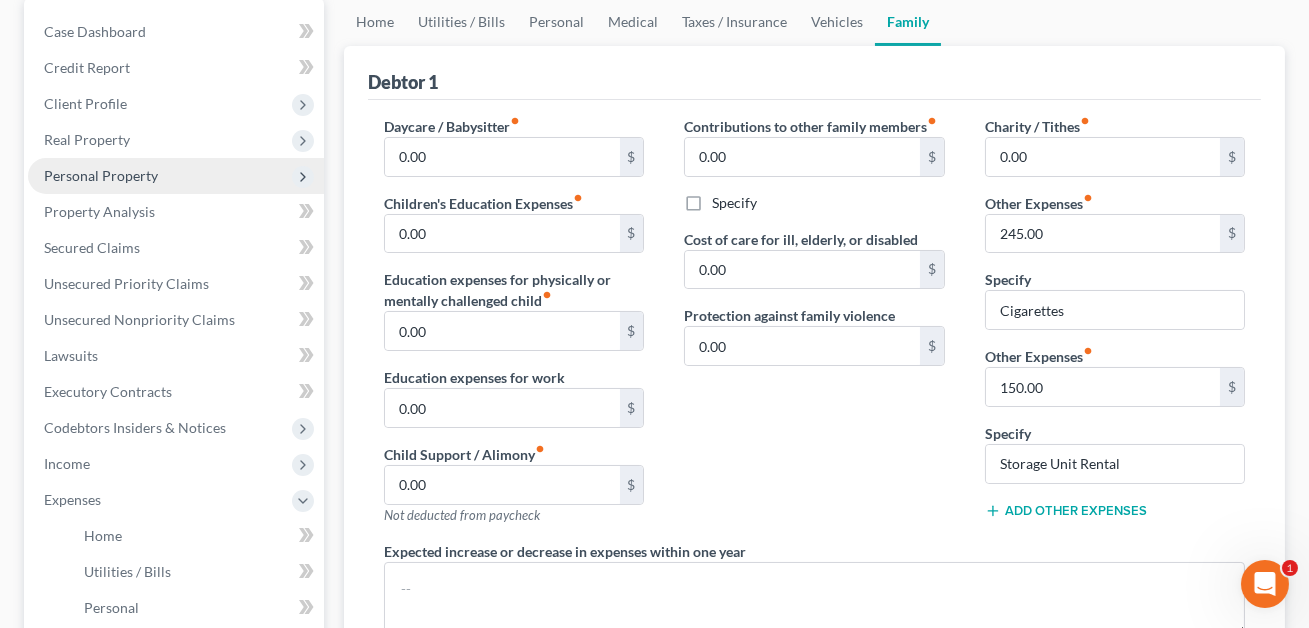 click on "Personal Property" at bounding box center [101, 175] 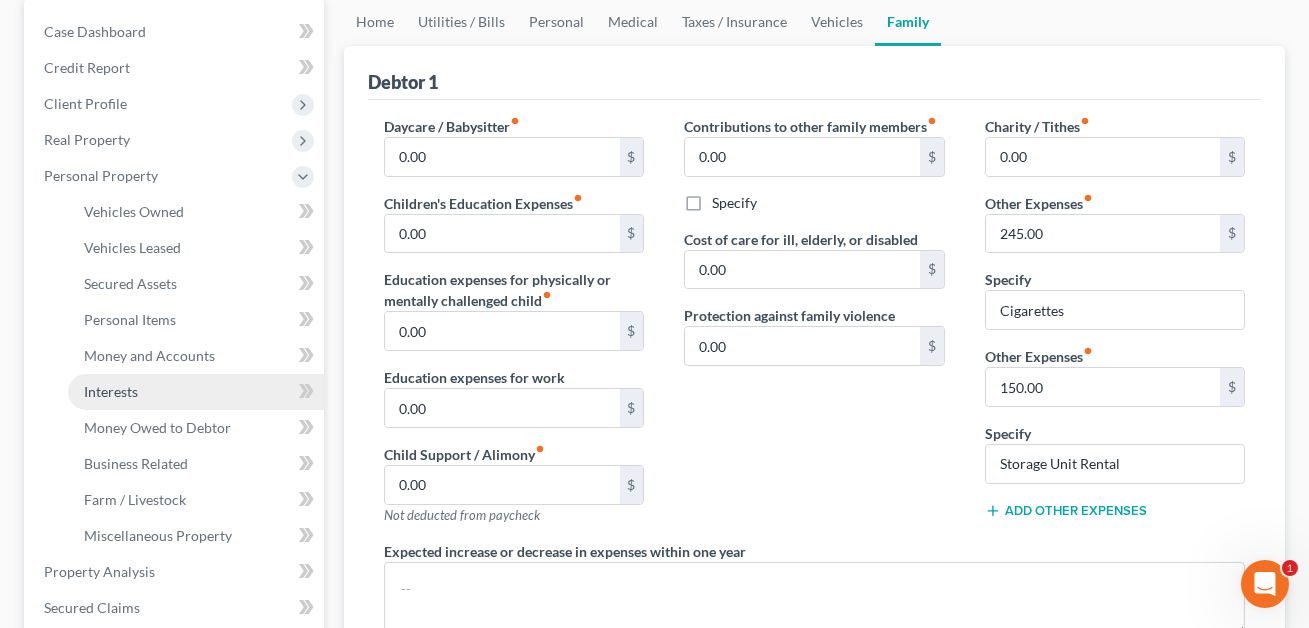click on "Interests" at bounding box center [111, 391] 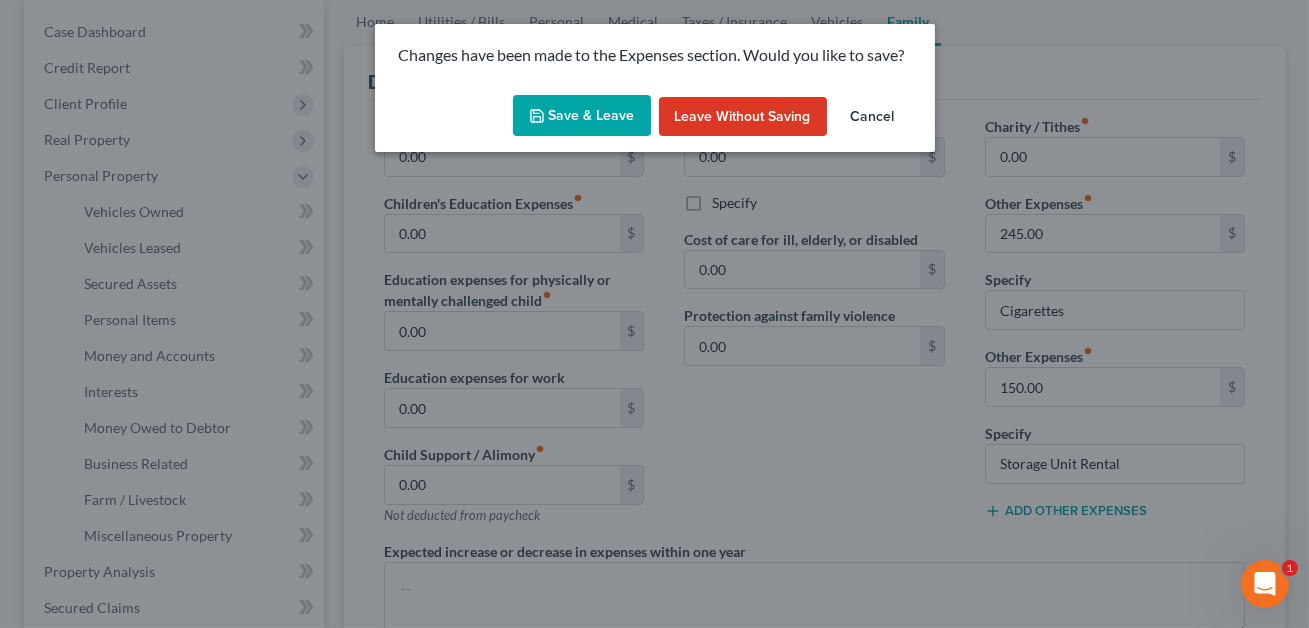 click on "Save & Leave" at bounding box center [582, 116] 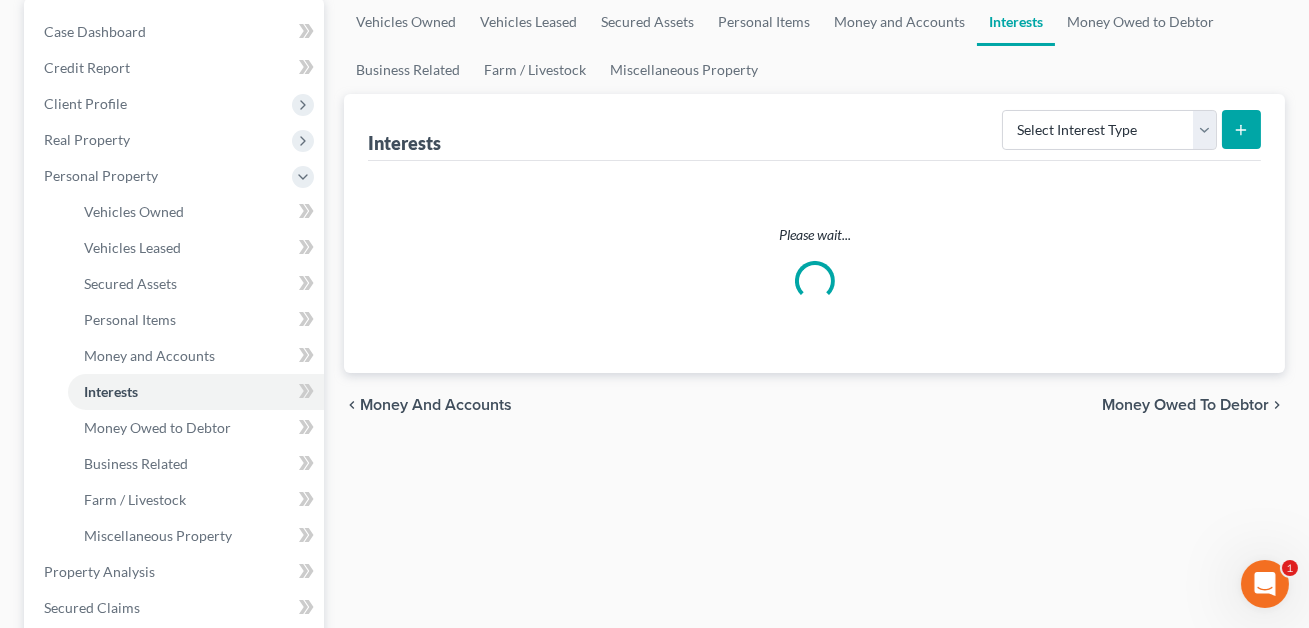 scroll, scrollTop: 0, scrollLeft: 0, axis: both 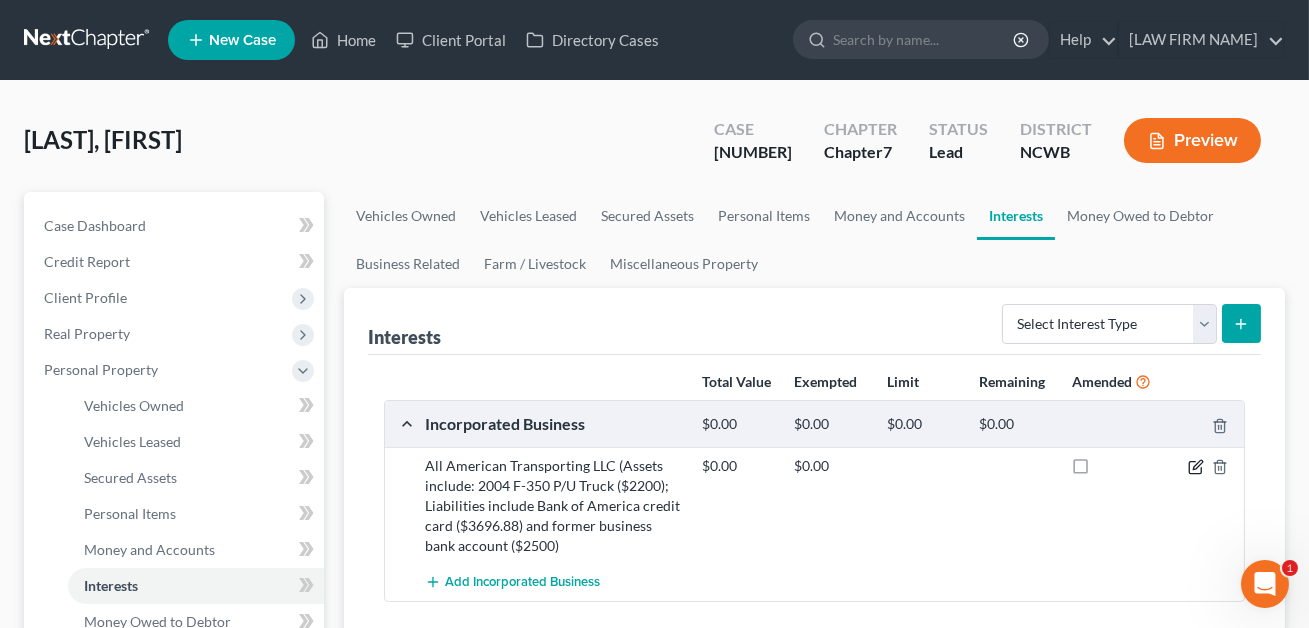 click 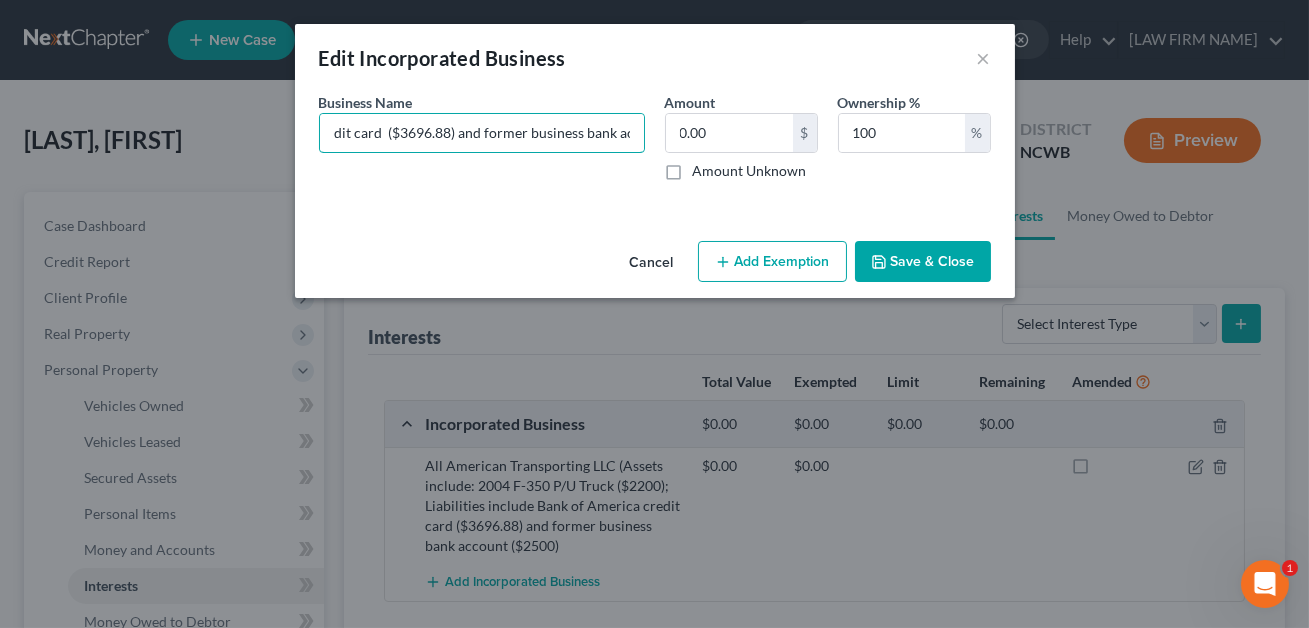 scroll, scrollTop: 0, scrollLeft: 801, axis: horizontal 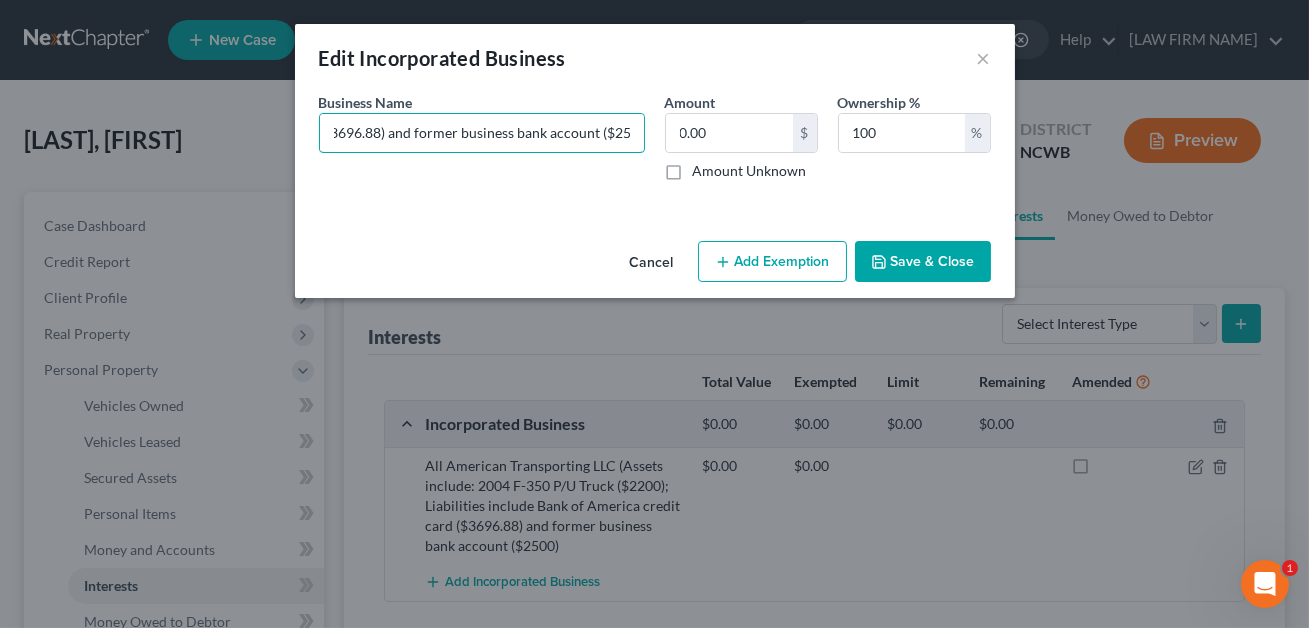 drag, startPoint x: 333, startPoint y: 134, endPoint x: 652, endPoint y: 182, distance: 322.59106 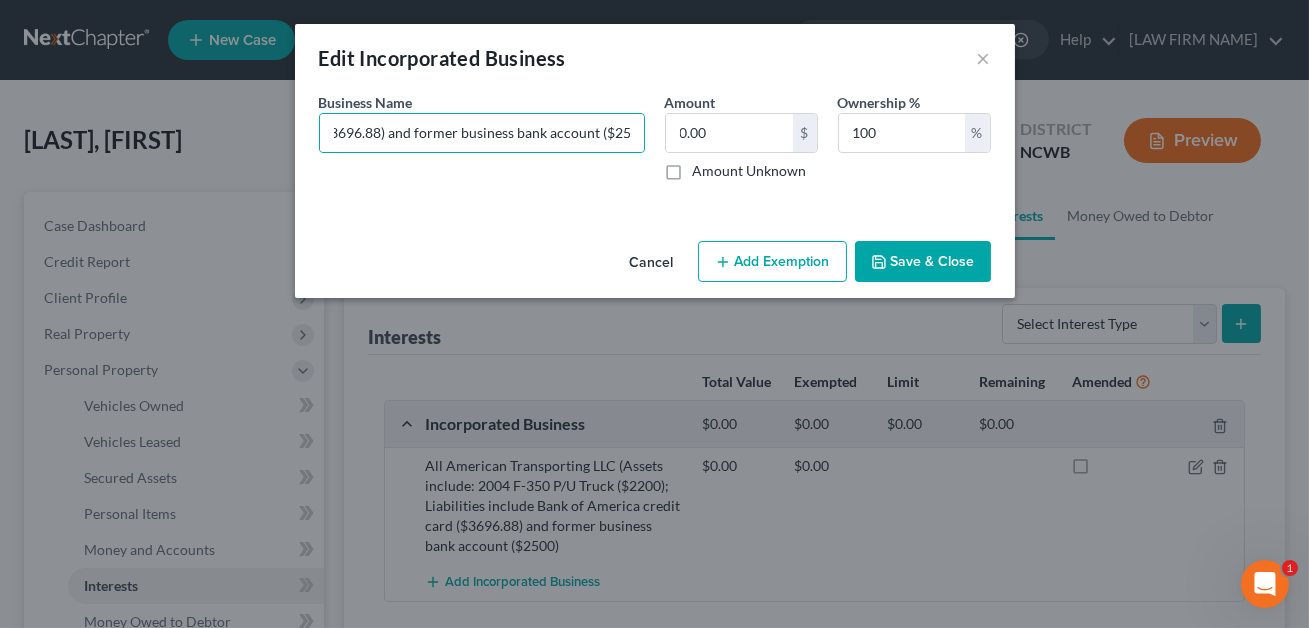 click on "Save & Close" at bounding box center (923, 262) 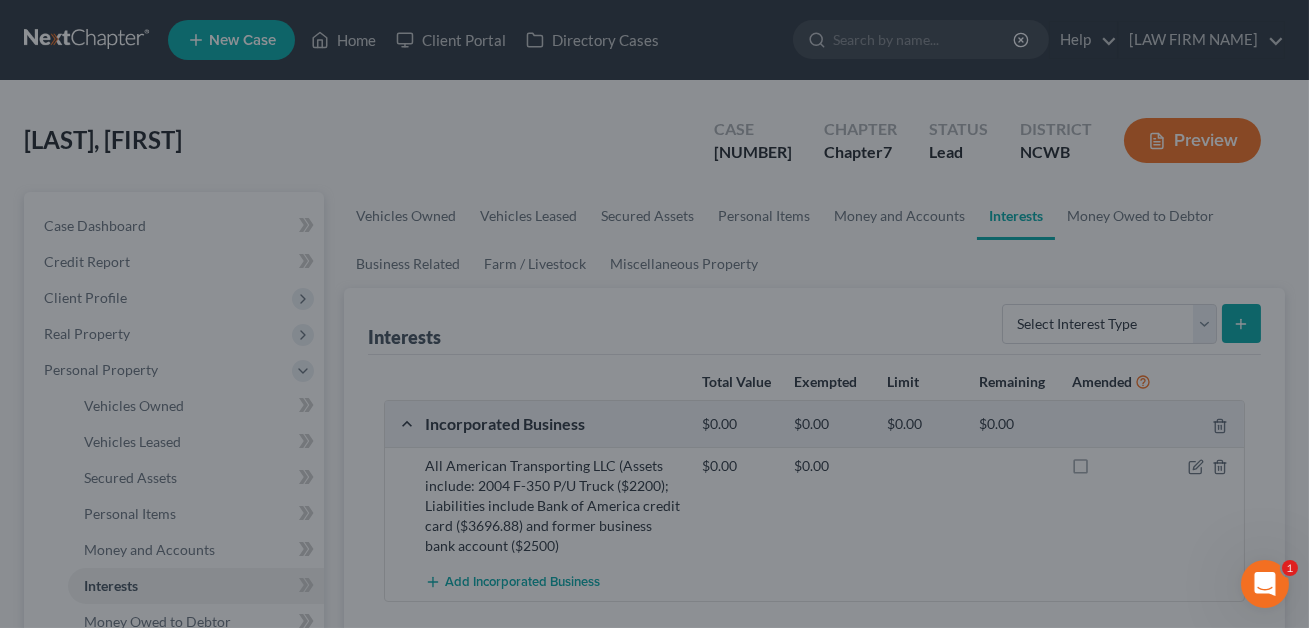 scroll, scrollTop: 0, scrollLeft: 0, axis: both 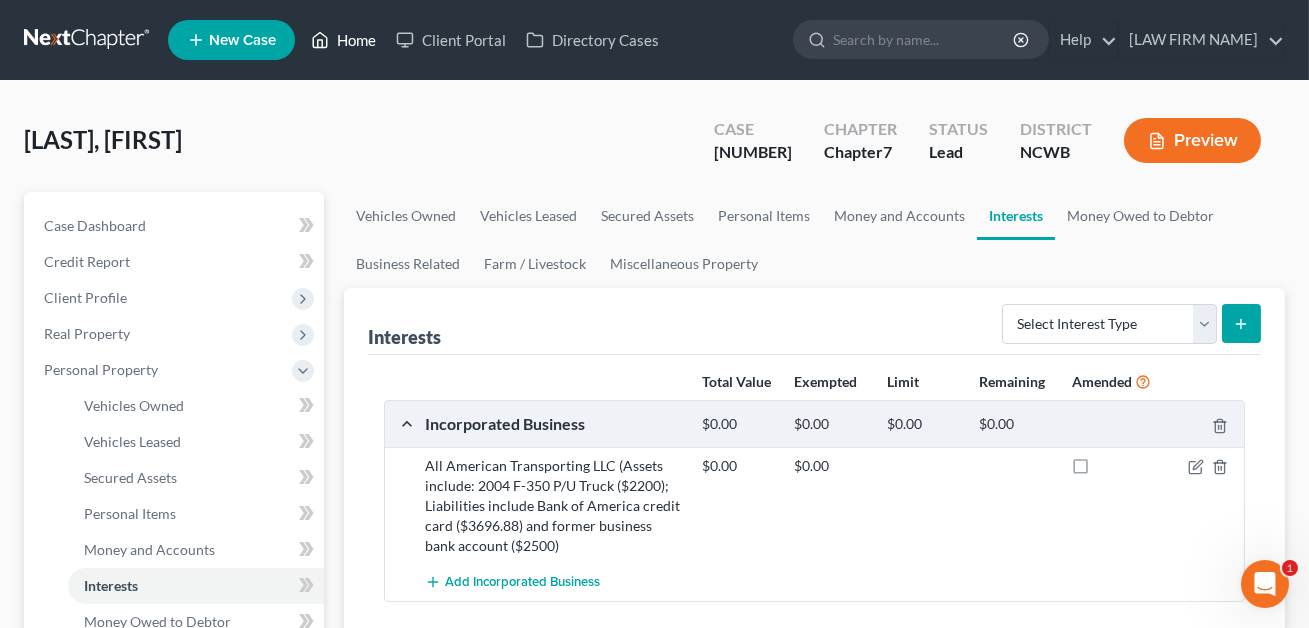 click on "Home" at bounding box center [343, 40] 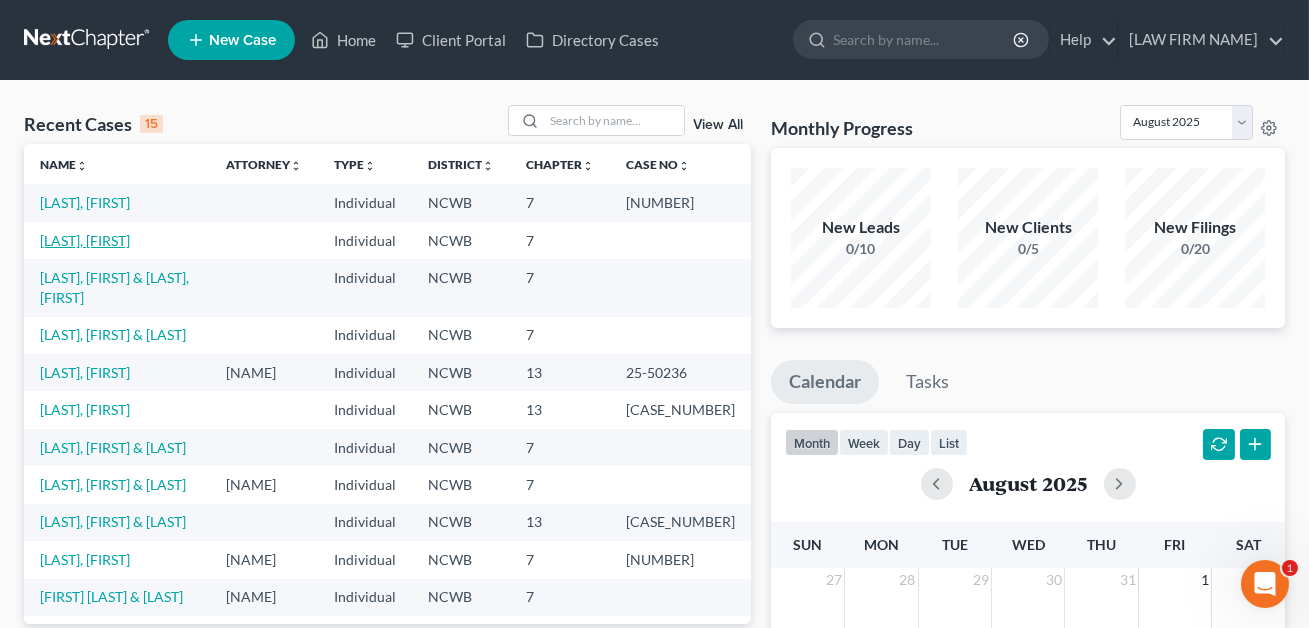 click on "[LAST], [FIRST]" at bounding box center [85, 240] 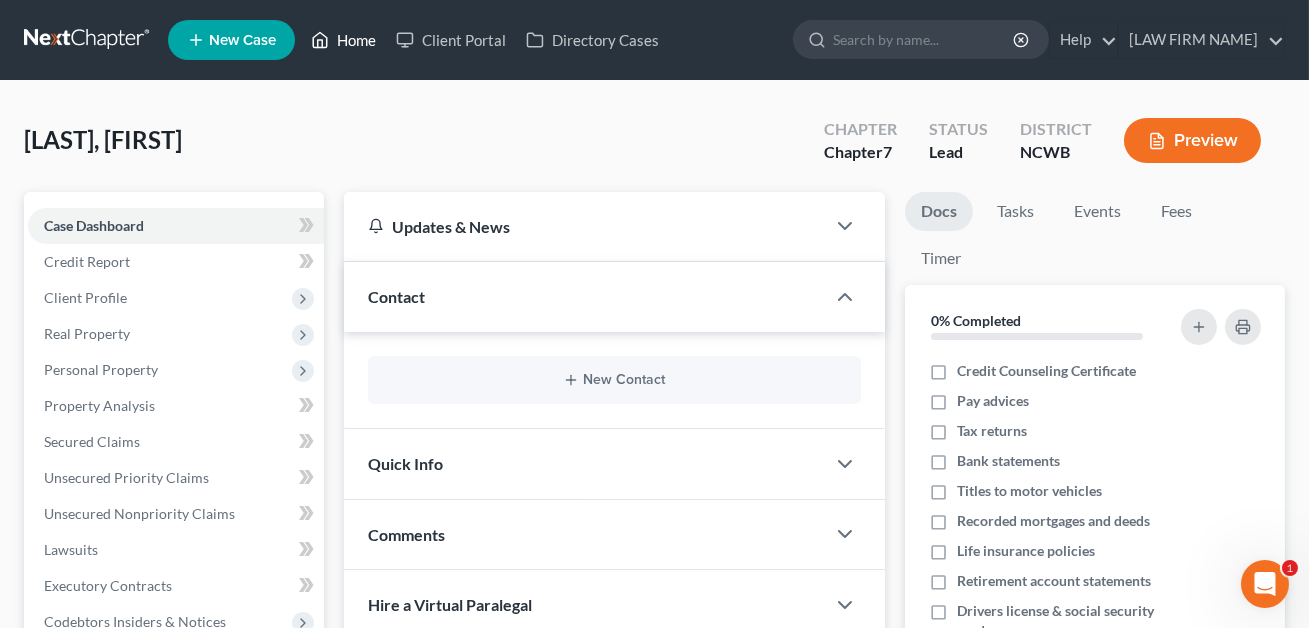 click on "Home" at bounding box center [343, 40] 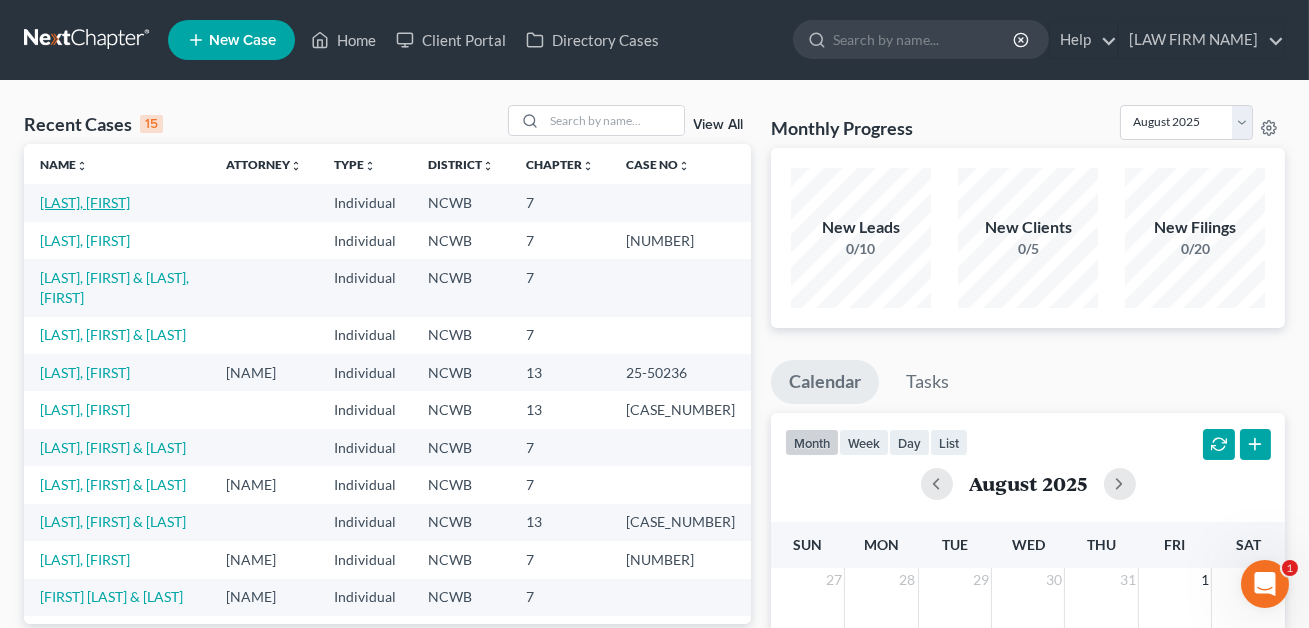 click on "[LAST], [FIRST]" at bounding box center (85, 202) 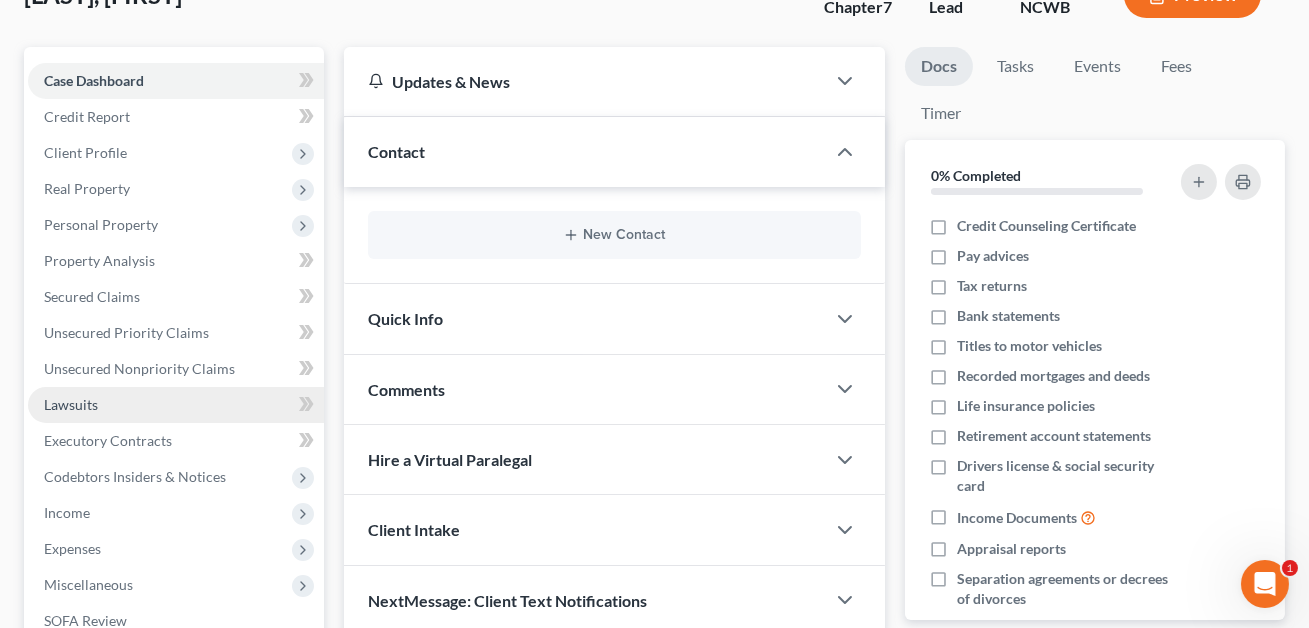 scroll, scrollTop: 200, scrollLeft: 0, axis: vertical 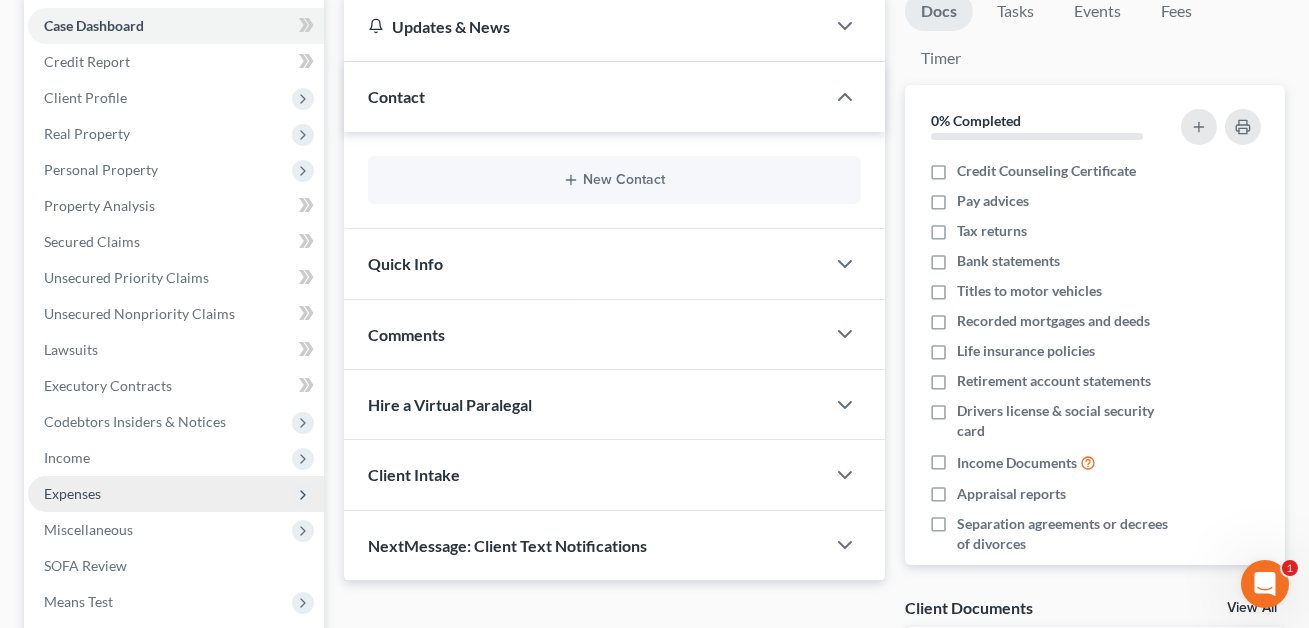 click on "Expenses" at bounding box center [72, 493] 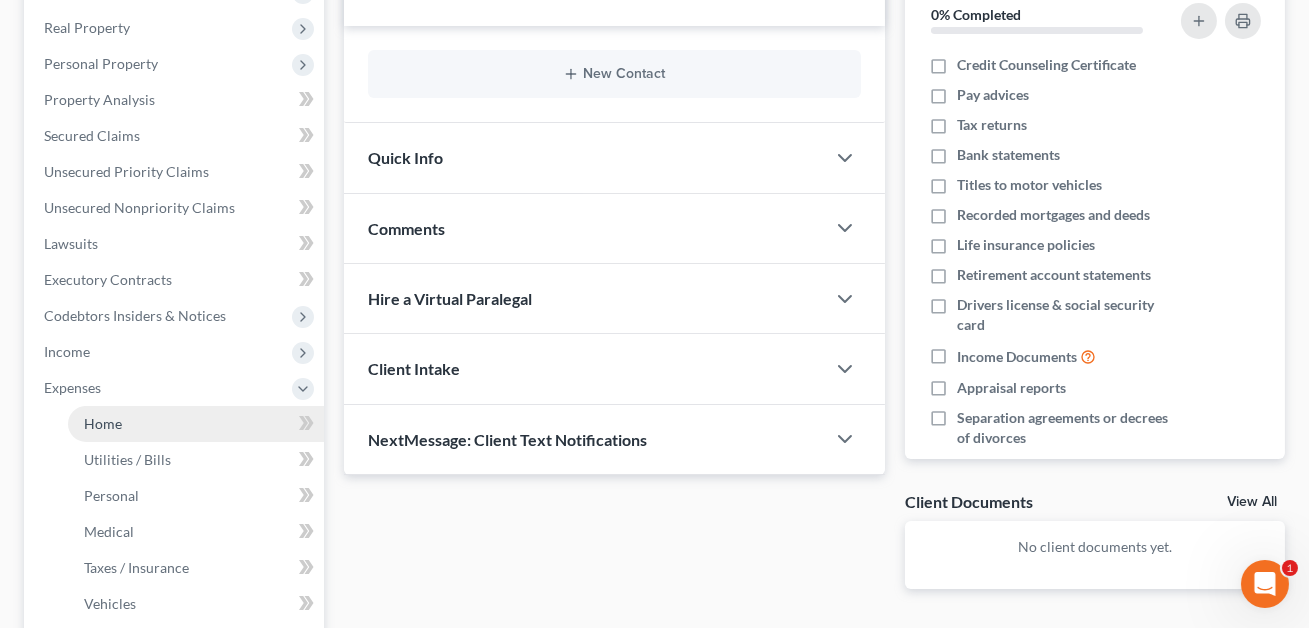 scroll, scrollTop: 400, scrollLeft: 0, axis: vertical 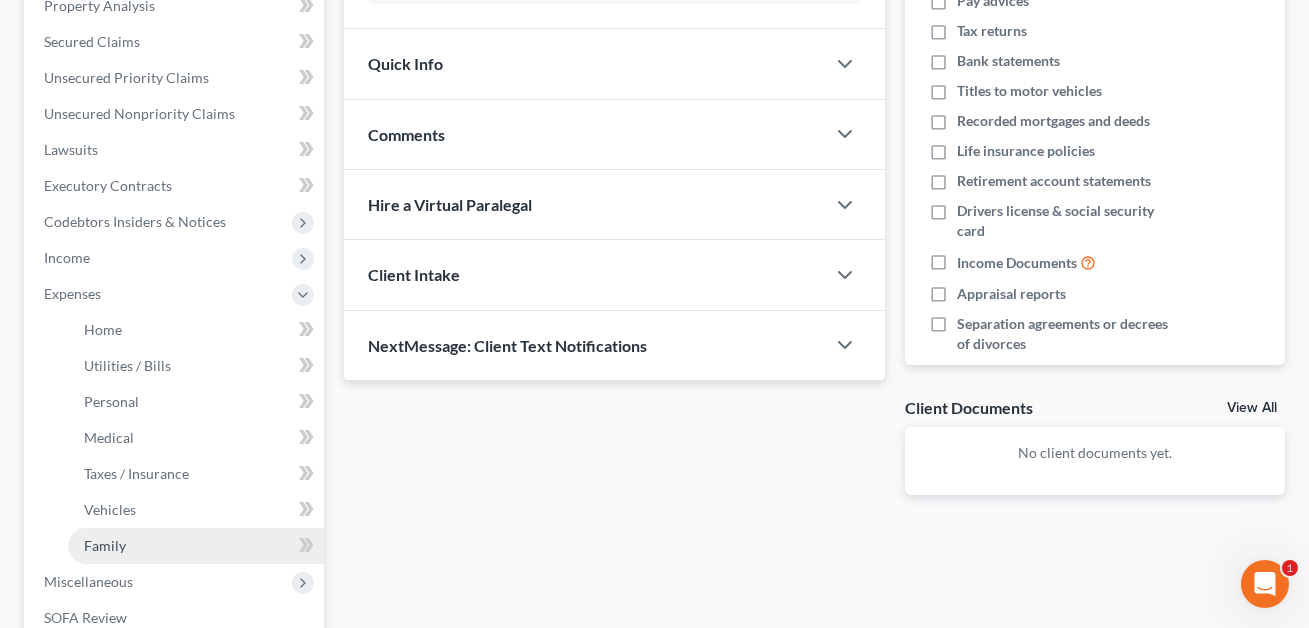click on "Family" at bounding box center [105, 545] 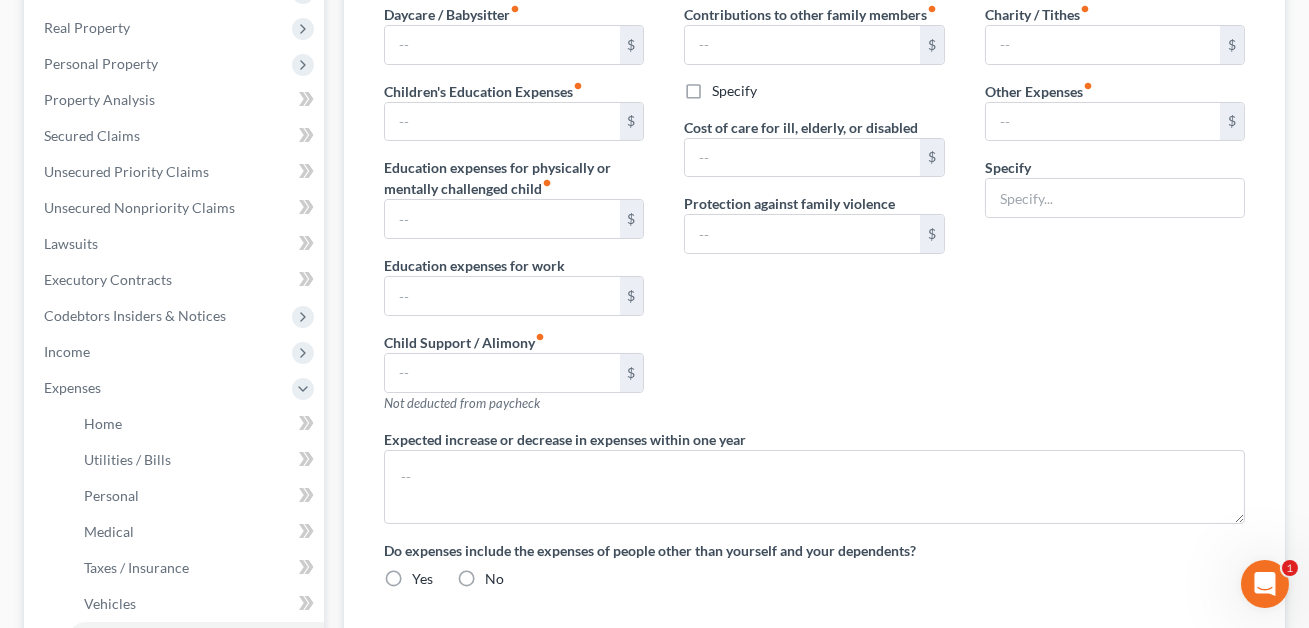 type on "0.00" 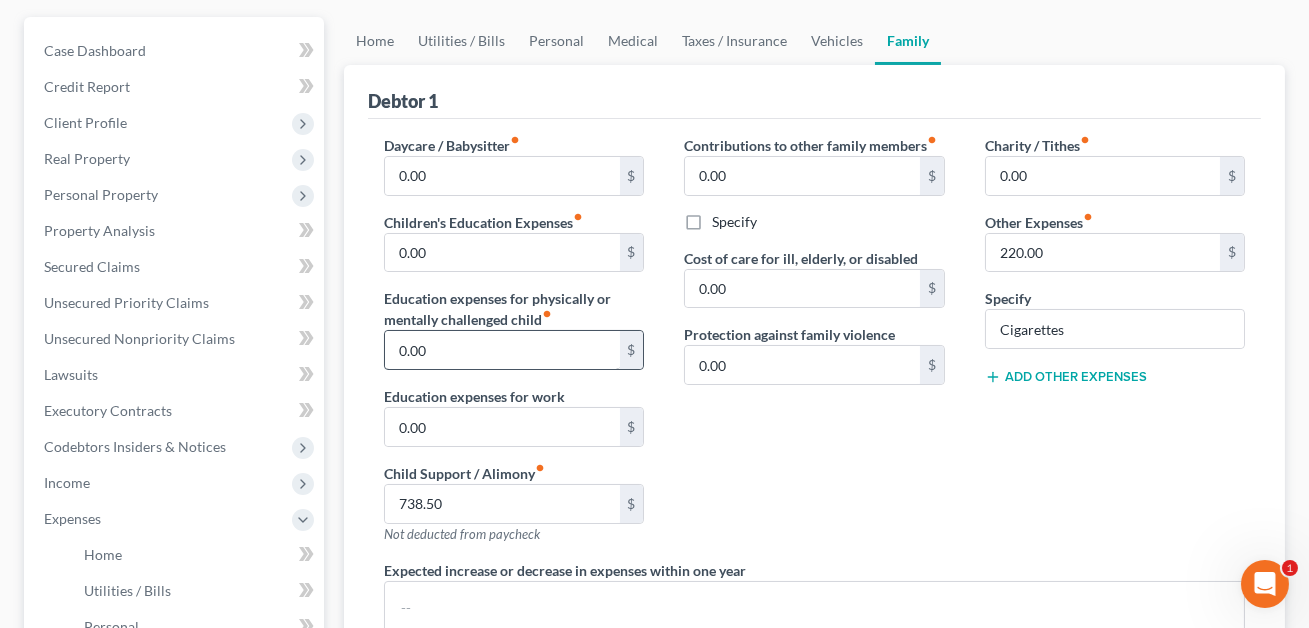 scroll, scrollTop: 291, scrollLeft: 0, axis: vertical 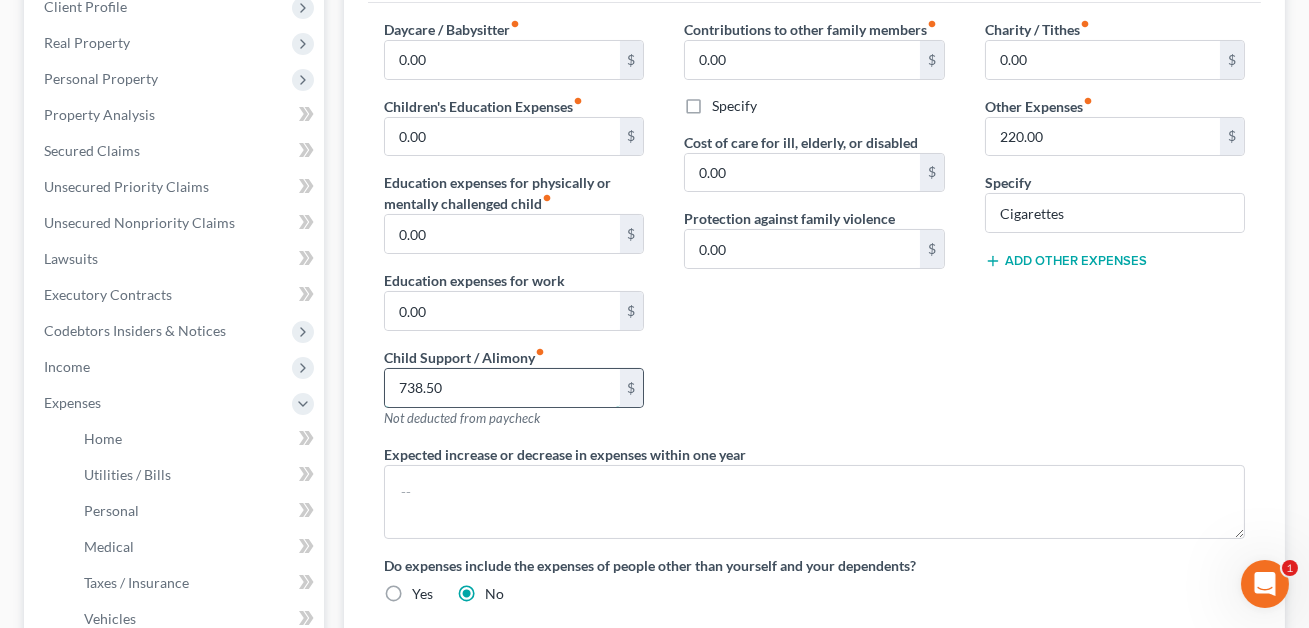 click on "738.50" at bounding box center [502, 388] 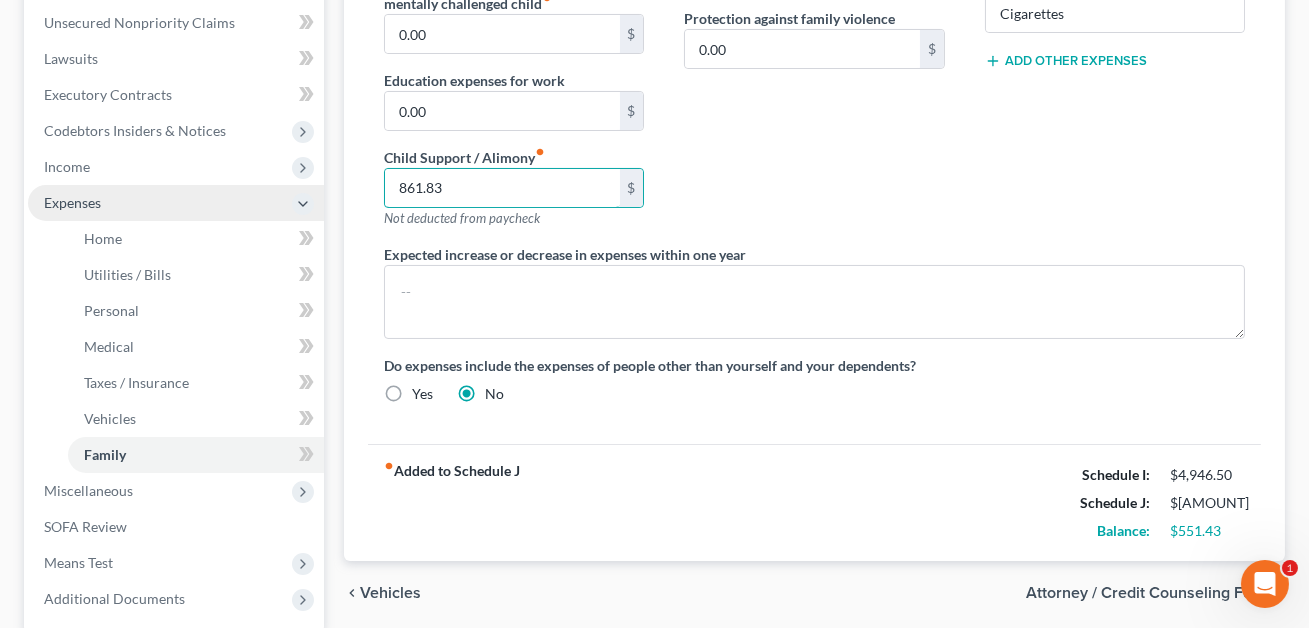 scroll, scrollTop: 551, scrollLeft: 0, axis: vertical 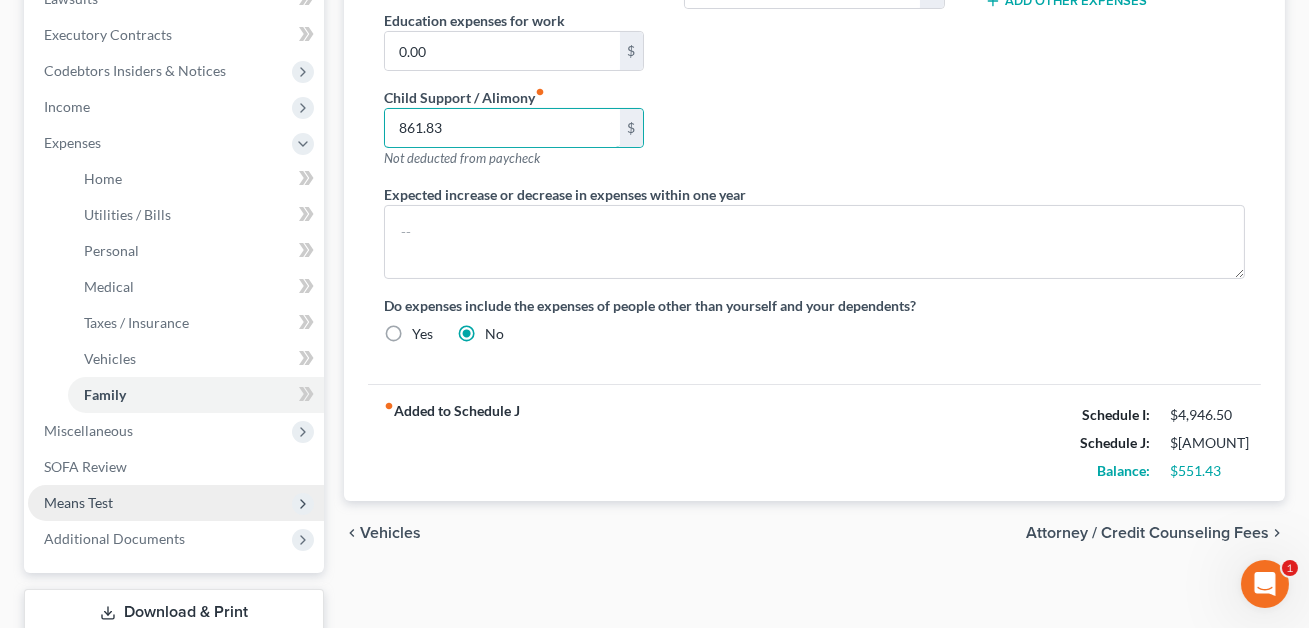 type on "861.83" 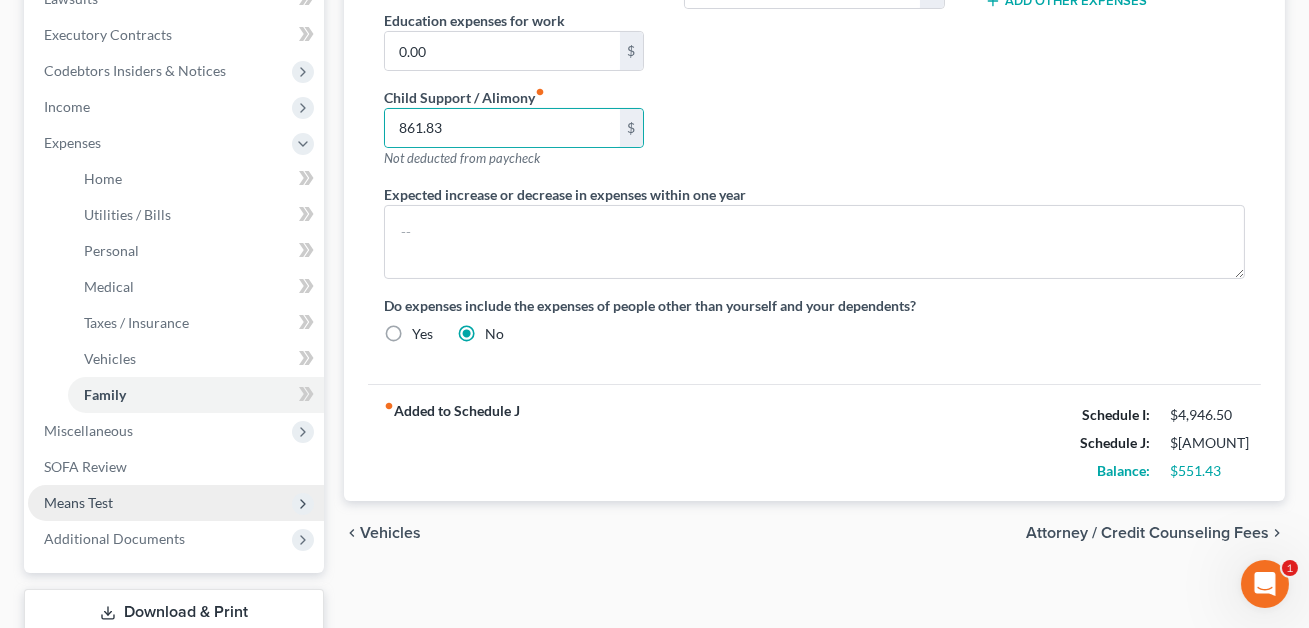 click on "Means Test" at bounding box center (176, 503) 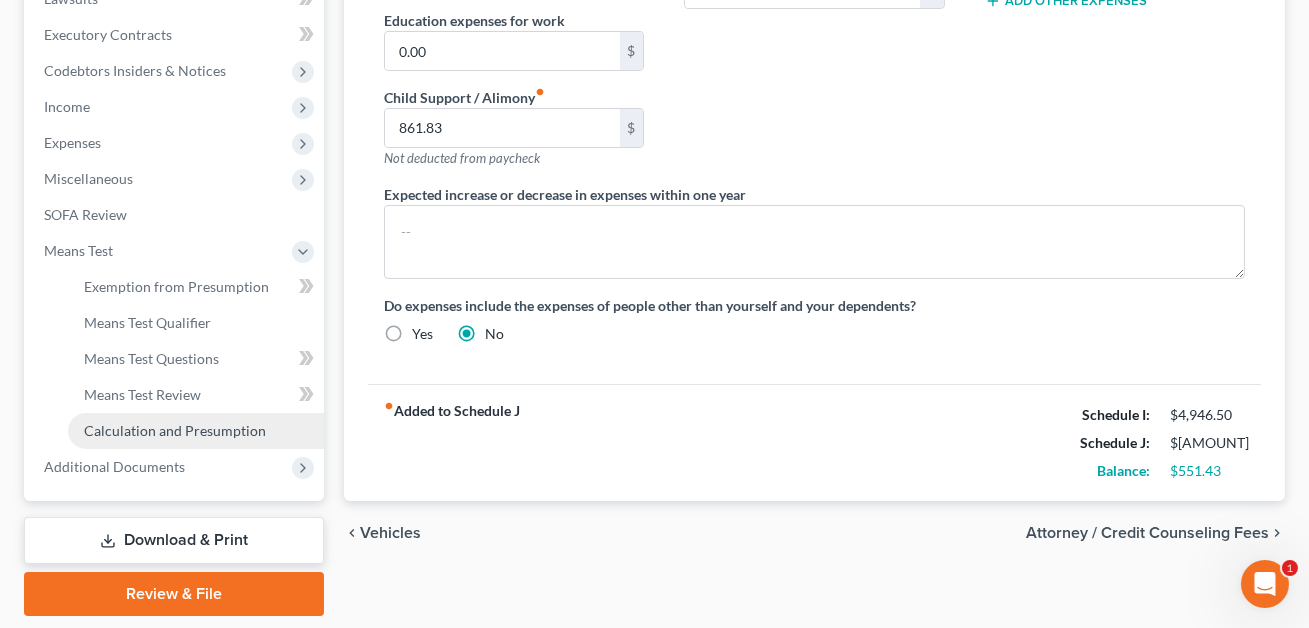 click on "Calculation and Presumption" at bounding box center [175, 430] 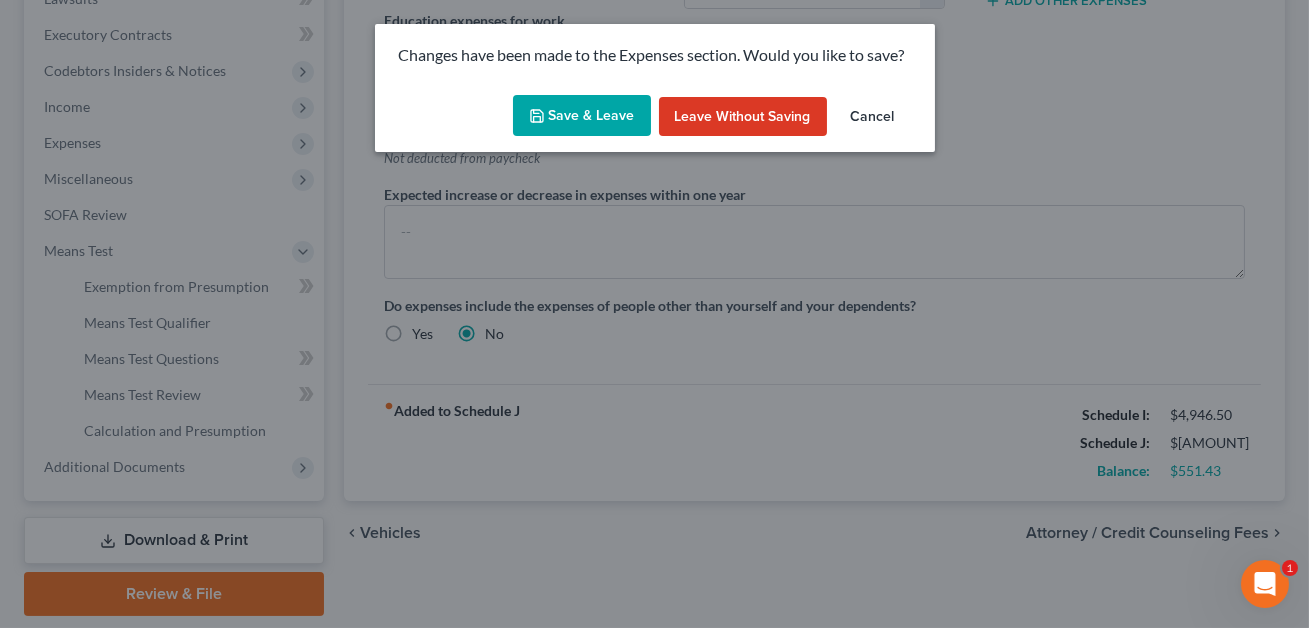 click on "Save & Leave Leave without Saving Cancel" at bounding box center (655, 120) 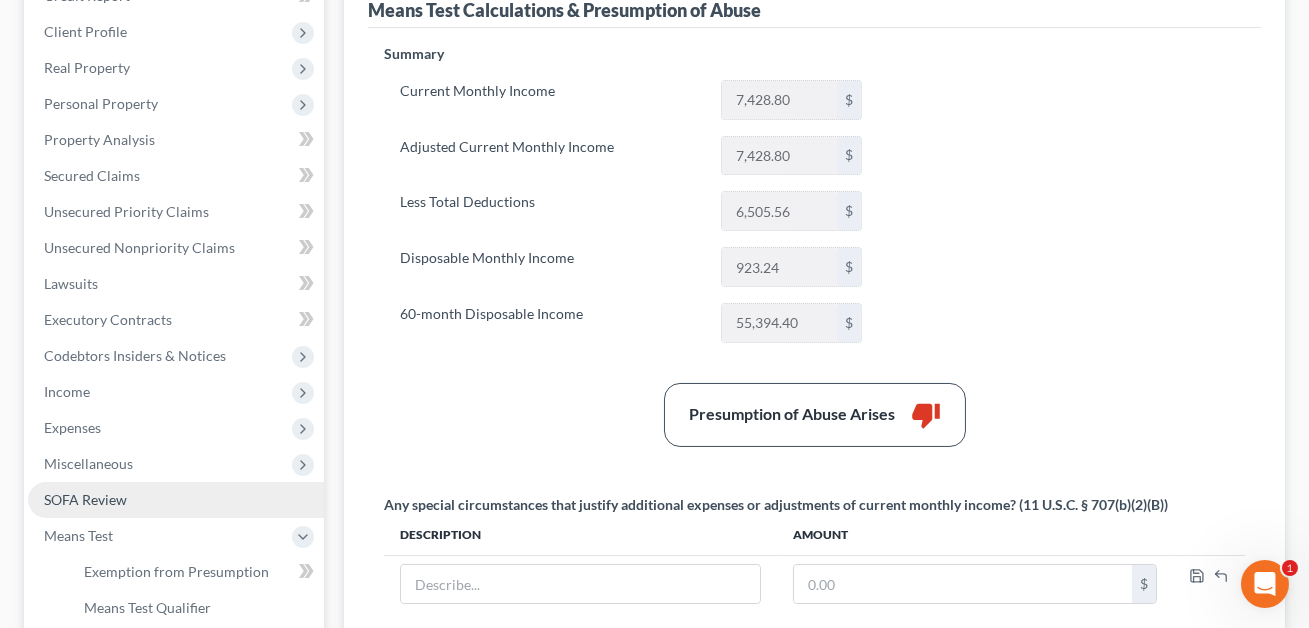 scroll, scrollTop: 539, scrollLeft: 0, axis: vertical 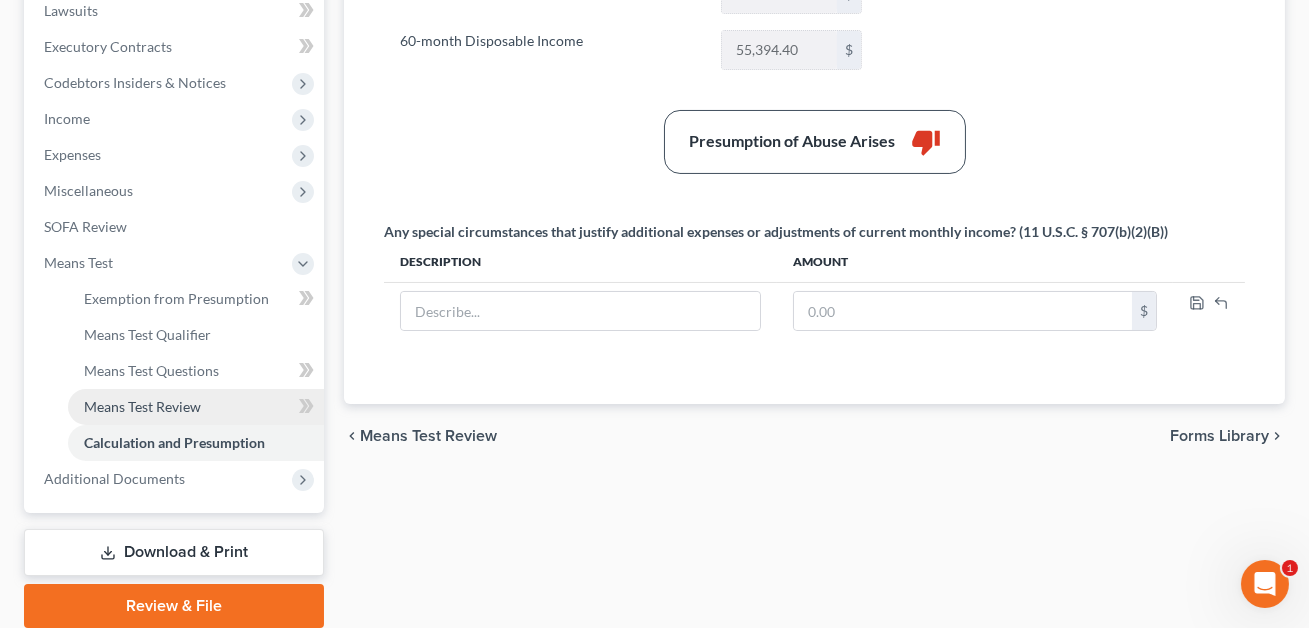 click on "Means Test Review" at bounding box center [142, 406] 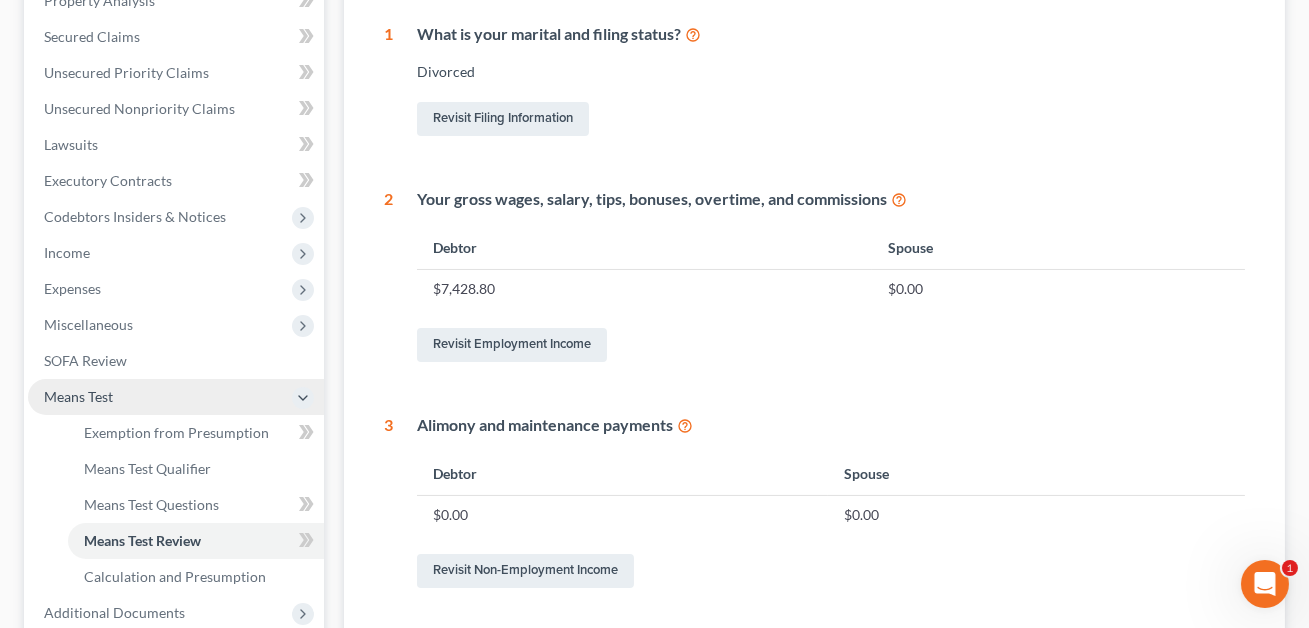 scroll, scrollTop: 419, scrollLeft: 0, axis: vertical 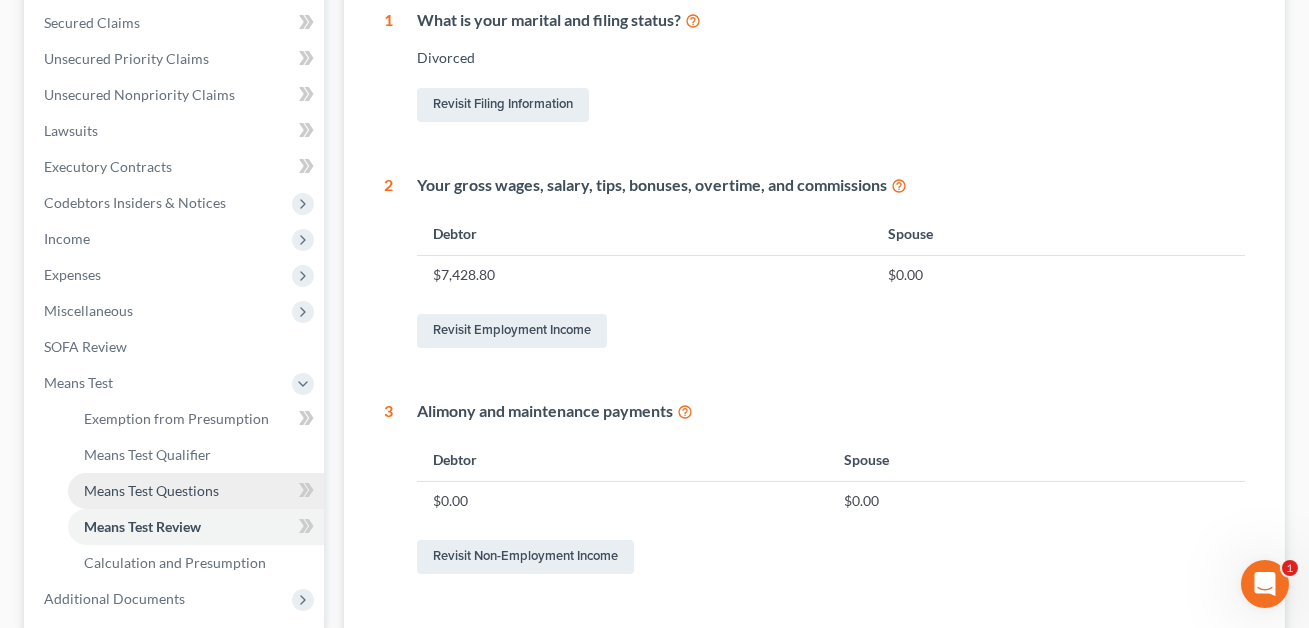 click on "Means Test Questions" at bounding box center [151, 490] 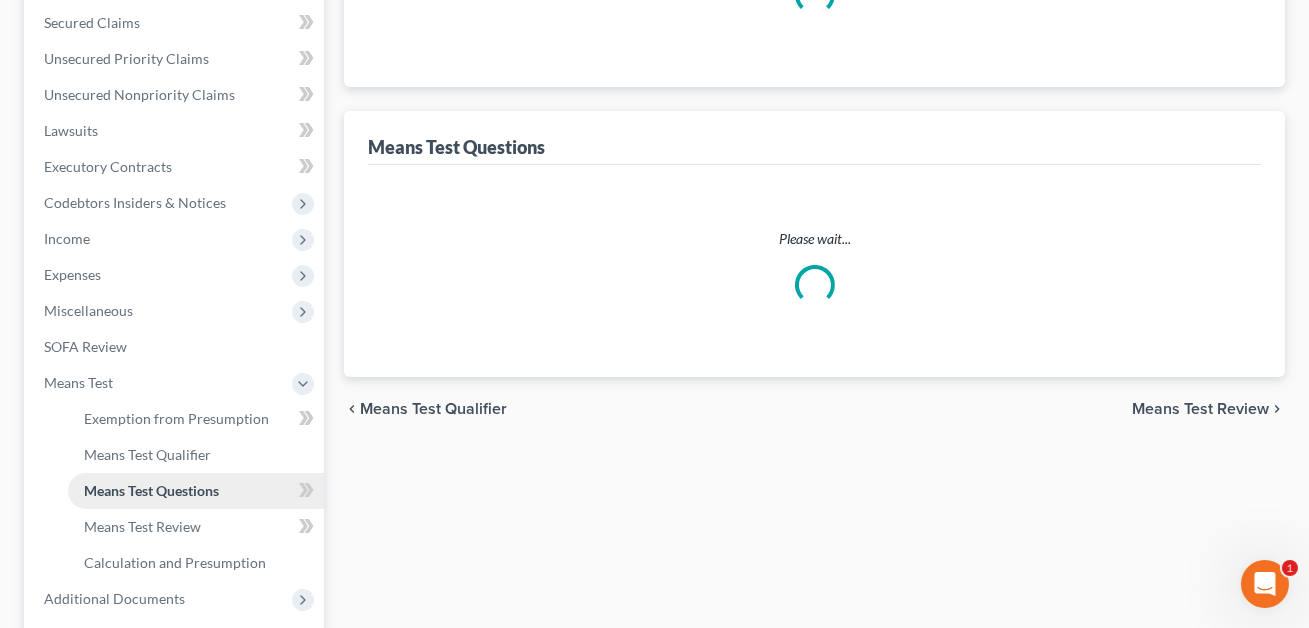 scroll, scrollTop: 402, scrollLeft: 0, axis: vertical 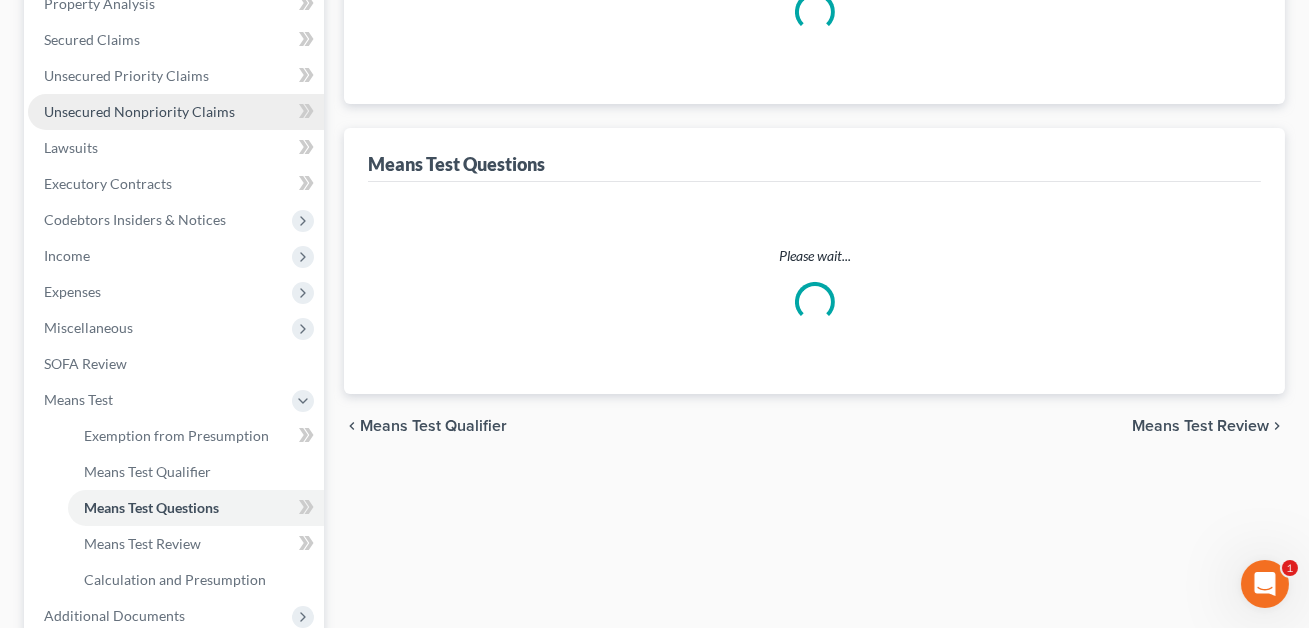 select on "1" 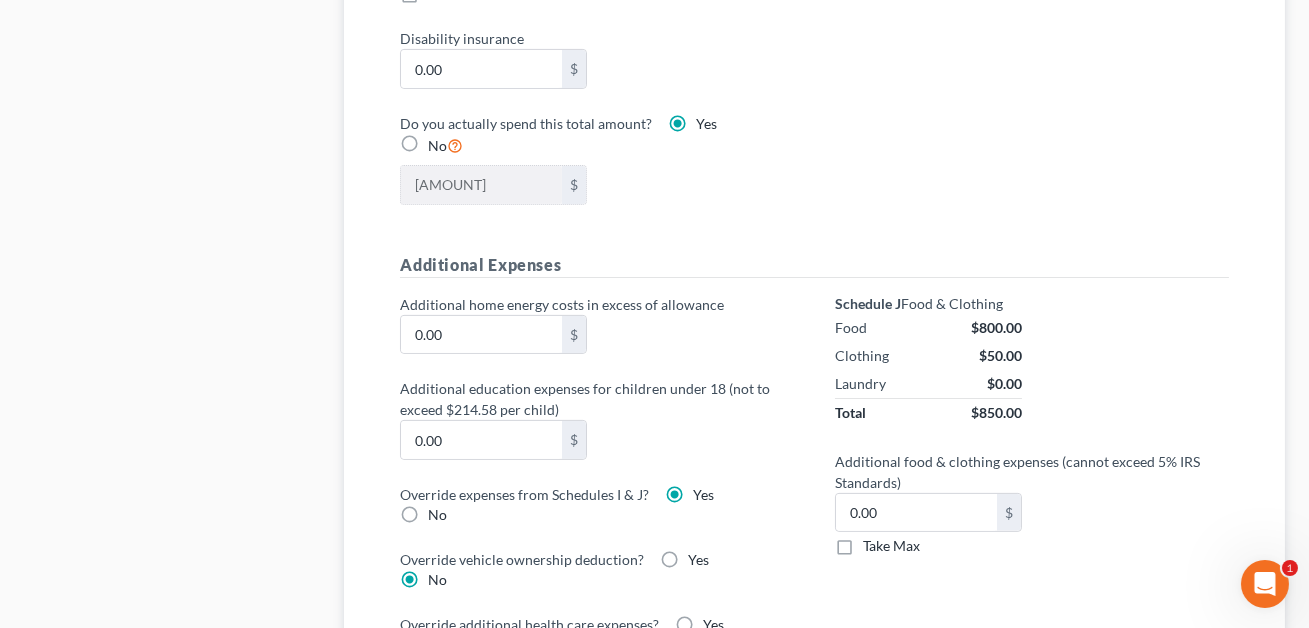 scroll, scrollTop: 1347, scrollLeft: 0, axis: vertical 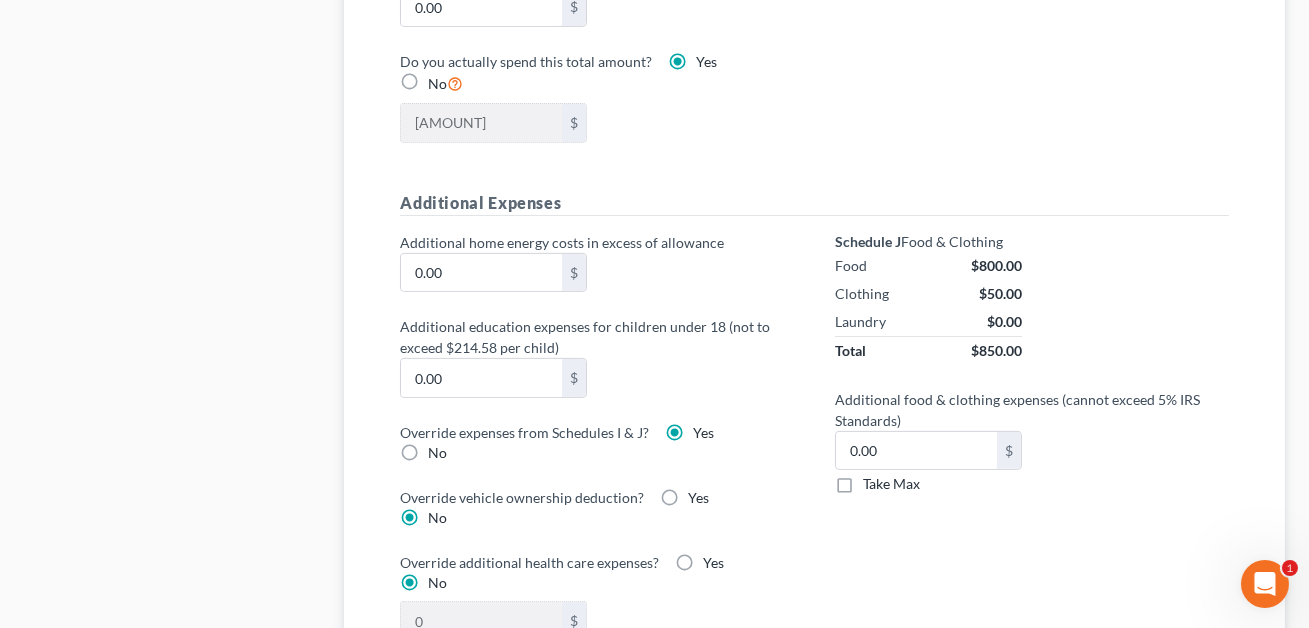 click on "No" at bounding box center [437, 453] 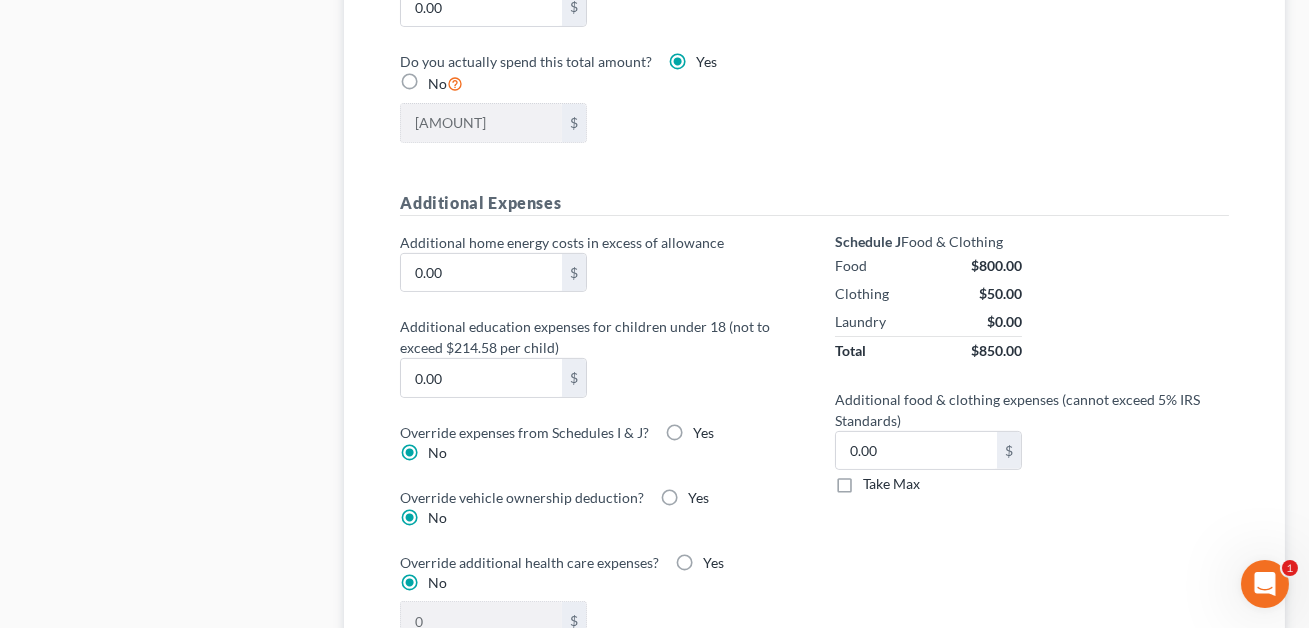 click on "Yes" at bounding box center (703, 433) 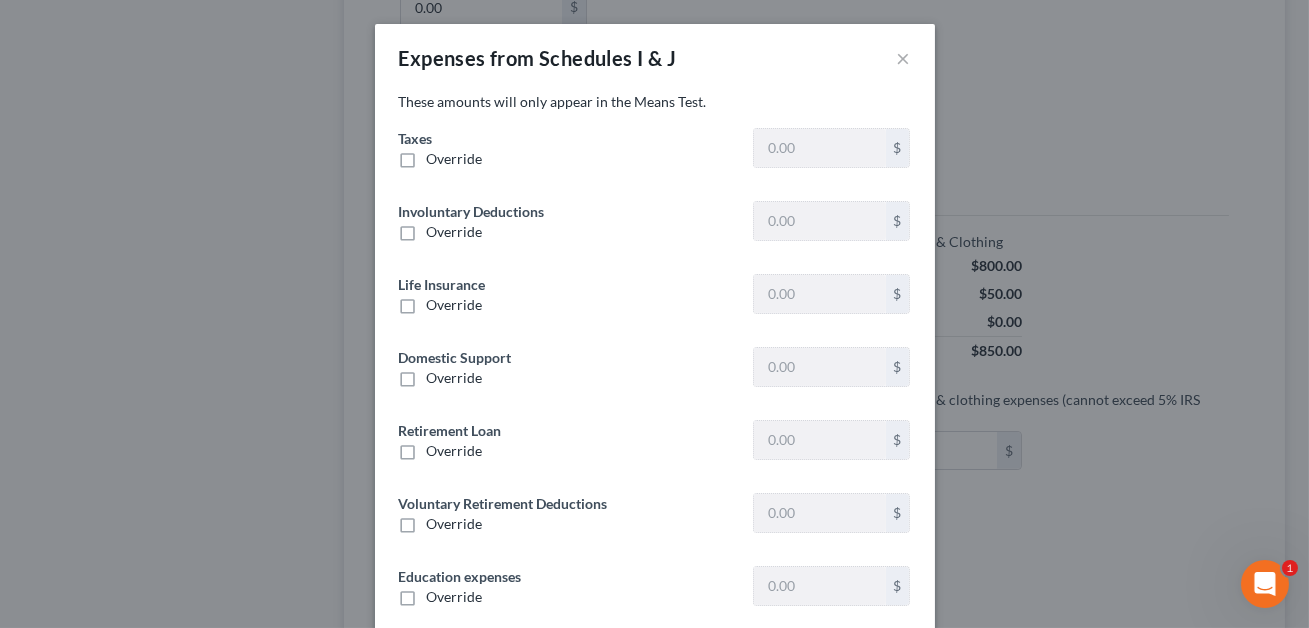 type on "1,690.64" 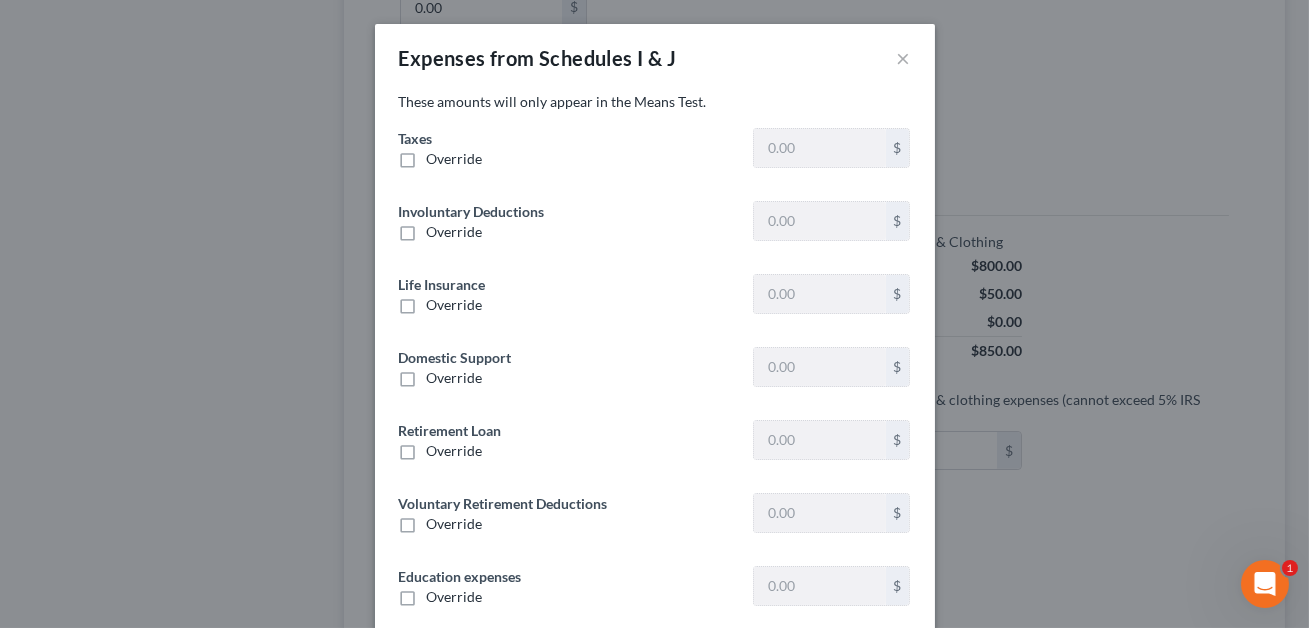 type on "0" 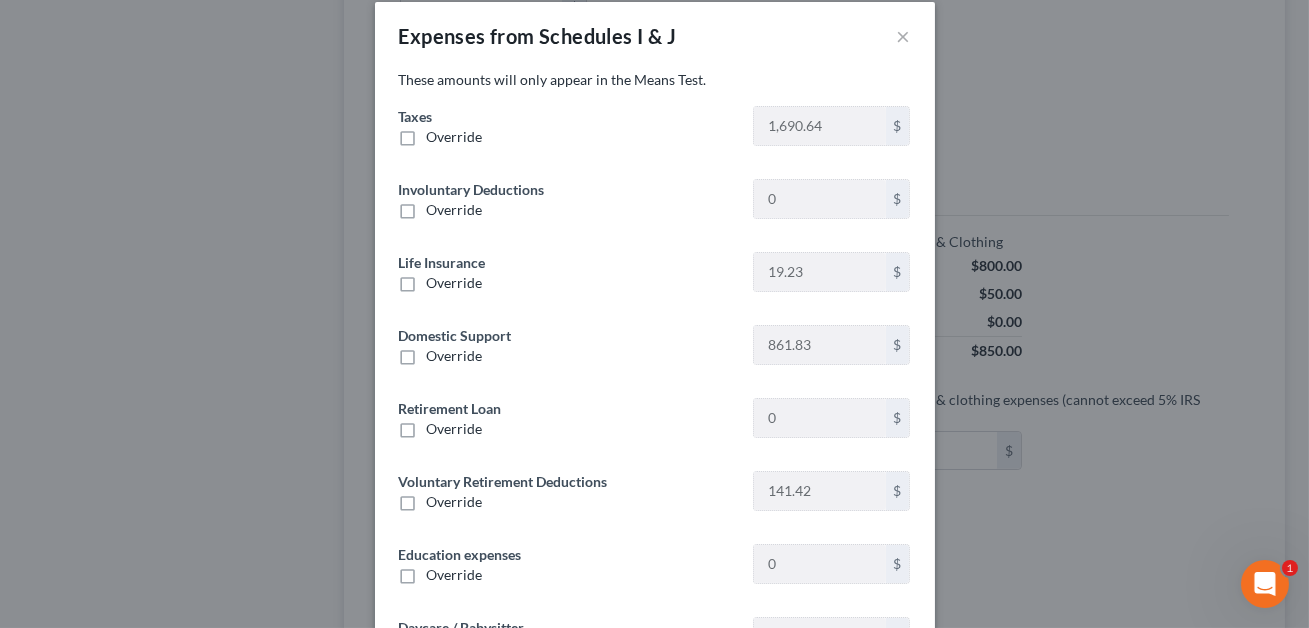 scroll, scrollTop: 0, scrollLeft: 0, axis: both 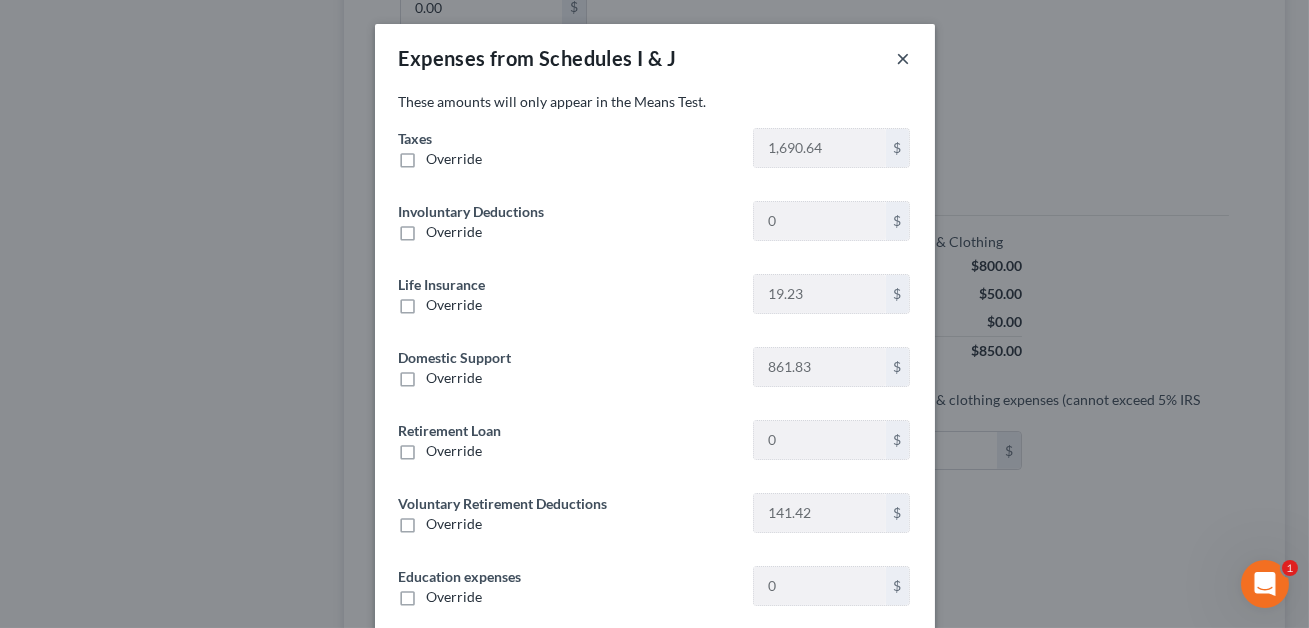 click on "×" at bounding box center (904, 58) 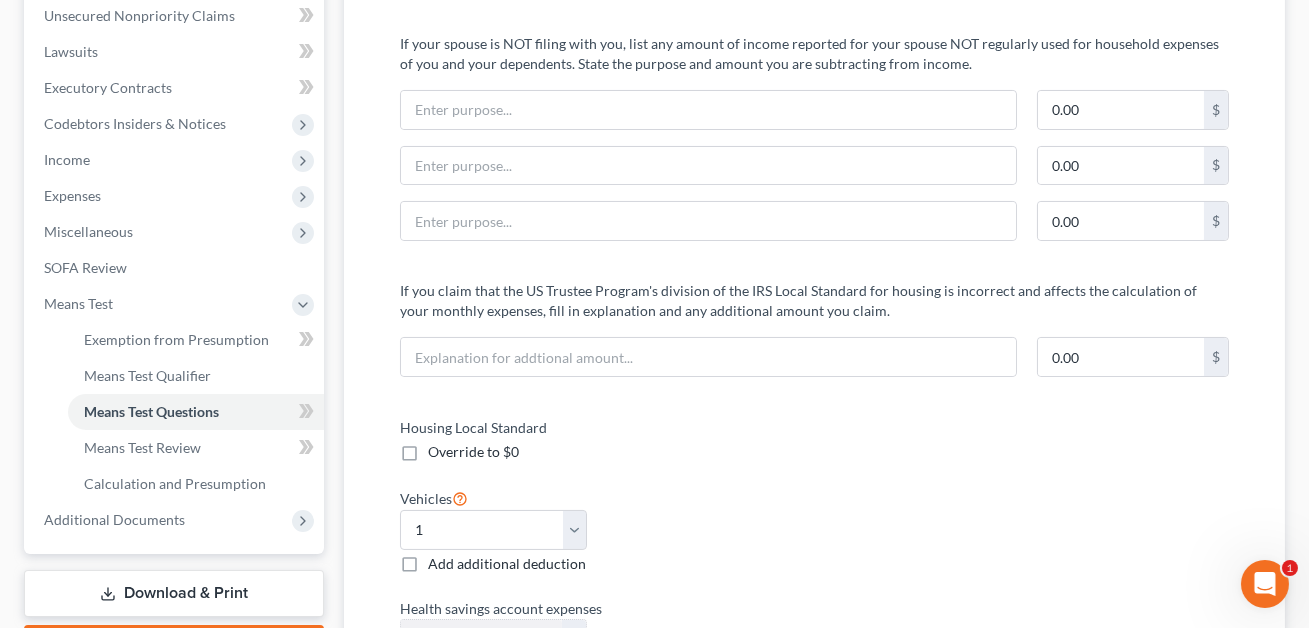 scroll, scrollTop: 494, scrollLeft: 0, axis: vertical 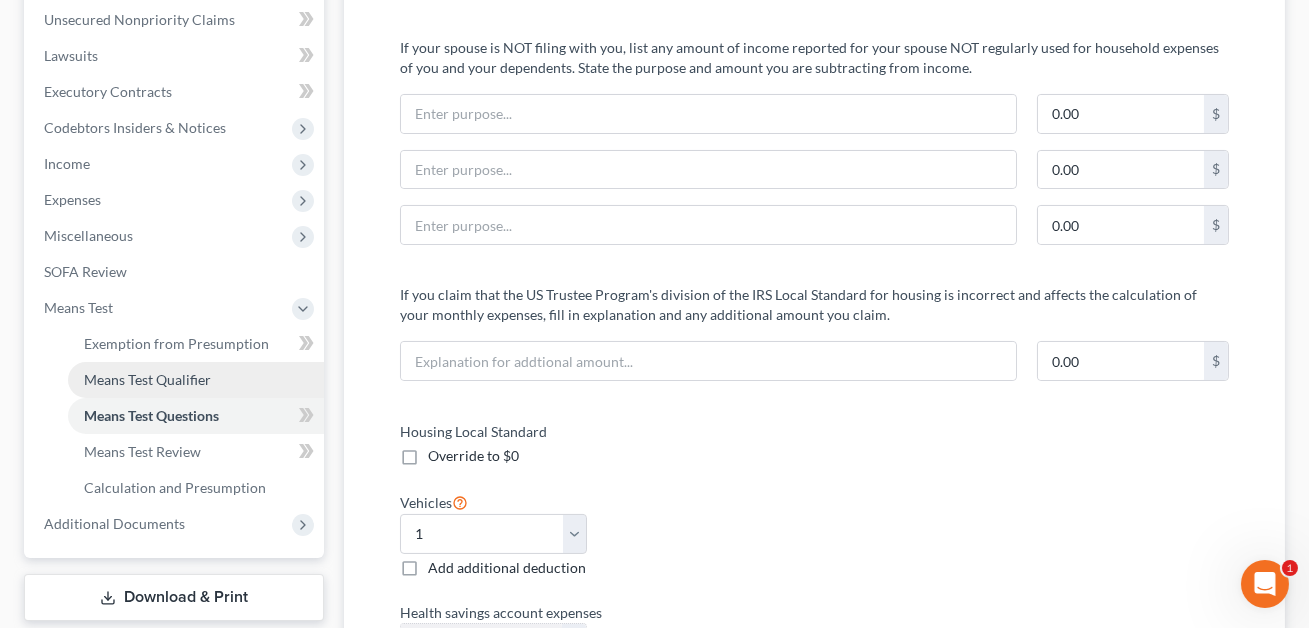 click on "Means Test Qualifier" at bounding box center (147, 379) 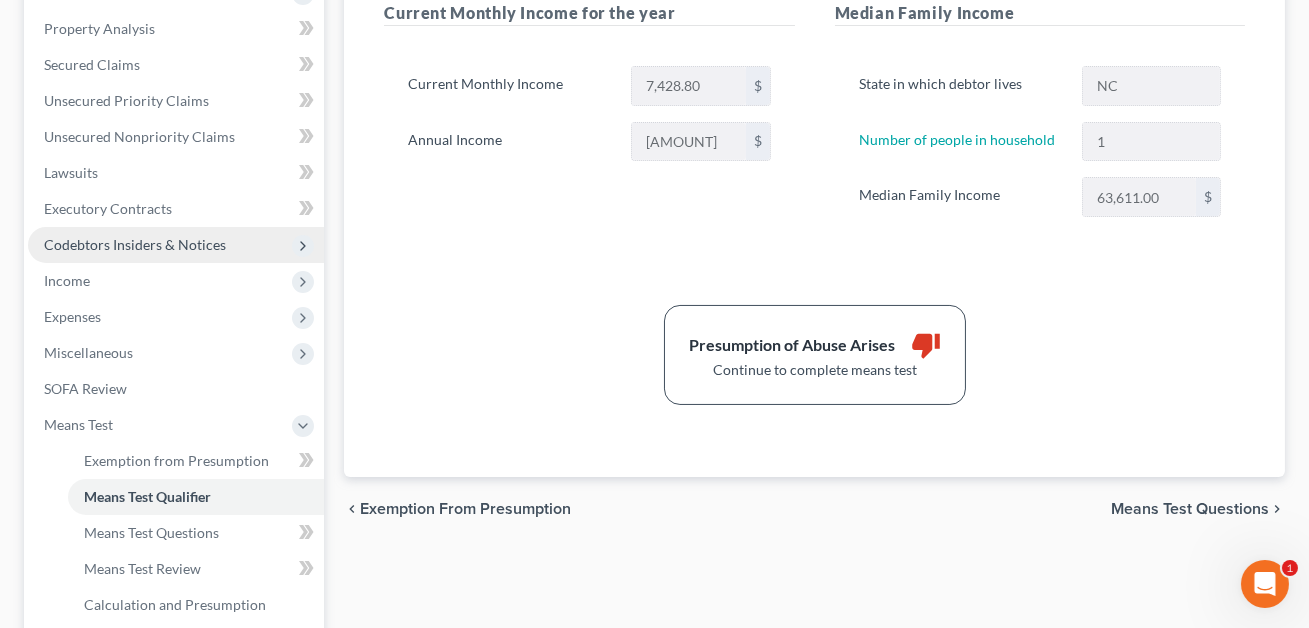 scroll, scrollTop: 421, scrollLeft: 0, axis: vertical 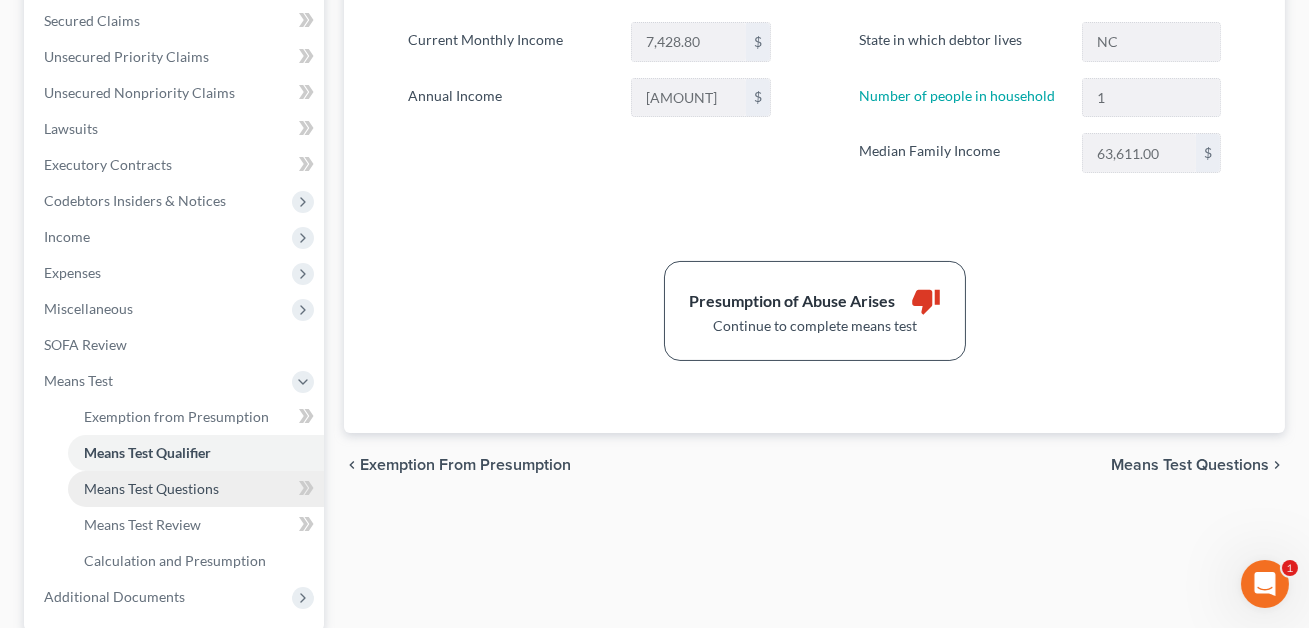 click on "Means Test Questions" at bounding box center (151, 488) 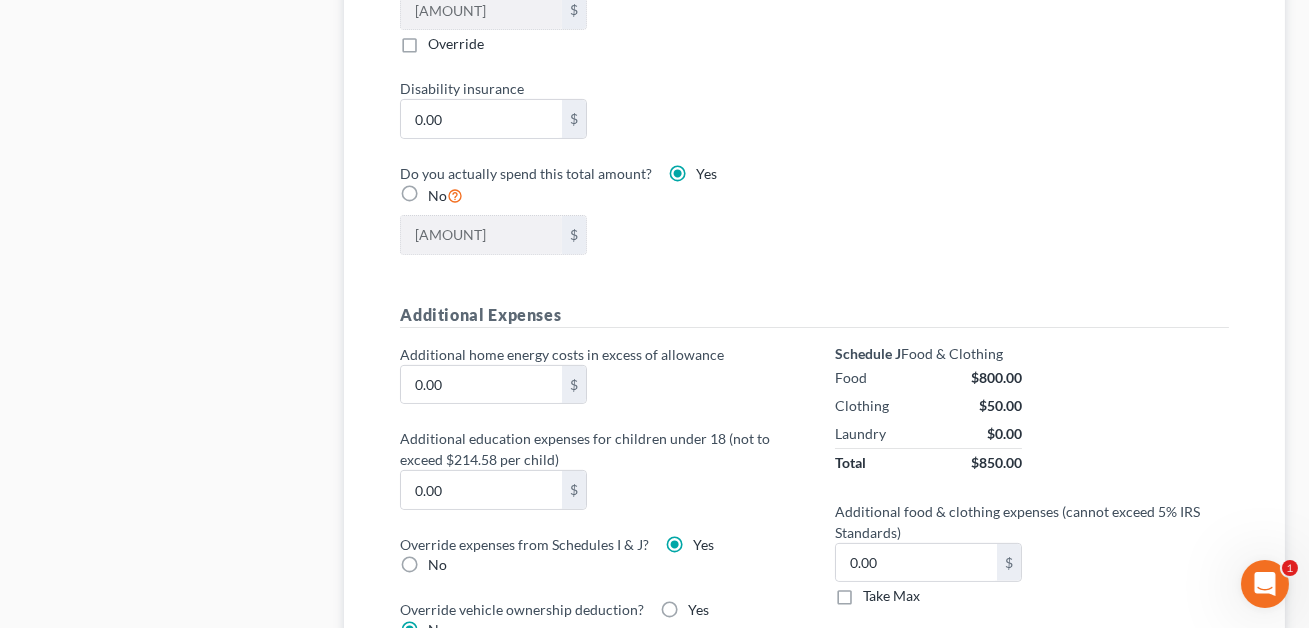 scroll, scrollTop: 1547, scrollLeft: 0, axis: vertical 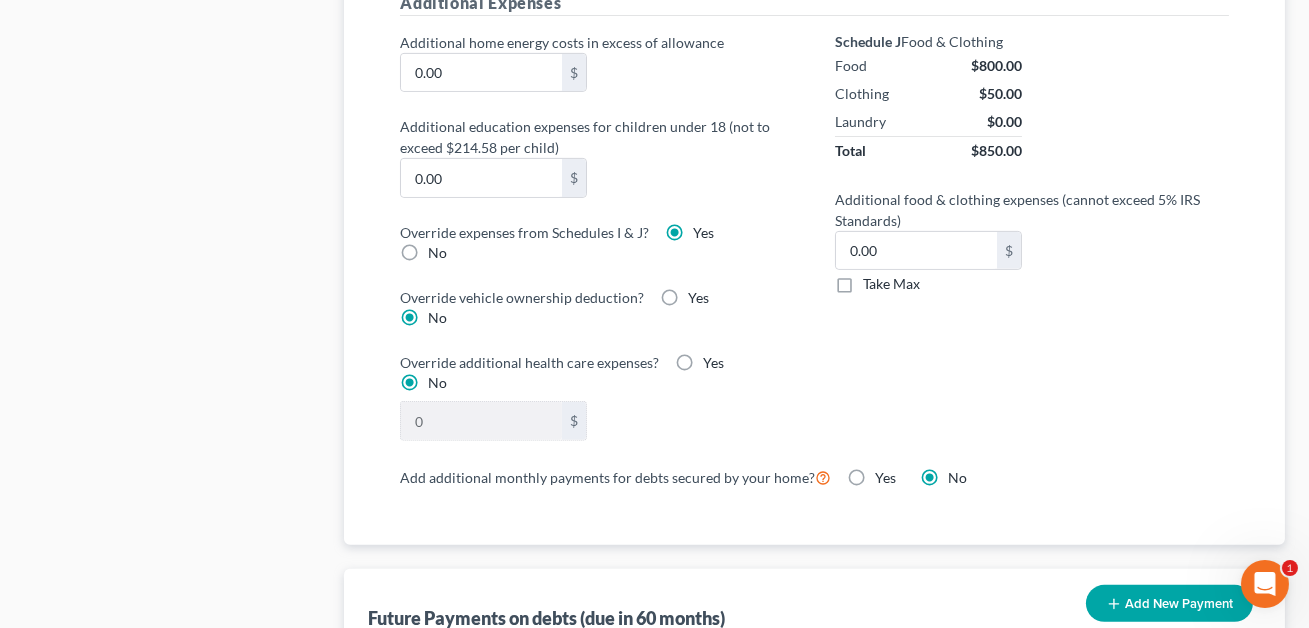 click on "No" at bounding box center (437, 253) 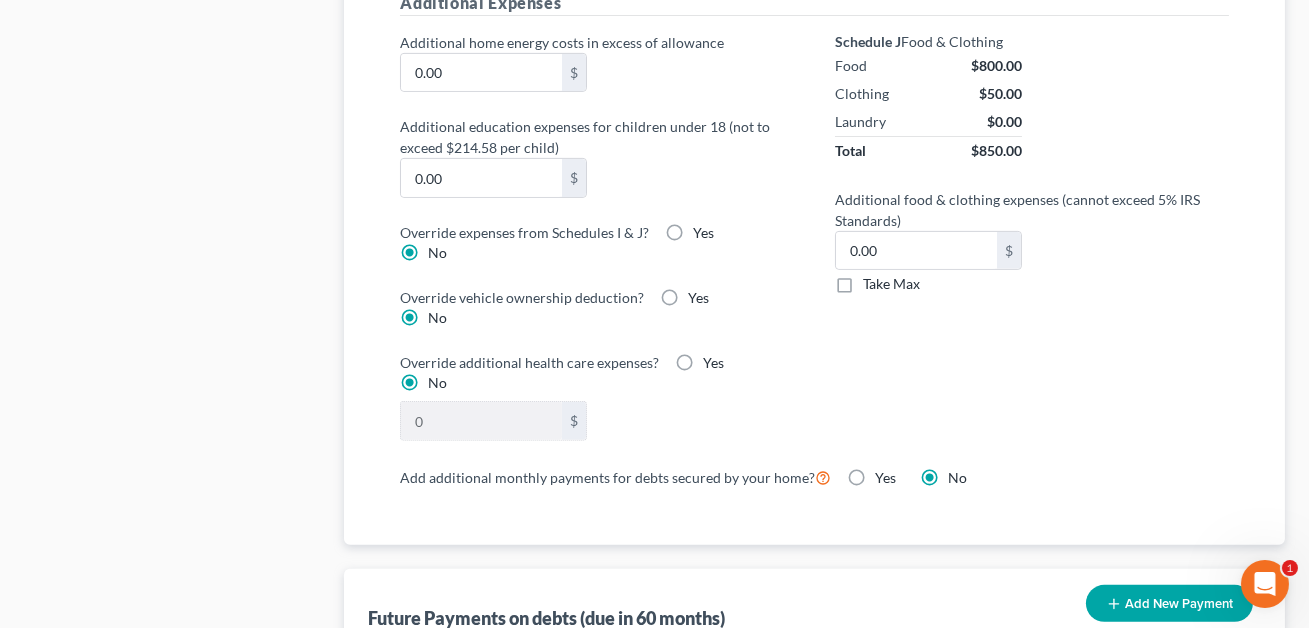 click on "Yes" at bounding box center (703, 233) 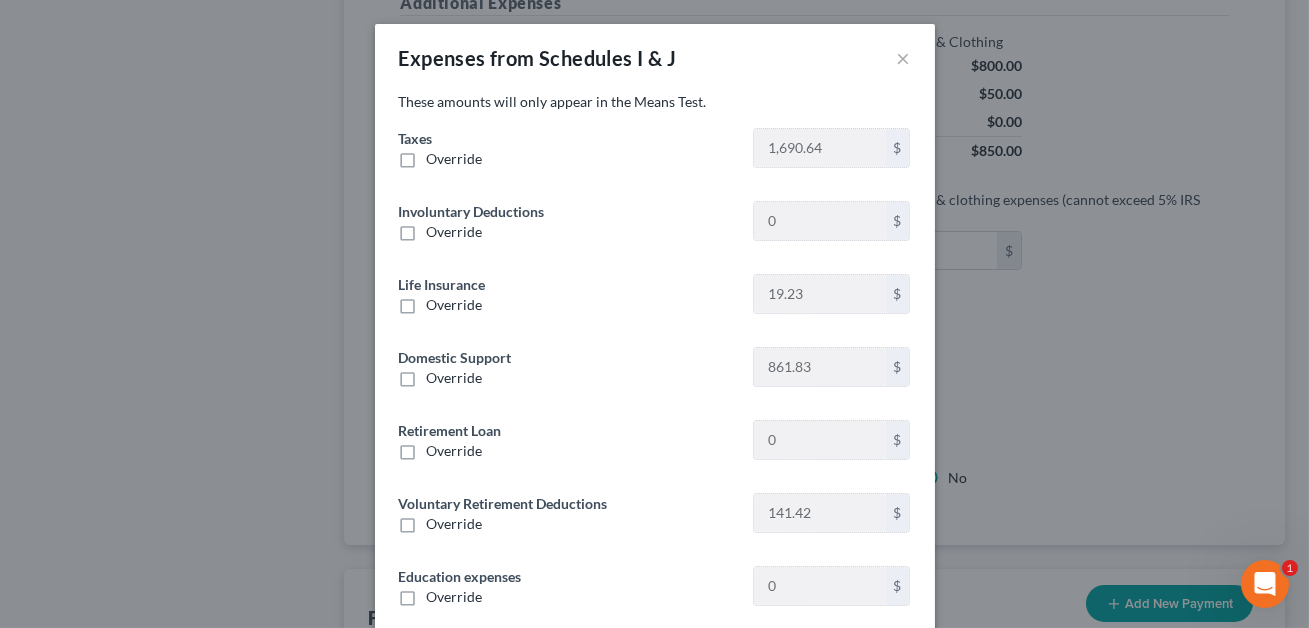 click on "Override" at bounding box center (455, 159) 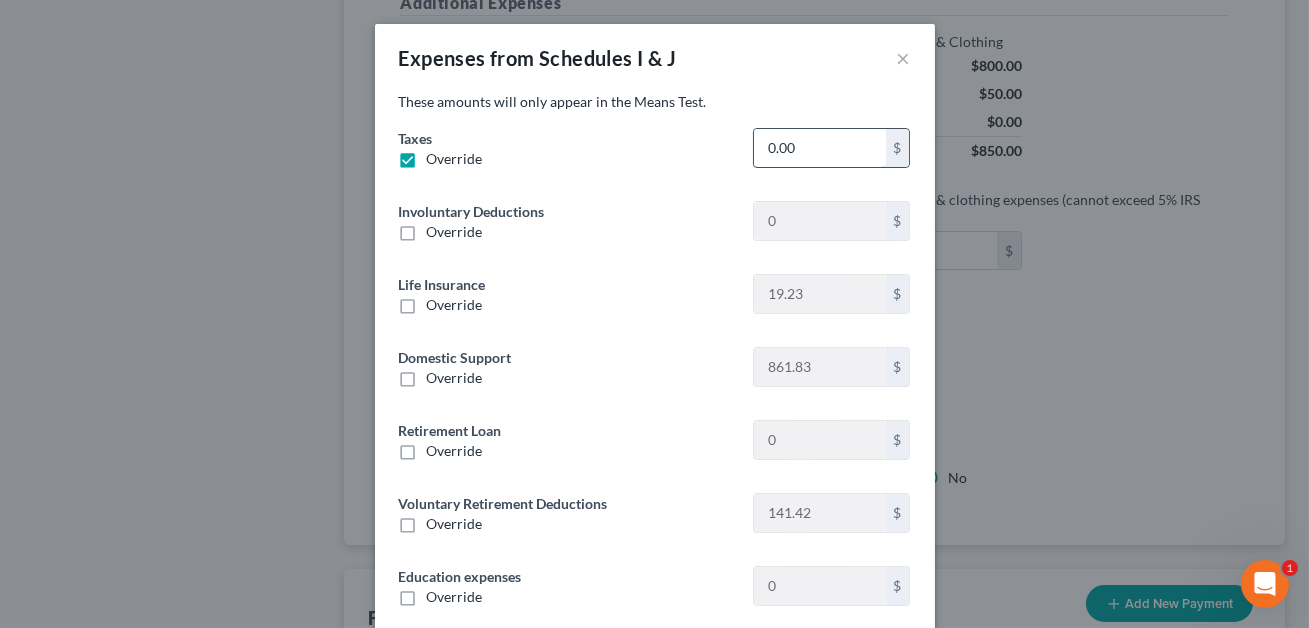 click on "0.00" at bounding box center [819, 148] 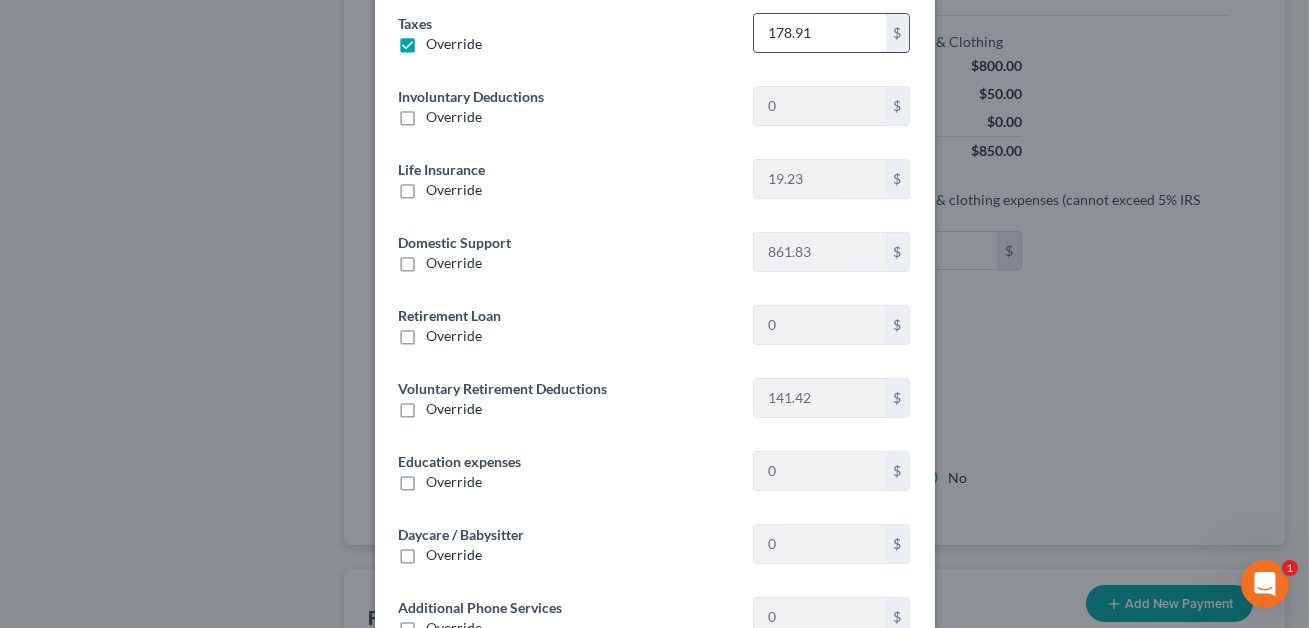scroll, scrollTop: 0, scrollLeft: 0, axis: both 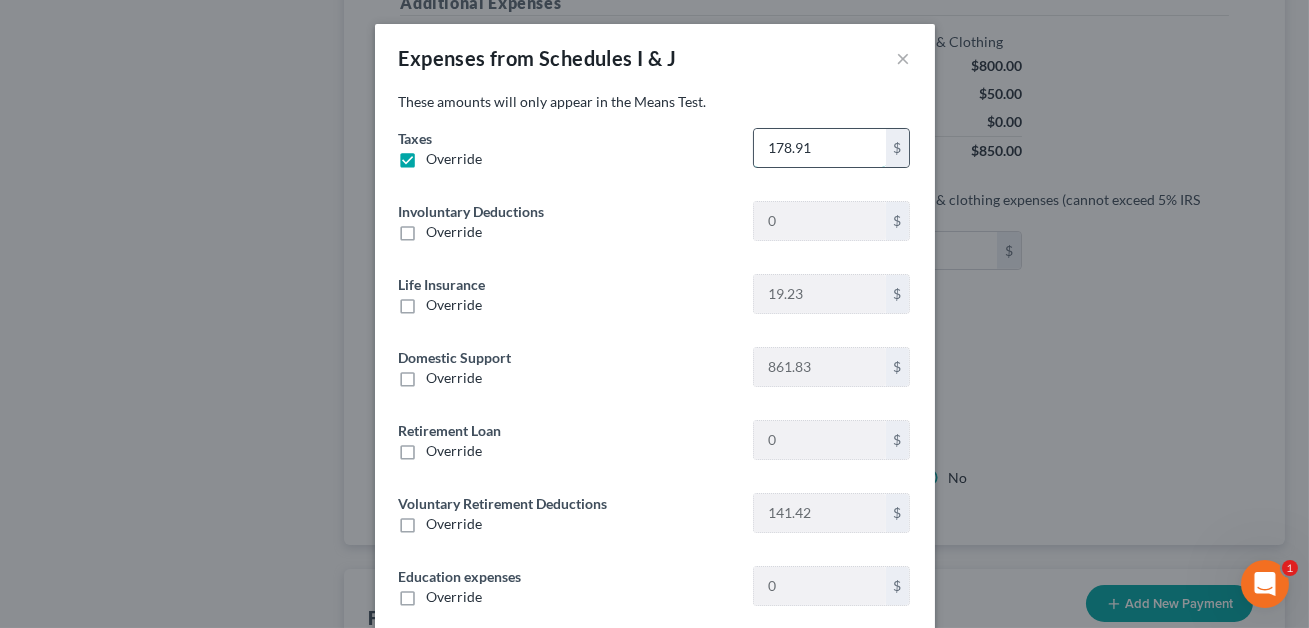 click on "178.91" at bounding box center [819, 148] 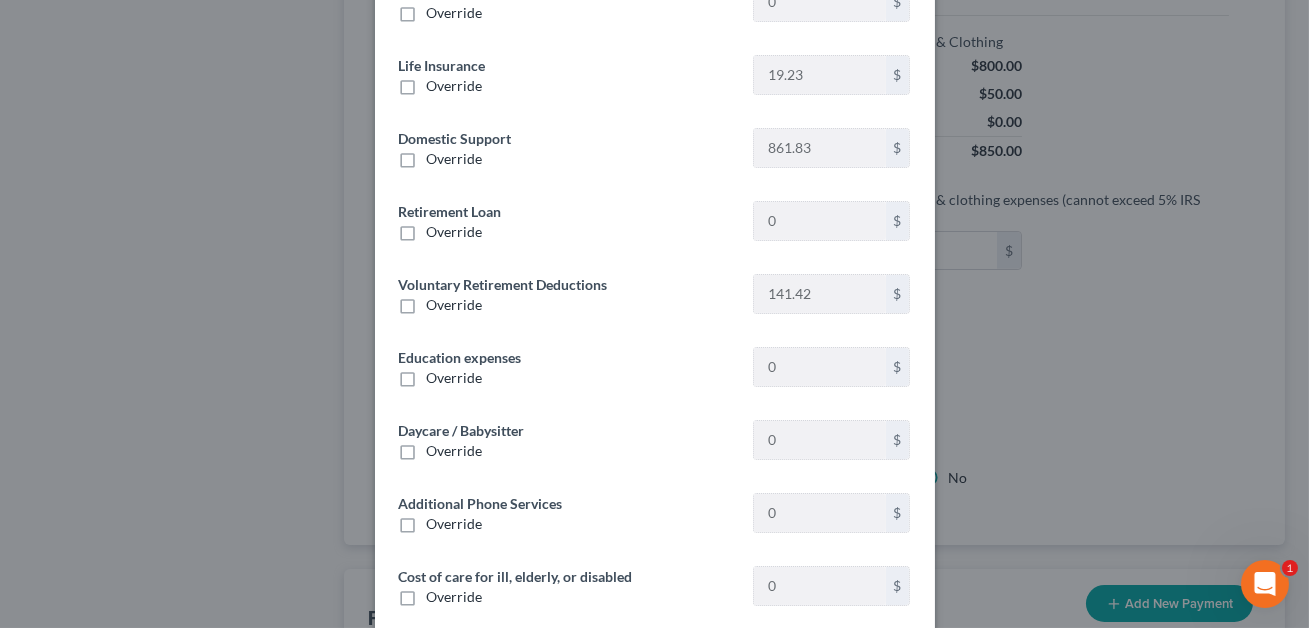 scroll, scrollTop: 467, scrollLeft: 0, axis: vertical 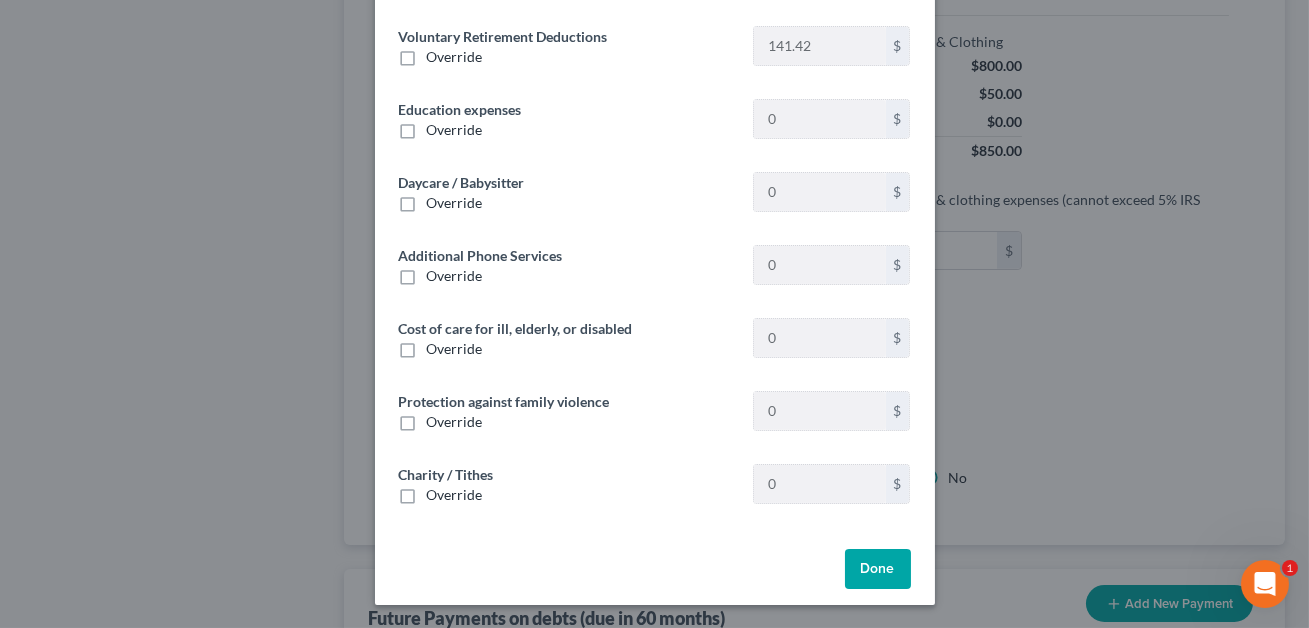 click on "Done" at bounding box center (878, 569) 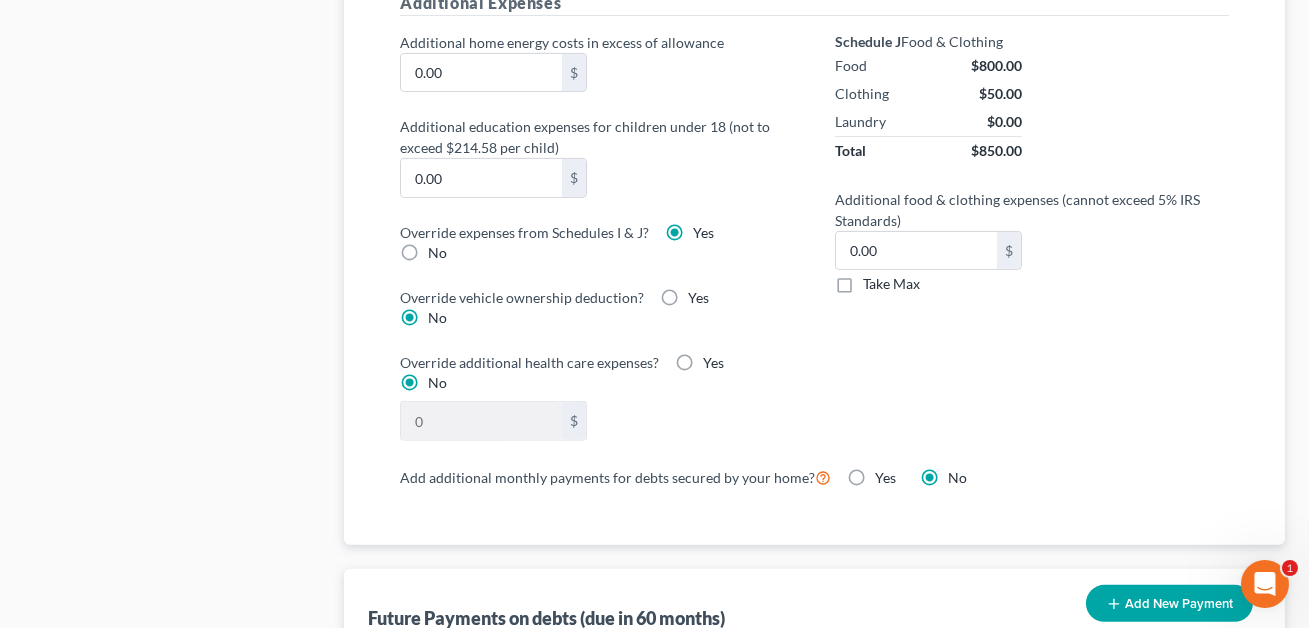 scroll, scrollTop: 2049, scrollLeft: 0, axis: vertical 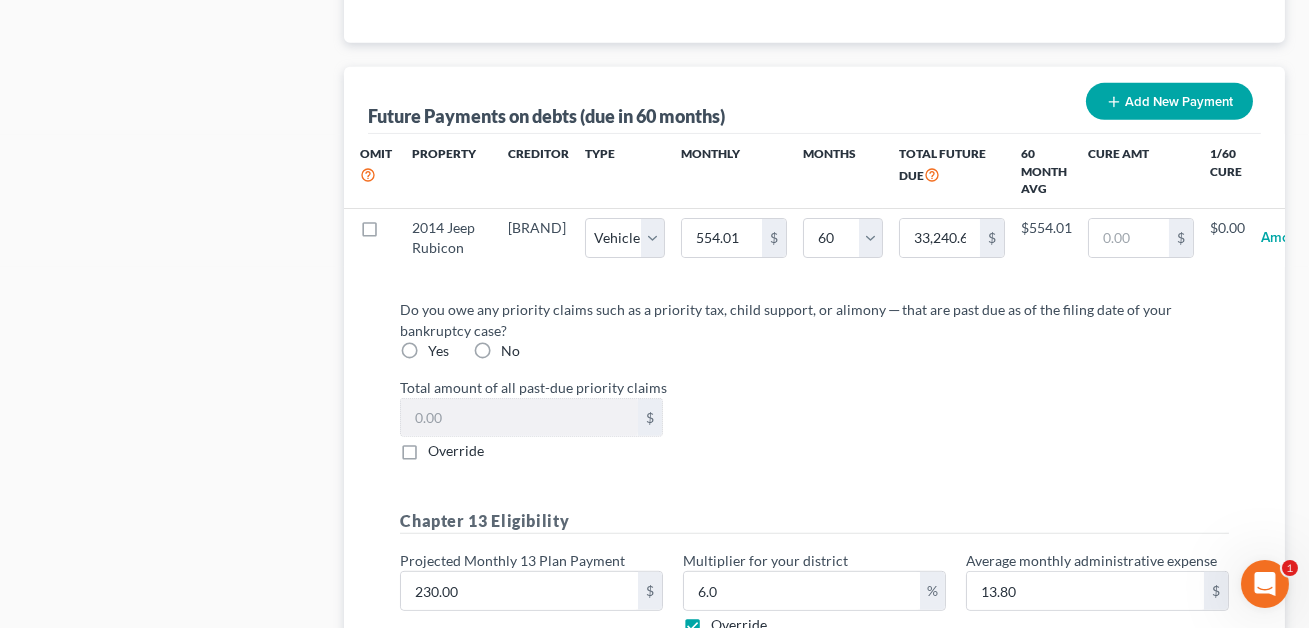 click on "No" at bounding box center (510, 351) 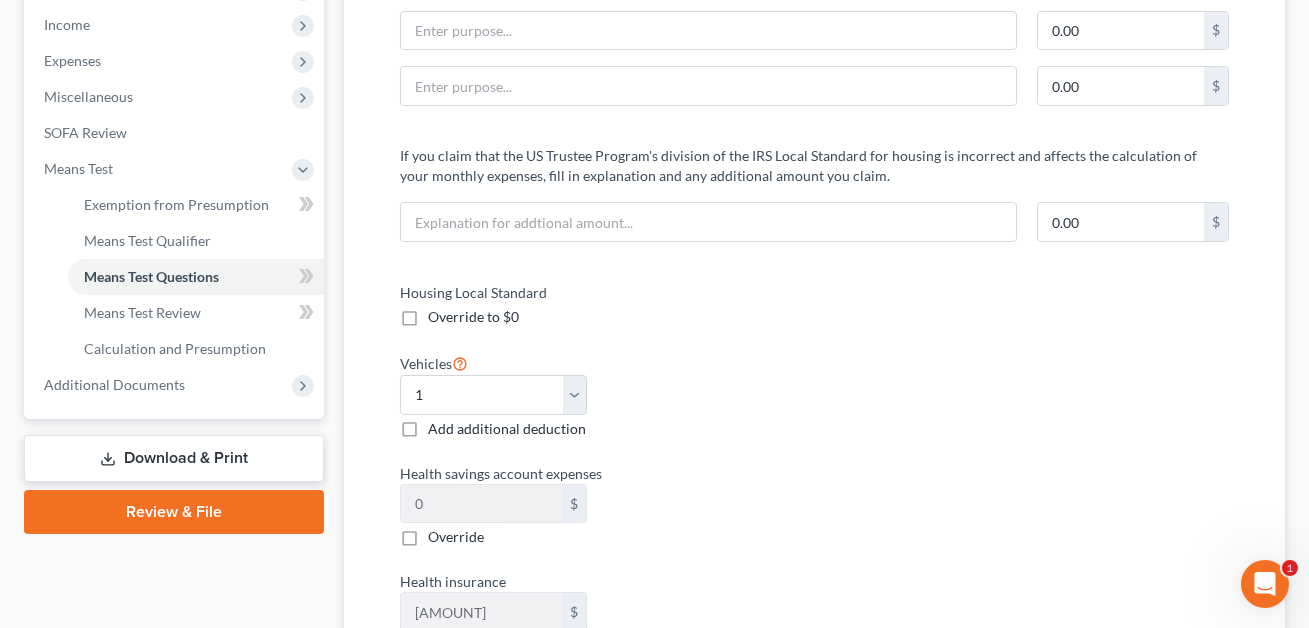 scroll, scrollTop: 601, scrollLeft: 0, axis: vertical 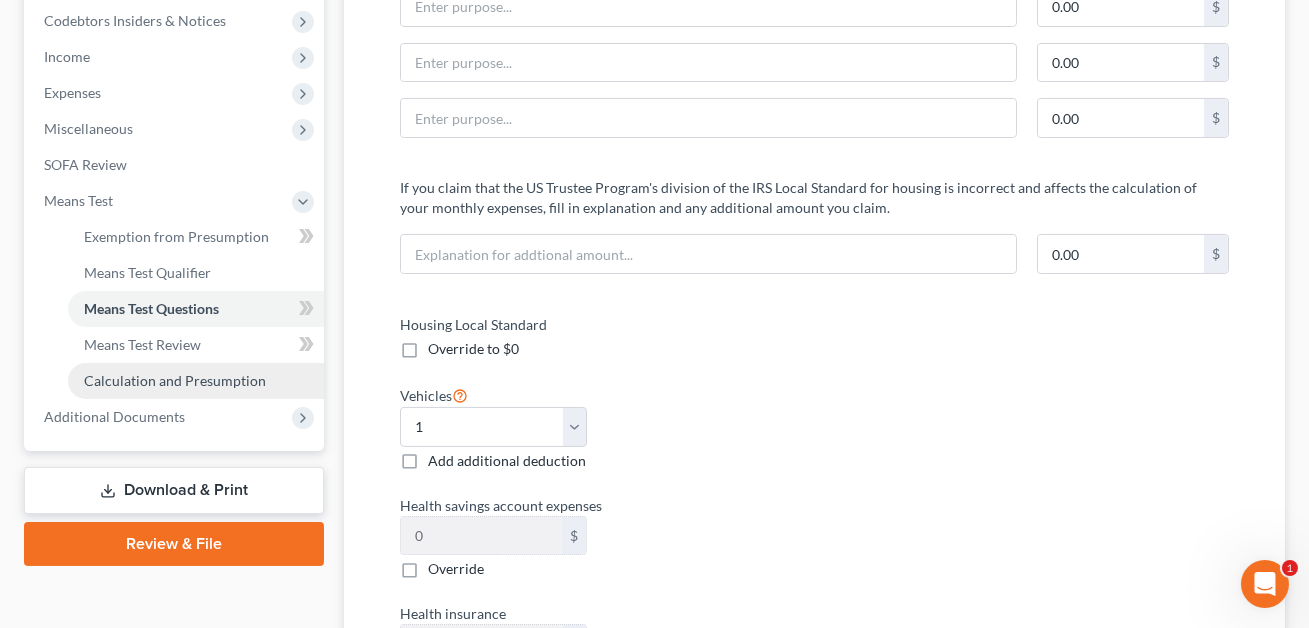 click on "Calculation and Presumption" at bounding box center [175, 380] 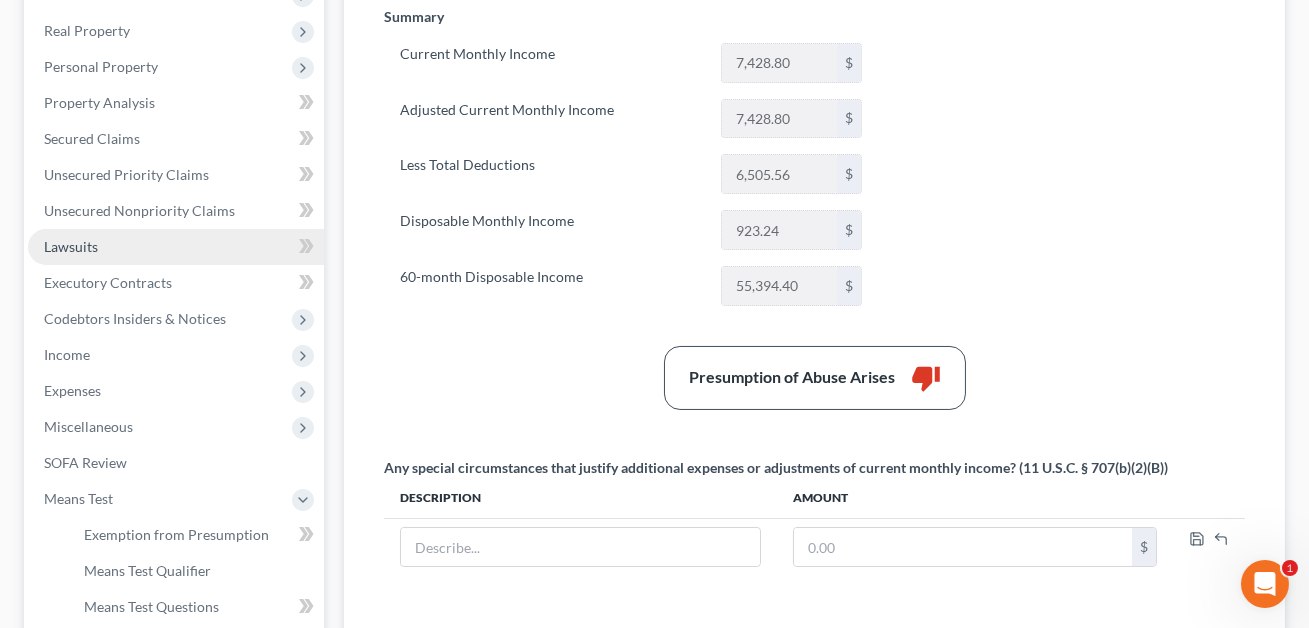 scroll, scrollTop: 0, scrollLeft: 0, axis: both 